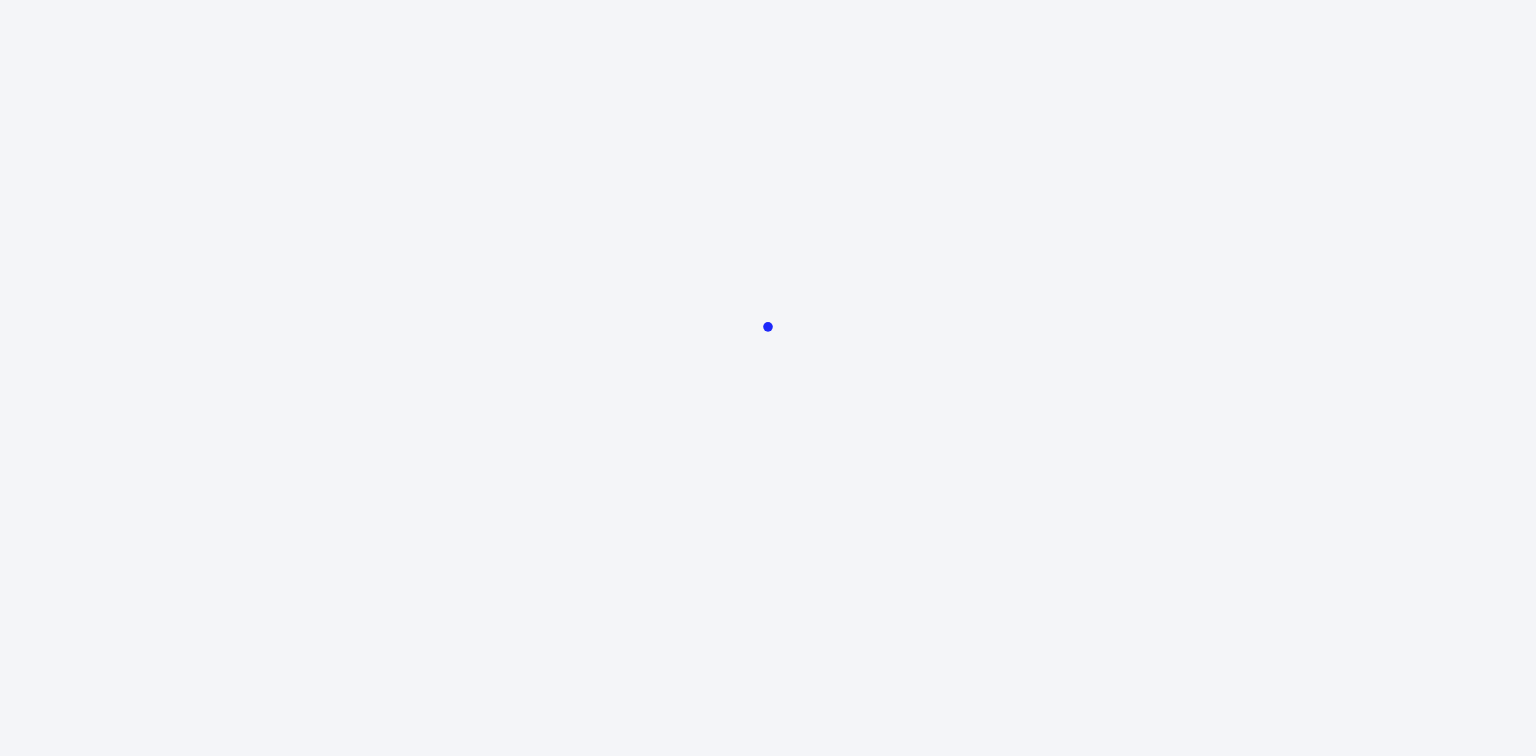 scroll, scrollTop: 0, scrollLeft: 0, axis: both 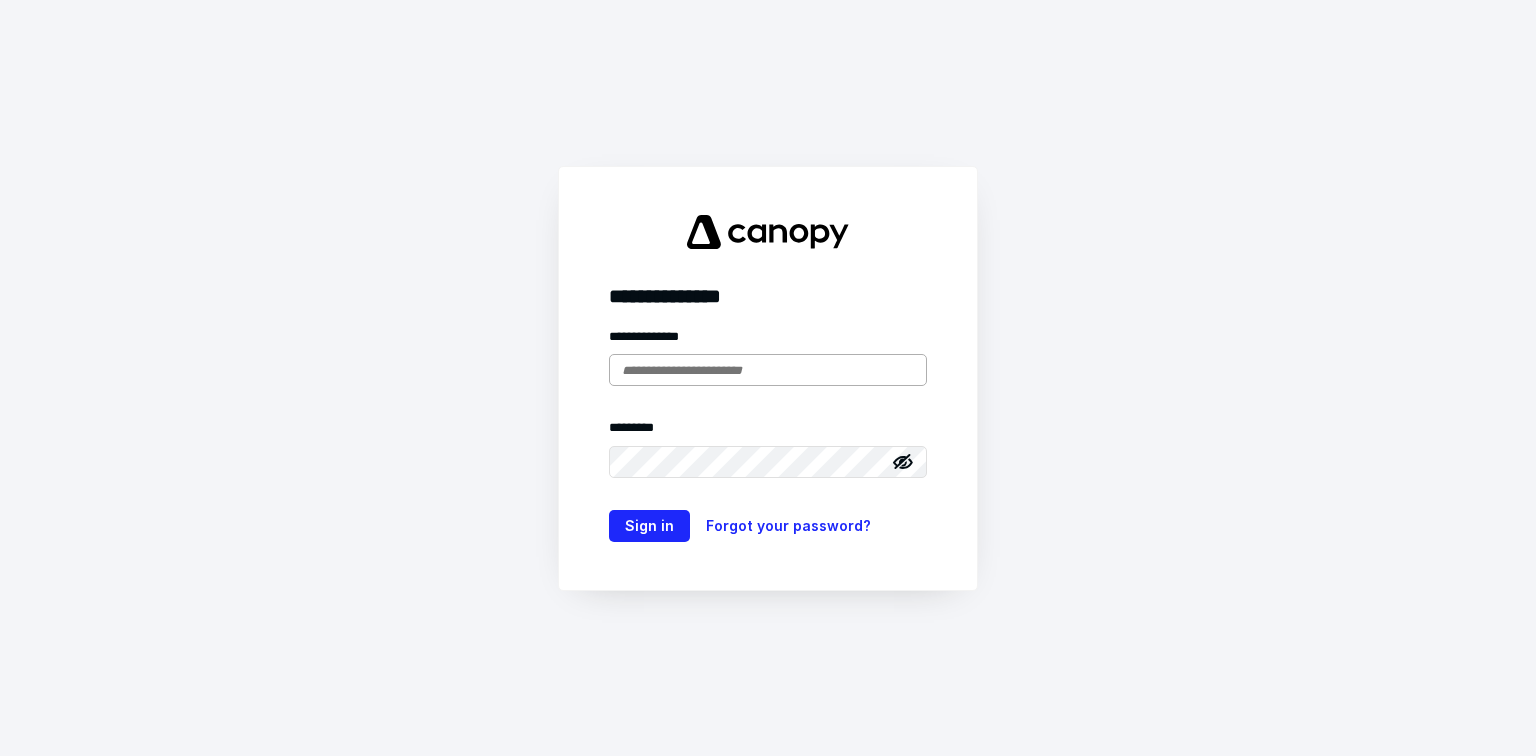 click at bounding box center (768, 370) 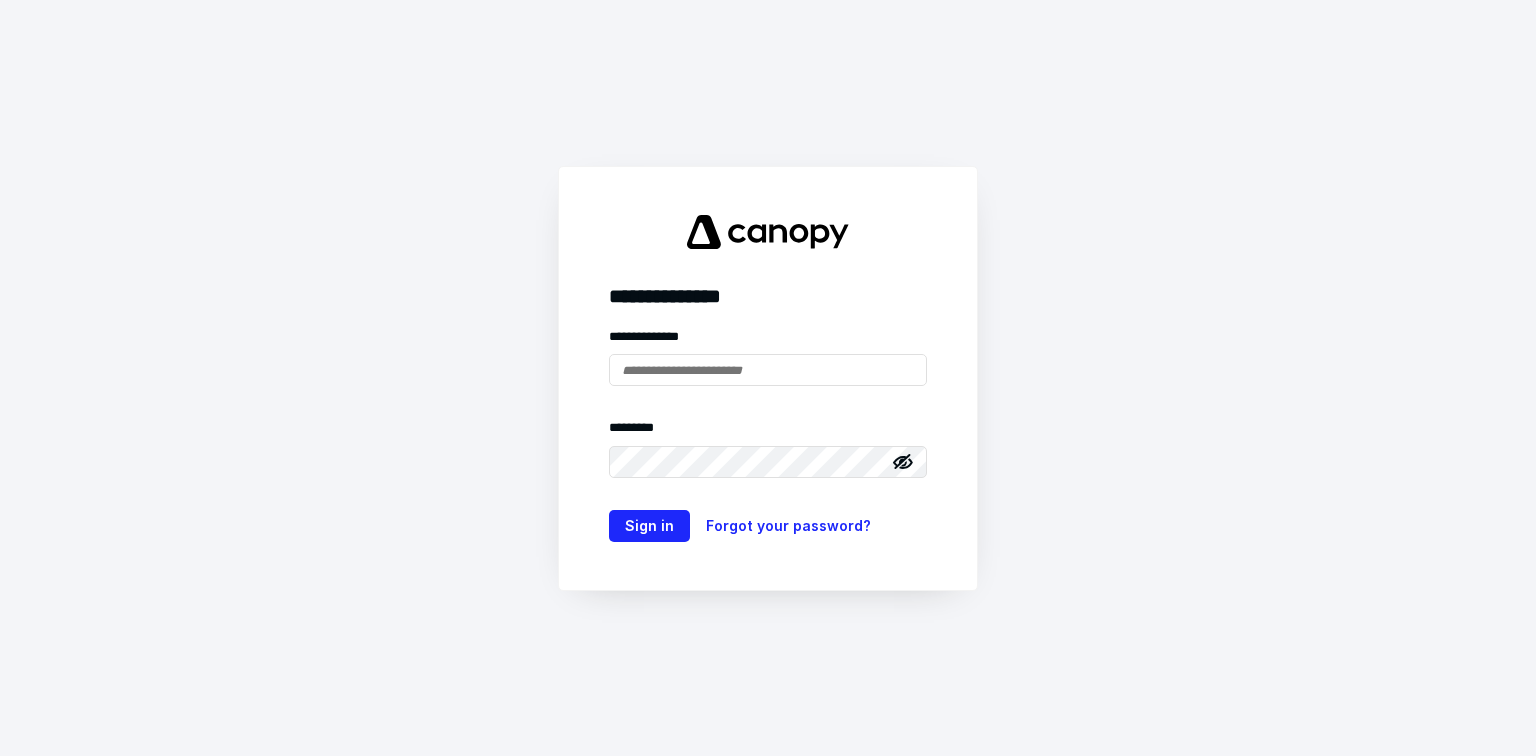 type on "**********" 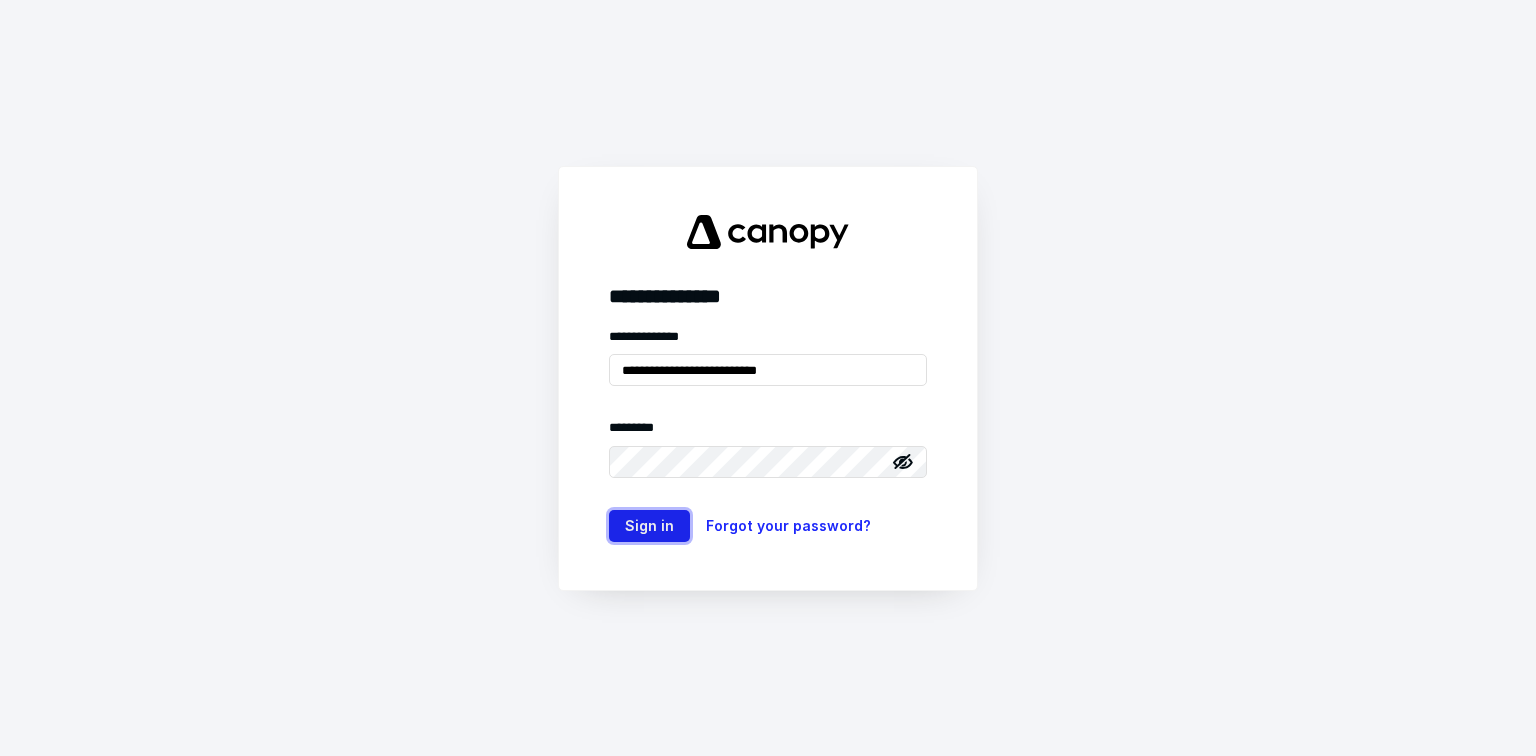 click on "Sign in" at bounding box center [649, 526] 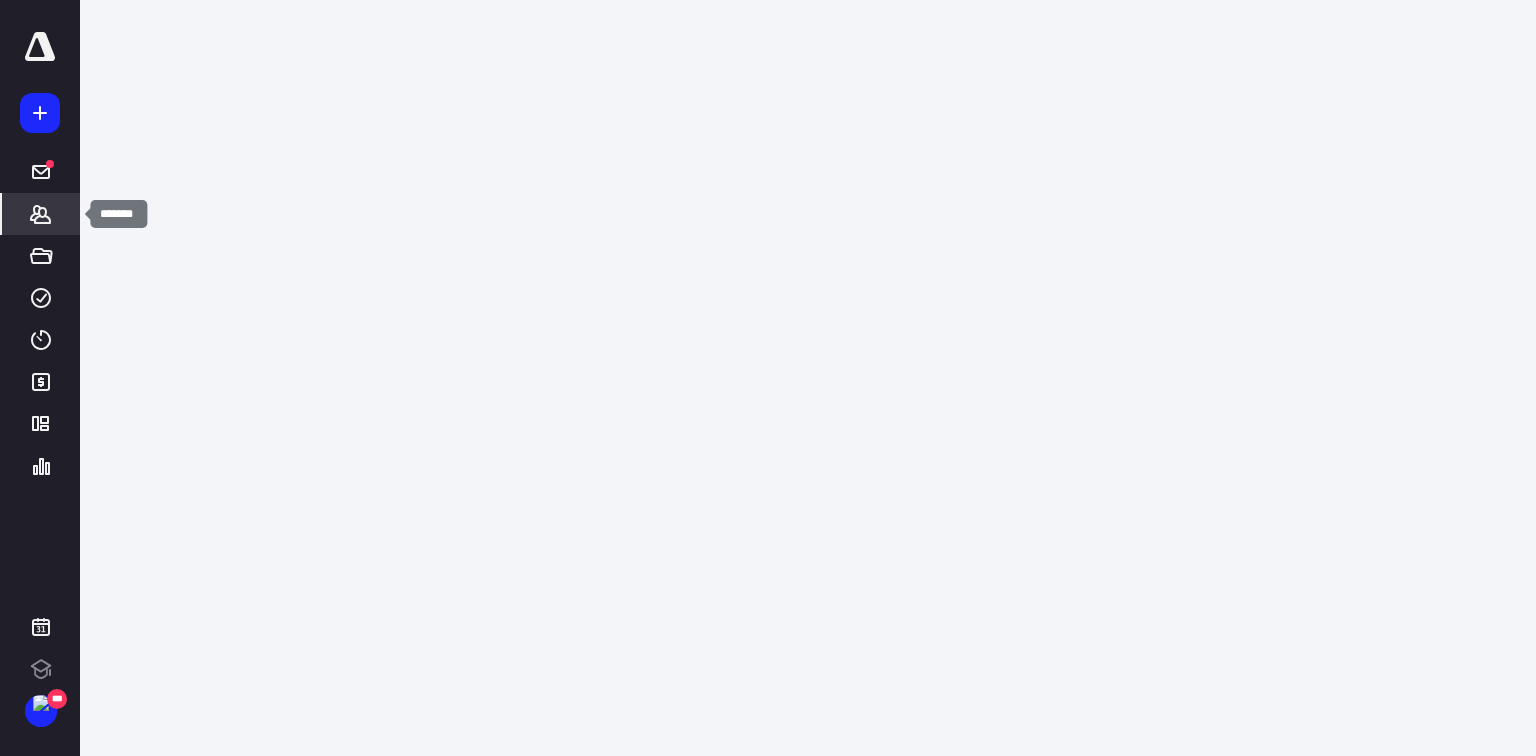 click on "*******" at bounding box center (41, 214) 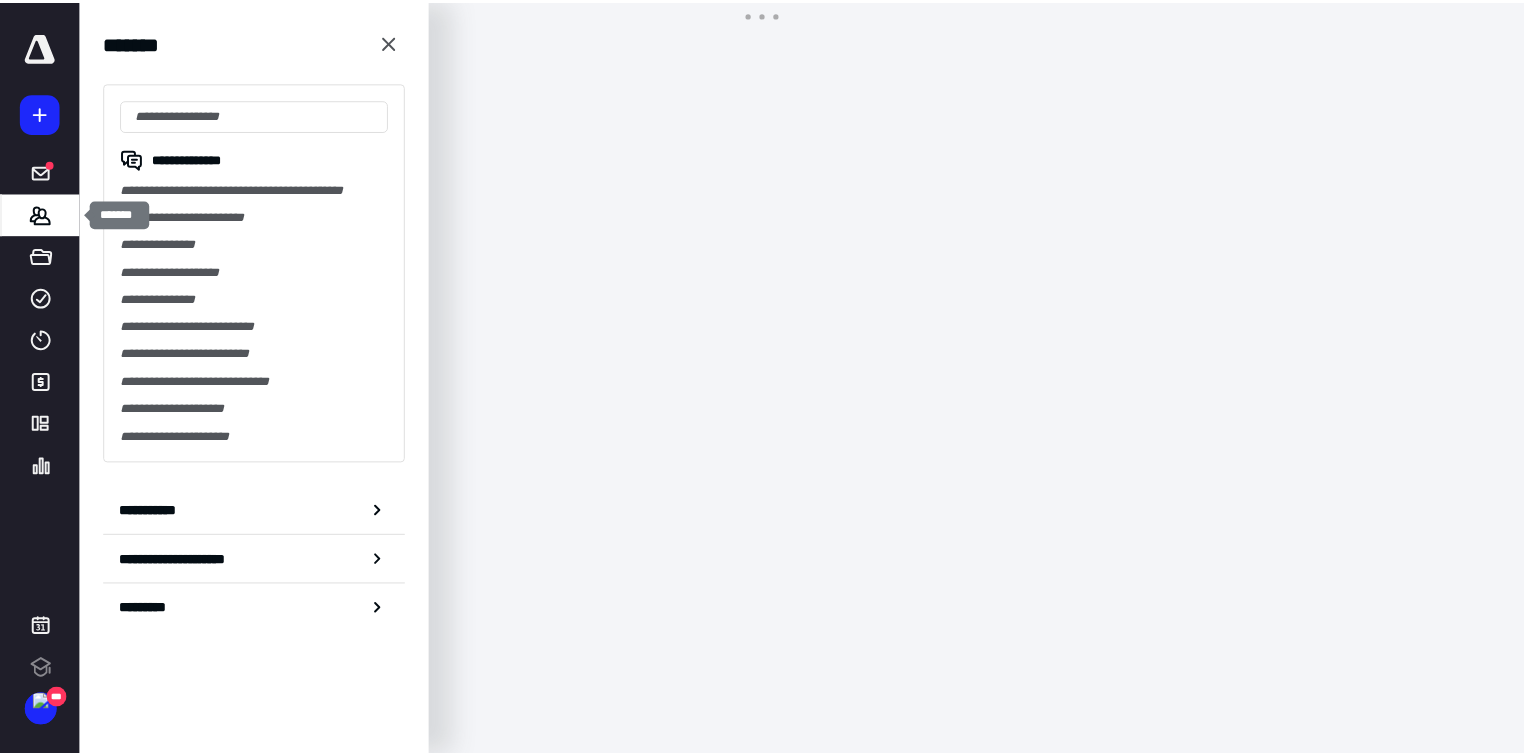 scroll, scrollTop: 0, scrollLeft: 0, axis: both 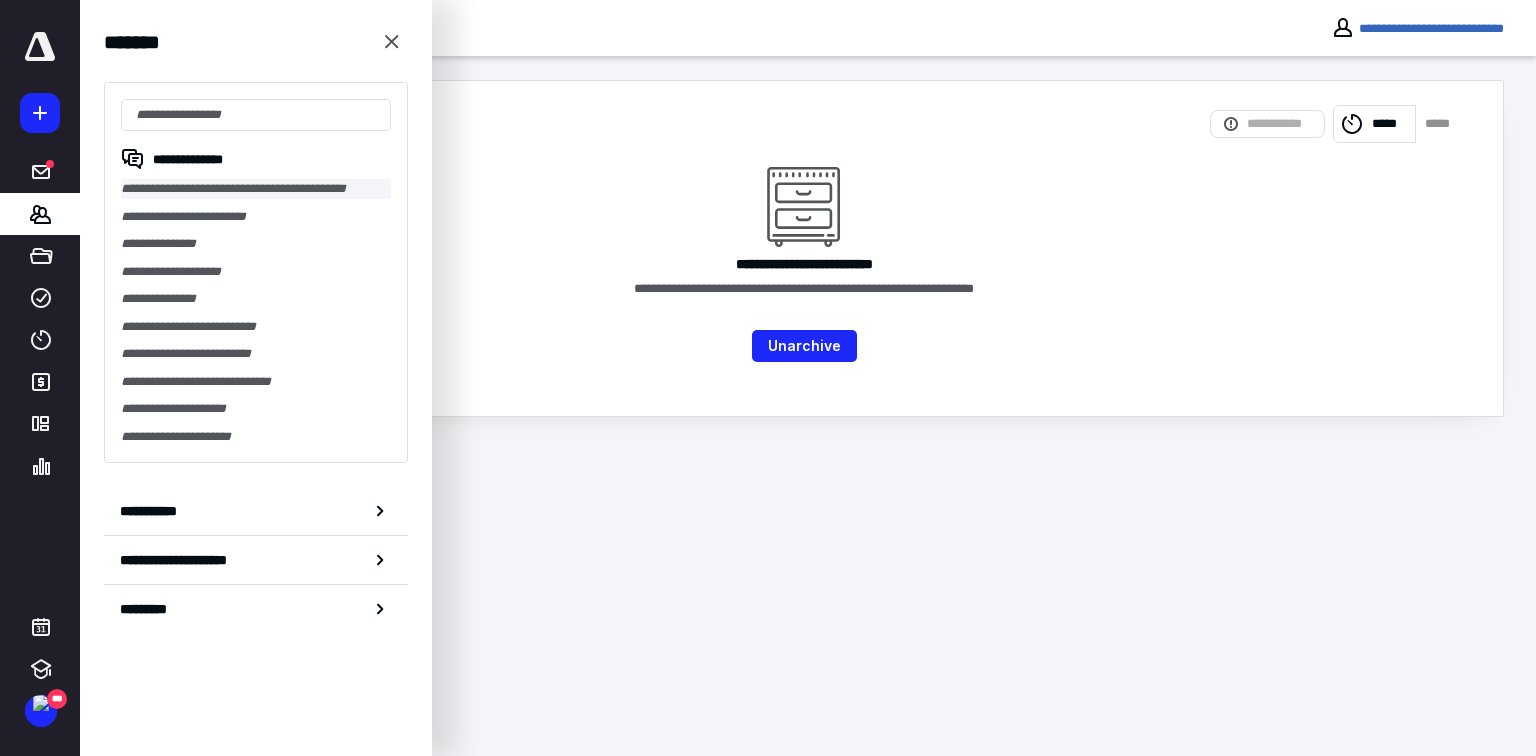 click on "**********" at bounding box center [256, 189] 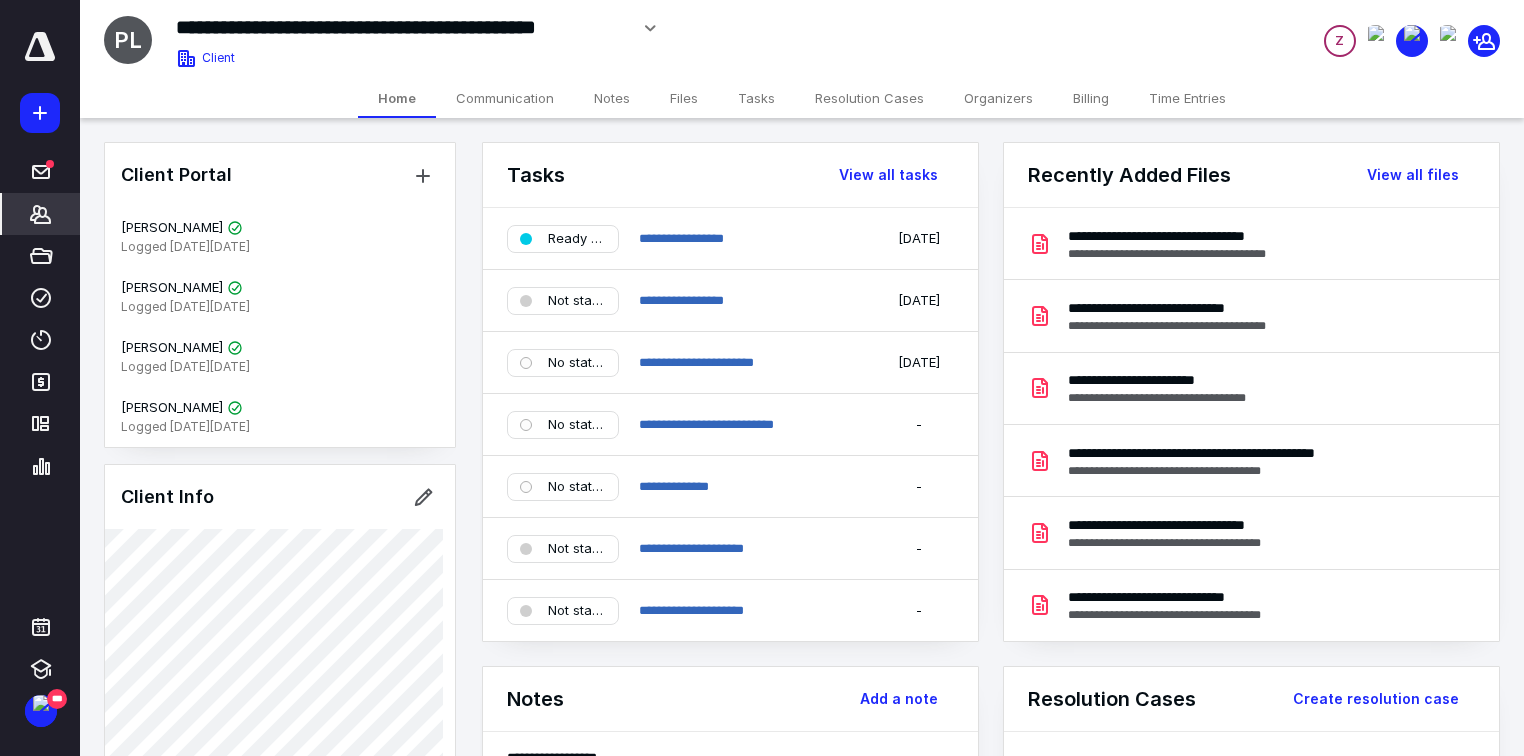 click 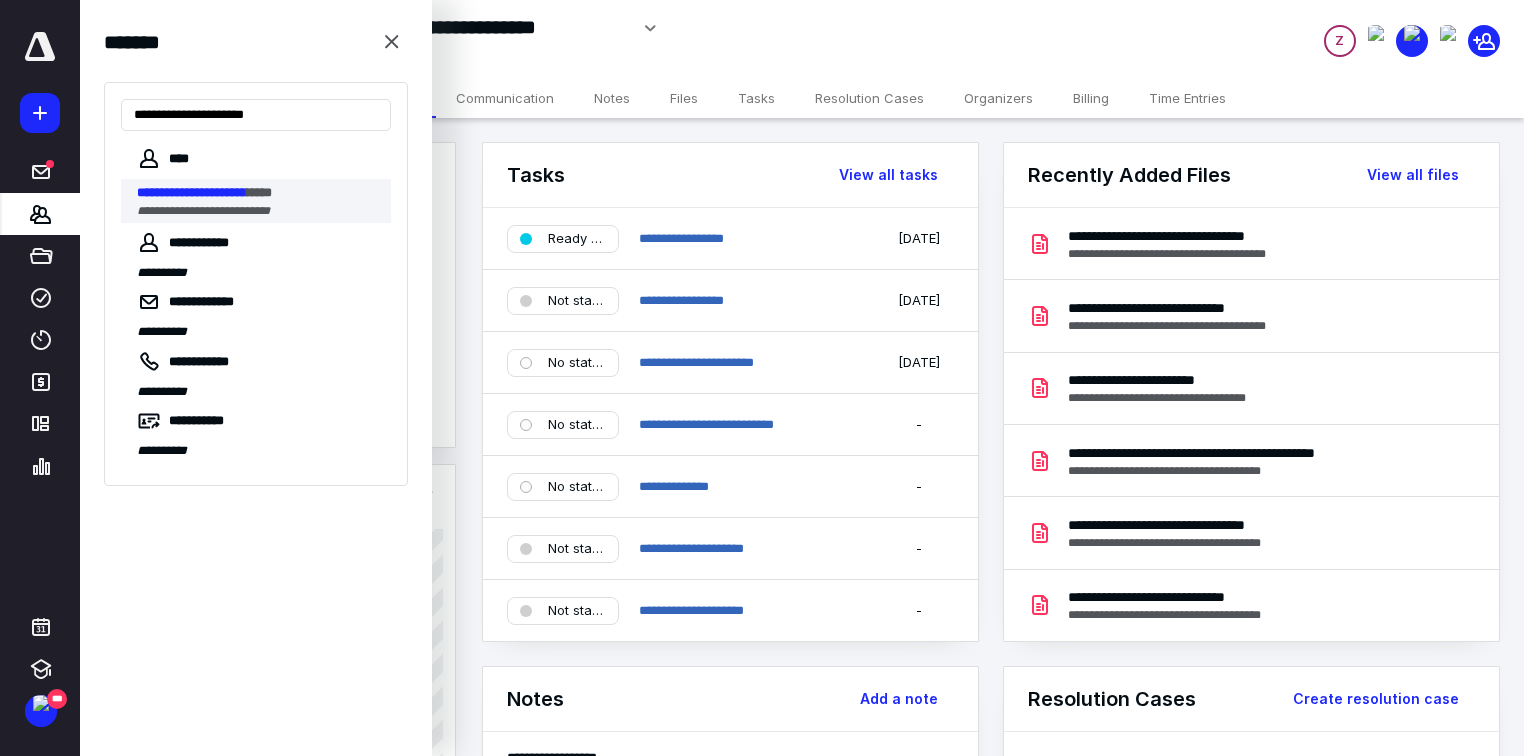 type on "**********" 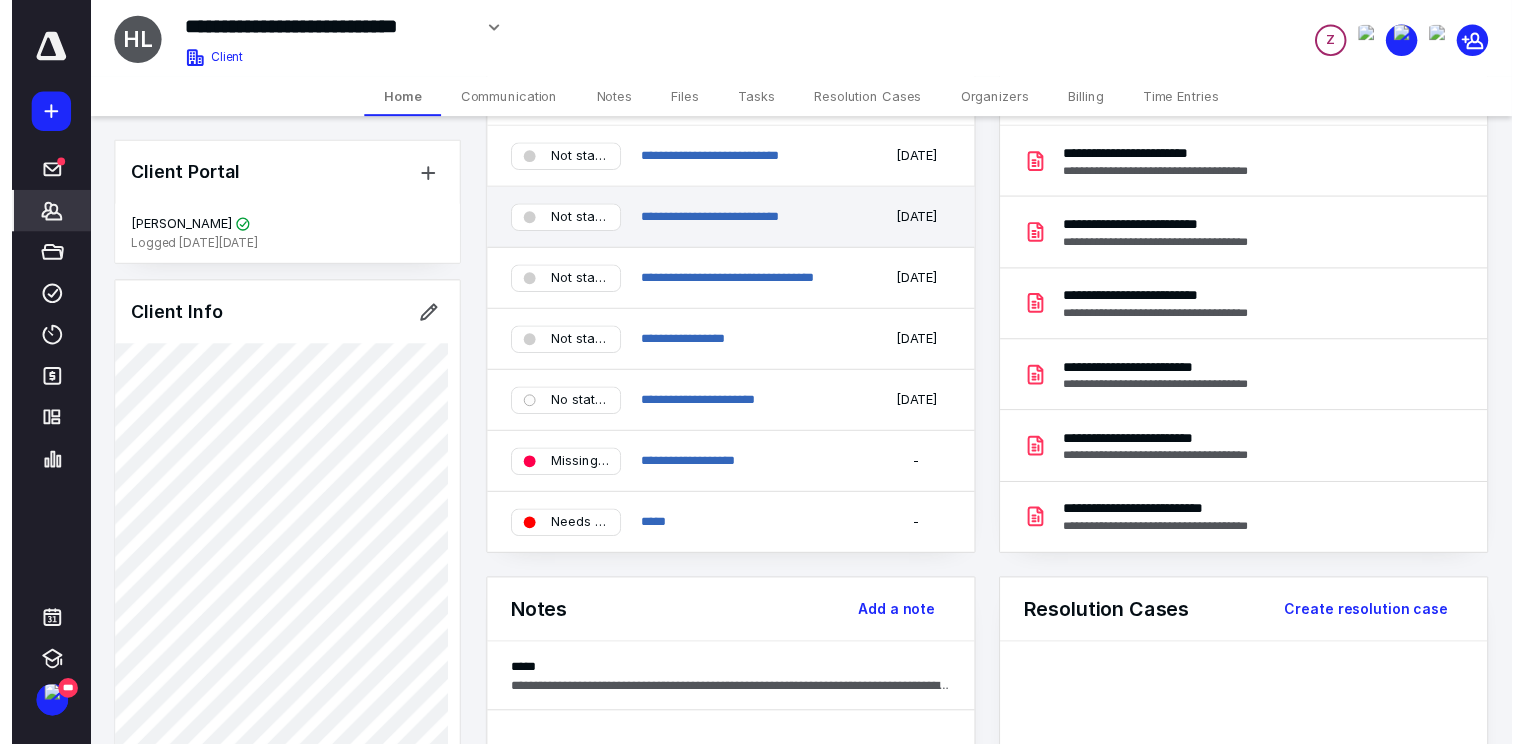 scroll, scrollTop: 0, scrollLeft: 0, axis: both 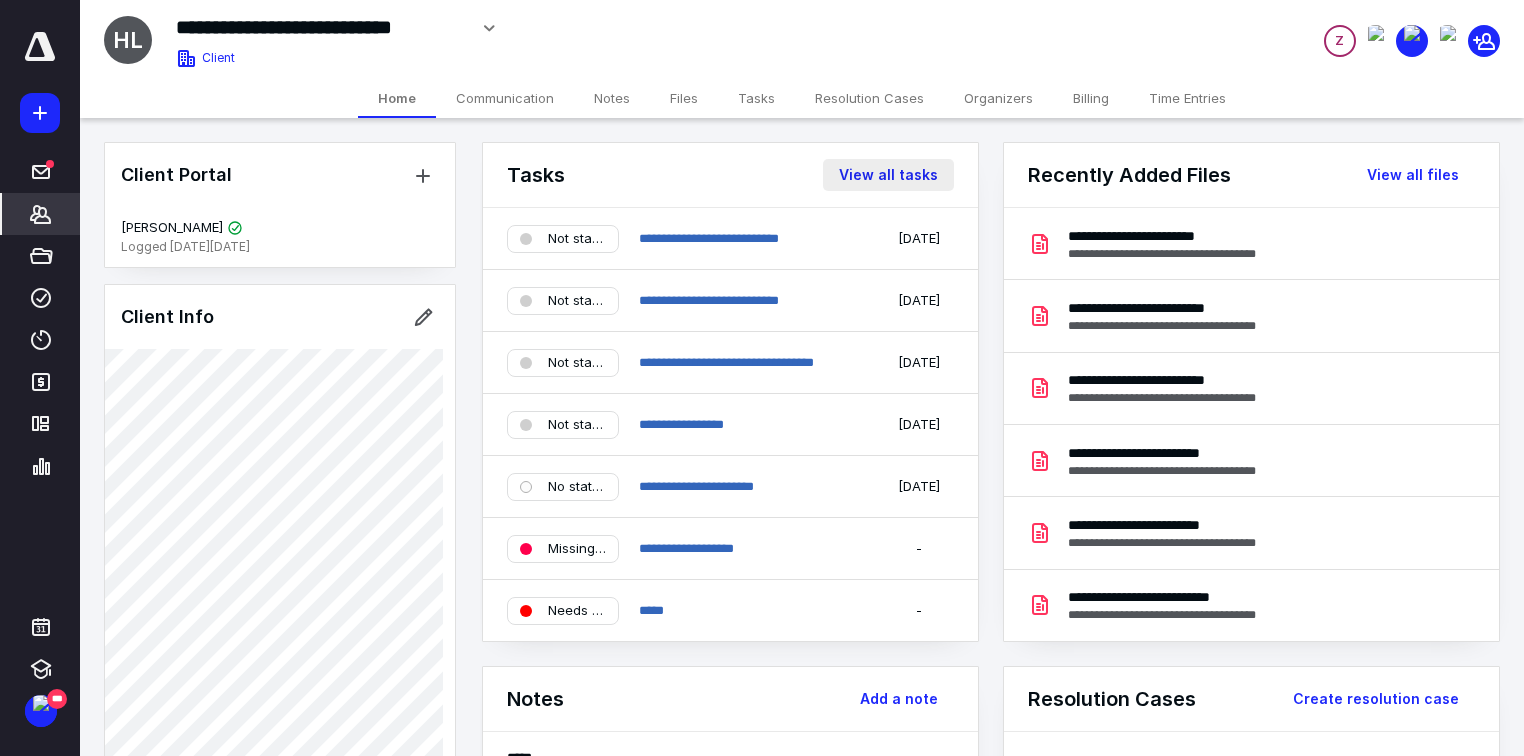 click on "View all tasks" at bounding box center [888, 175] 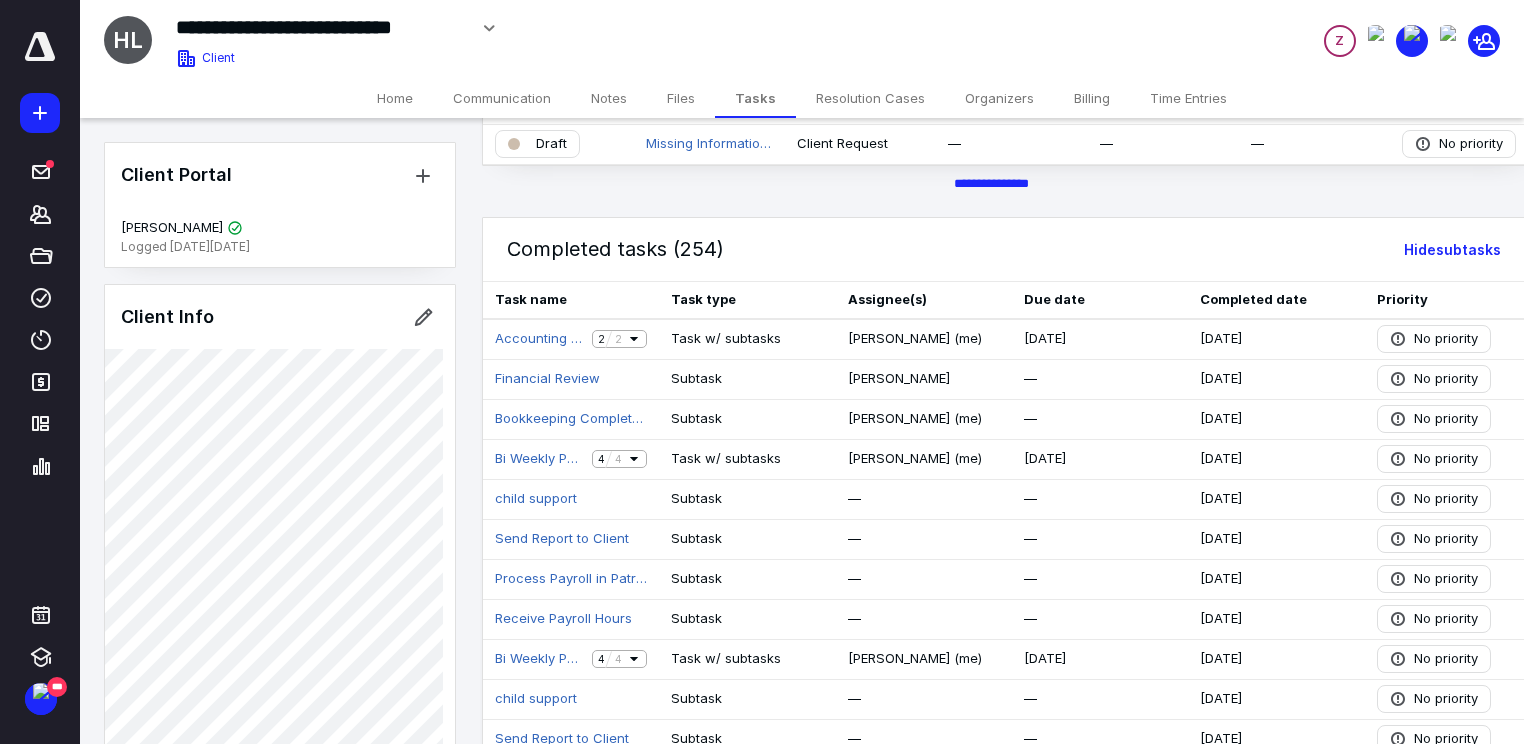 scroll, scrollTop: 480, scrollLeft: 0, axis: vertical 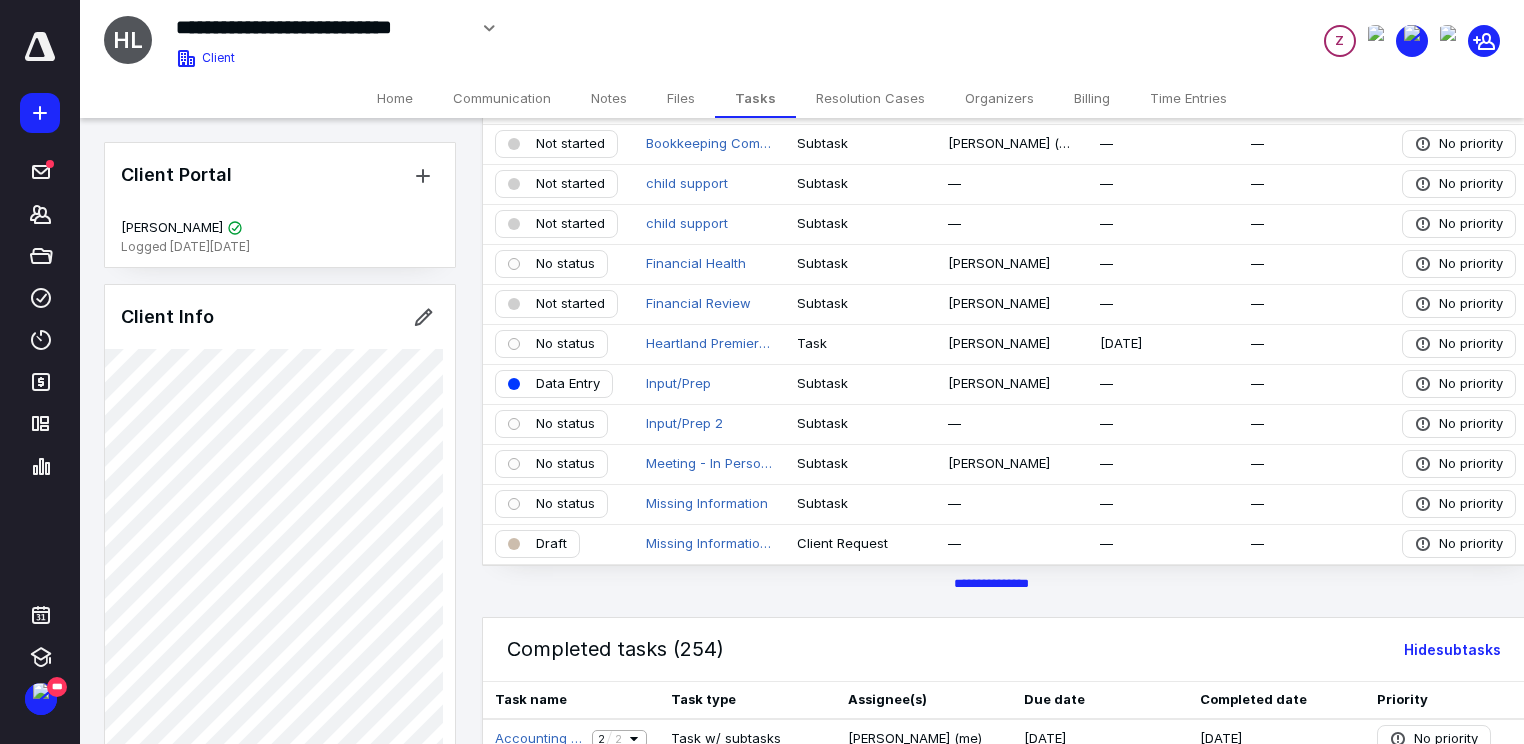 click on "Files" at bounding box center (681, 98) 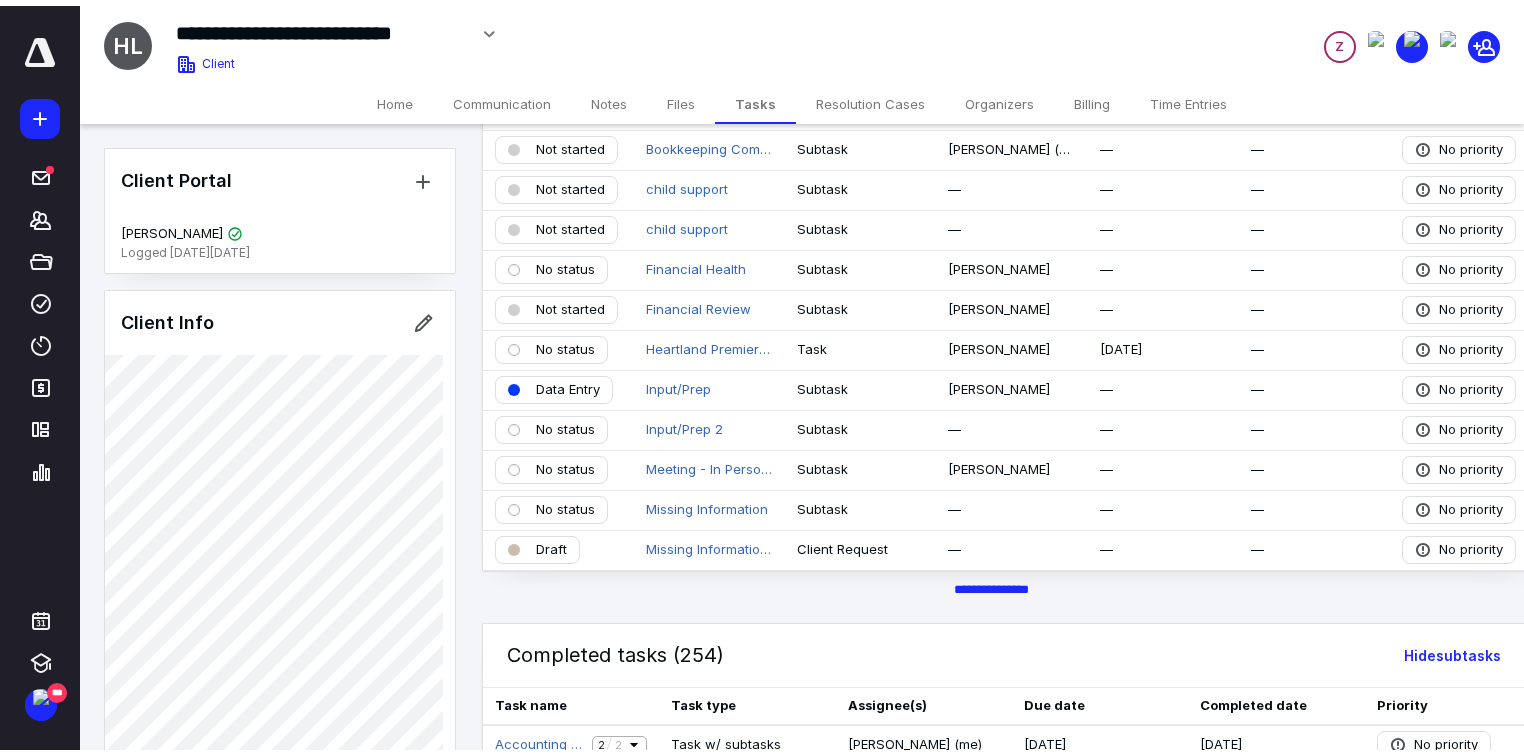 scroll, scrollTop: 0, scrollLeft: 0, axis: both 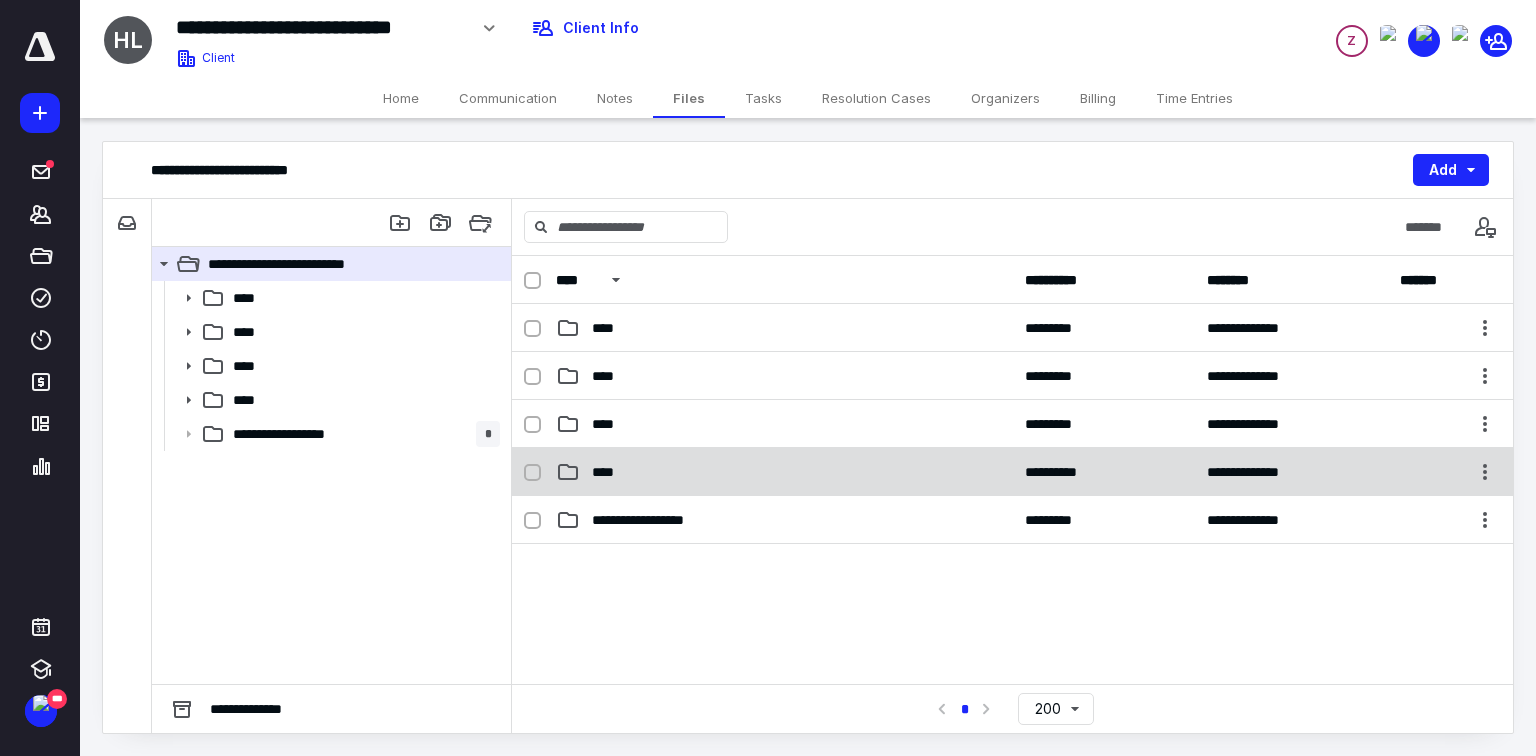 click on "****" at bounding box center (609, 472) 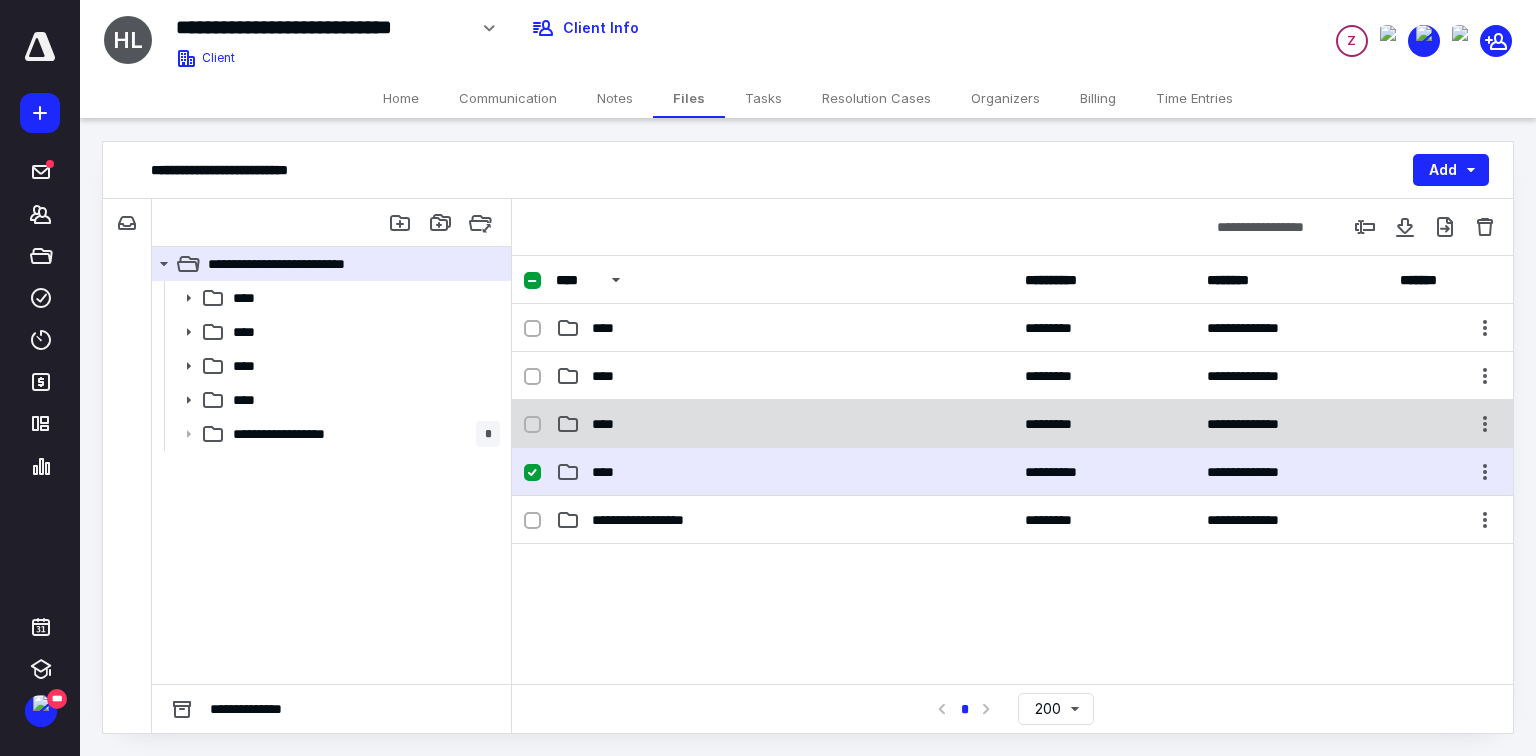 click on "****" at bounding box center (784, 424) 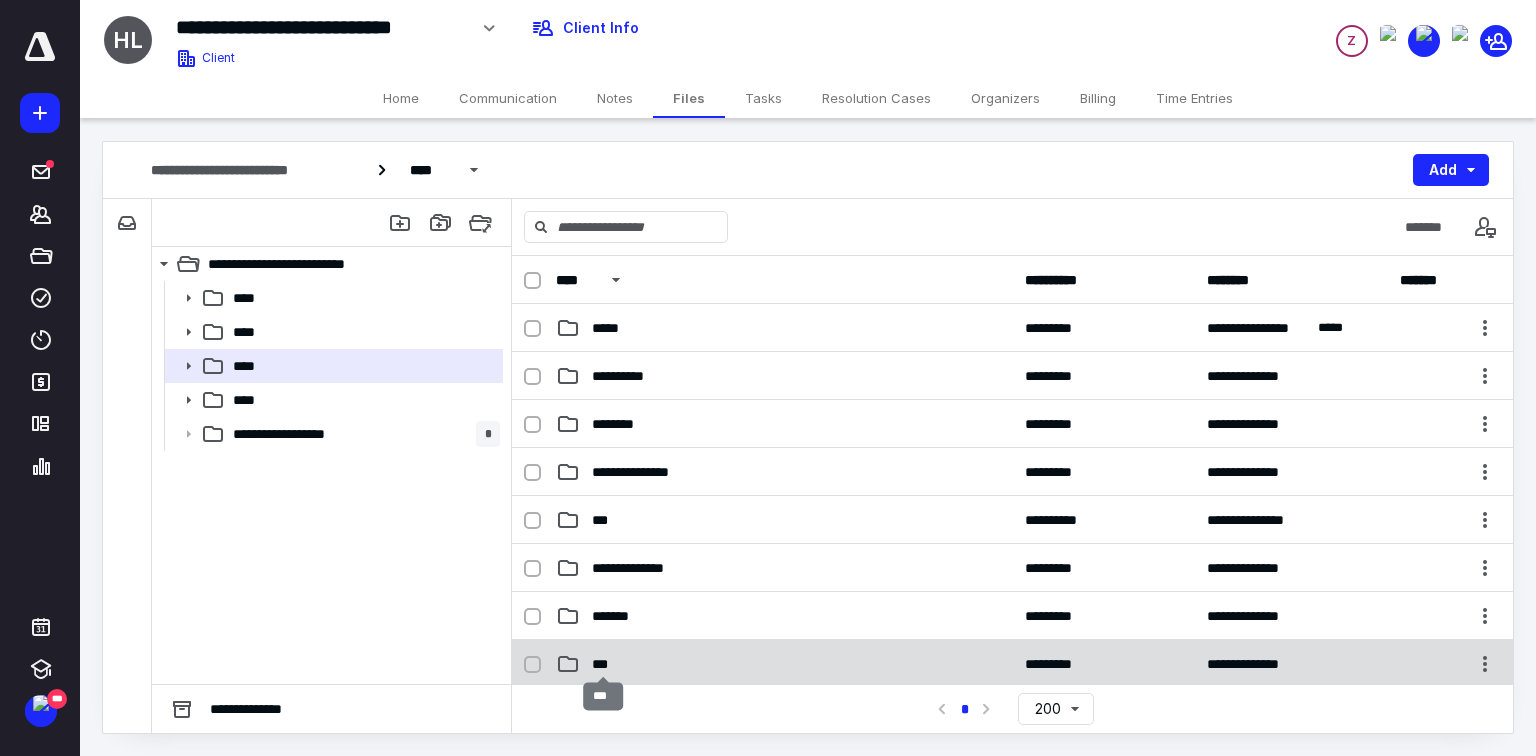 click on "***" at bounding box center [604, 664] 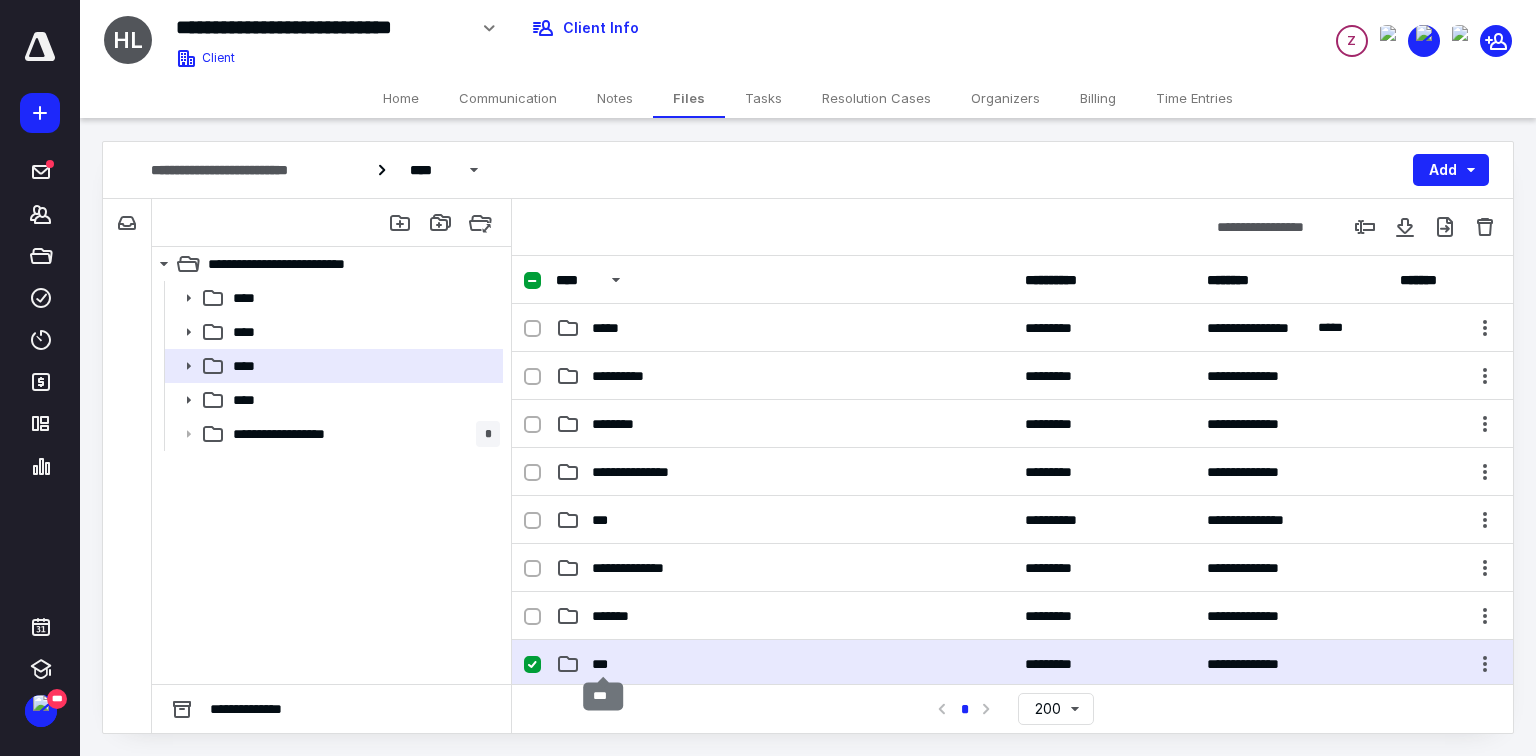 click on "***" at bounding box center (604, 664) 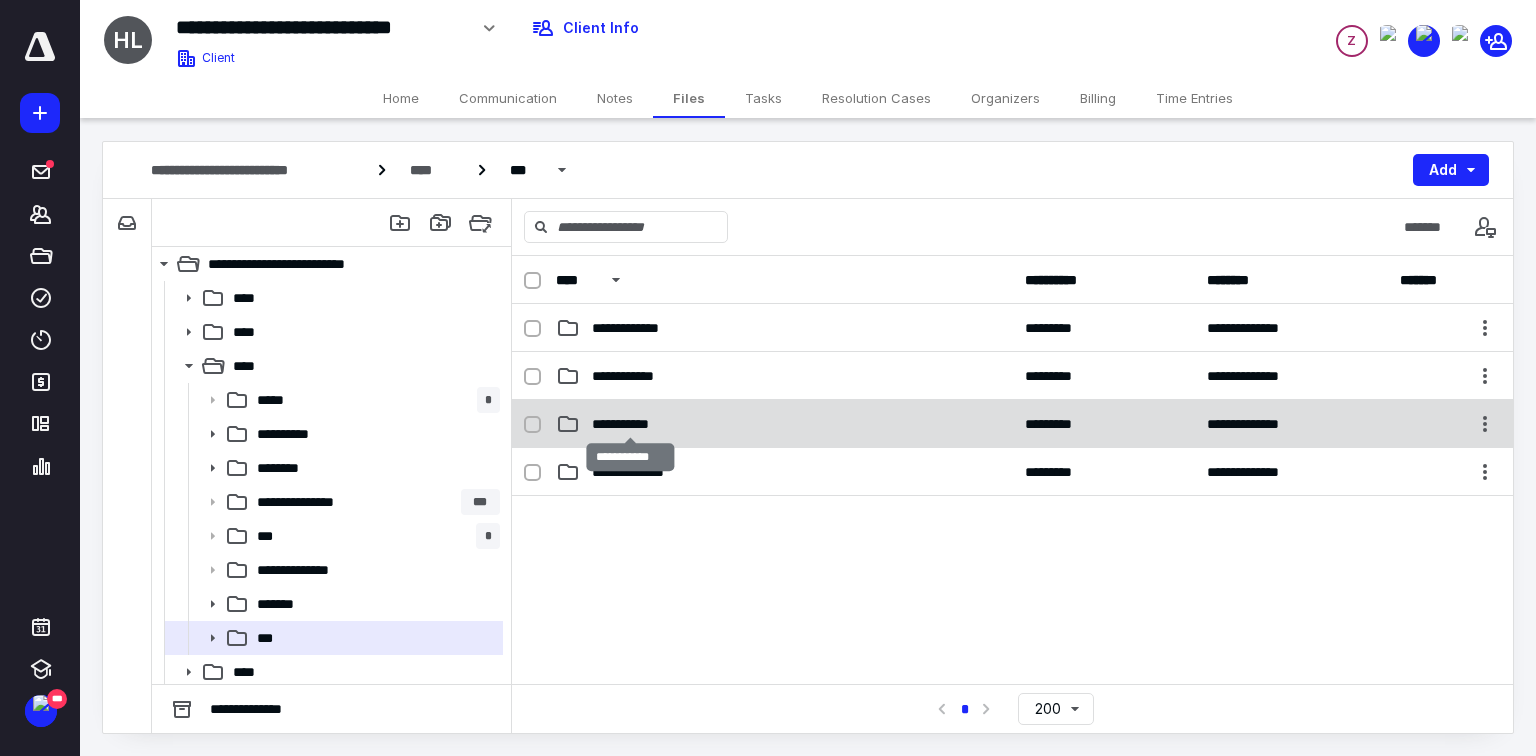 click on "**********" at bounding box center [631, 424] 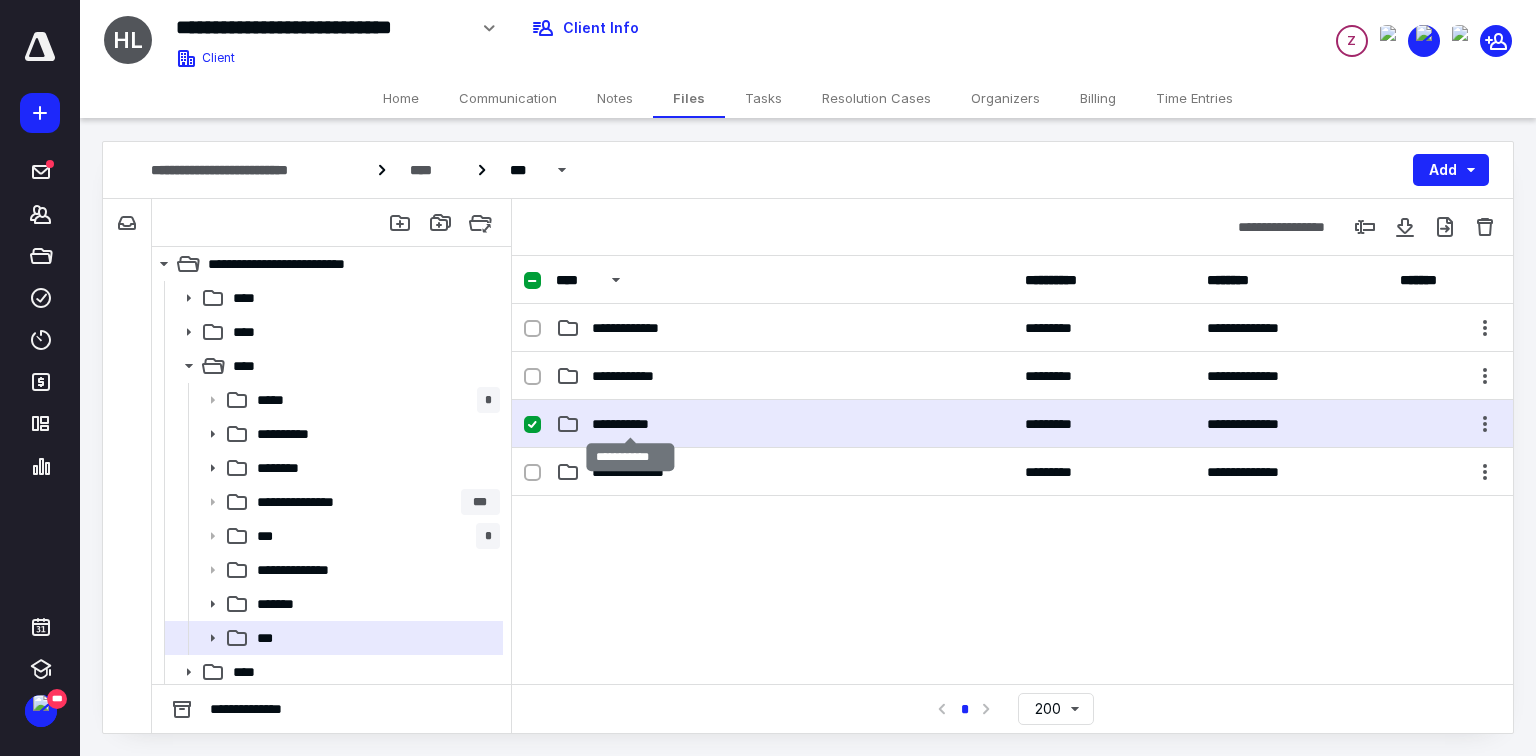 click on "**********" at bounding box center [631, 424] 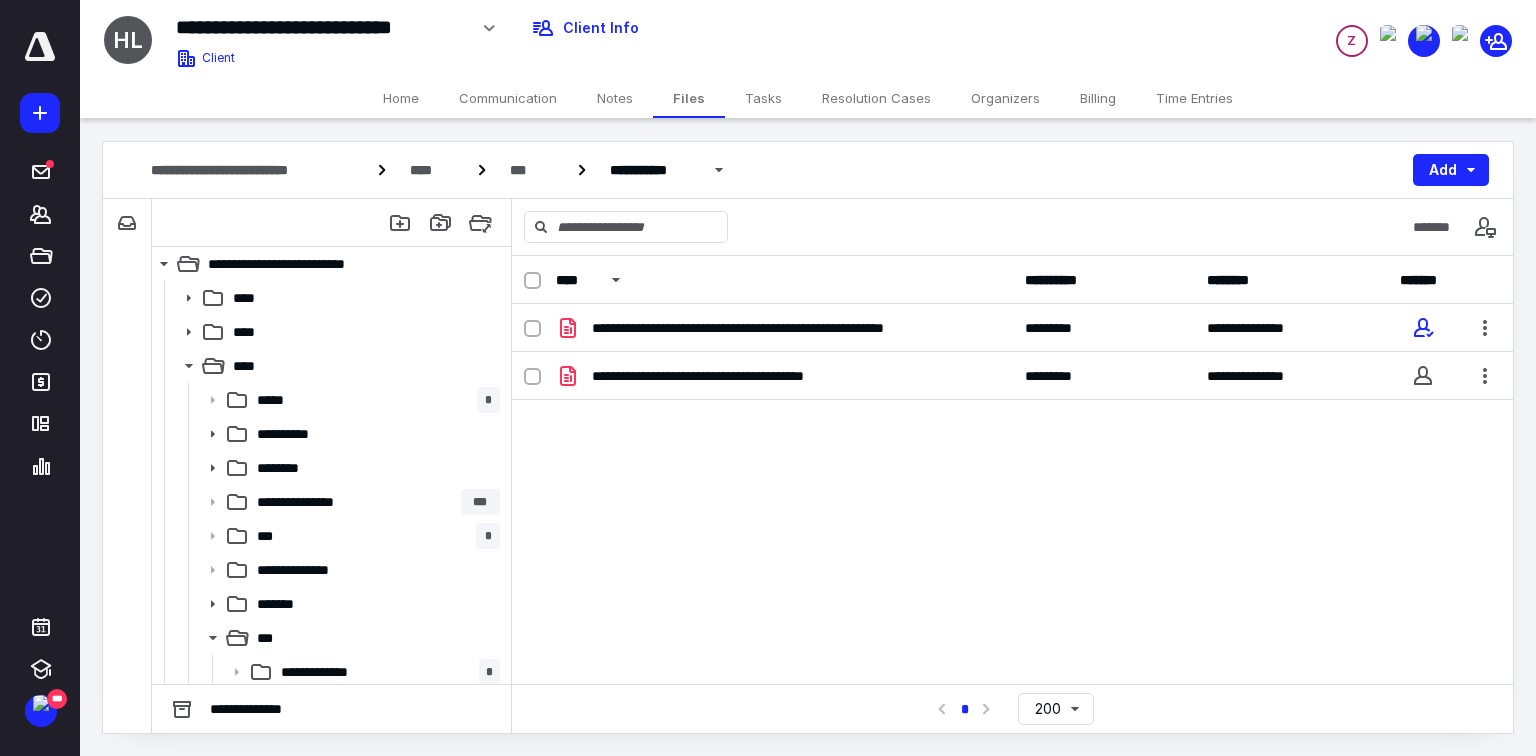 click on "**********" at bounding box center [1012, 454] 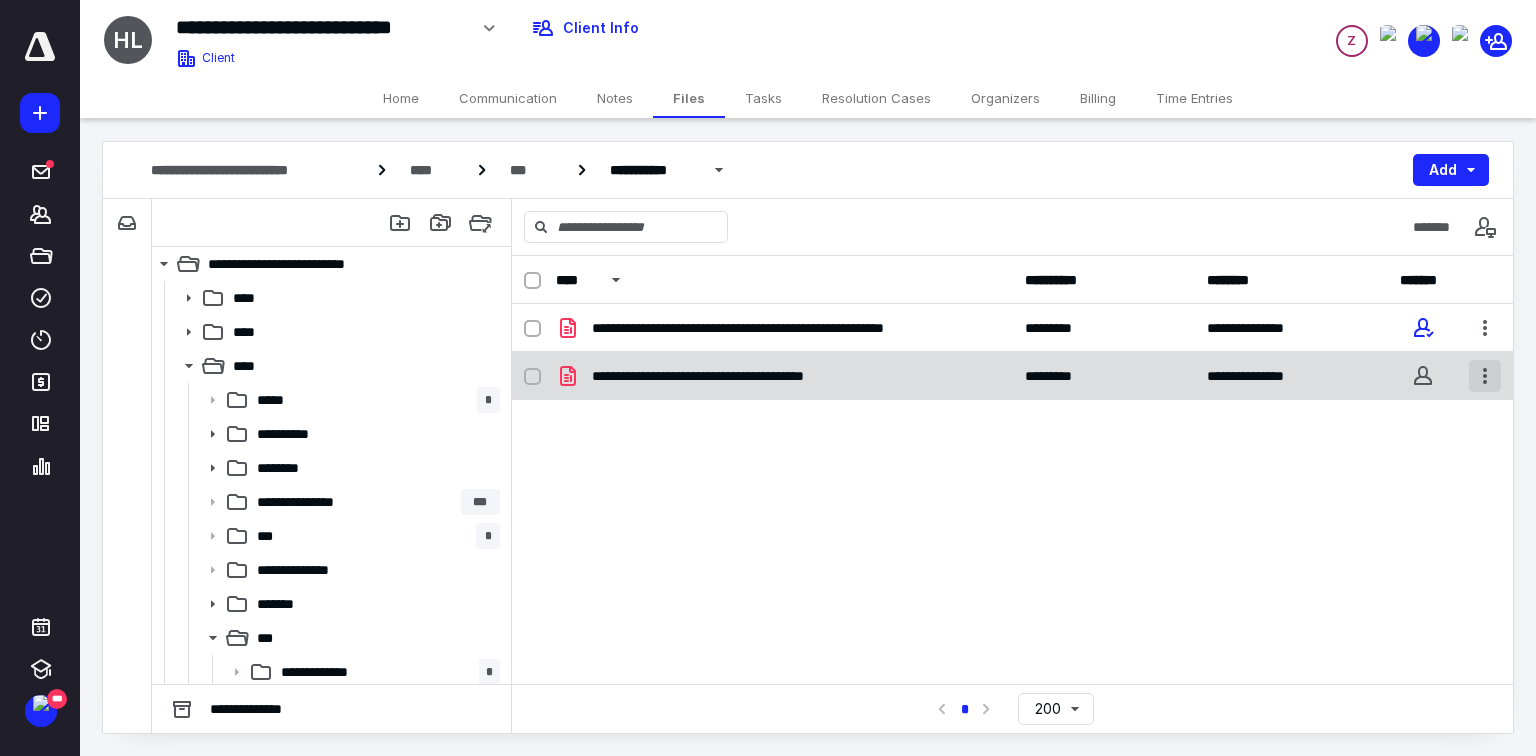 click at bounding box center (1485, 376) 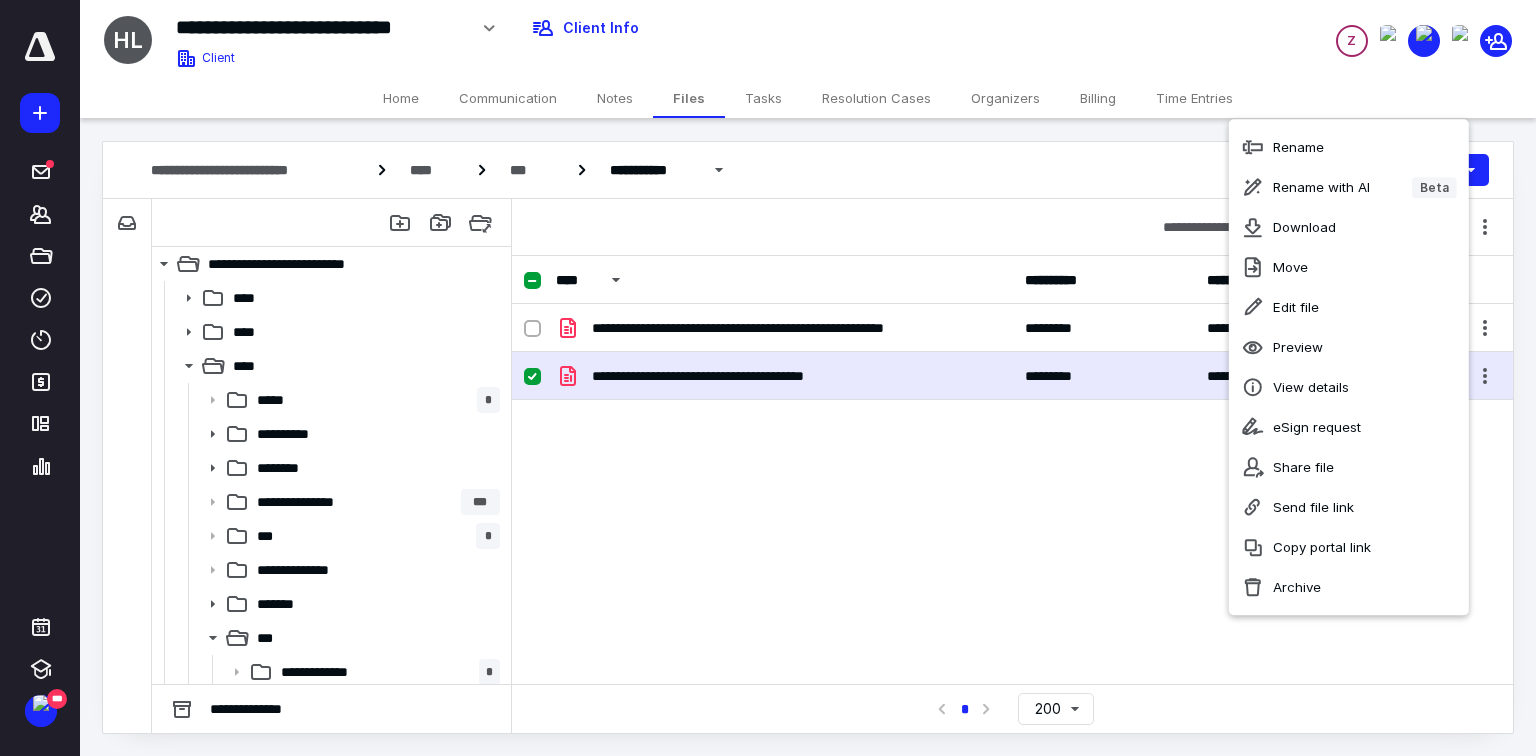 click on "**********" at bounding box center (1012, 454) 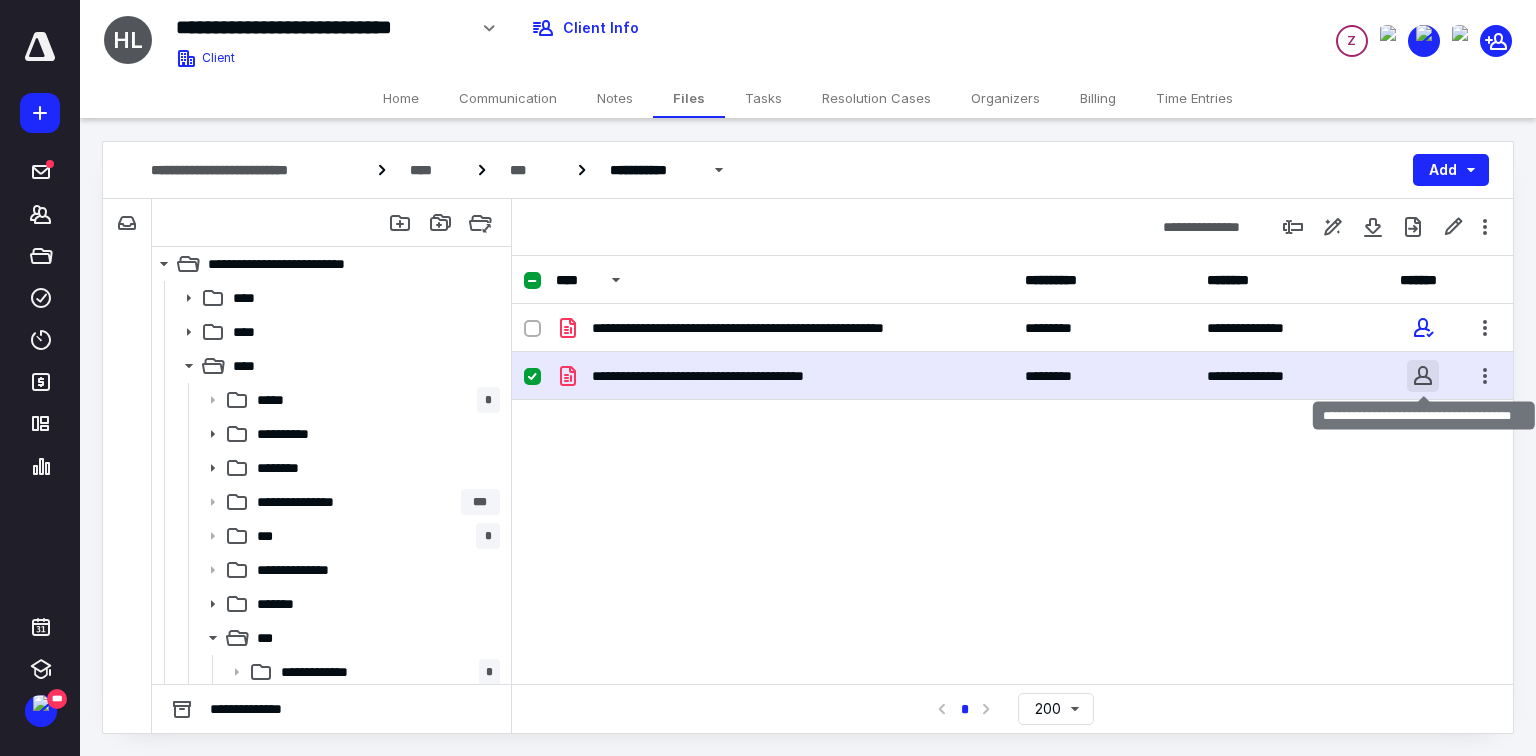 click at bounding box center (1423, 376) 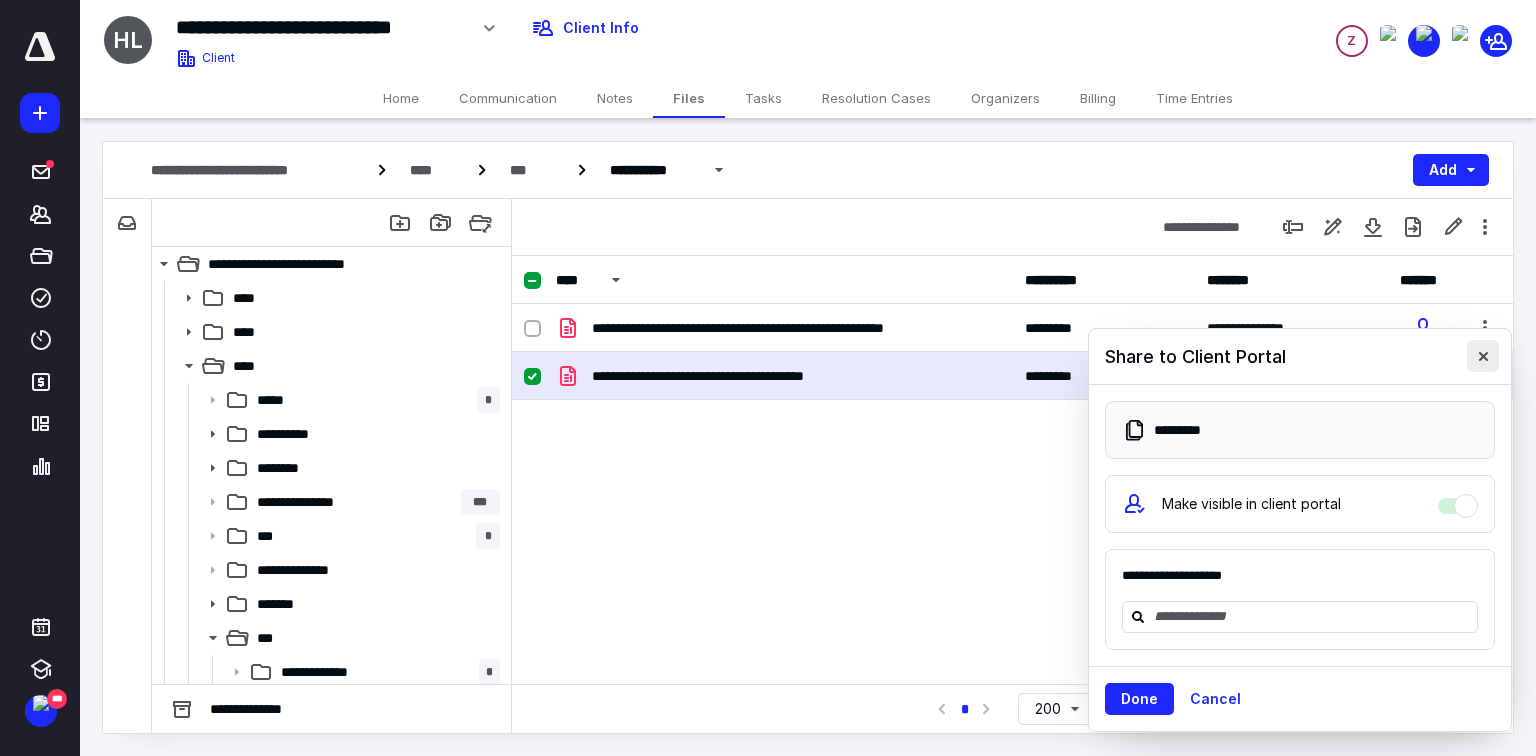 click at bounding box center (1483, 356) 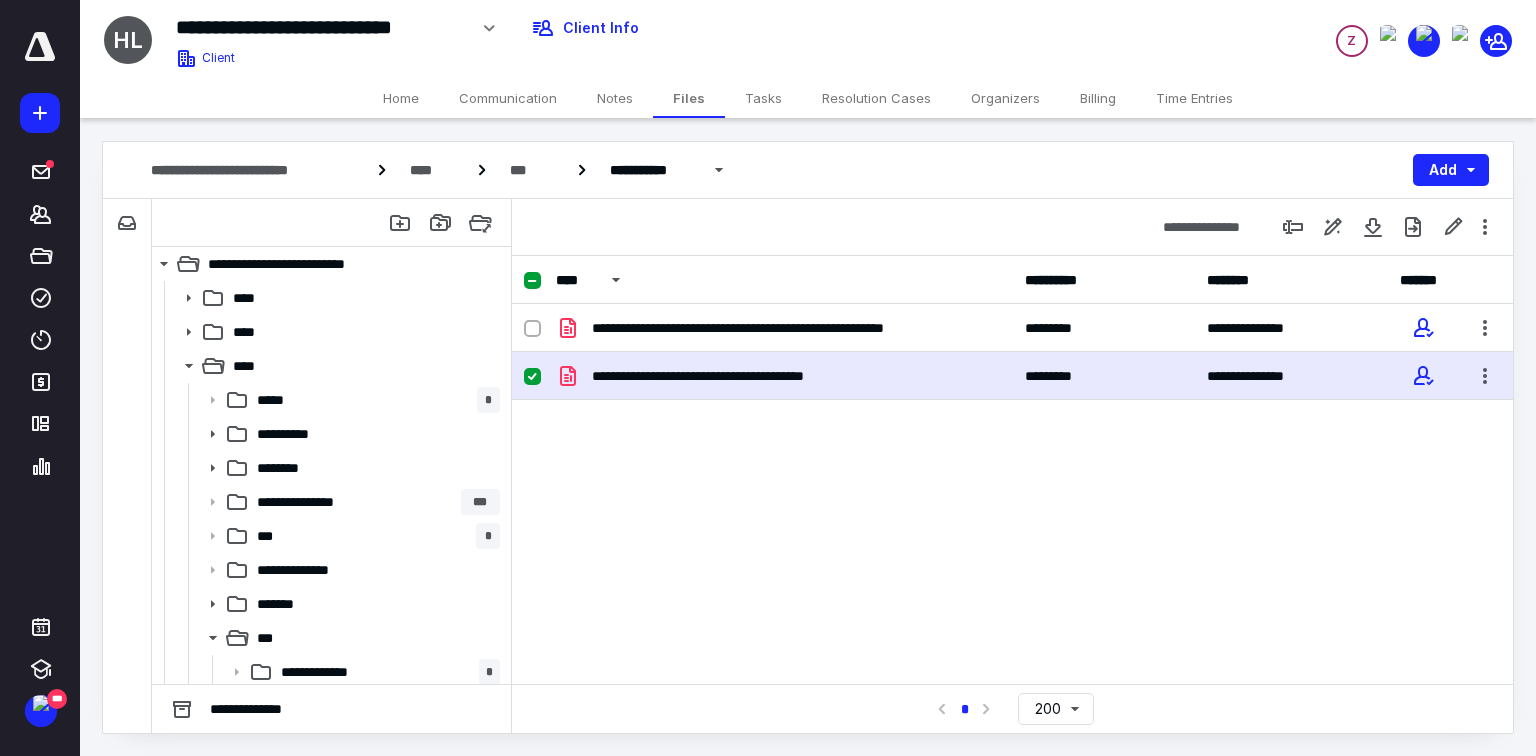 click on "**********" at bounding box center (1012, 454) 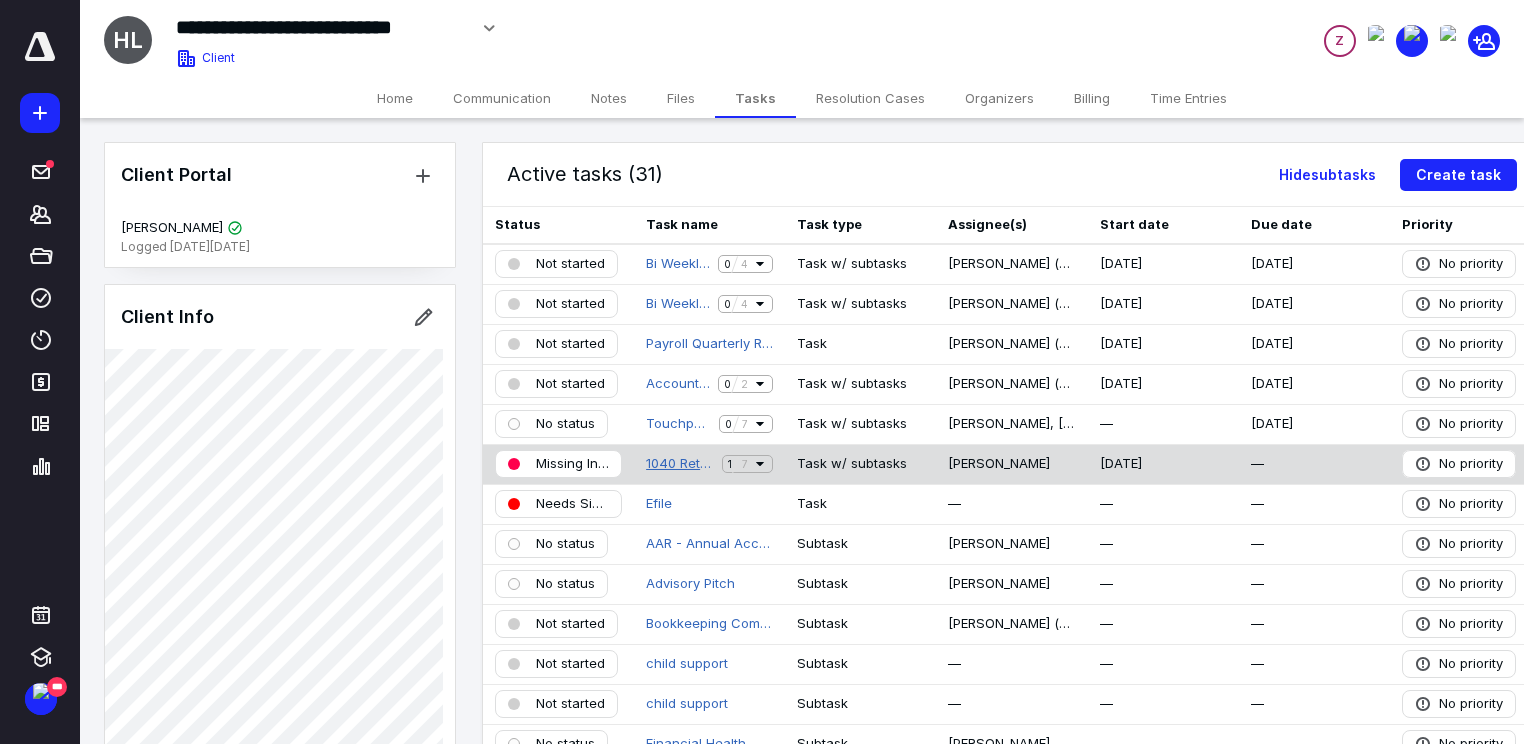 click on "1040 Return - Paper" at bounding box center [680, 464] 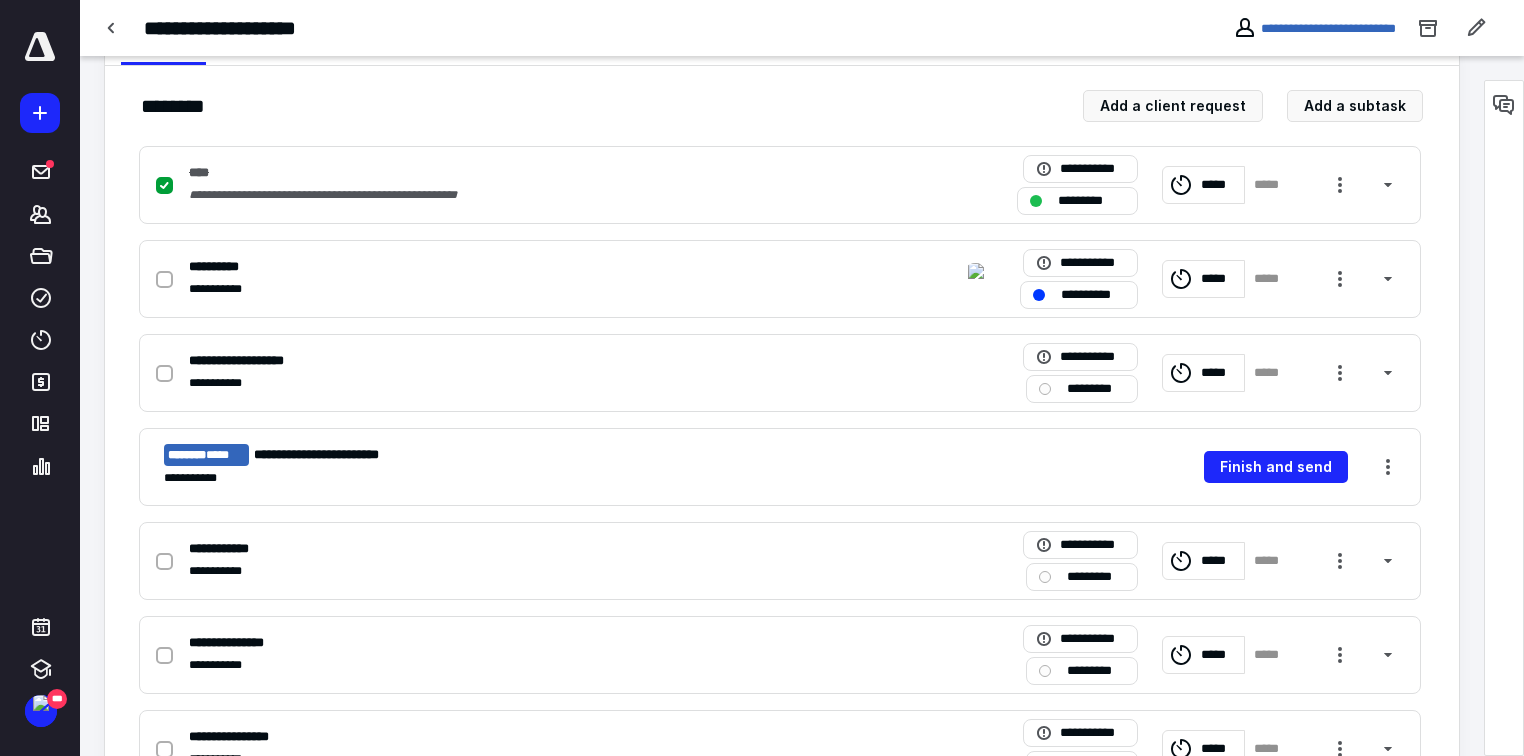 scroll, scrollTop: 112, scrollLeft: 0, axis: vertical 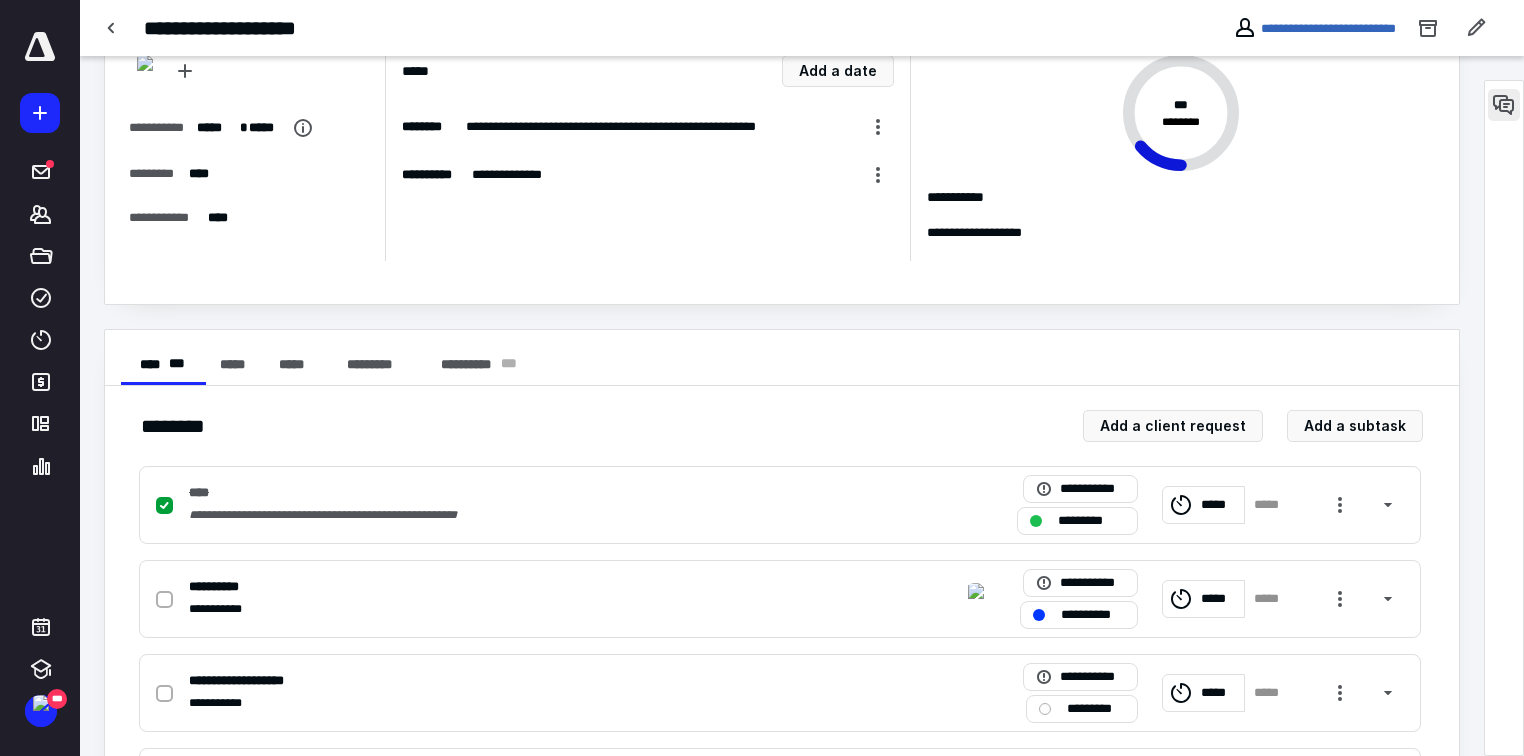 click at bounding box center (1504, 105) 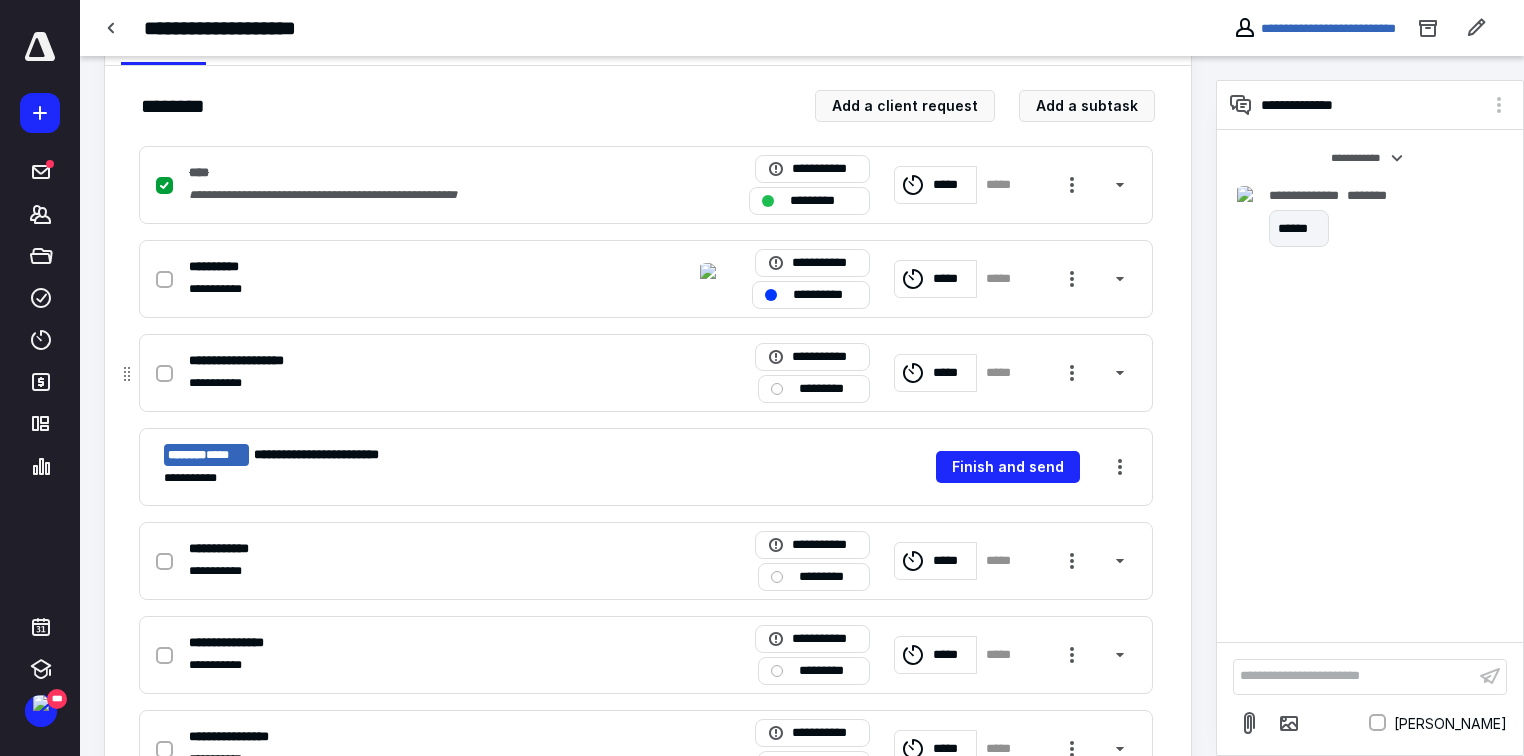 scroll, scrollTop: 512, scrollLeft: 0, axis: vertical 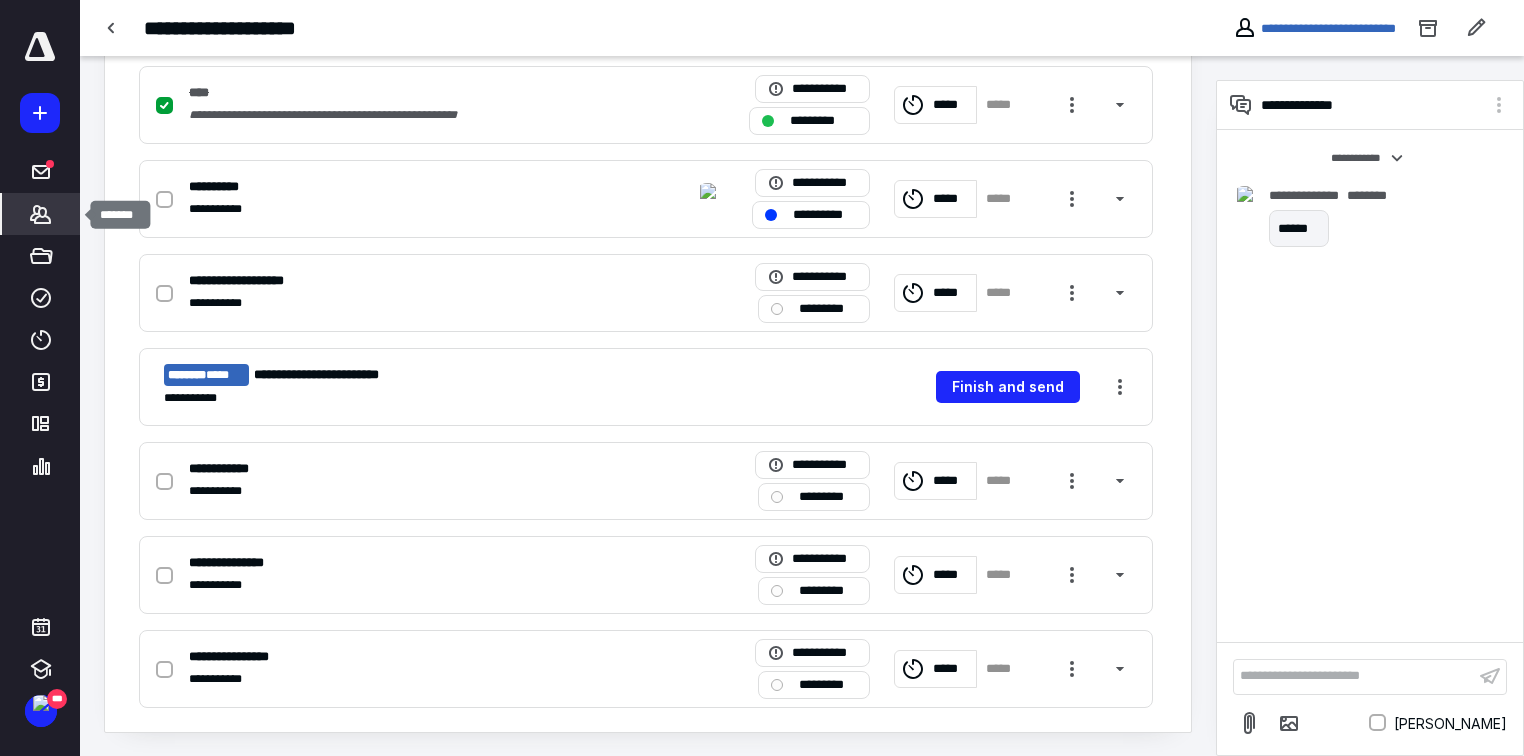 click 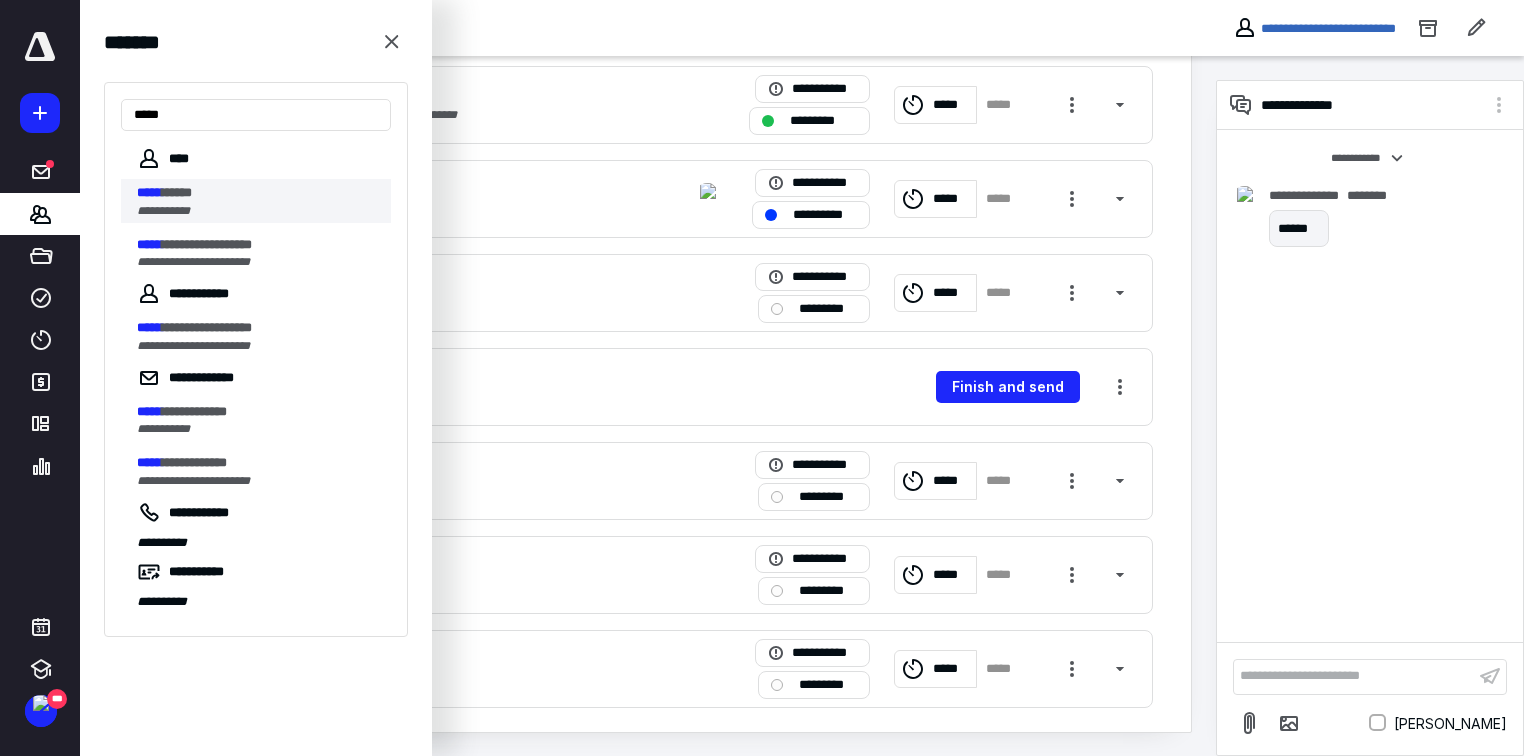 type on "*****" 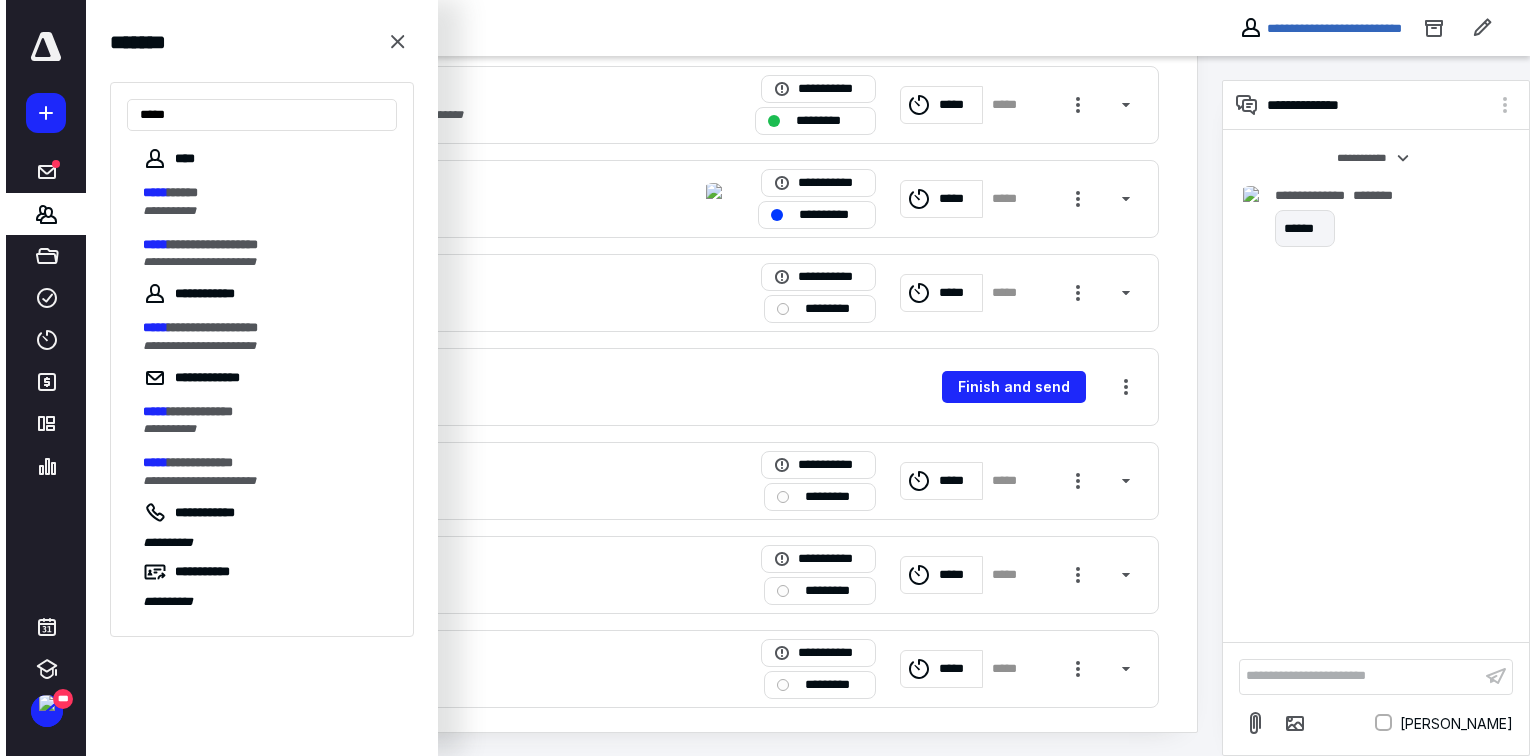 scroll, scrollTop: 0, scrollLeft: 0, axis: both 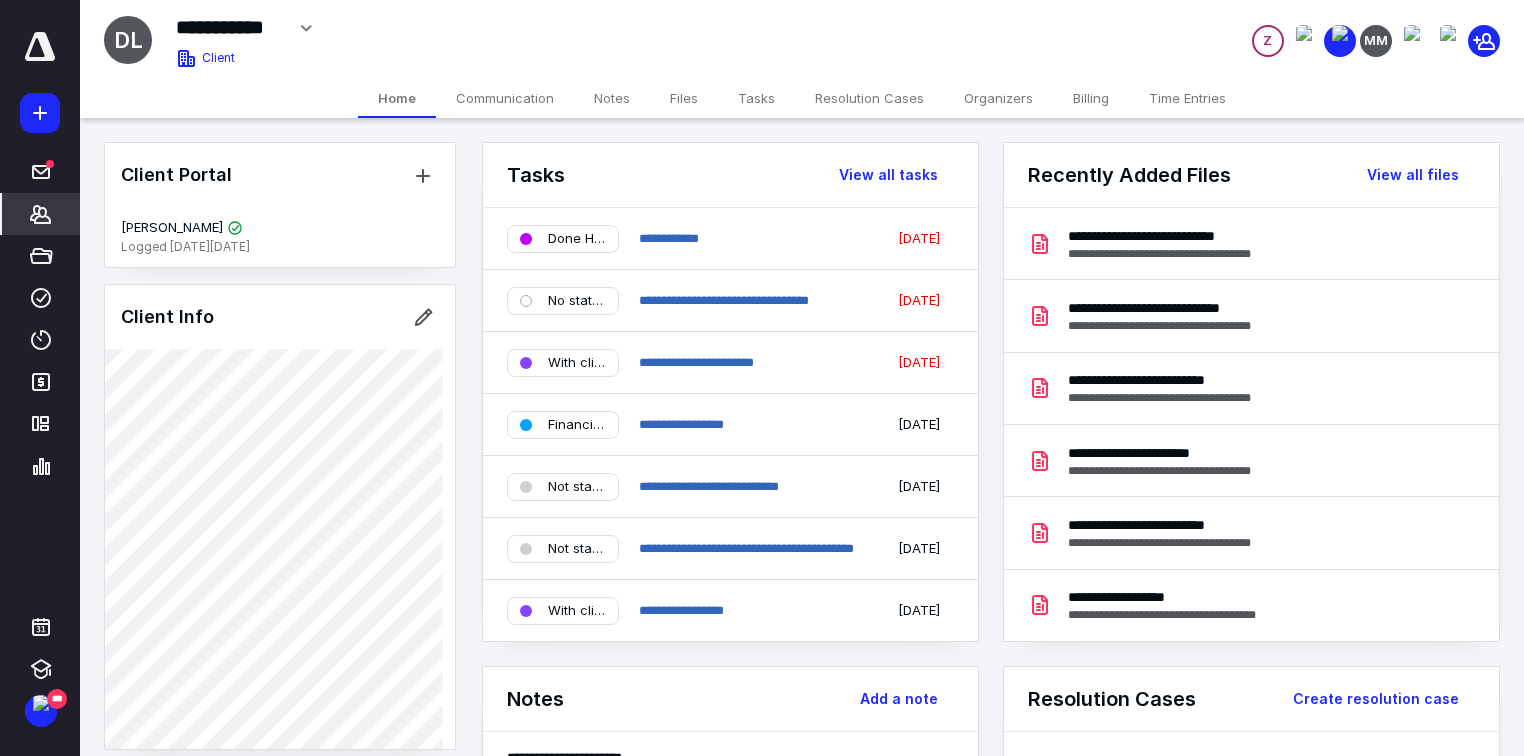 click 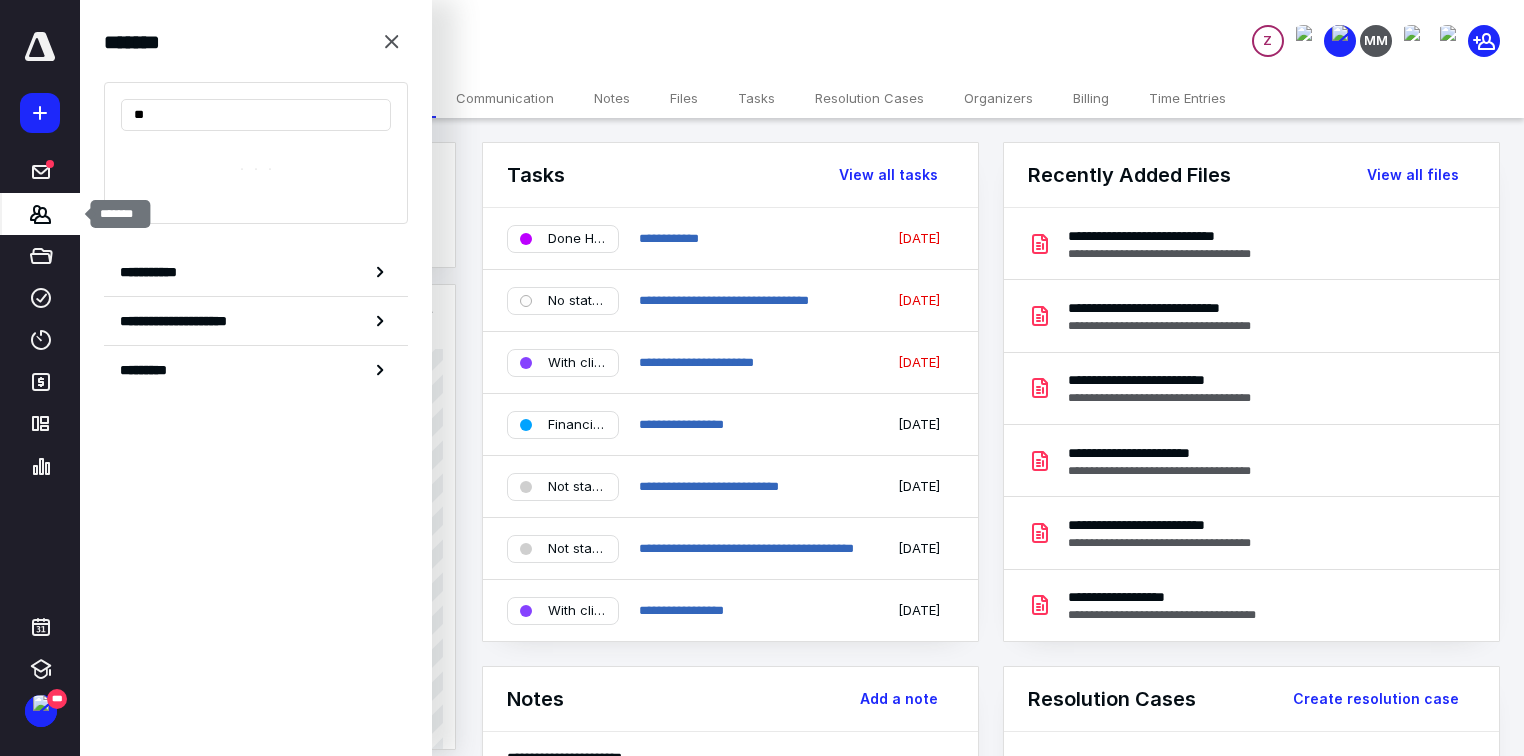 type on "*" 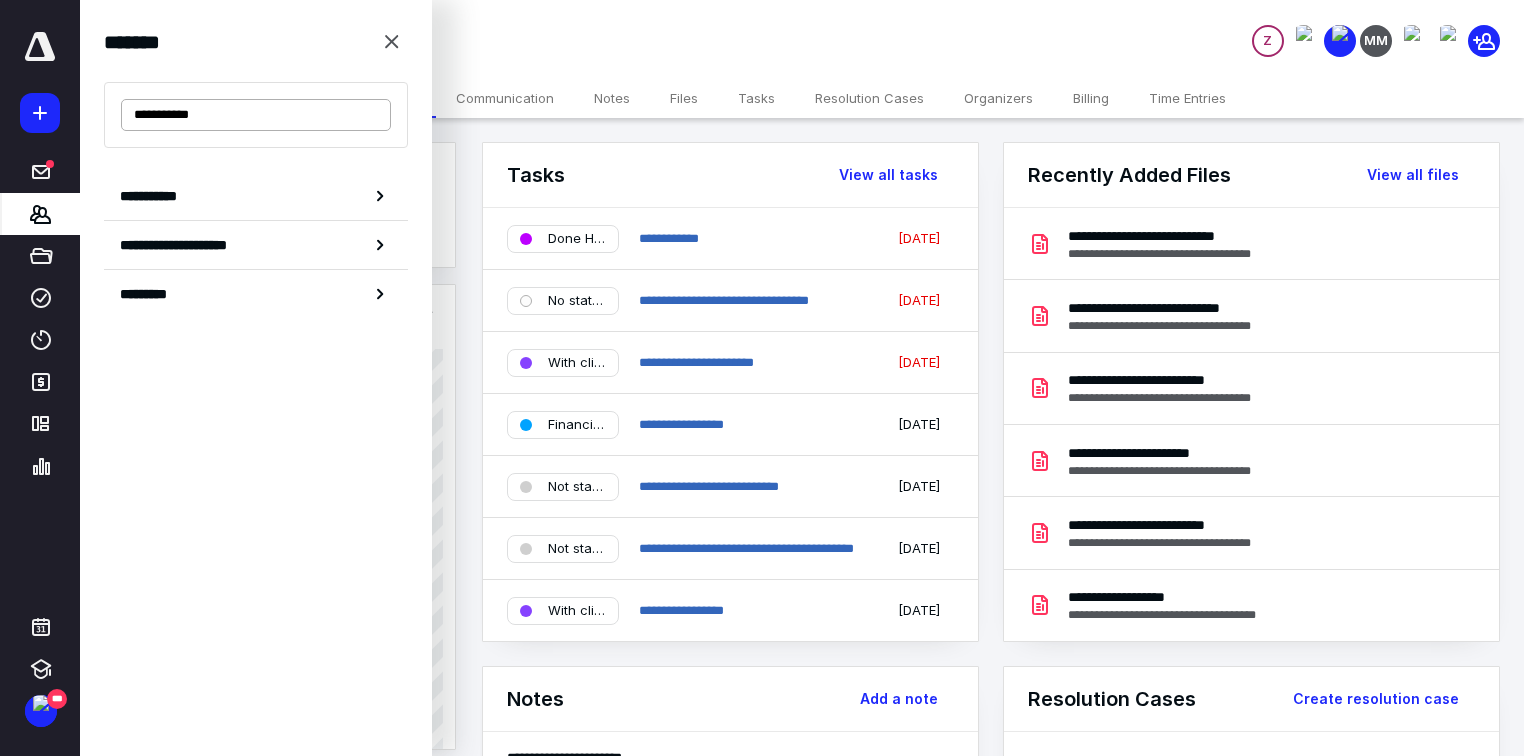 click on "**********" at bounding box center [256, 115] 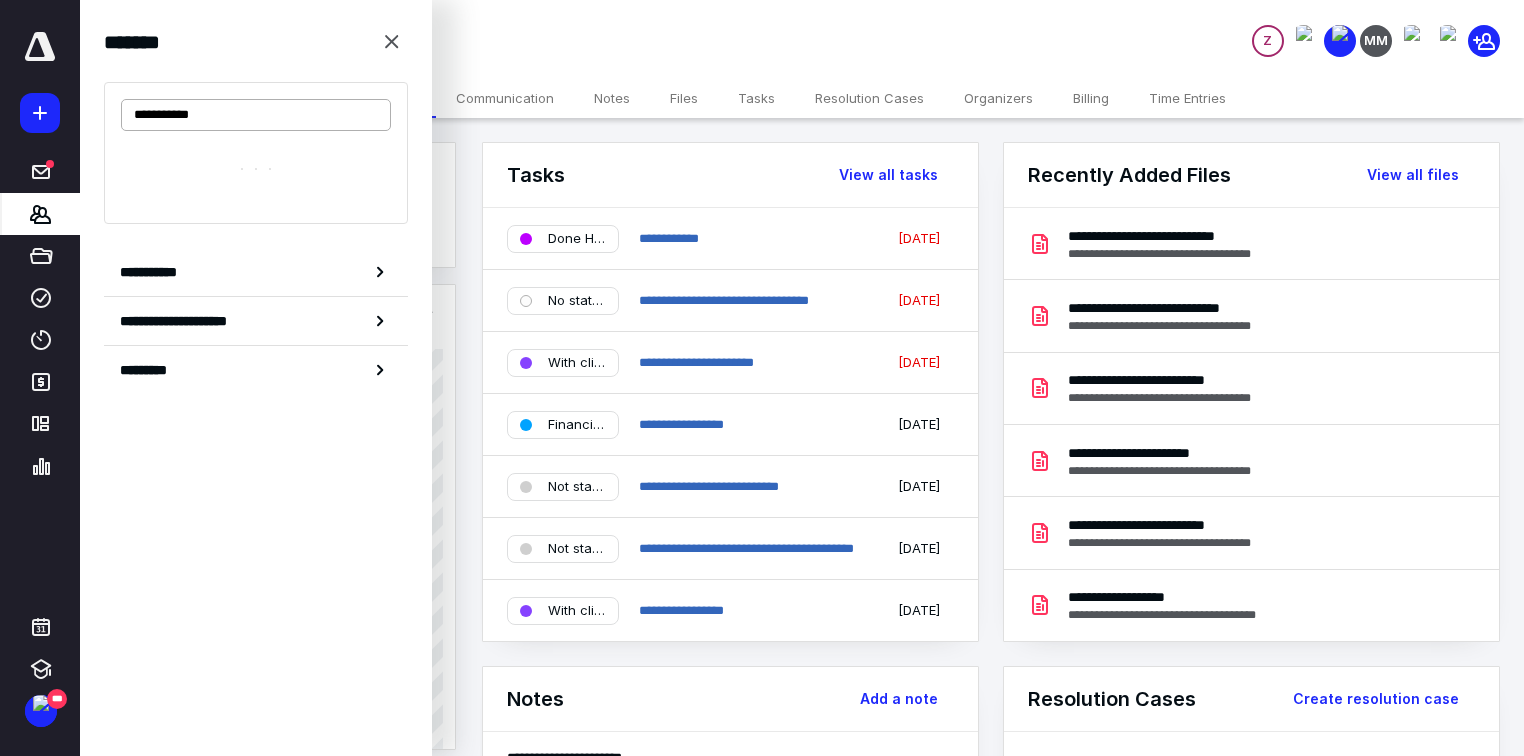 type on "**********" 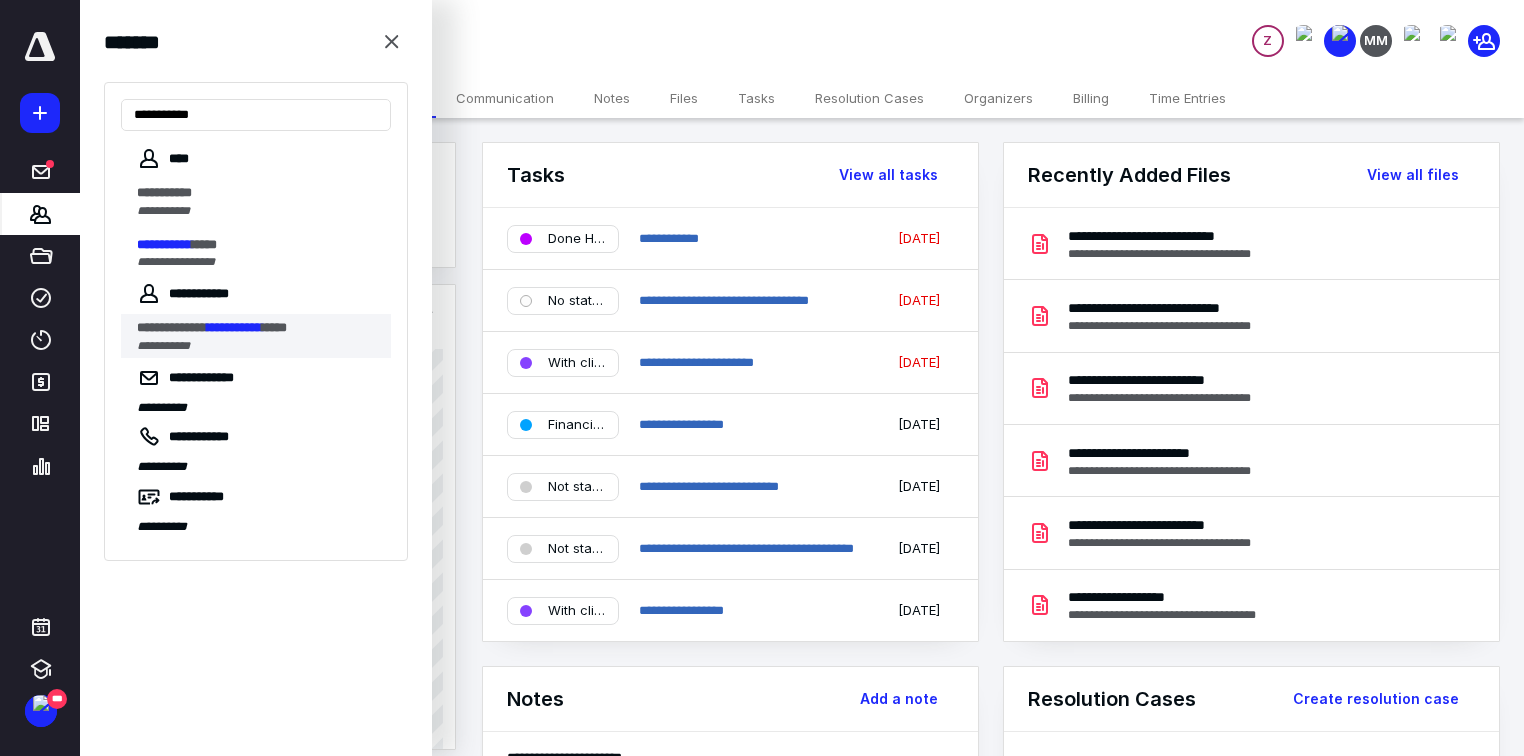 click on "**********" at bounding box center (234, 327) 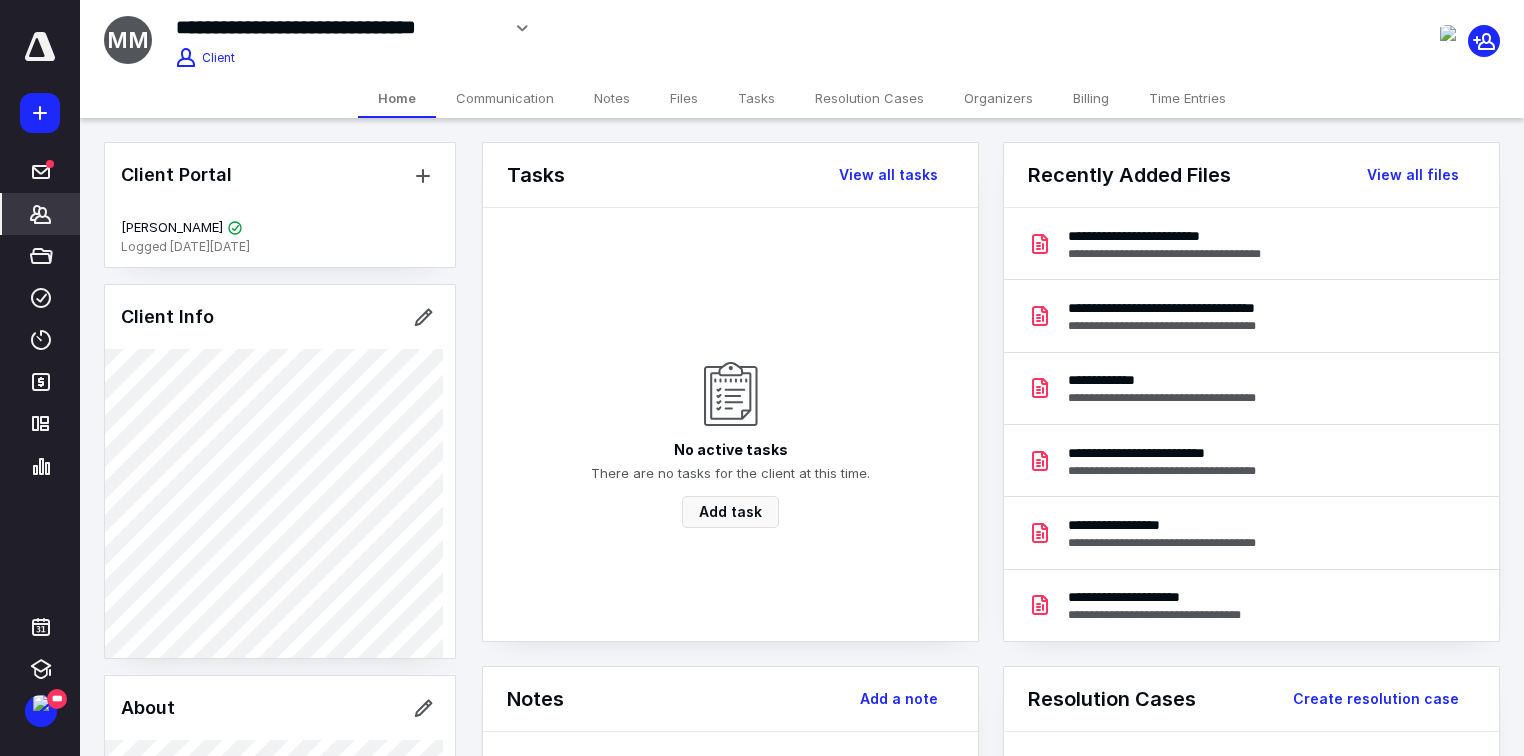 click on "Files" at bounding box center (684, 98) 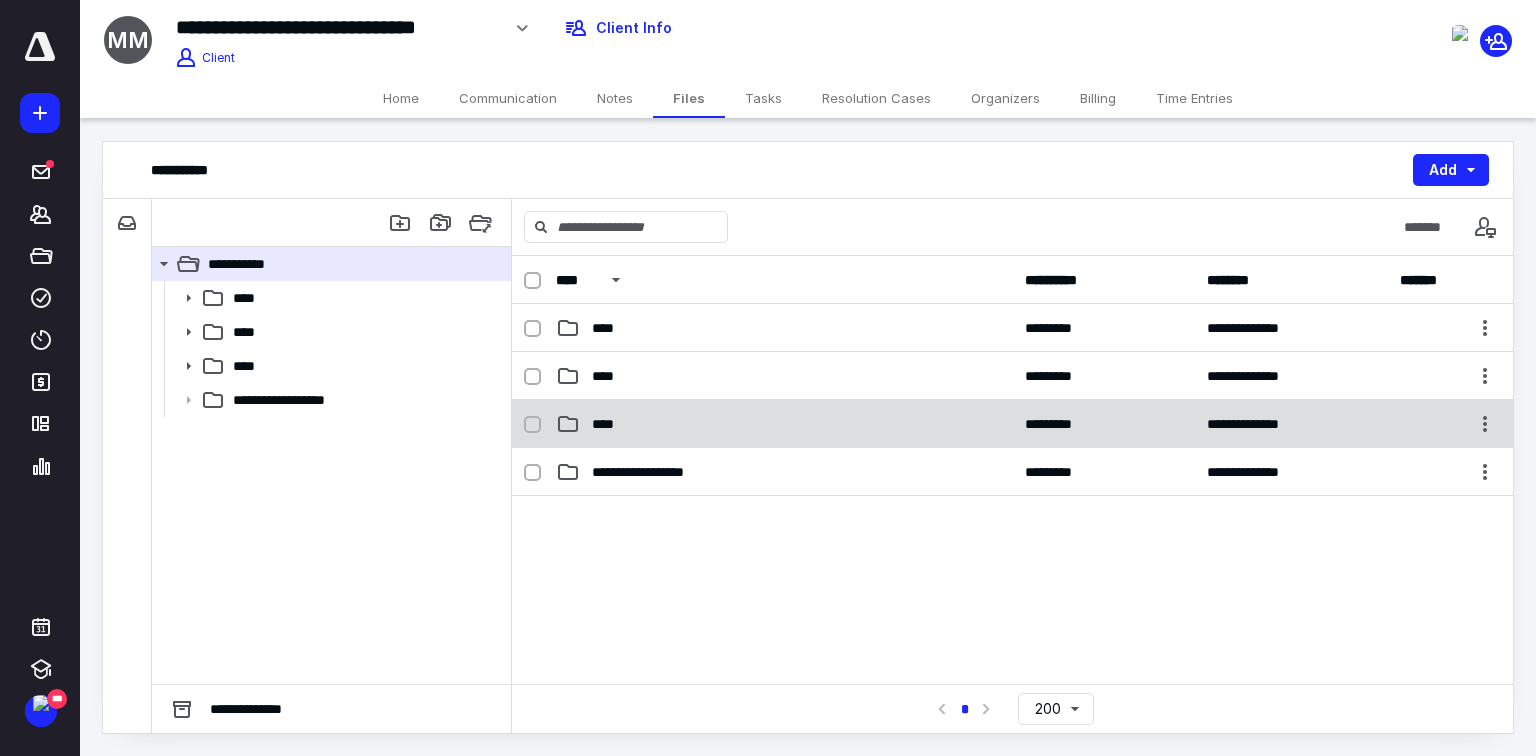 click on "****" at bounding box center [609, 424] 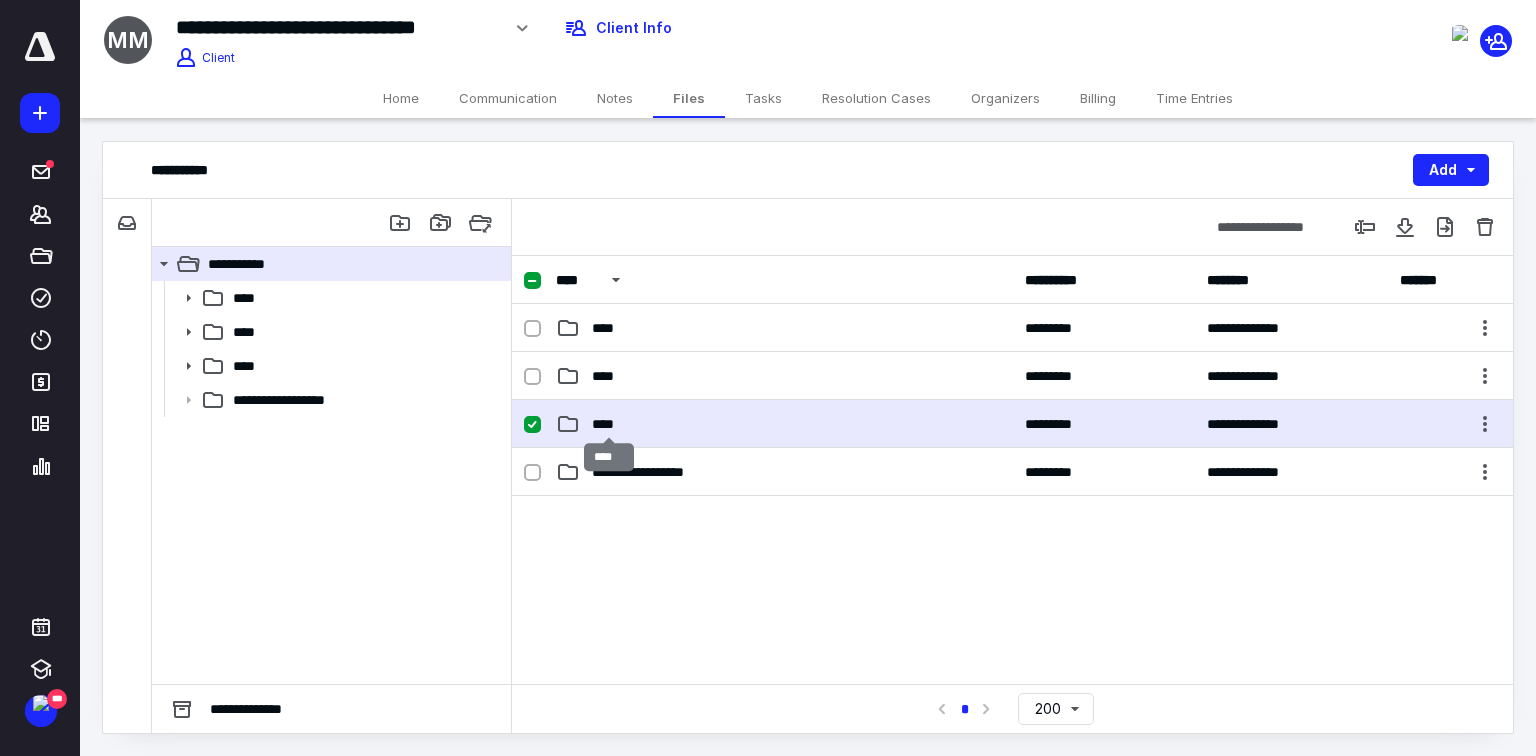 click on "****" at bounding box center (609, 424) 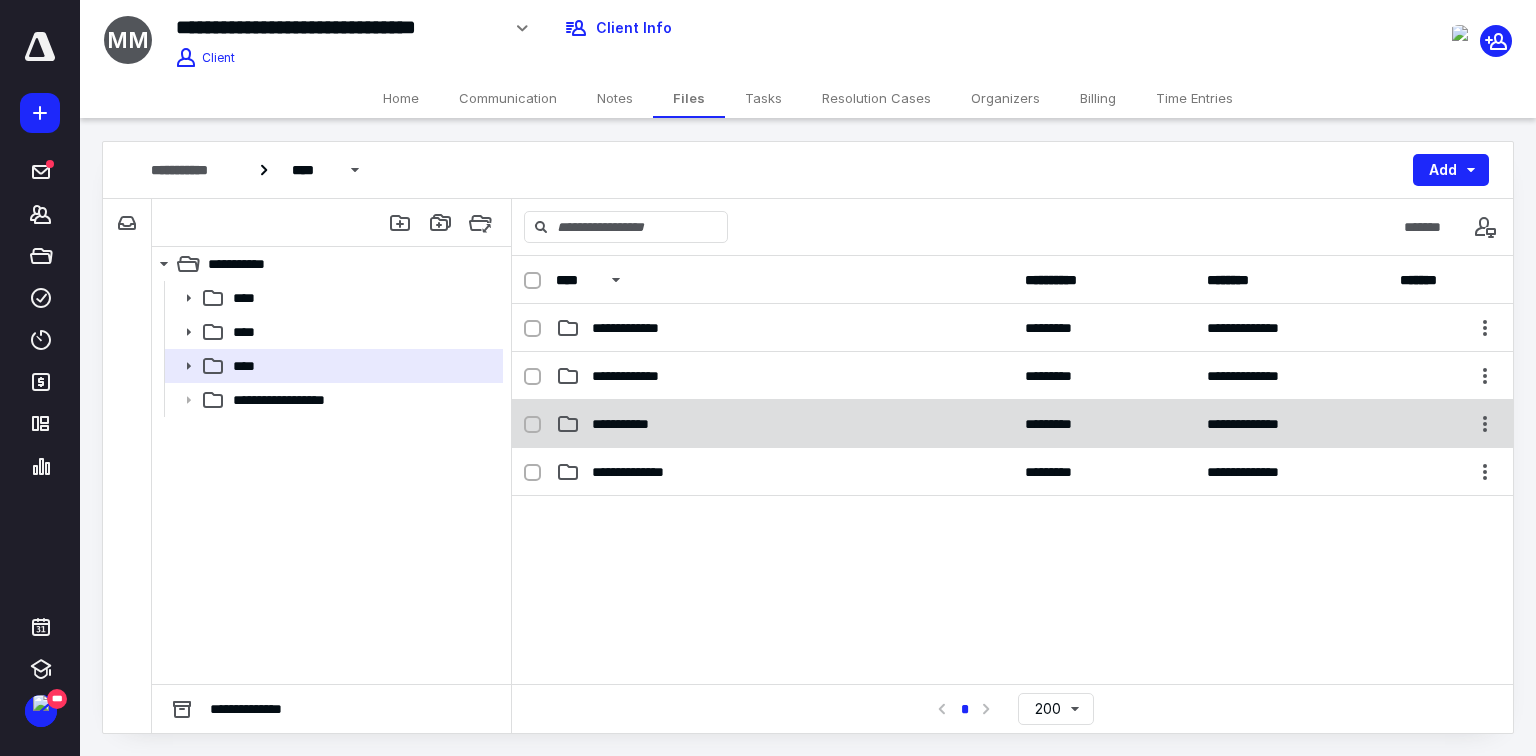 click on "**********" at bounding box center (784, 424) 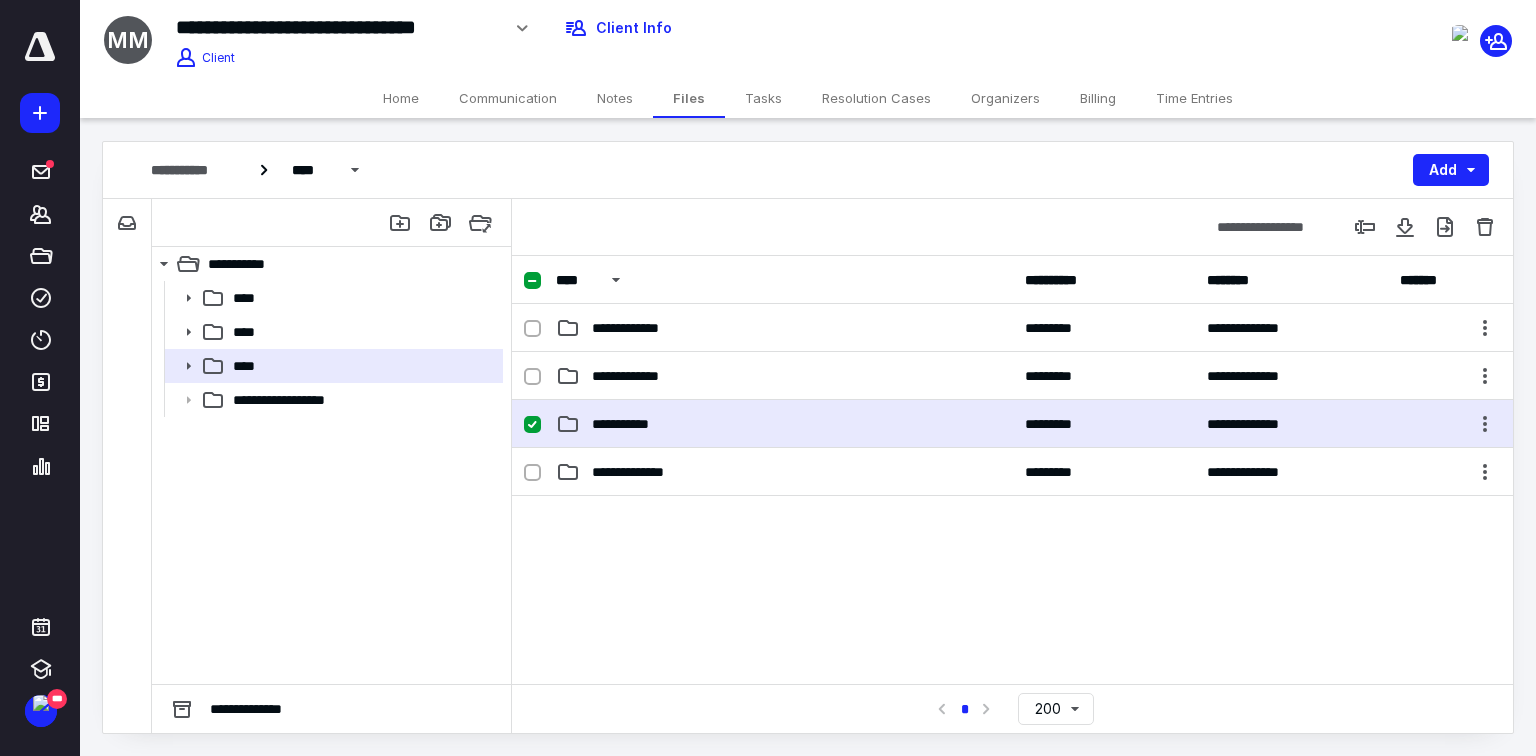 click on "**********" at bounding box center [784, 424] 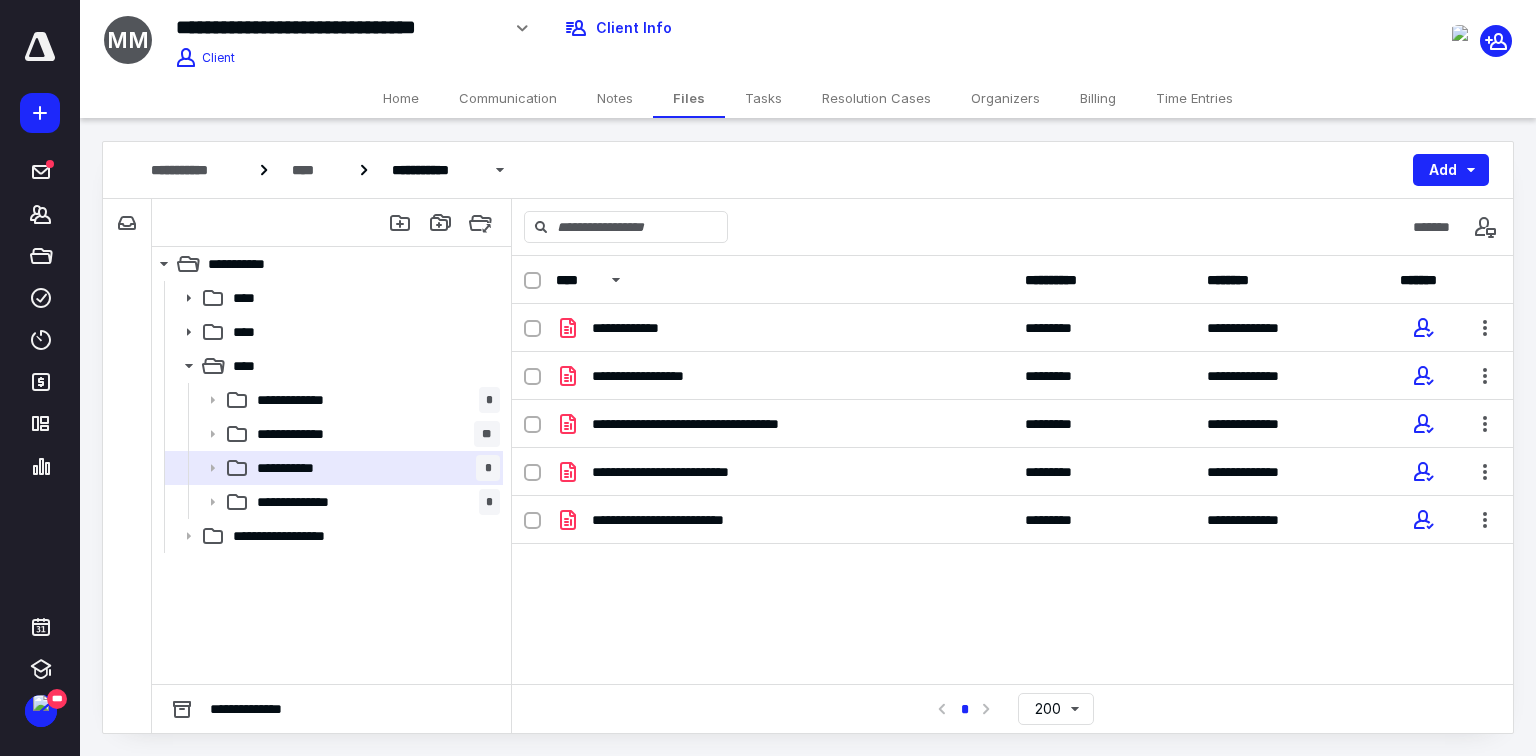 click on "**********" at bounding box center [1012, 470] 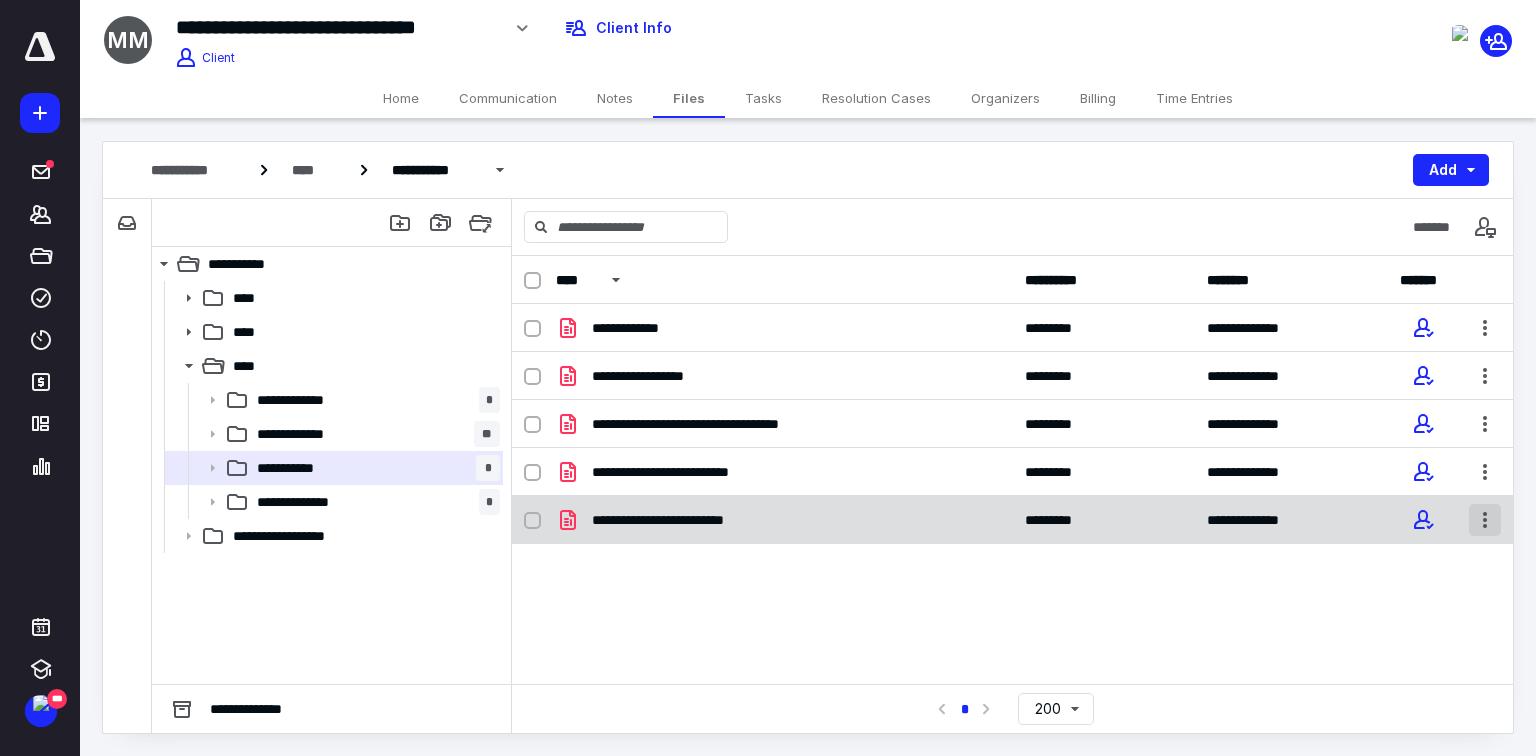 click at bounding box center (1485, 520) 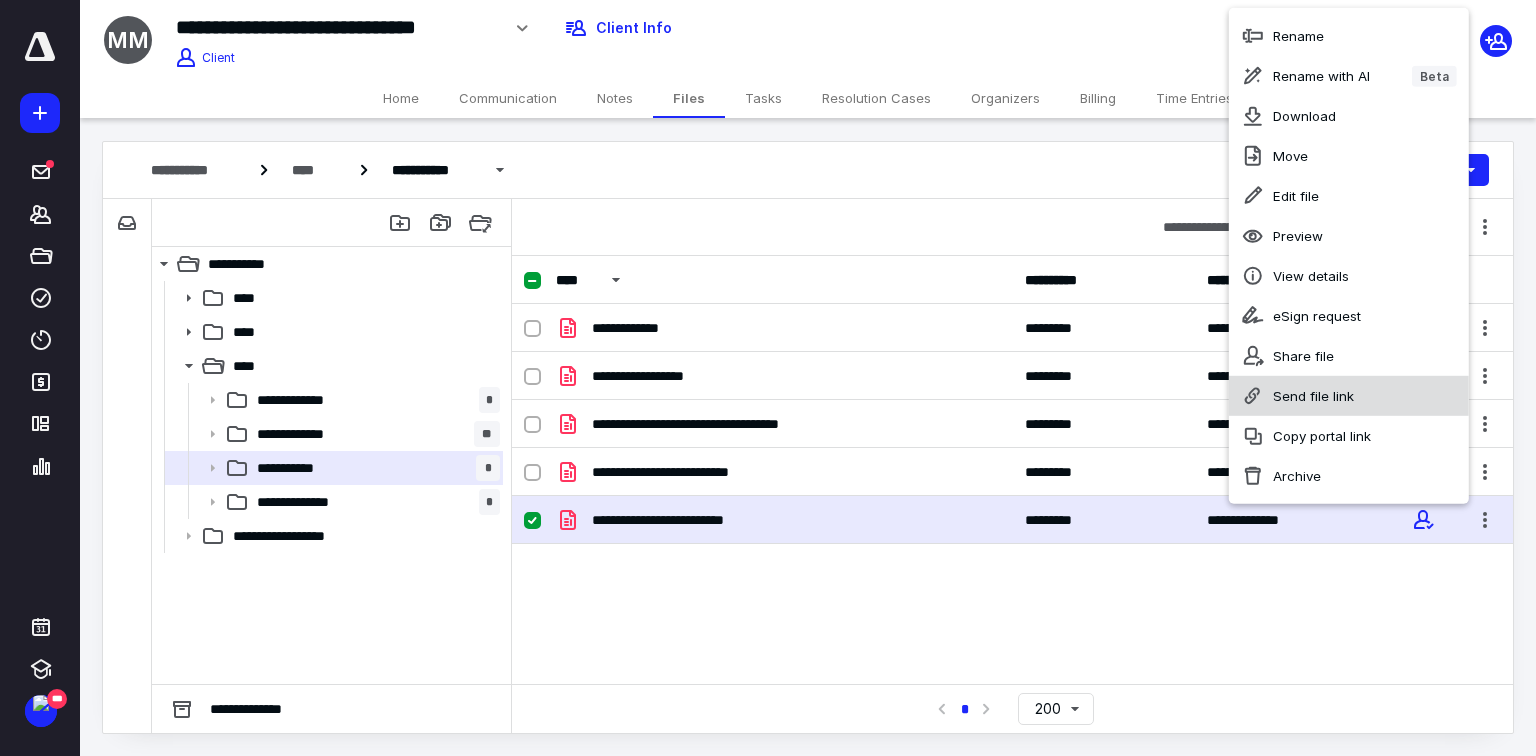 click on "Send file link" at bounding box center [1313, 396] 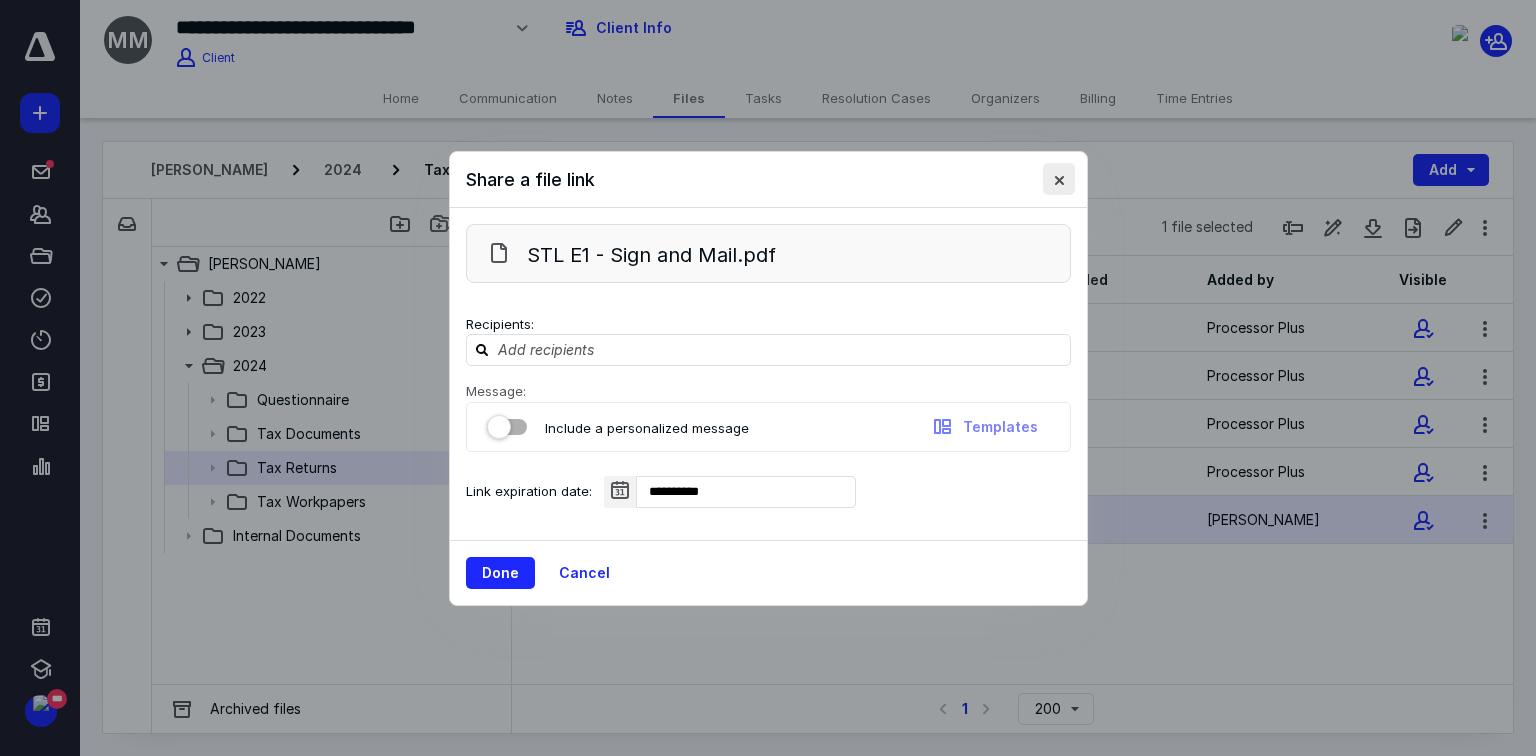 click at bounding box center [1059, 179] 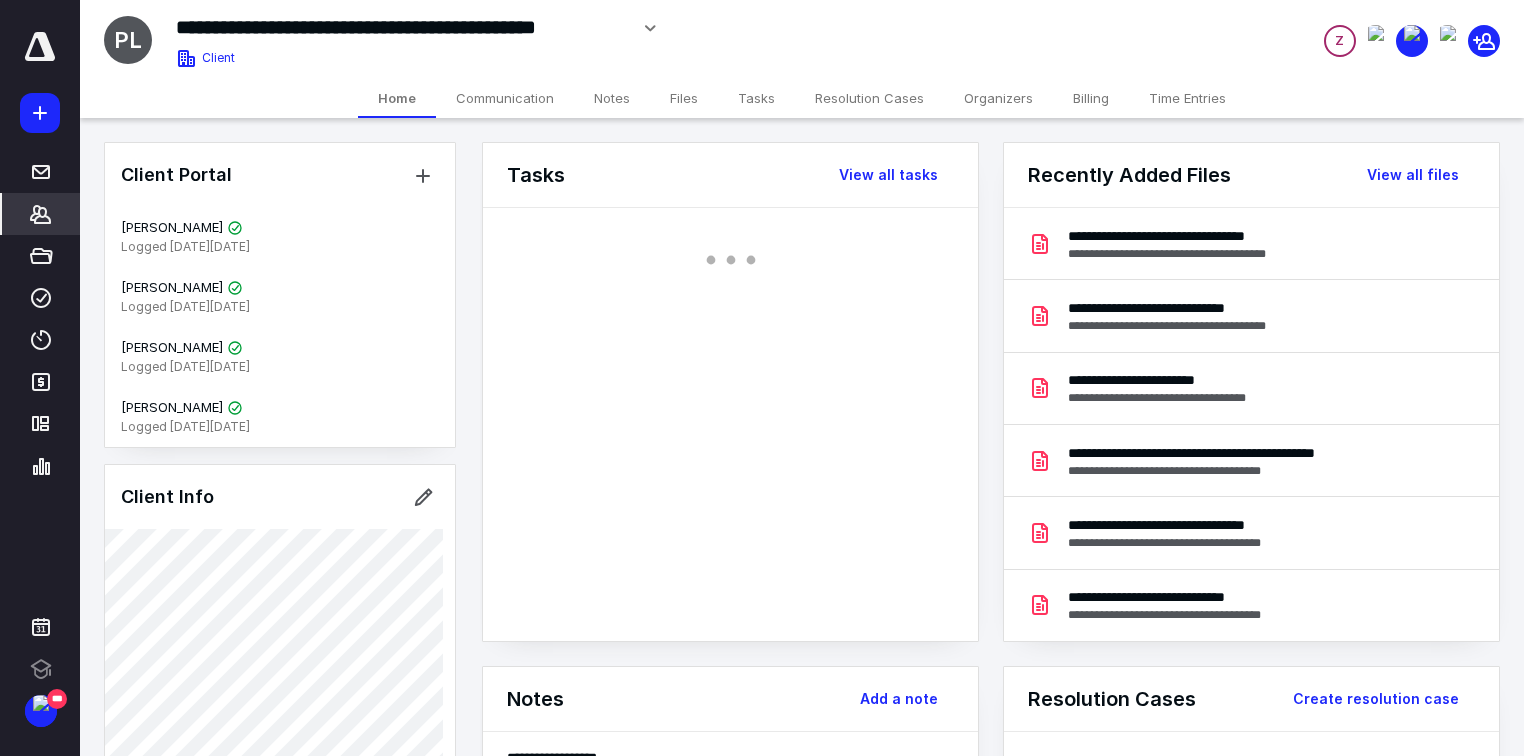 scroll, scrollTop: 0, scrollLeft: 0, axis: both 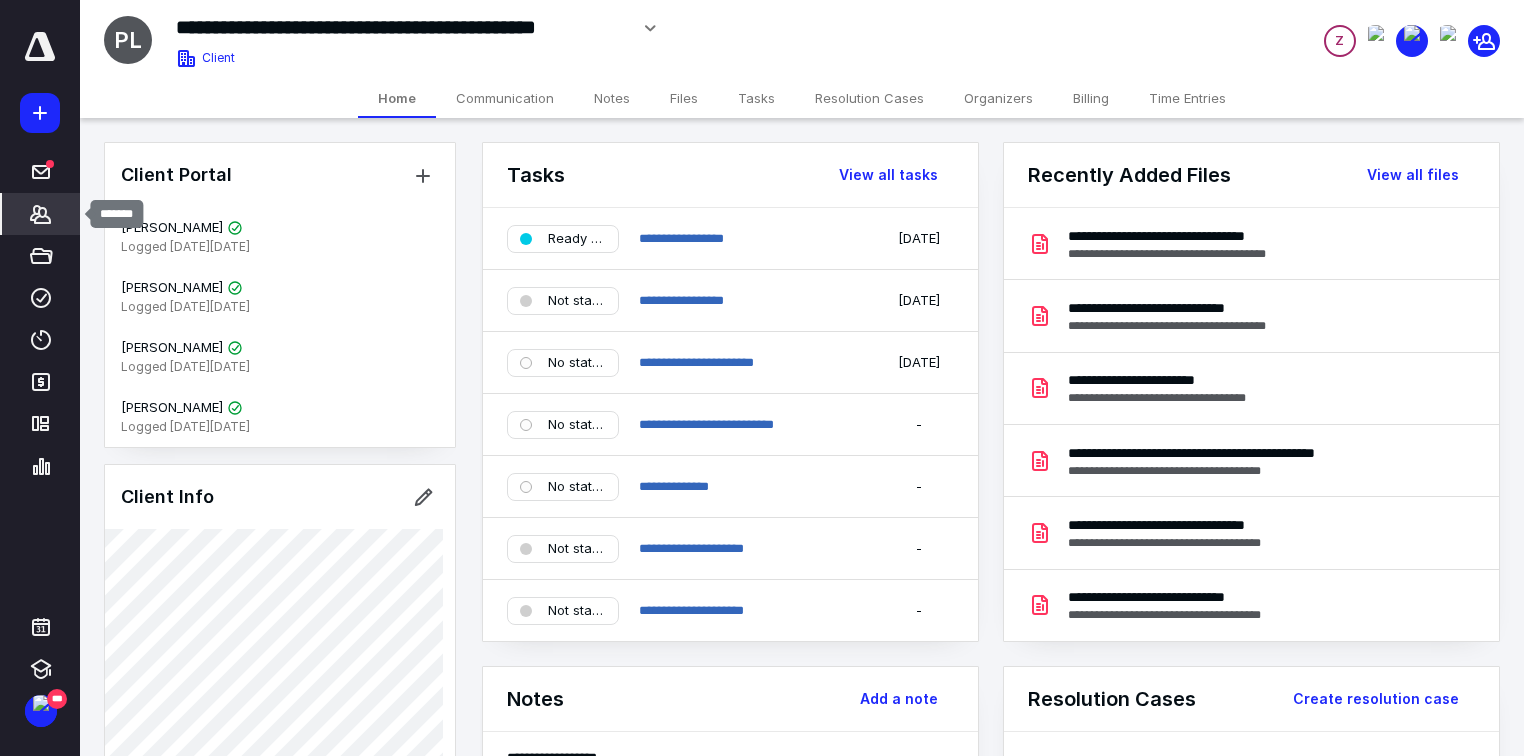 click on "*******" at bounding box center (41, 214) 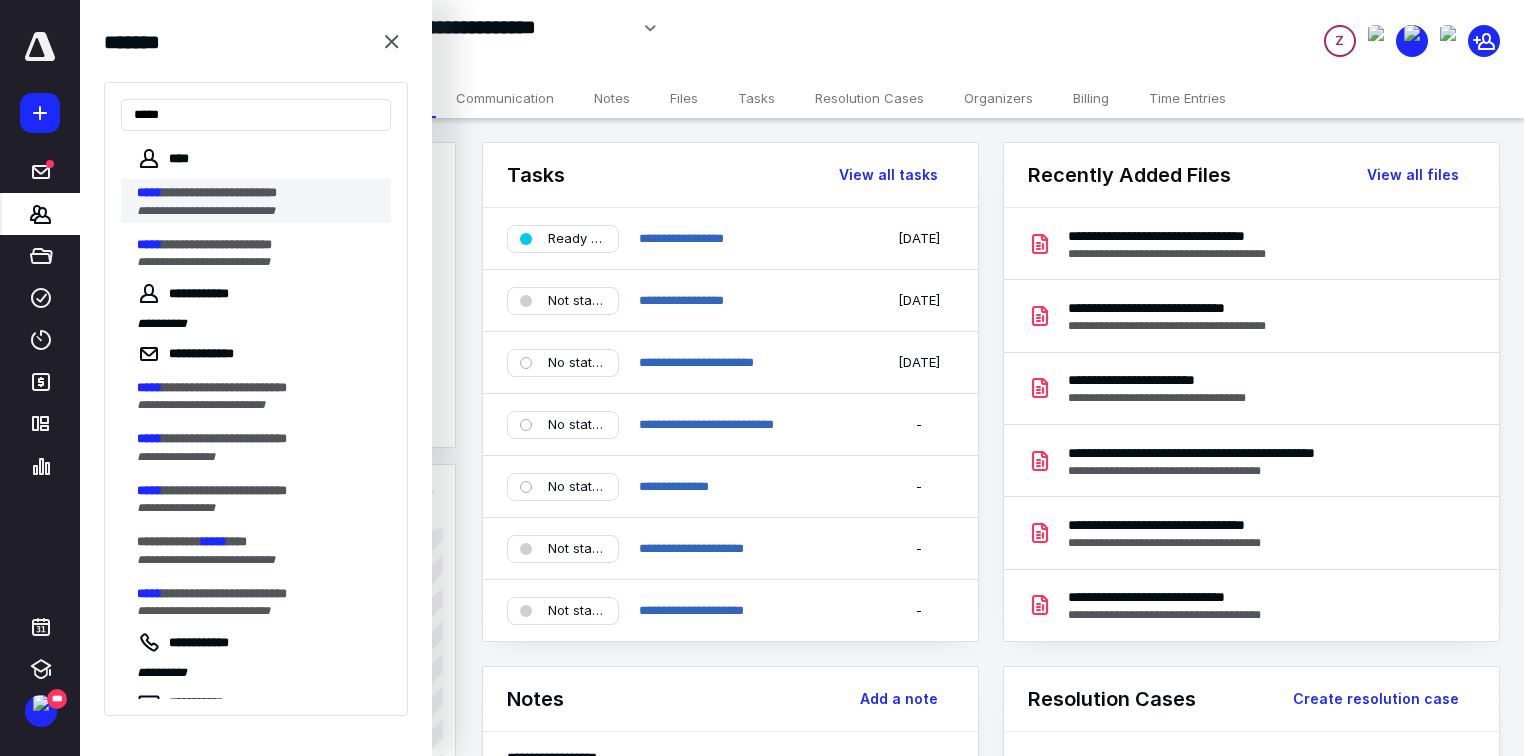 type on "*****" 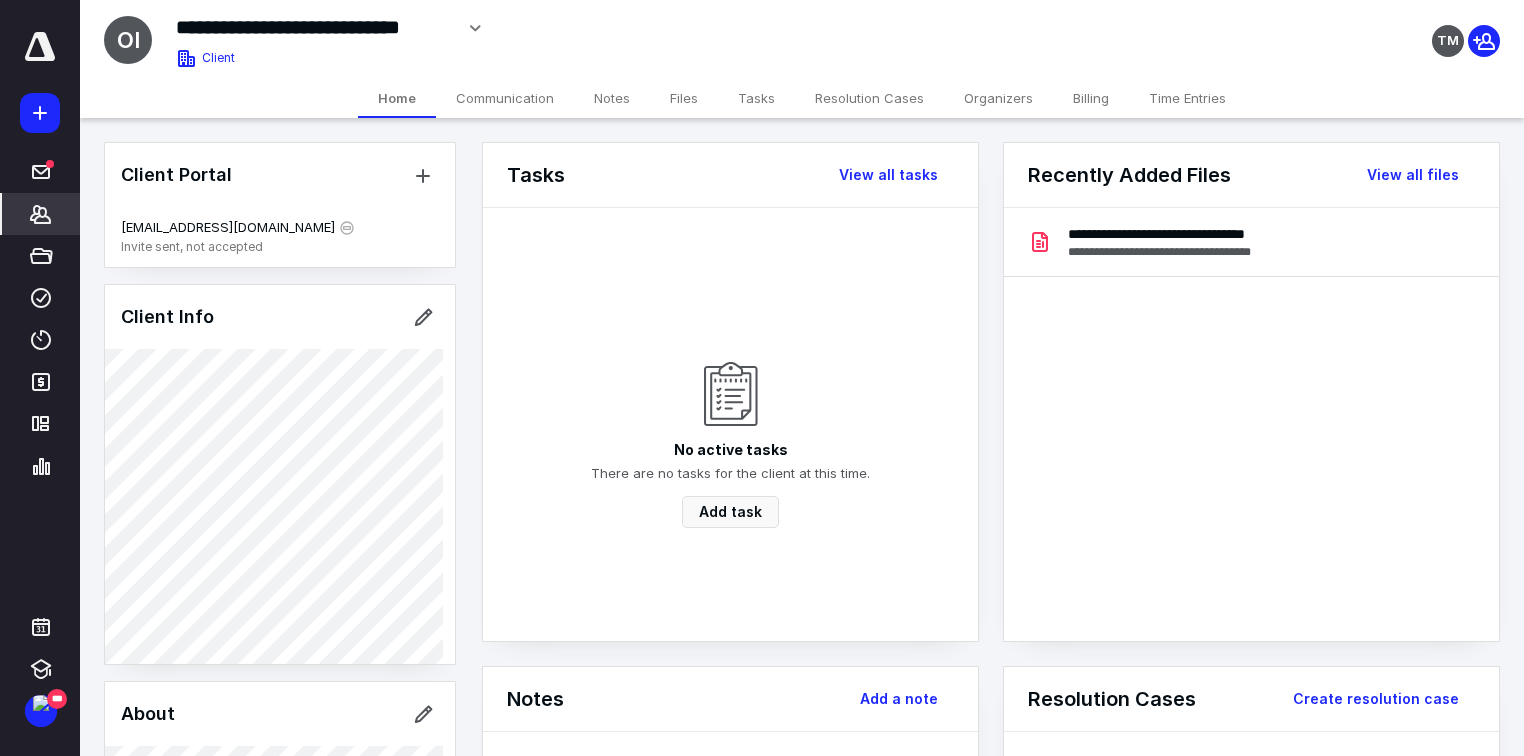 click on "Files" at bounding box center [684, 98] 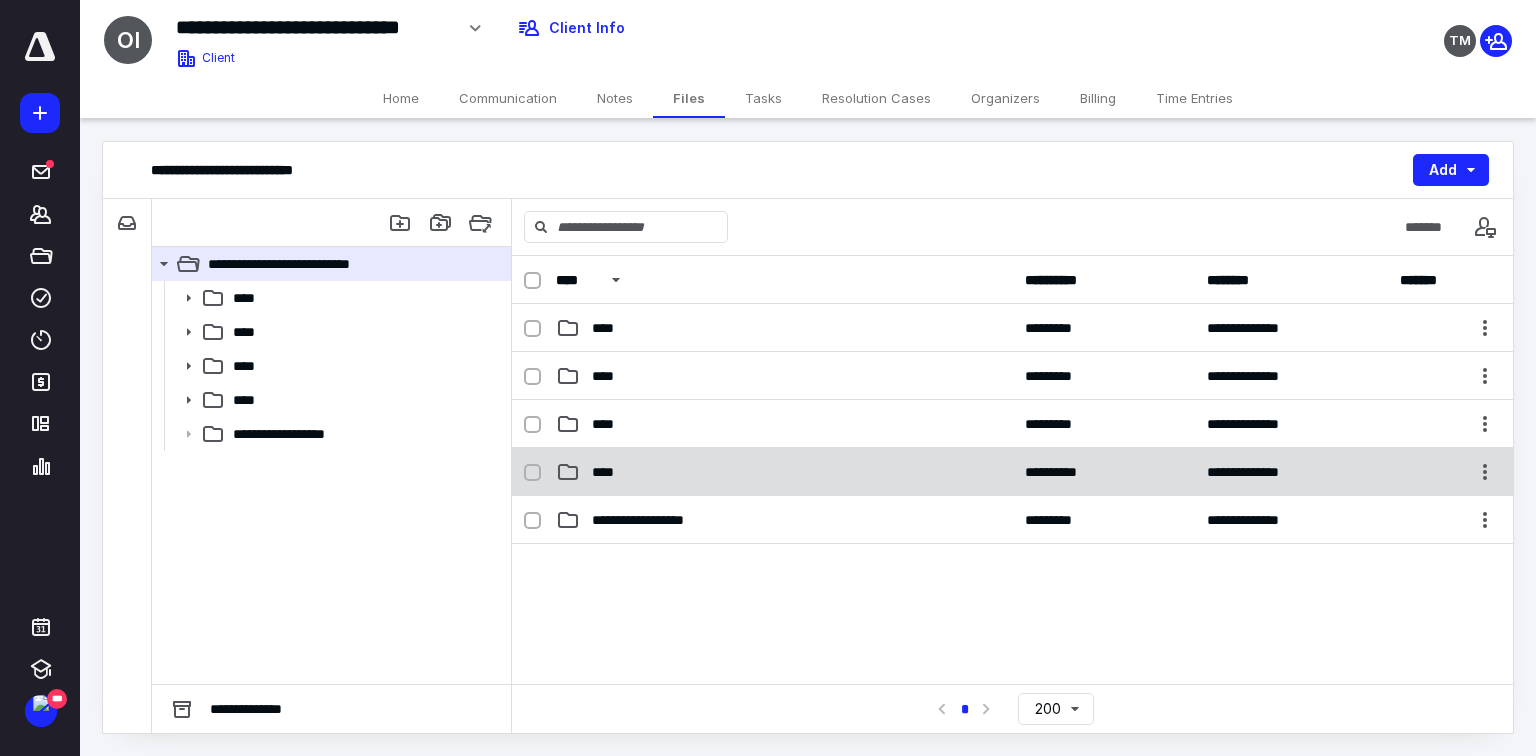 click on "****" at bounding box center (609, 472) 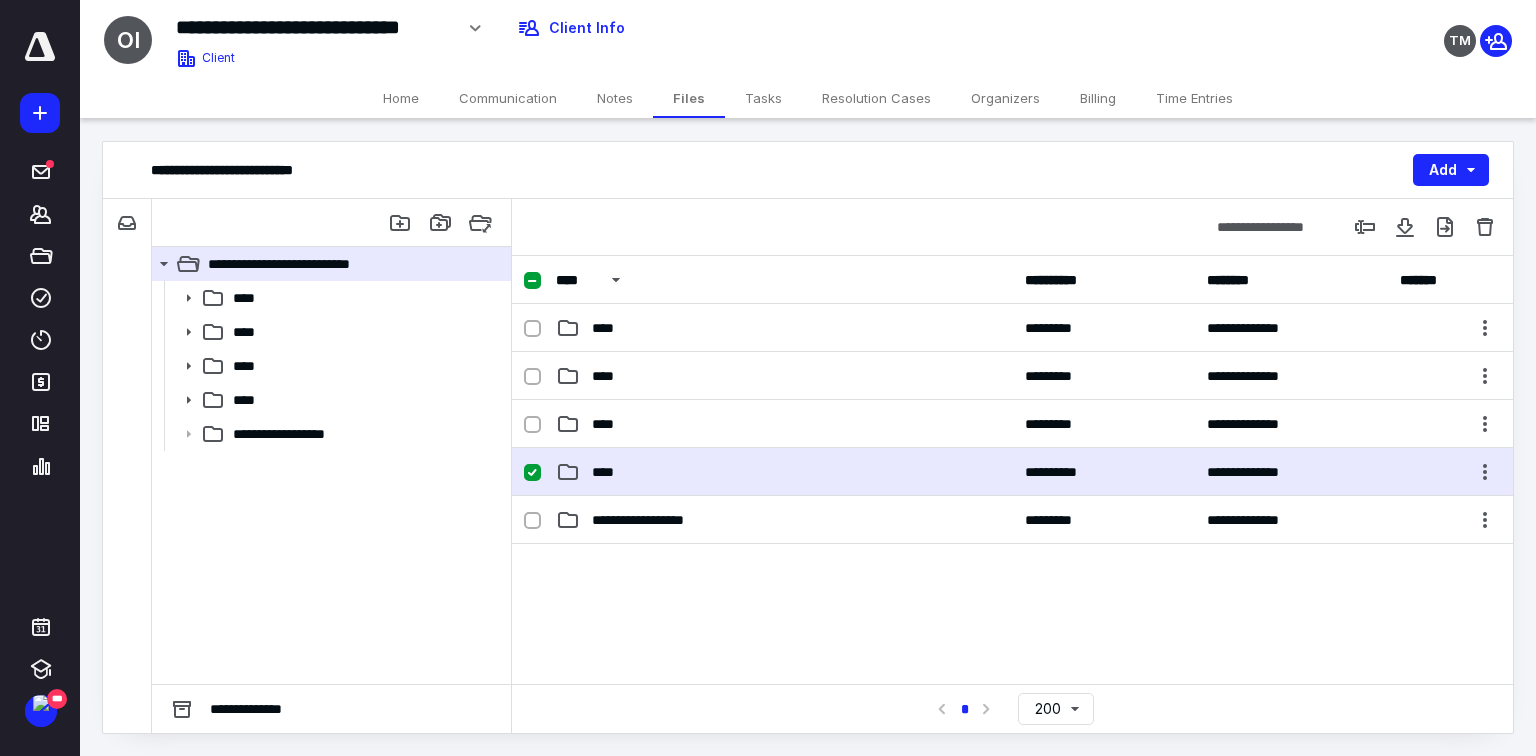 click on "****" at bounding box center (784, 472) 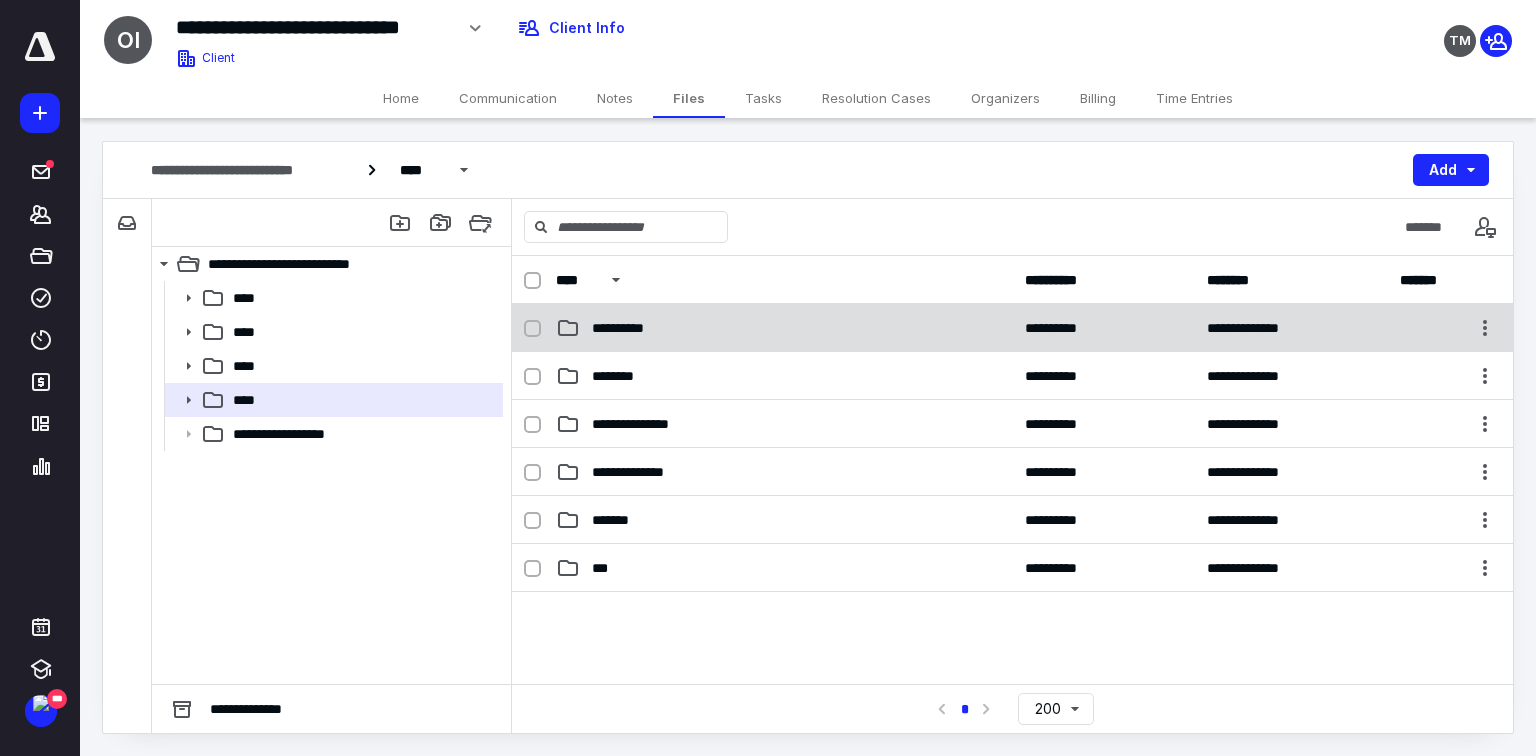 click on "**********" at bounding box center [1012, 328] 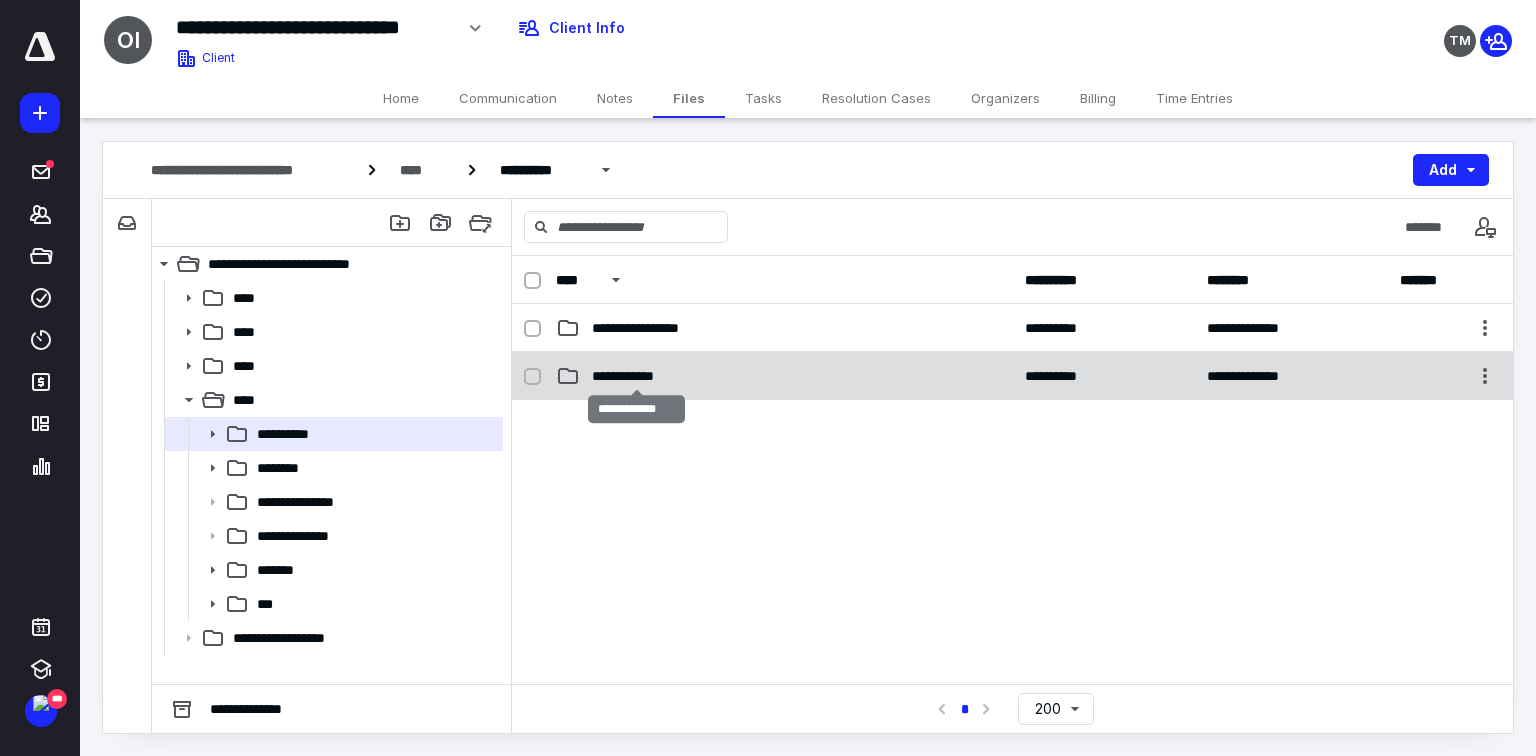 click on "**********" at bounding box center [636, 376] 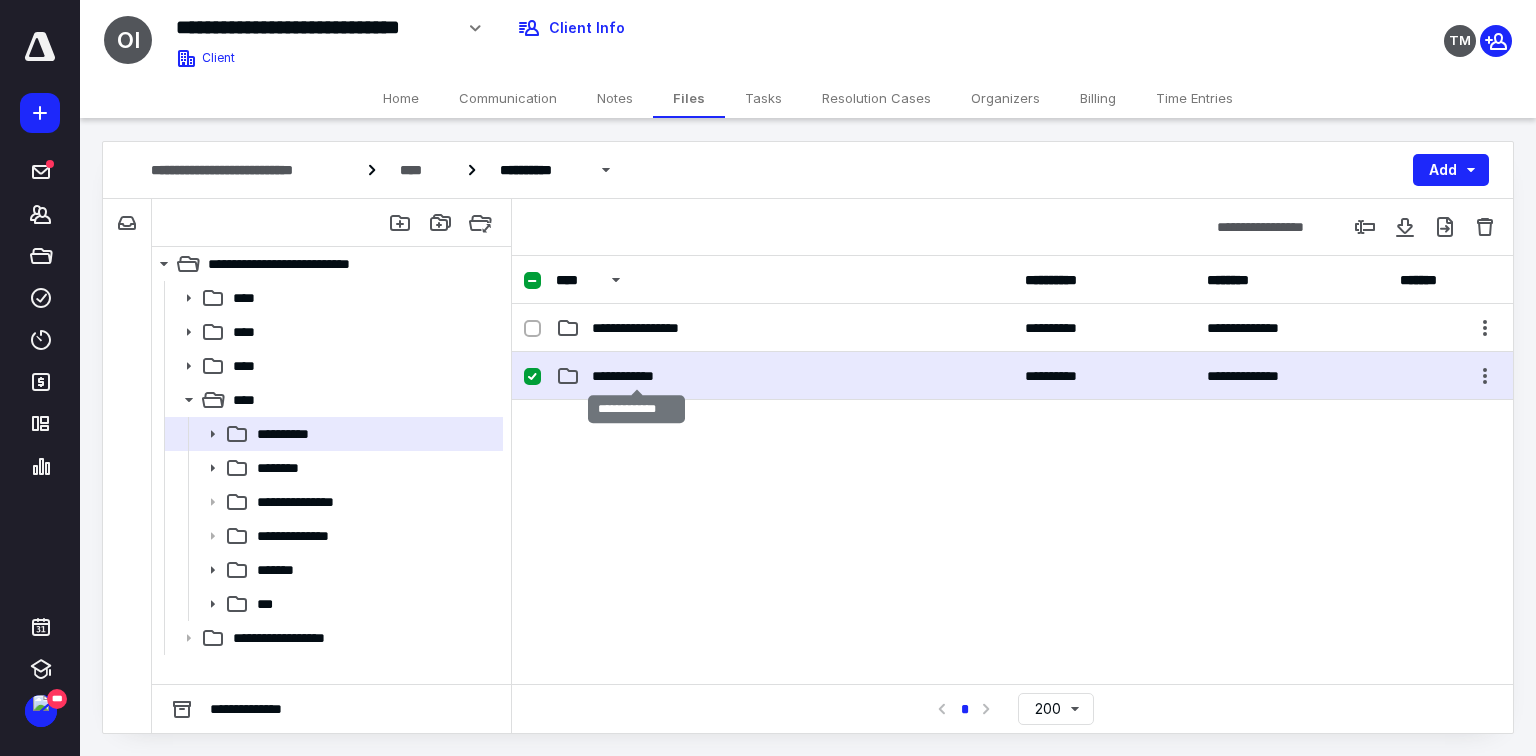 click on "**********" at bounding box center (636, 376) 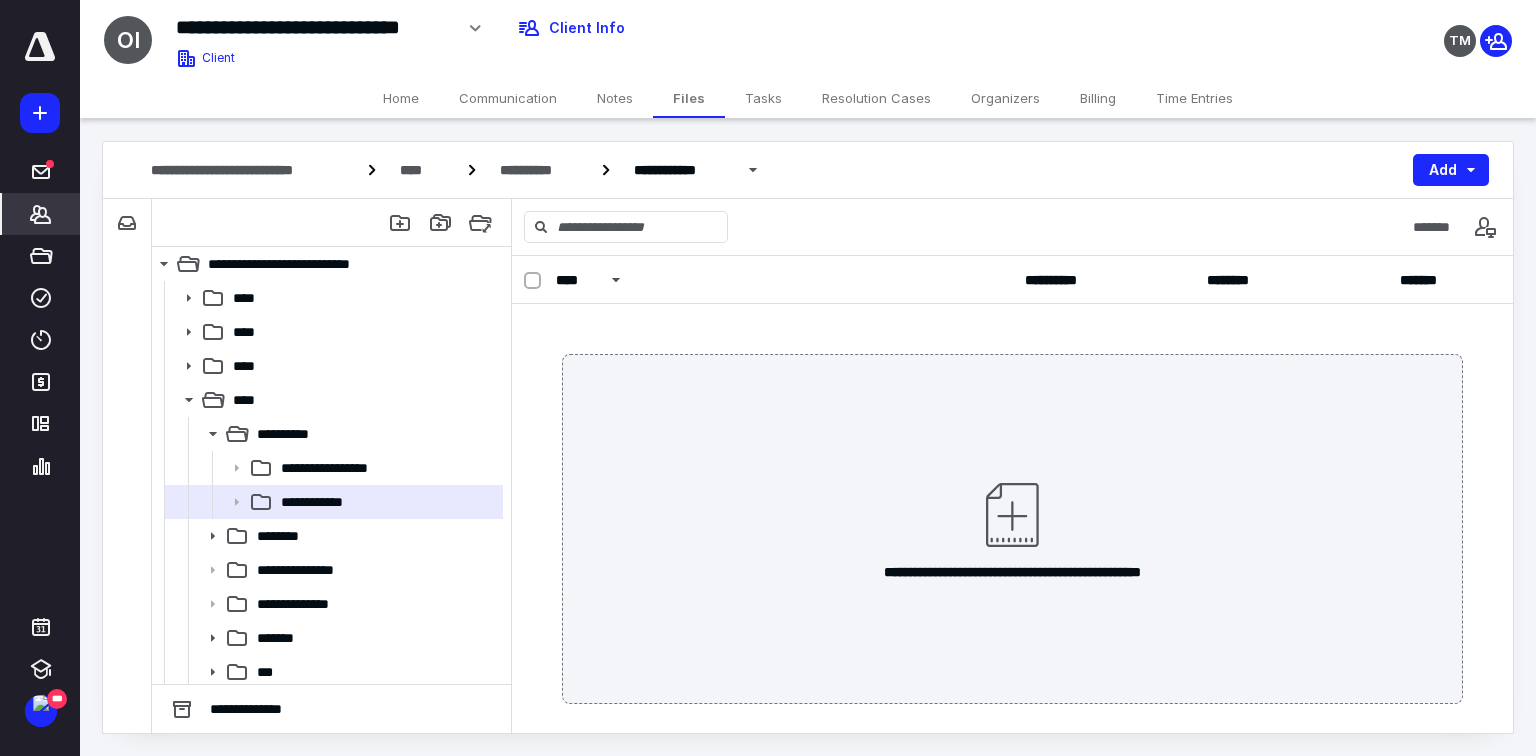 click 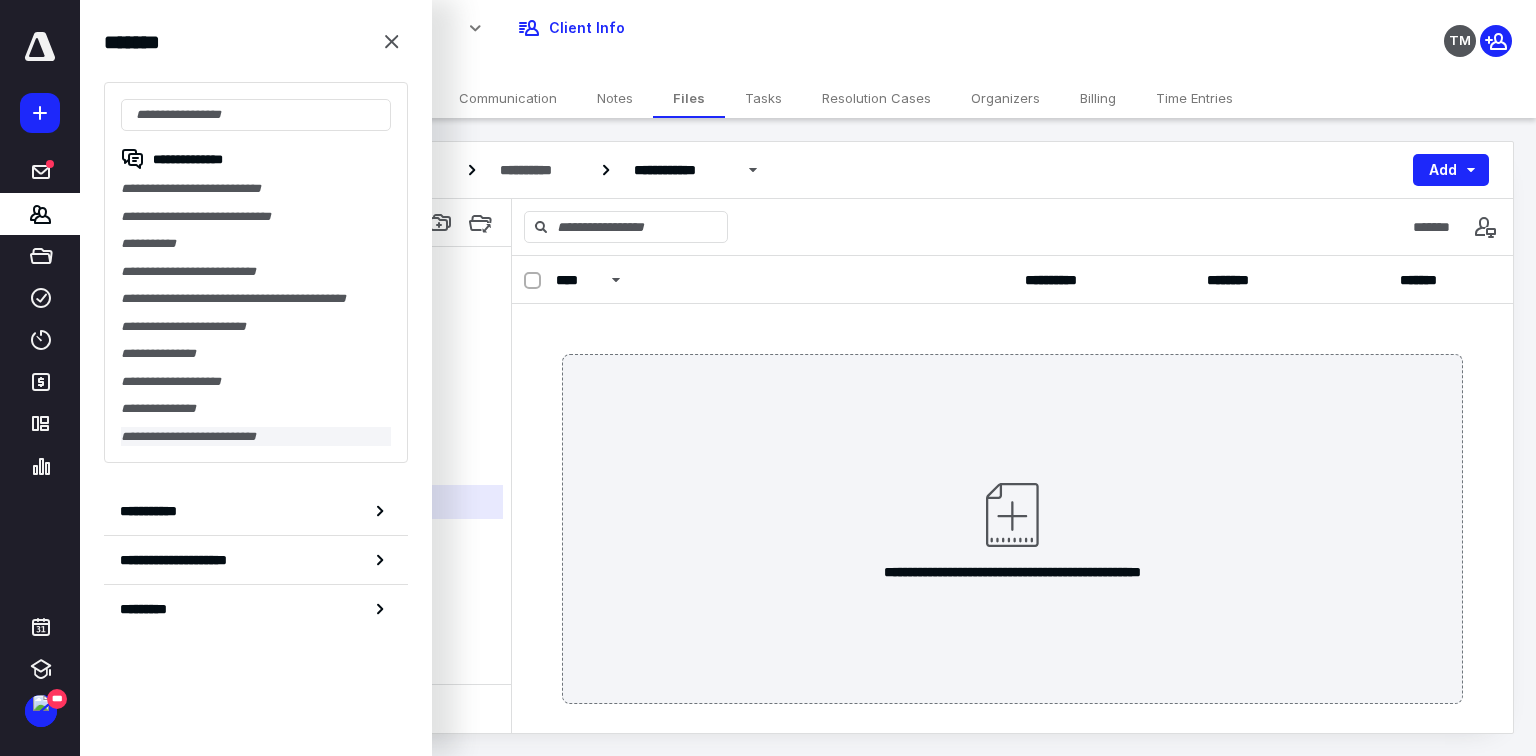 click on "**********" at bounding box center (256, 437) 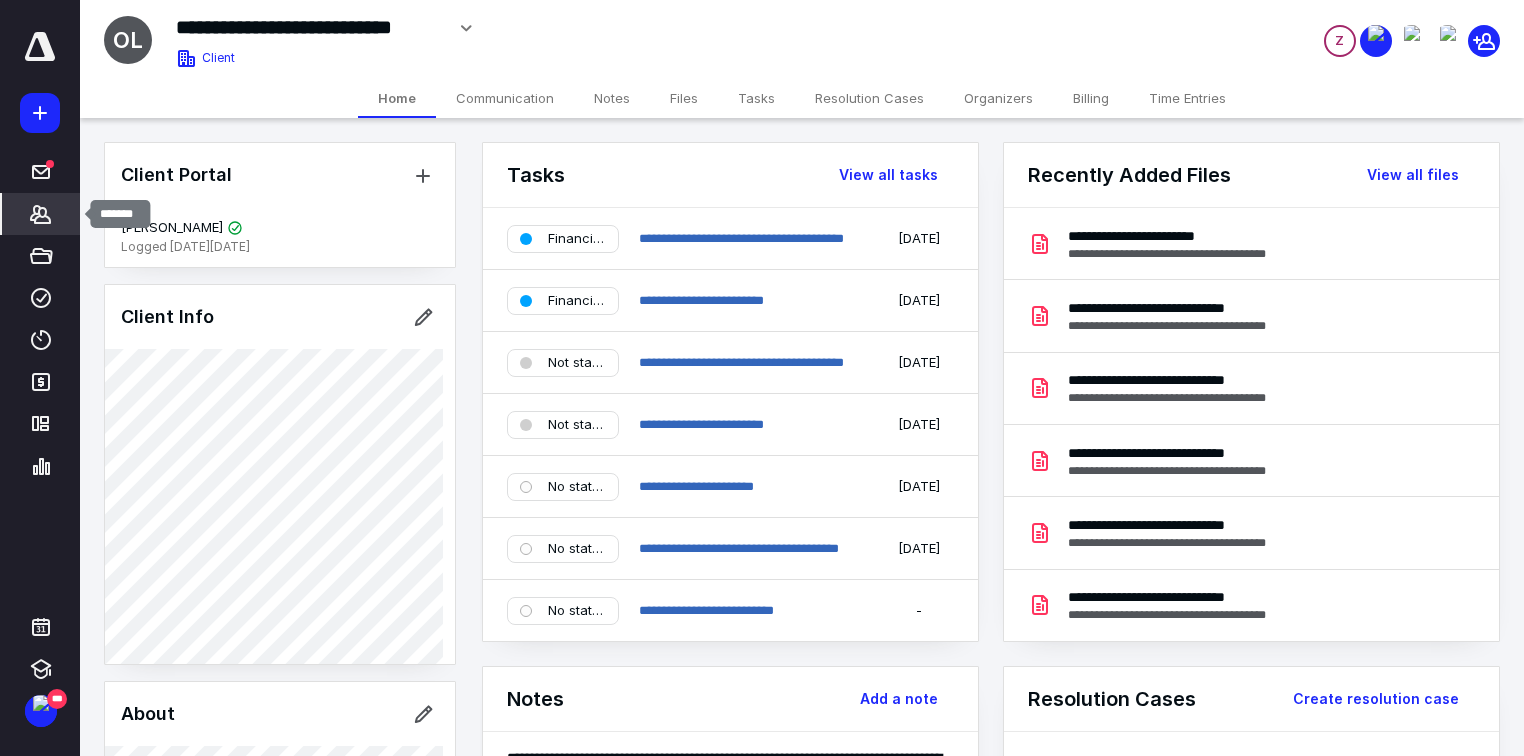 click 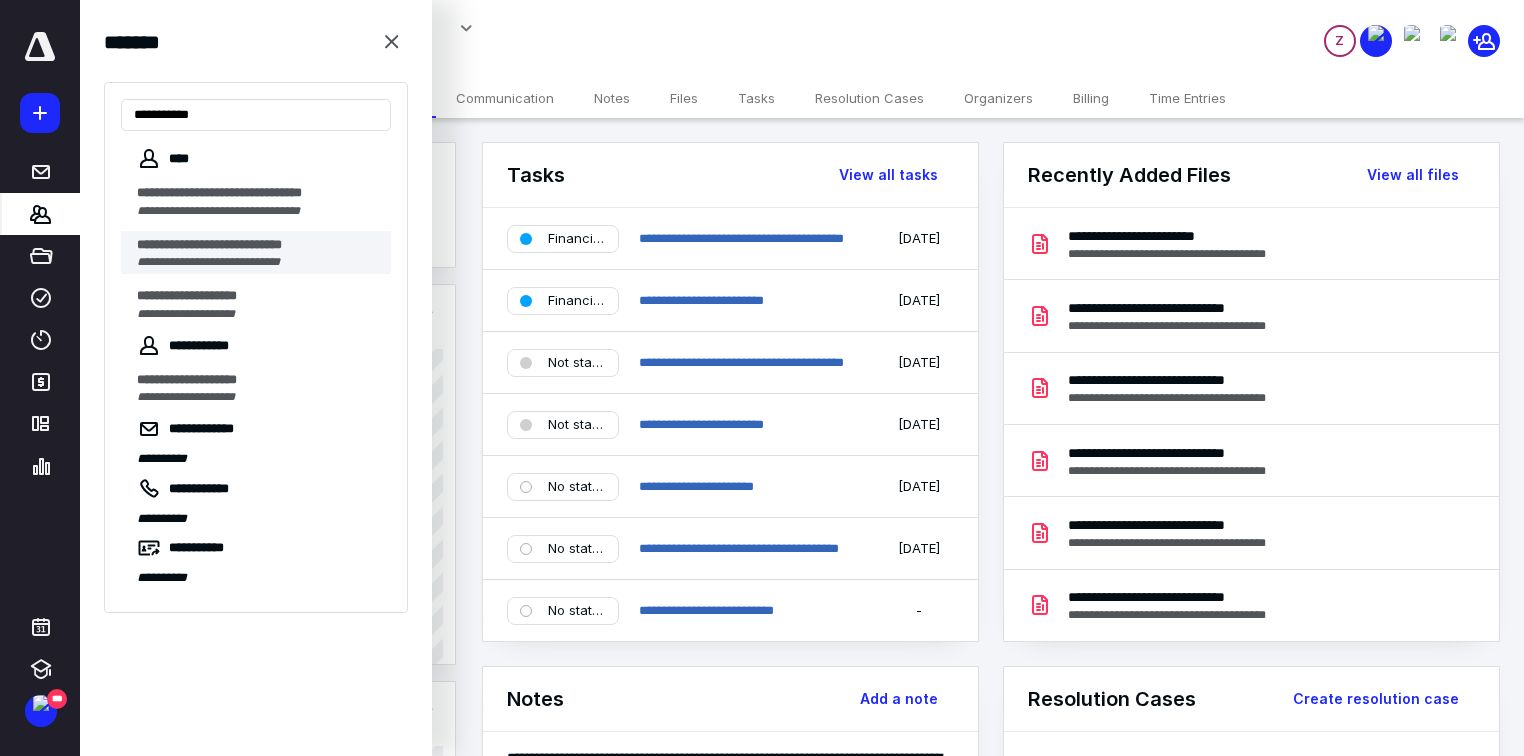 type on "**********" 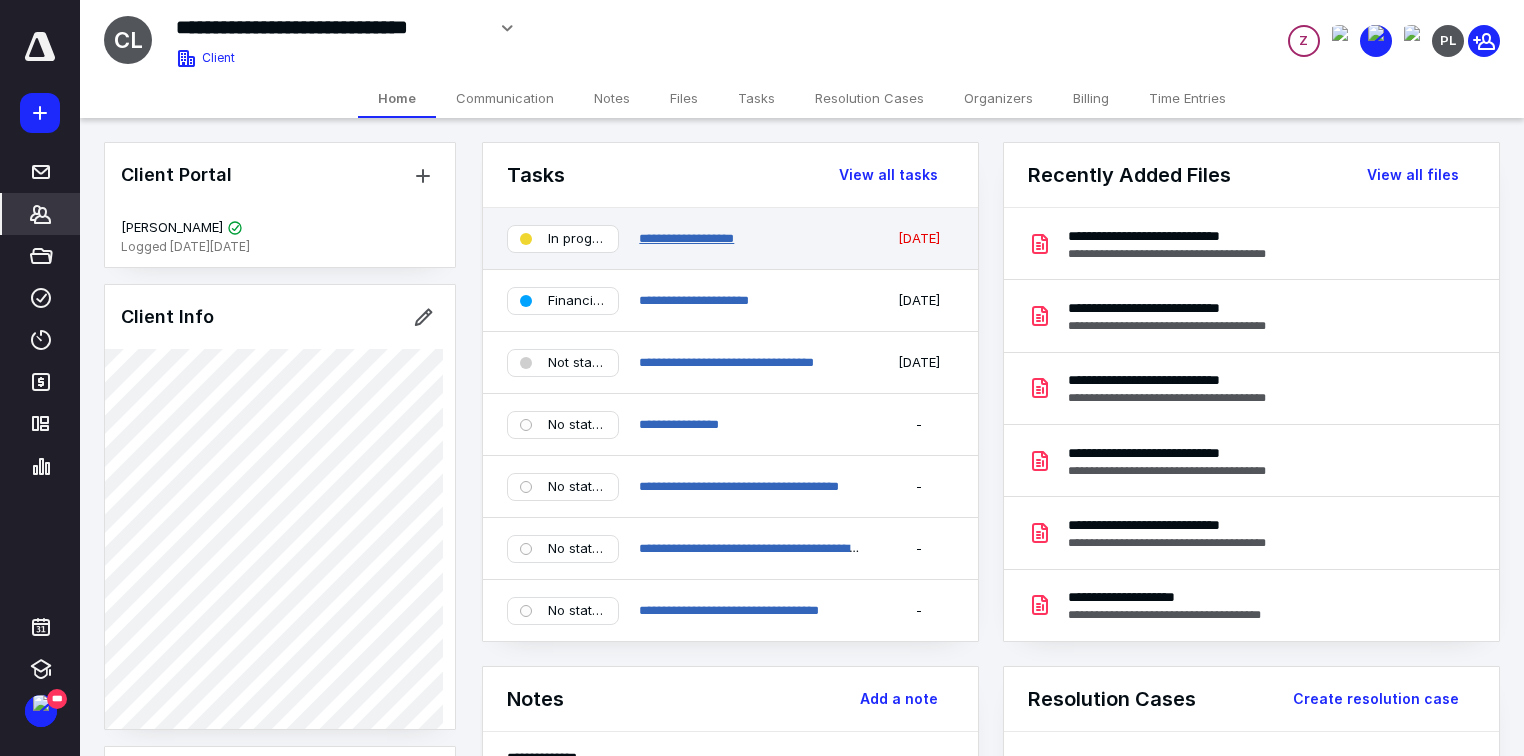 click on "**********" at bounding box center [686, 238] 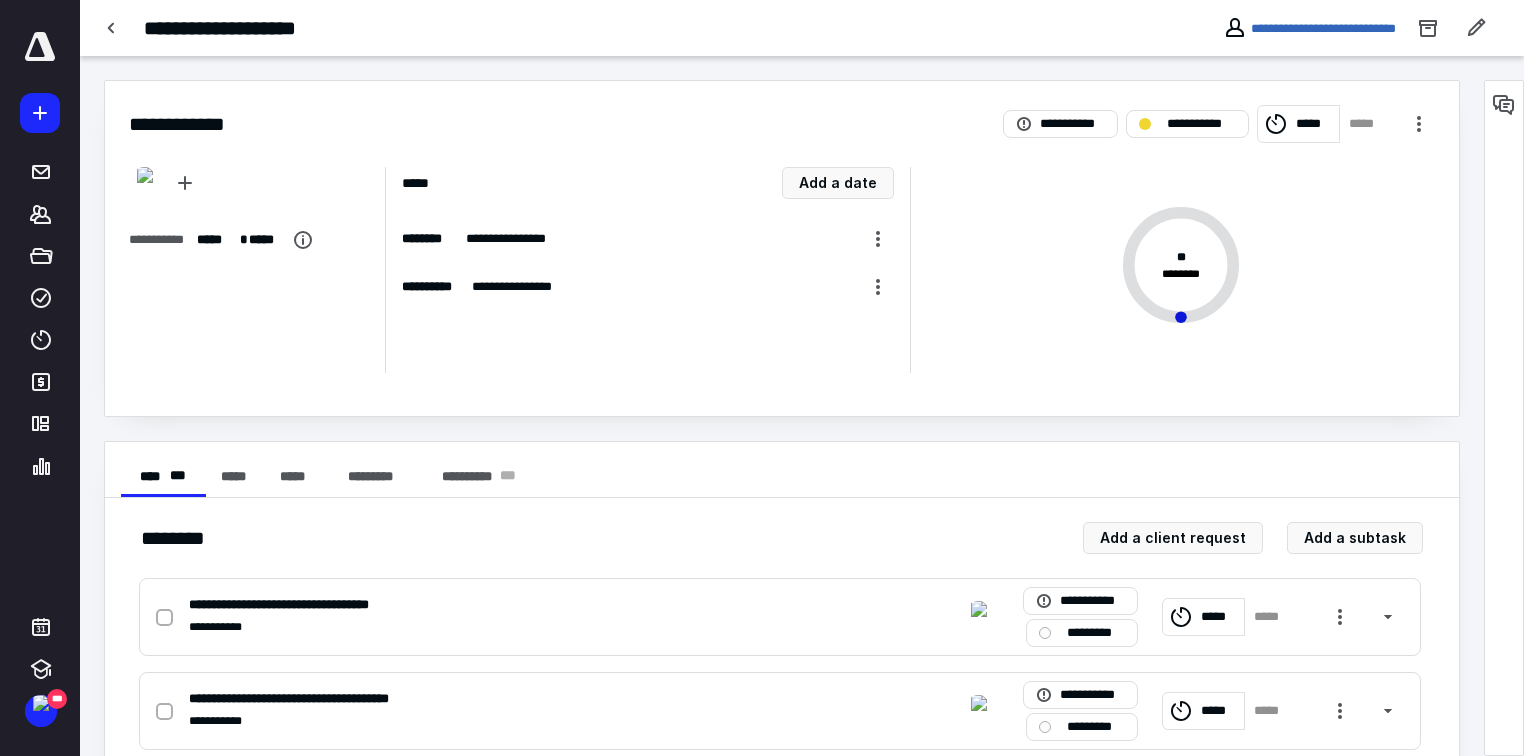 scroll, scrollTop: 136, scrollLeft: 0, axis: vertical 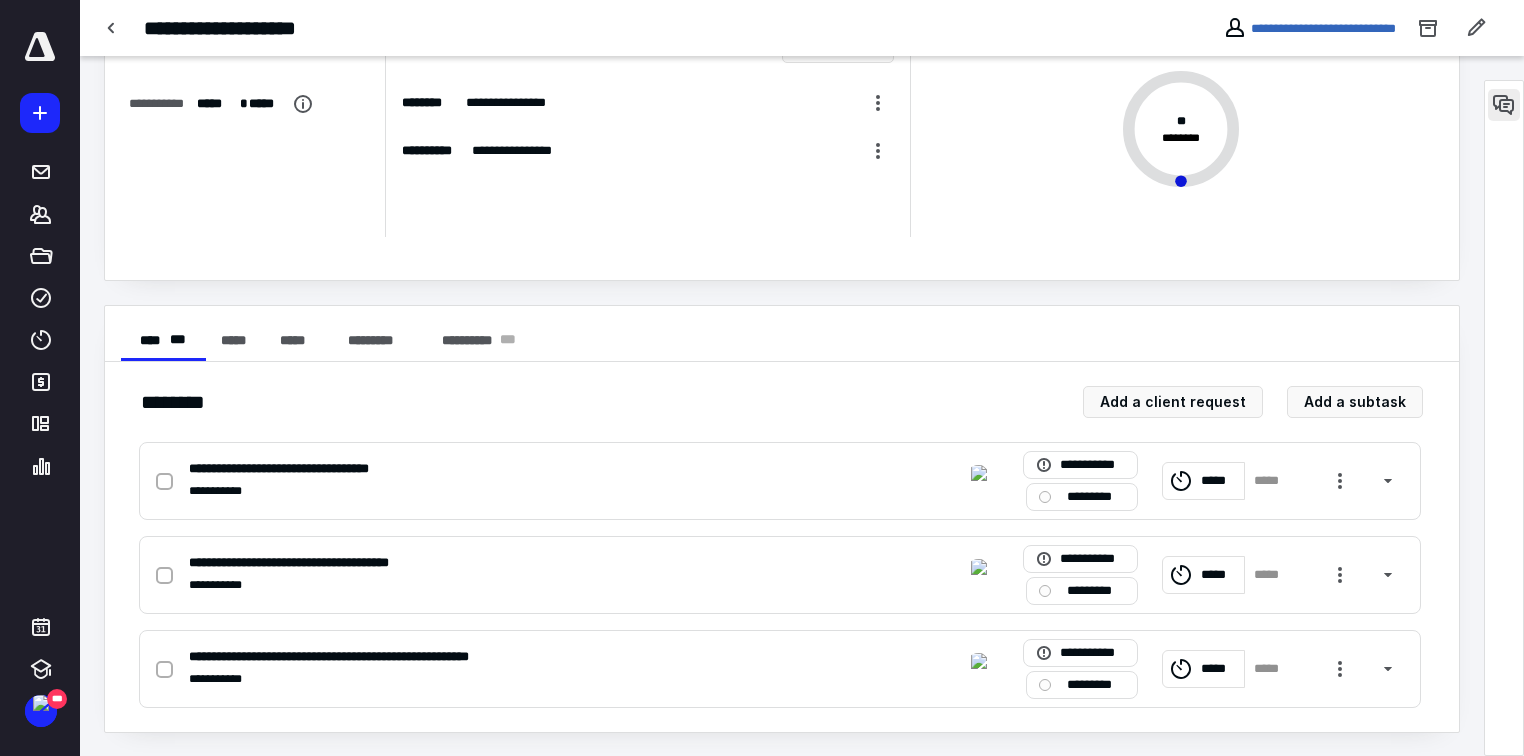 click at bounding box center [1504, 105] 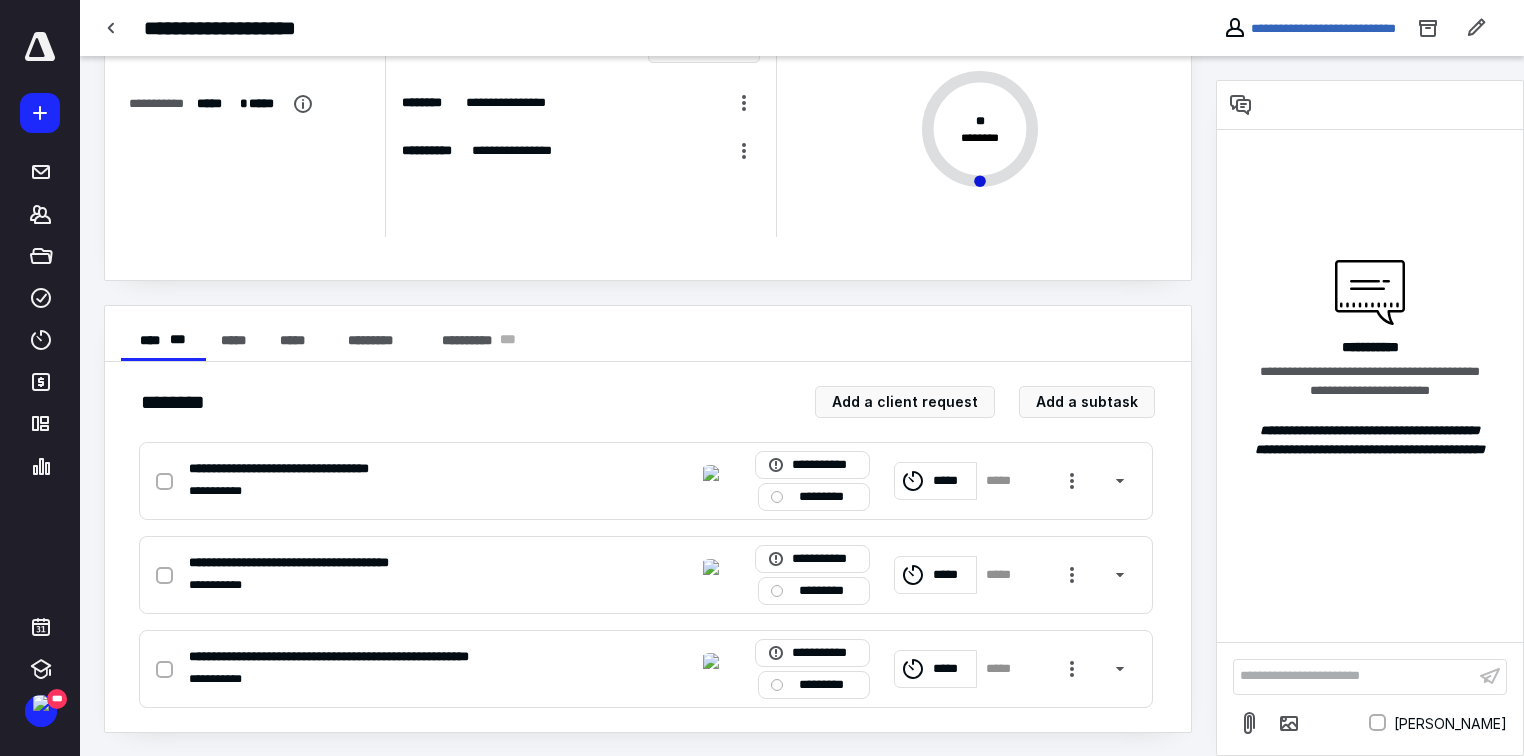 scroll, scrollTop: 0, scrollLeft: 0, axis: both 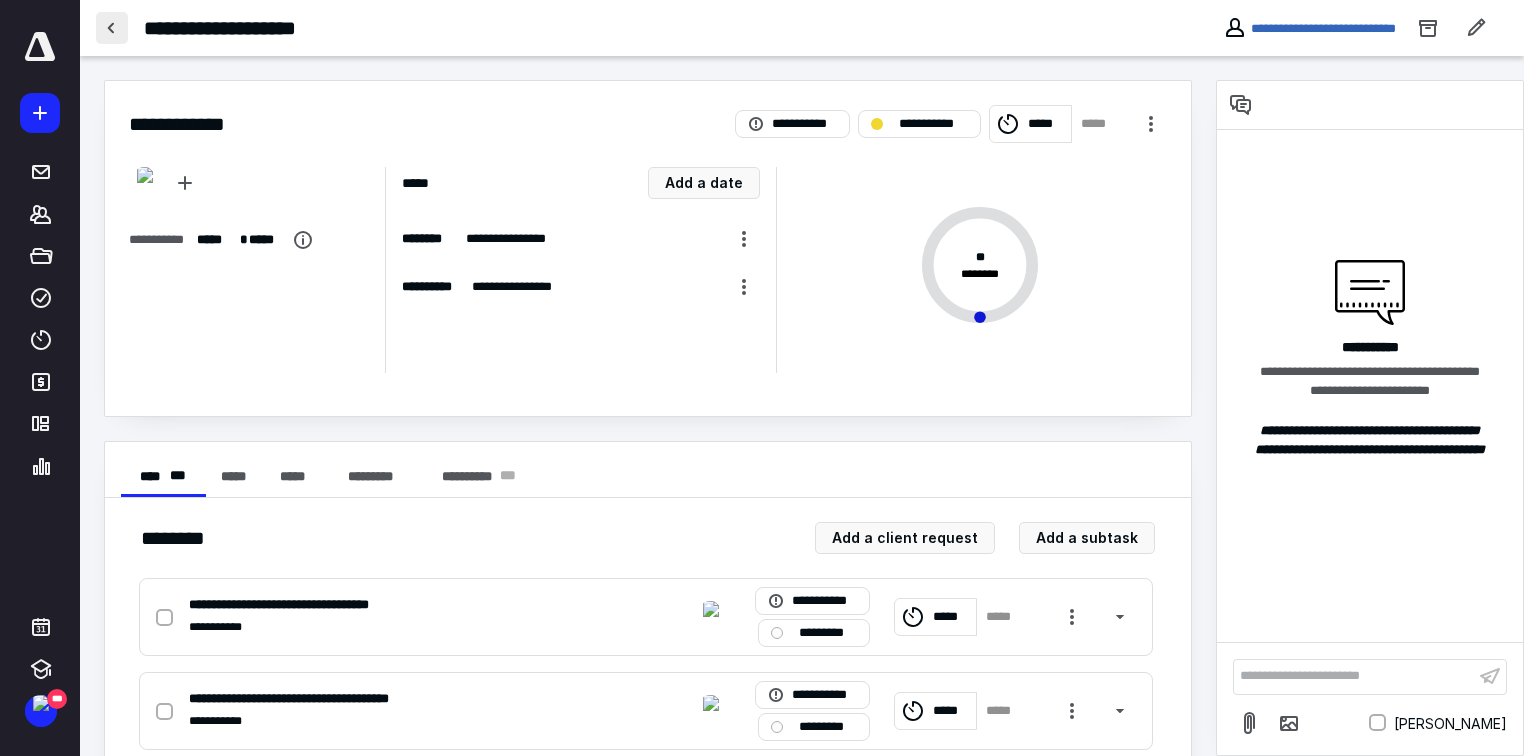 click at bounding box center [112, 28] 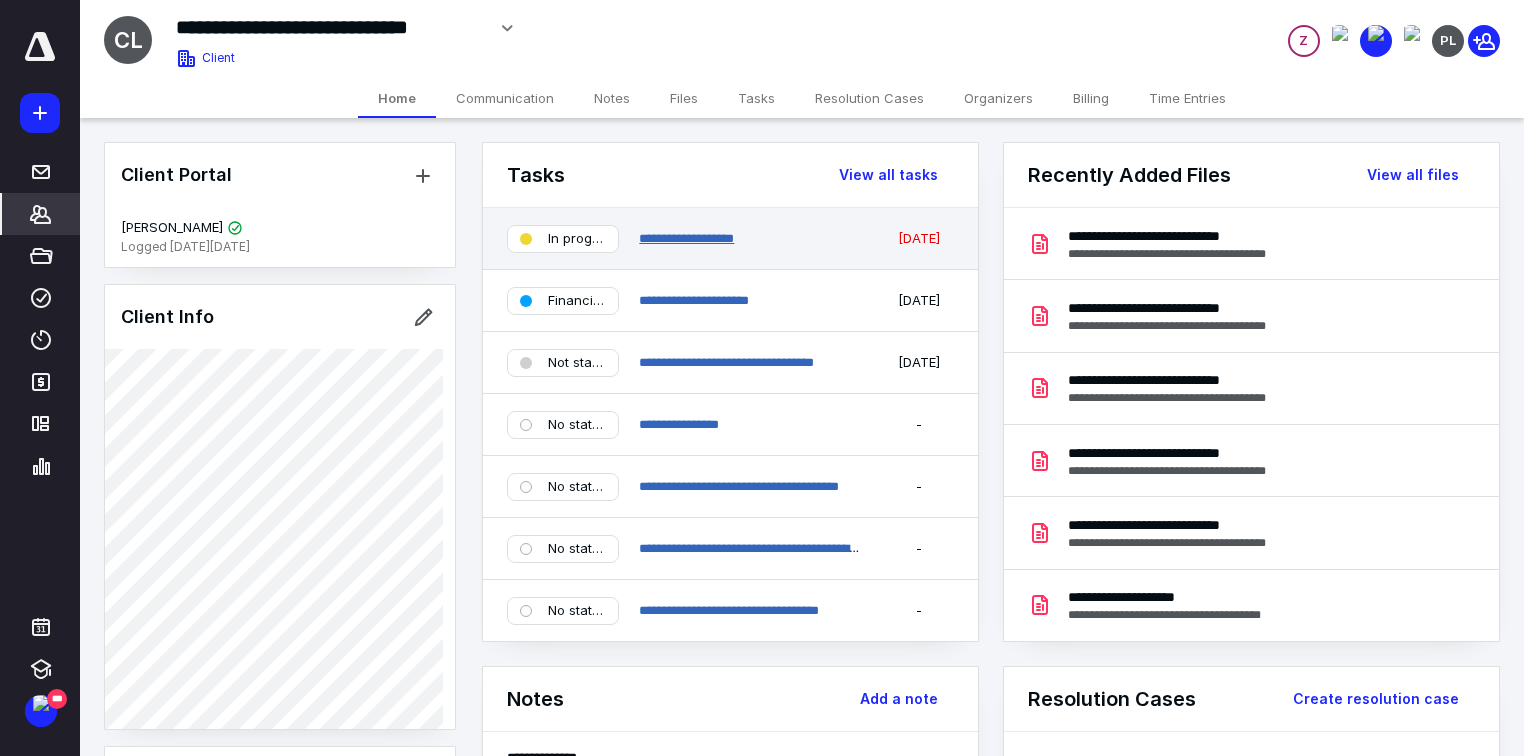 click on "**********" at bounding box center [686, 238] 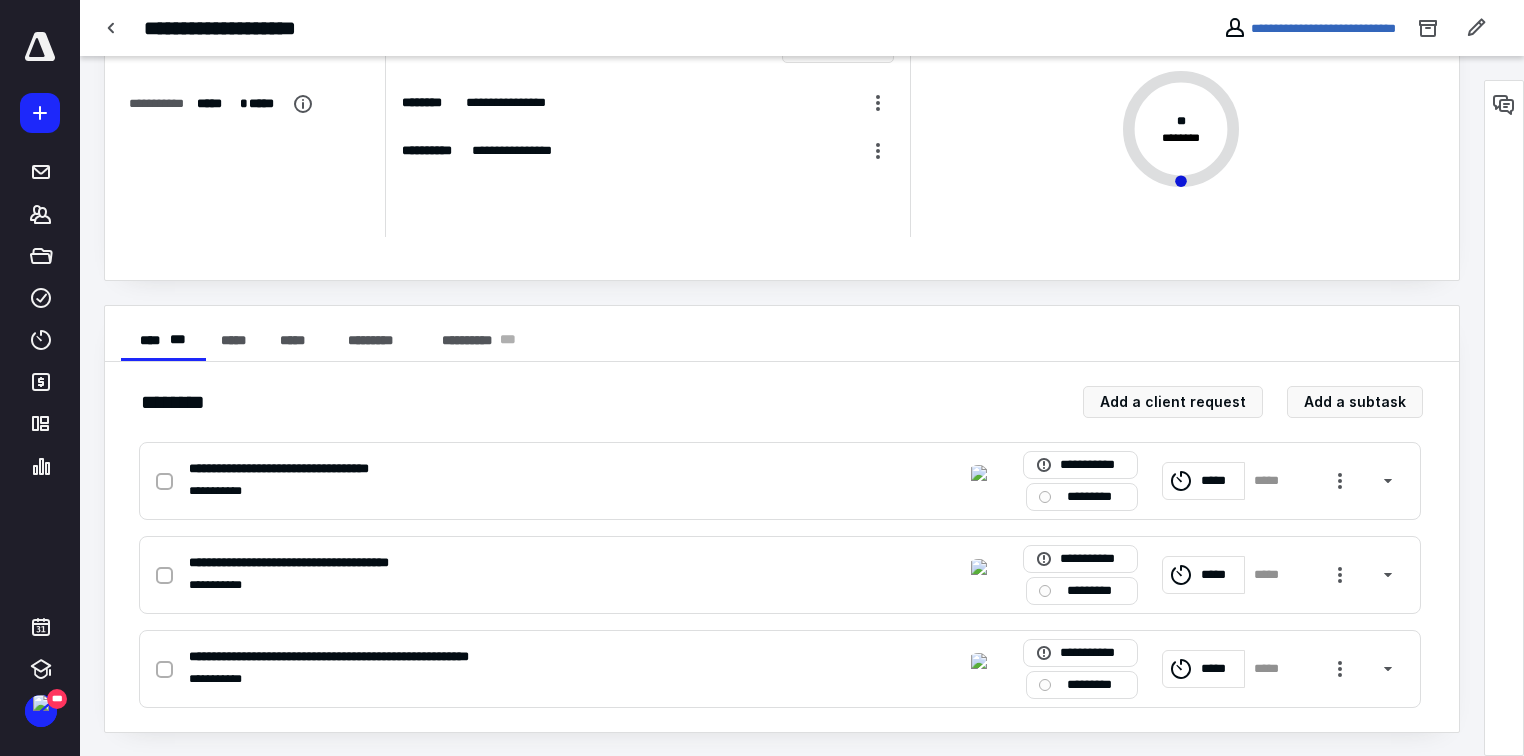 scroll, scrollTop: 0, scrollLeft: 0, axis: both 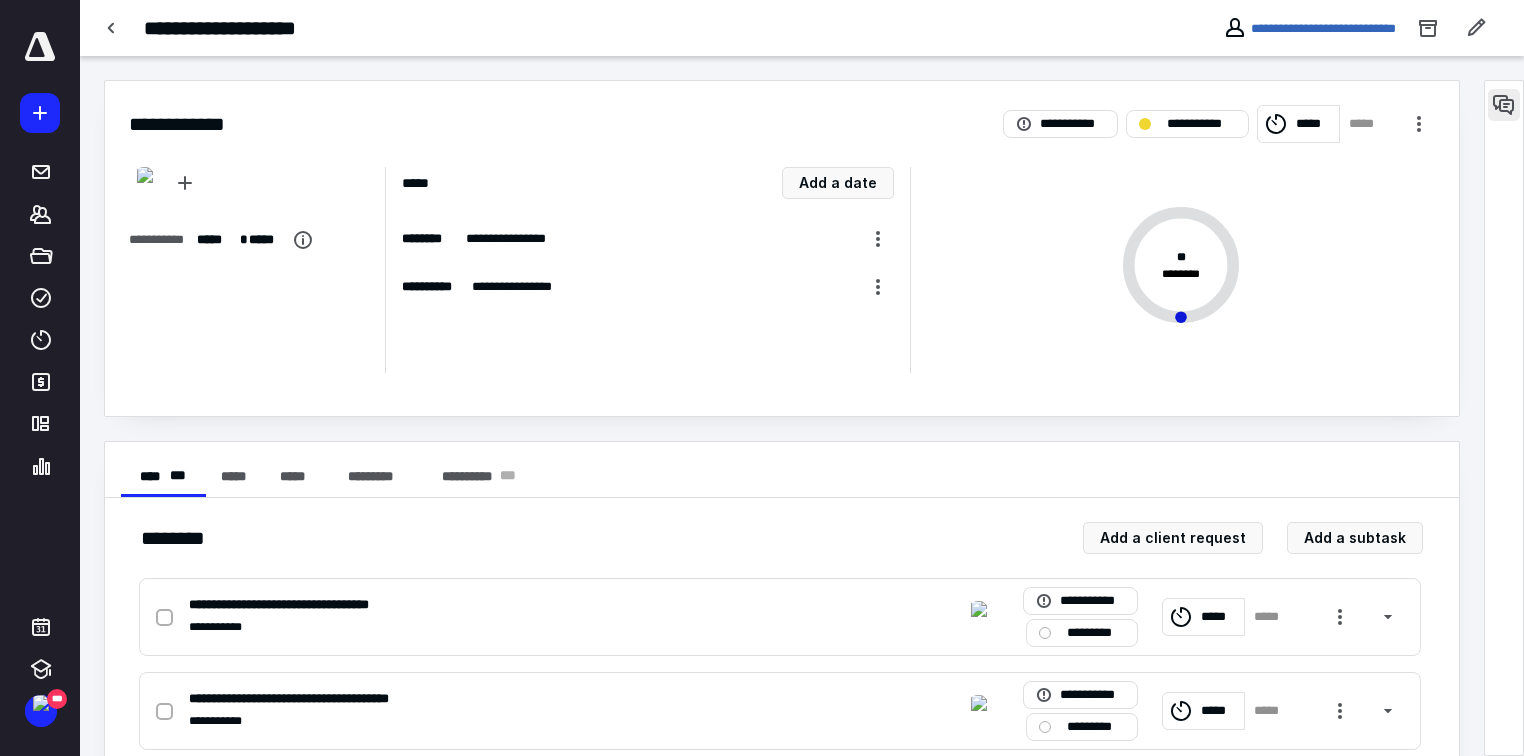 click at bounding box center [1504, 105] 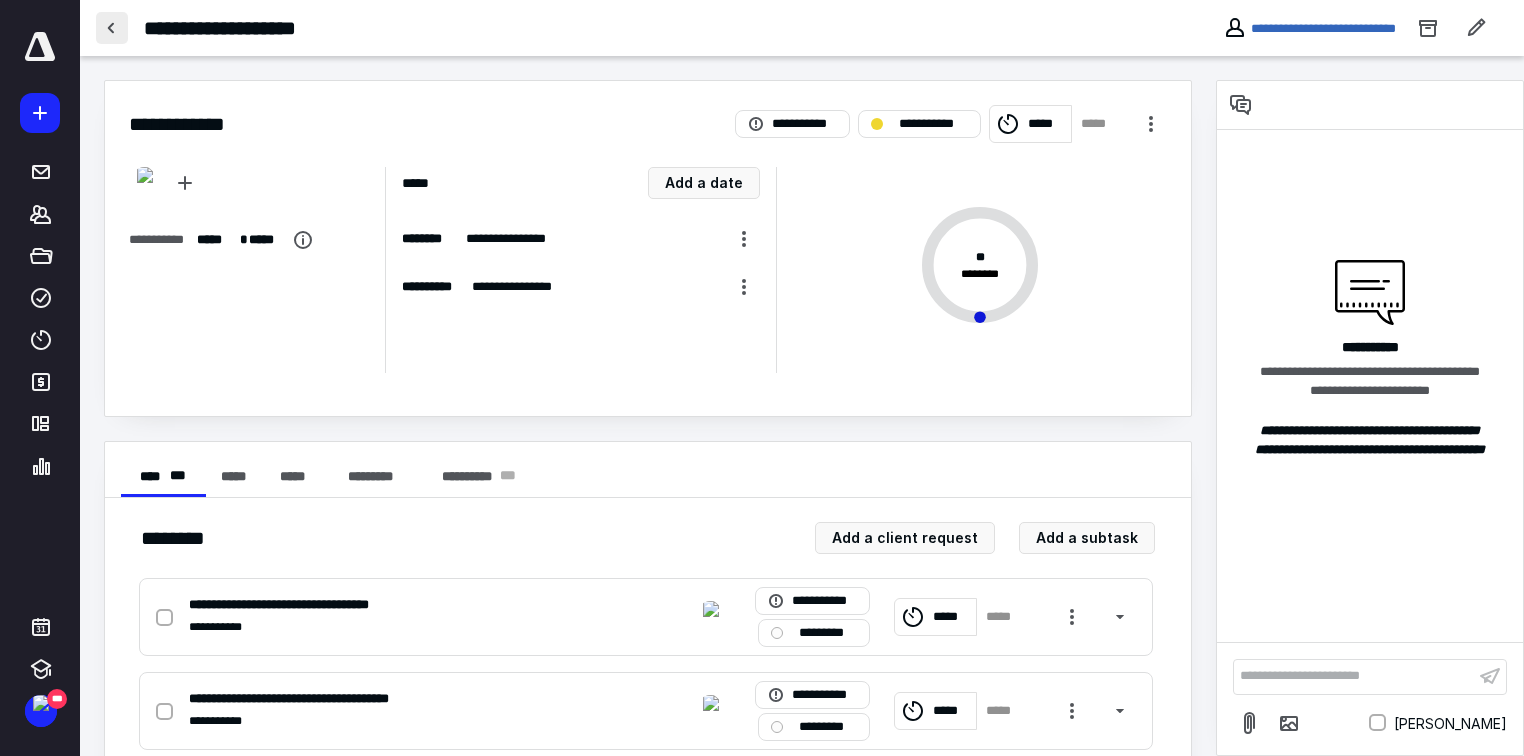click at bounding box center [112, 28] 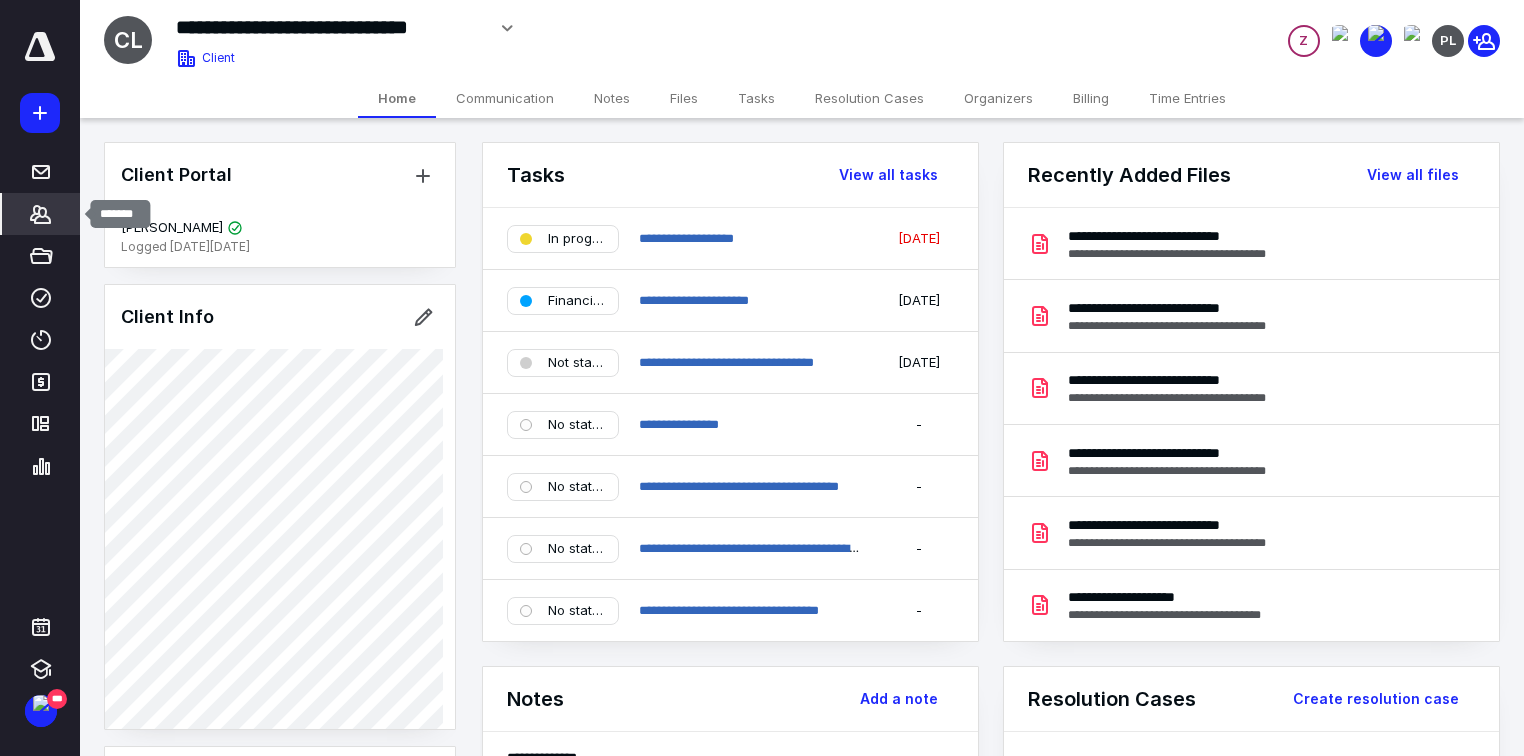 click 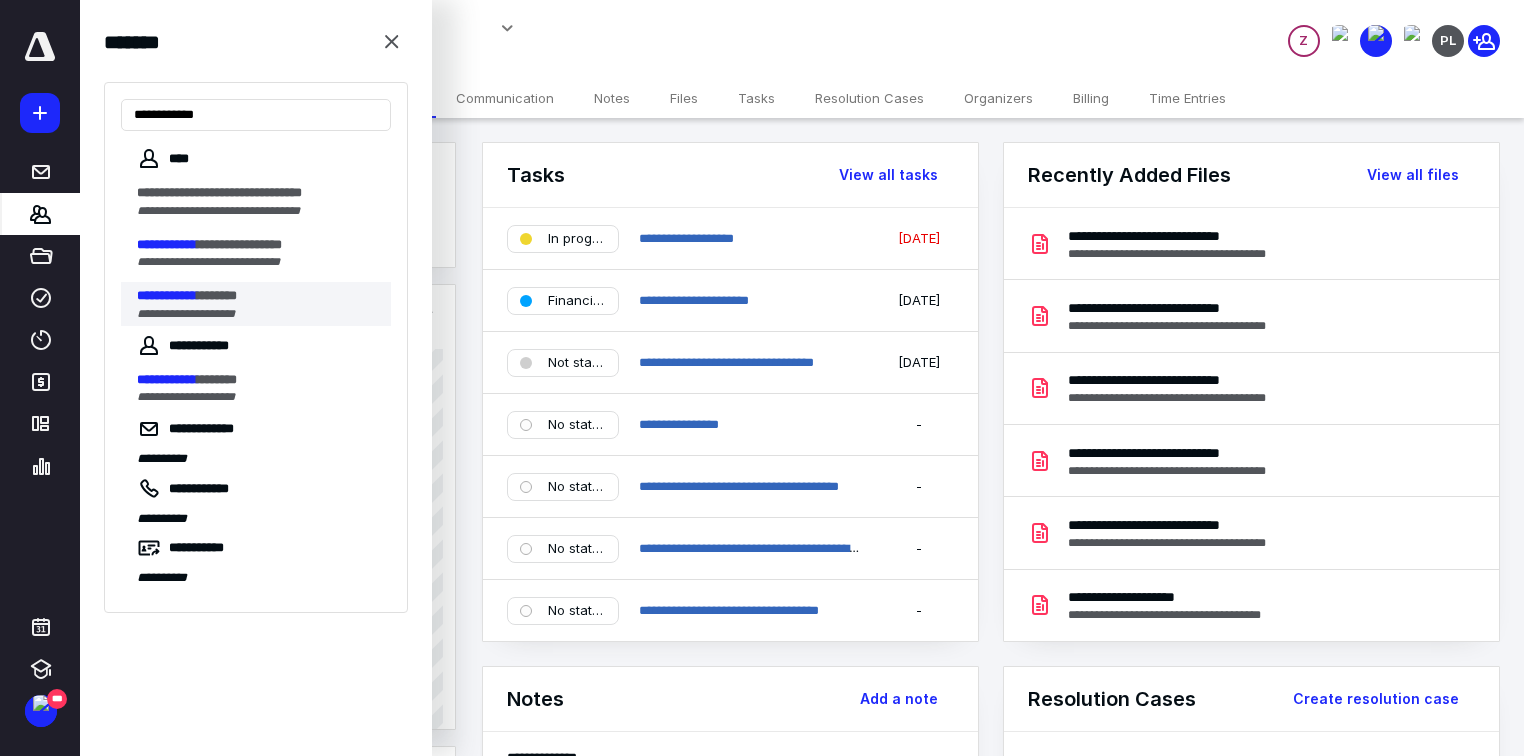 type on "**********" 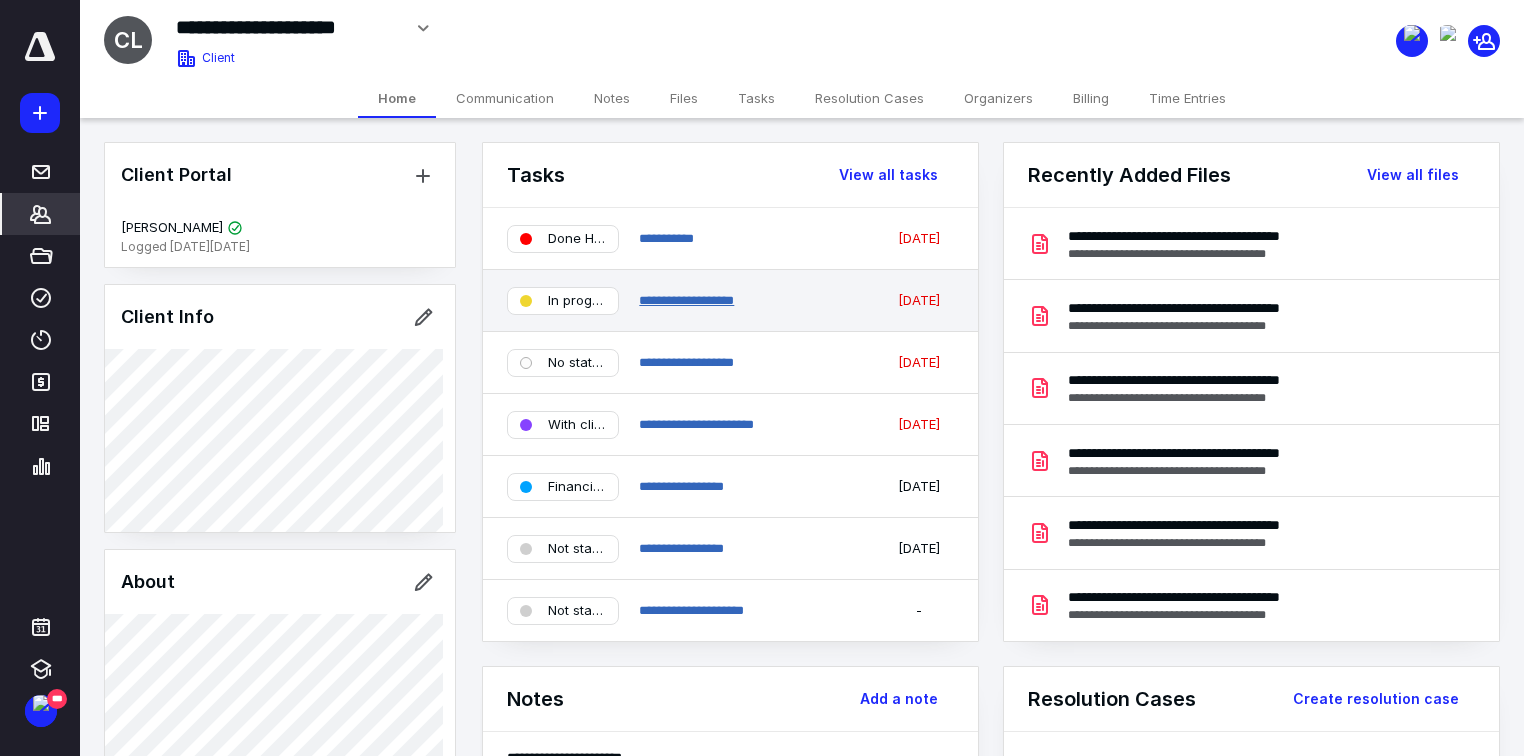 click on "**********" at bounding box center [686, 300] 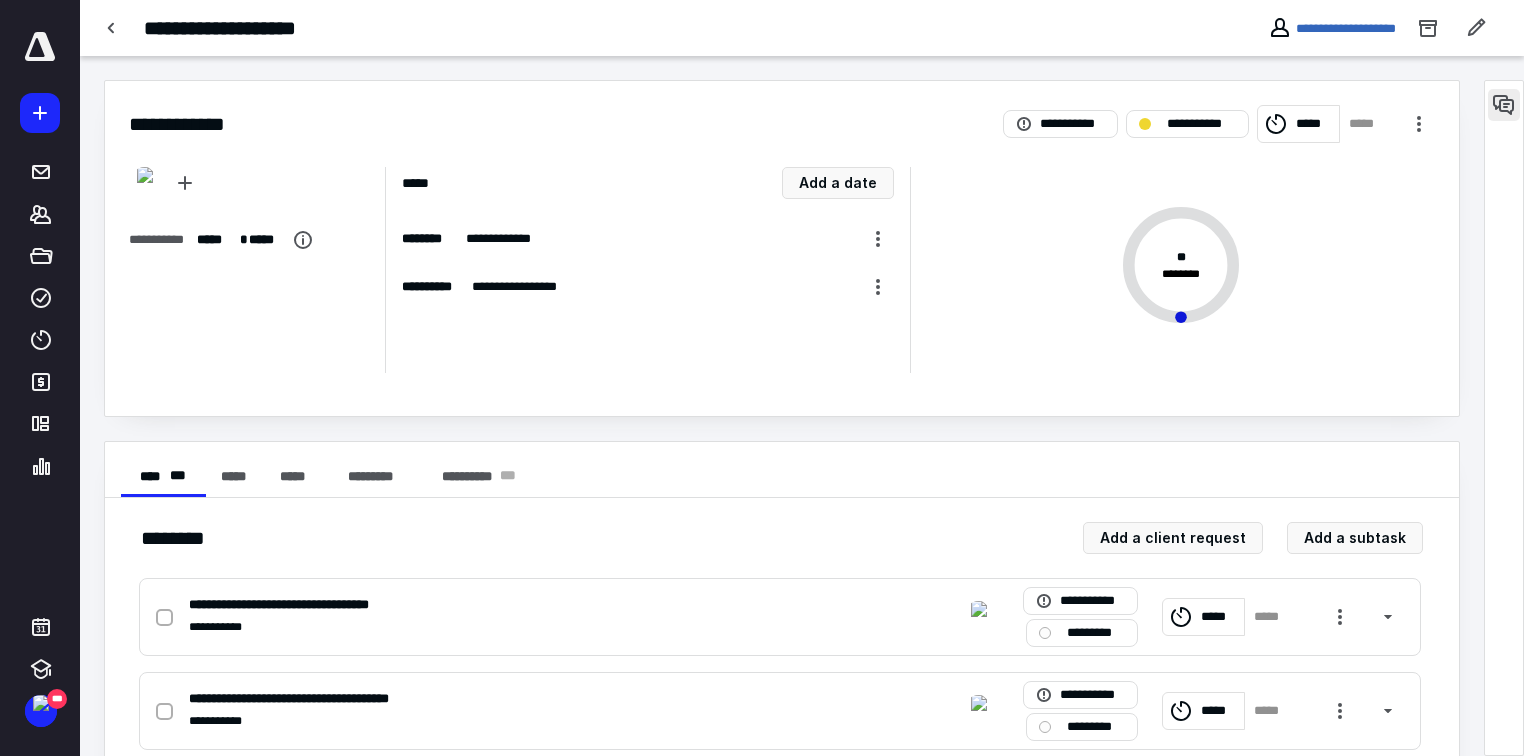 click at bounding box center (1504, 105) 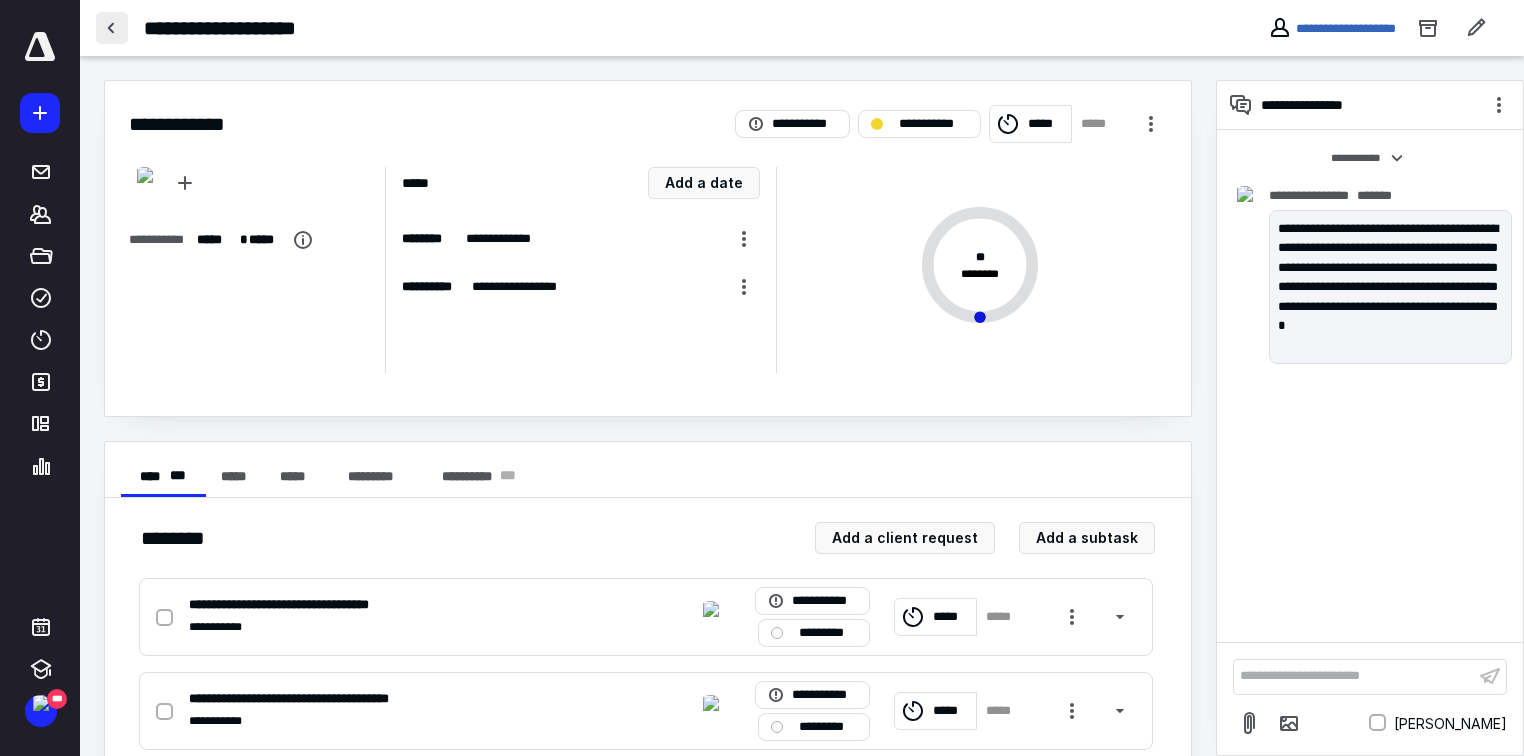 click at bounding box center (112, 28) 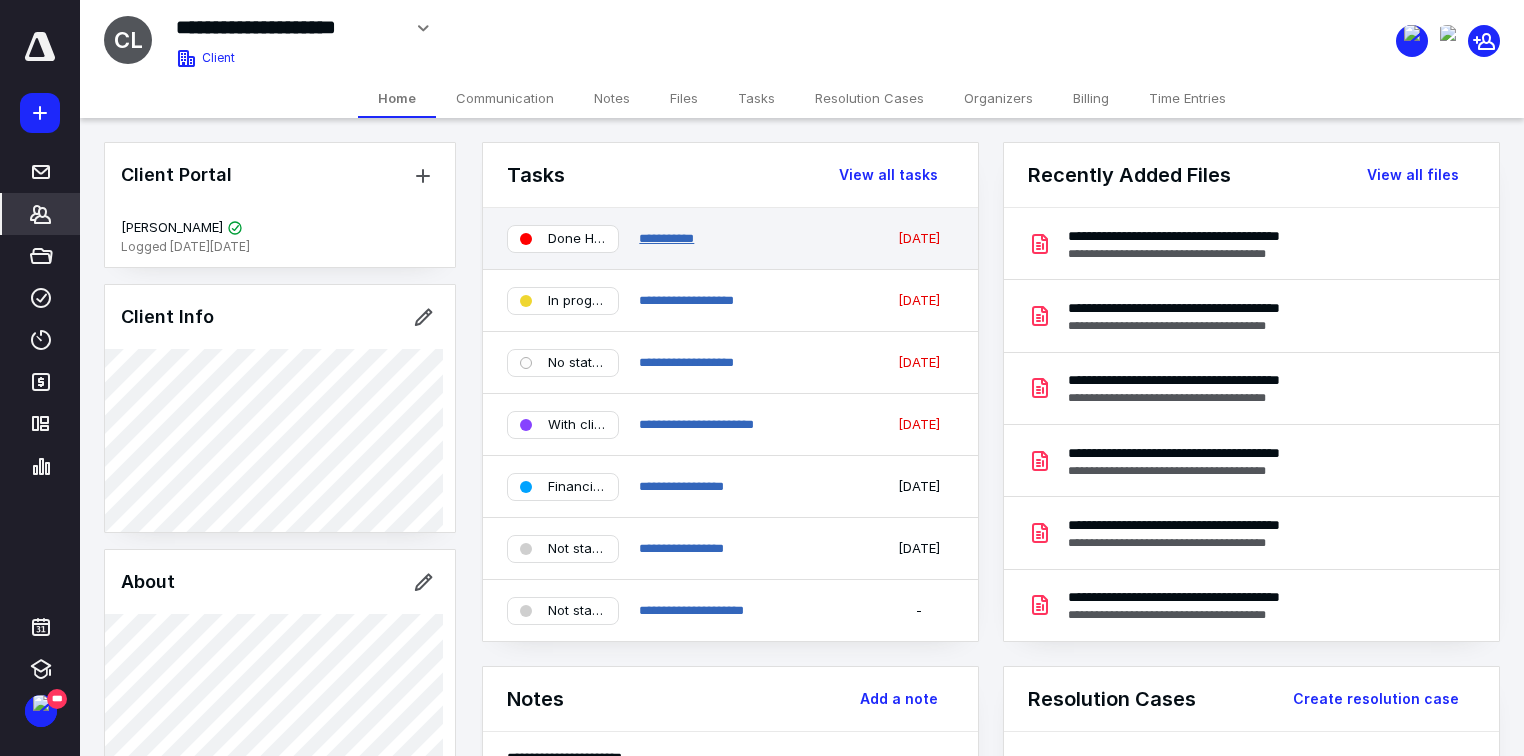 click on "**********" at bounding box center (666, 238) 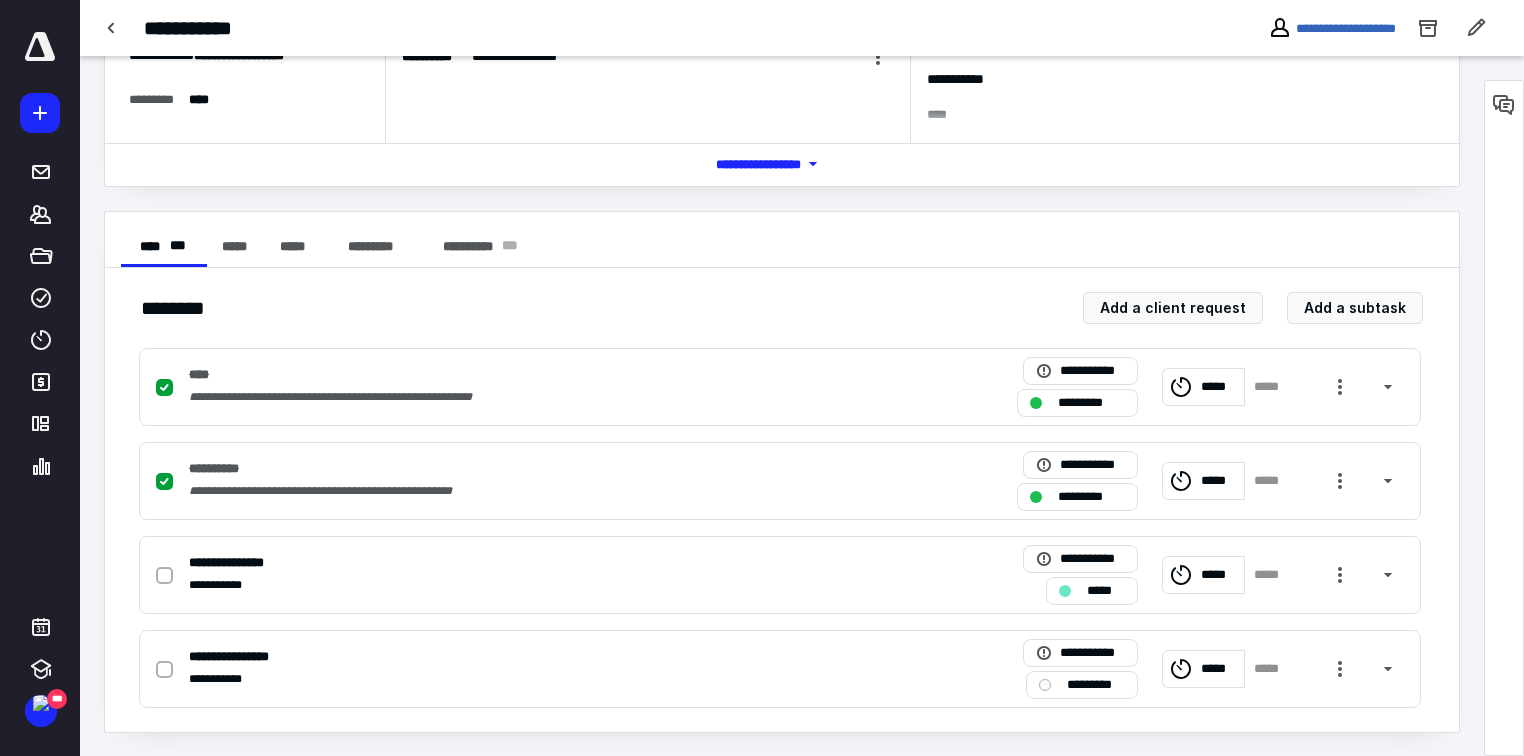 scroll, scrollTop: 0, scrollLeft: 0, axis: both 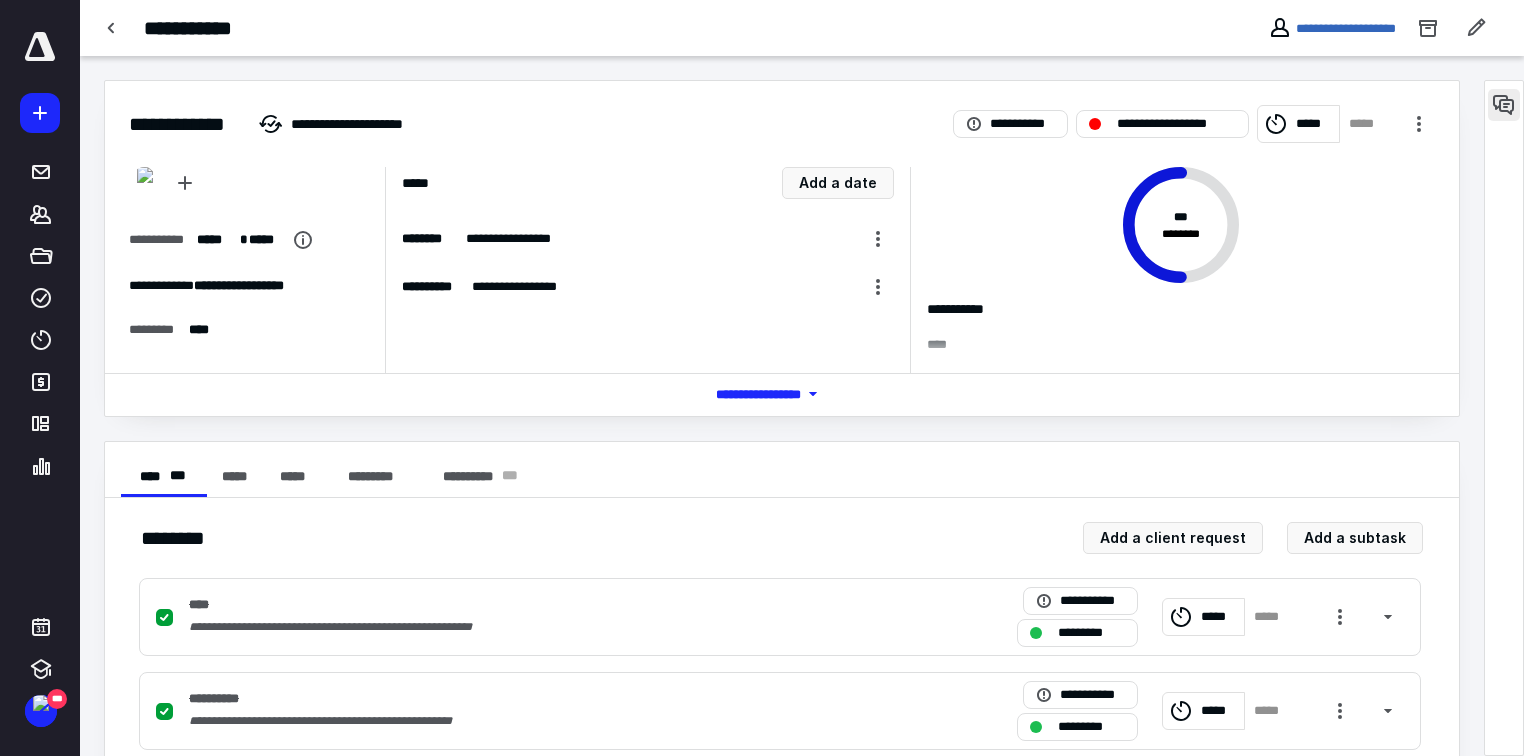 click at bounding box center (1504, 105) 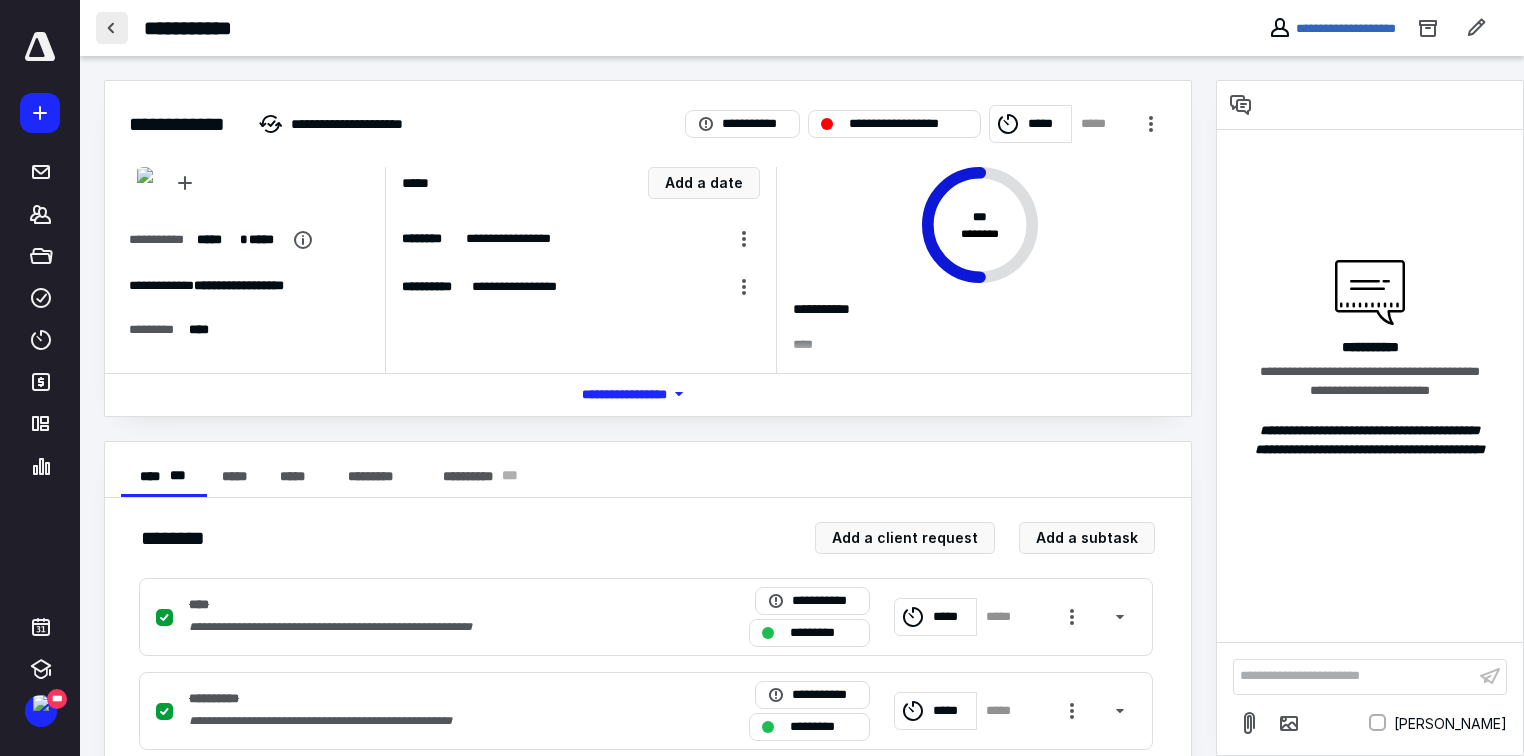 click at bounding box center (112, 28) 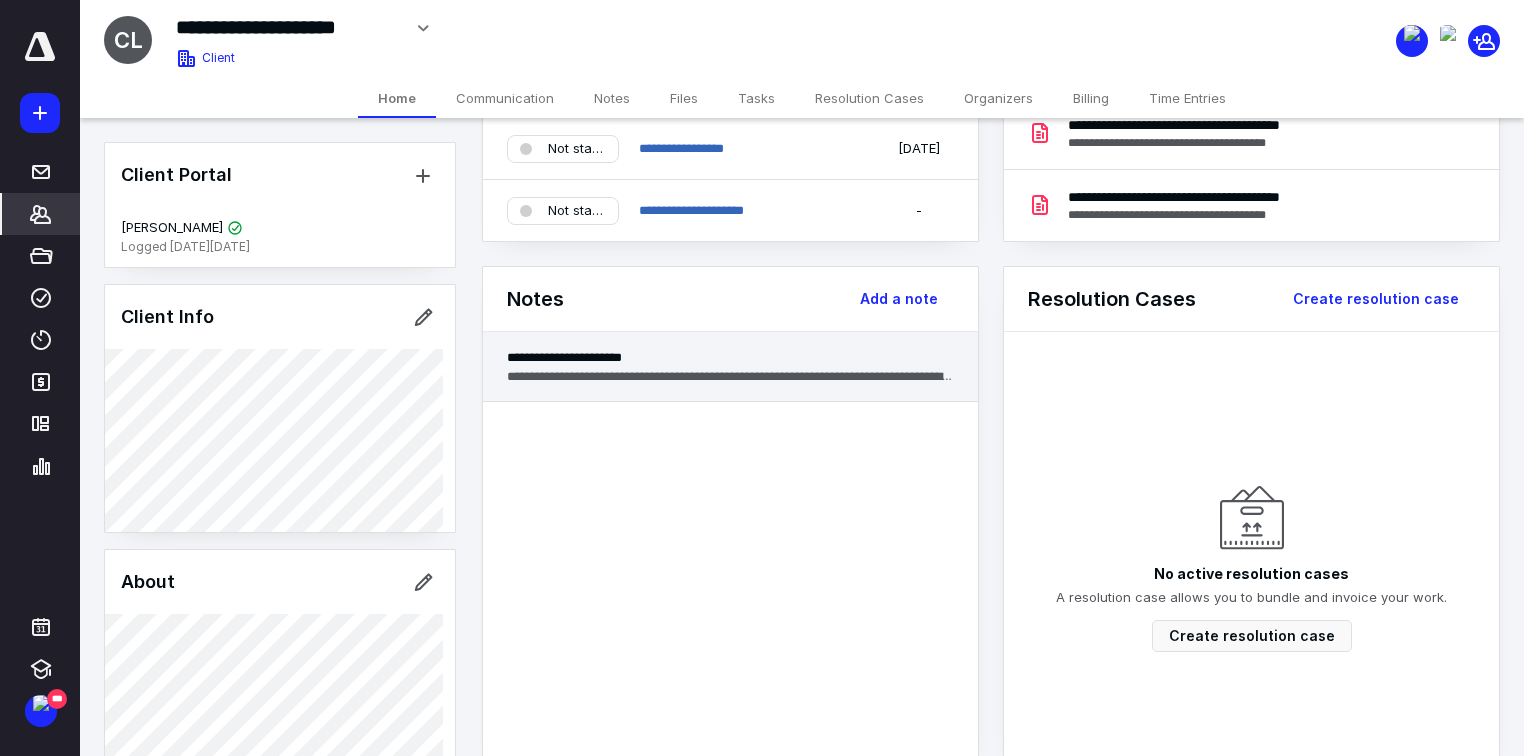 scroll, scrollTop: 0, scrollLeft: 0, axis: both 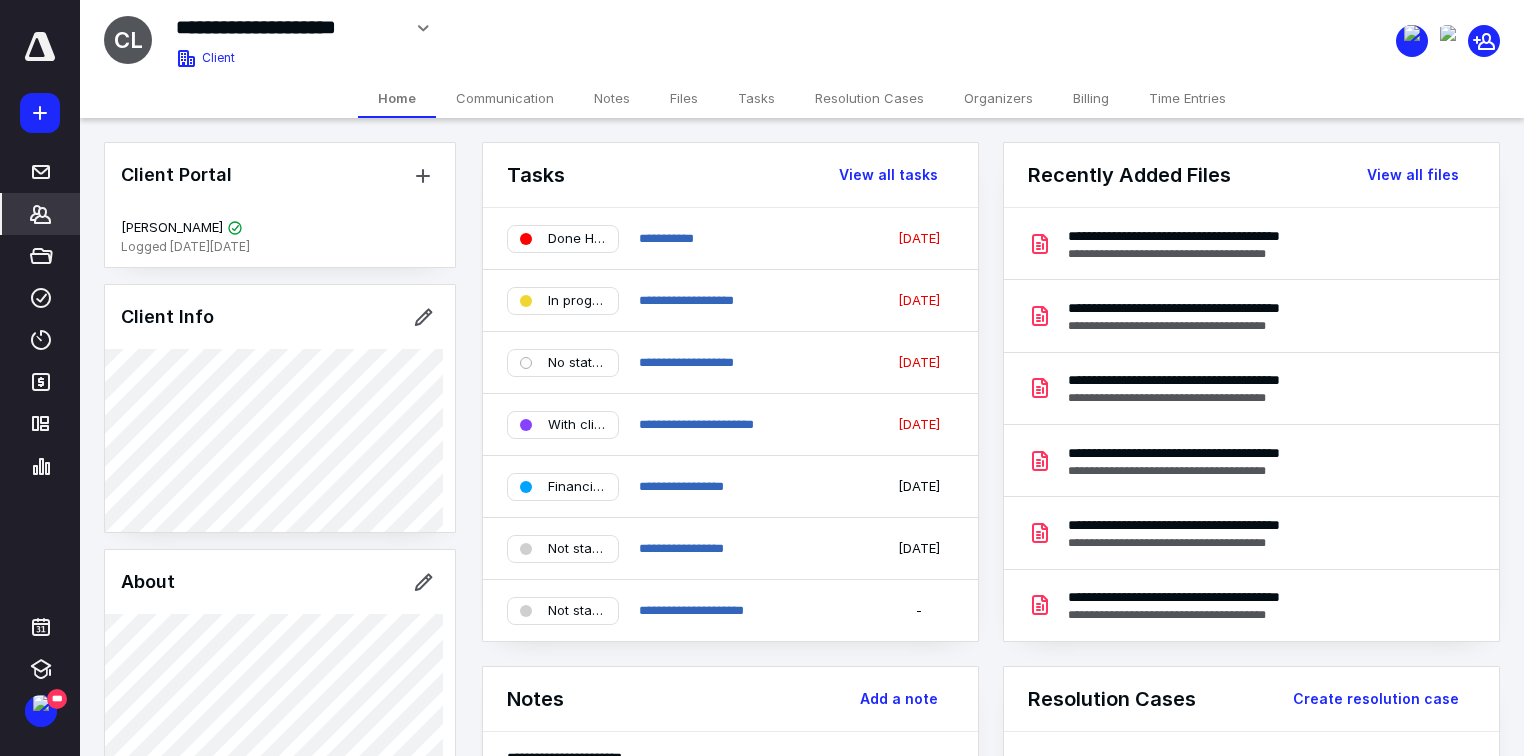 click on "*******" at bounding box center [41, 214] 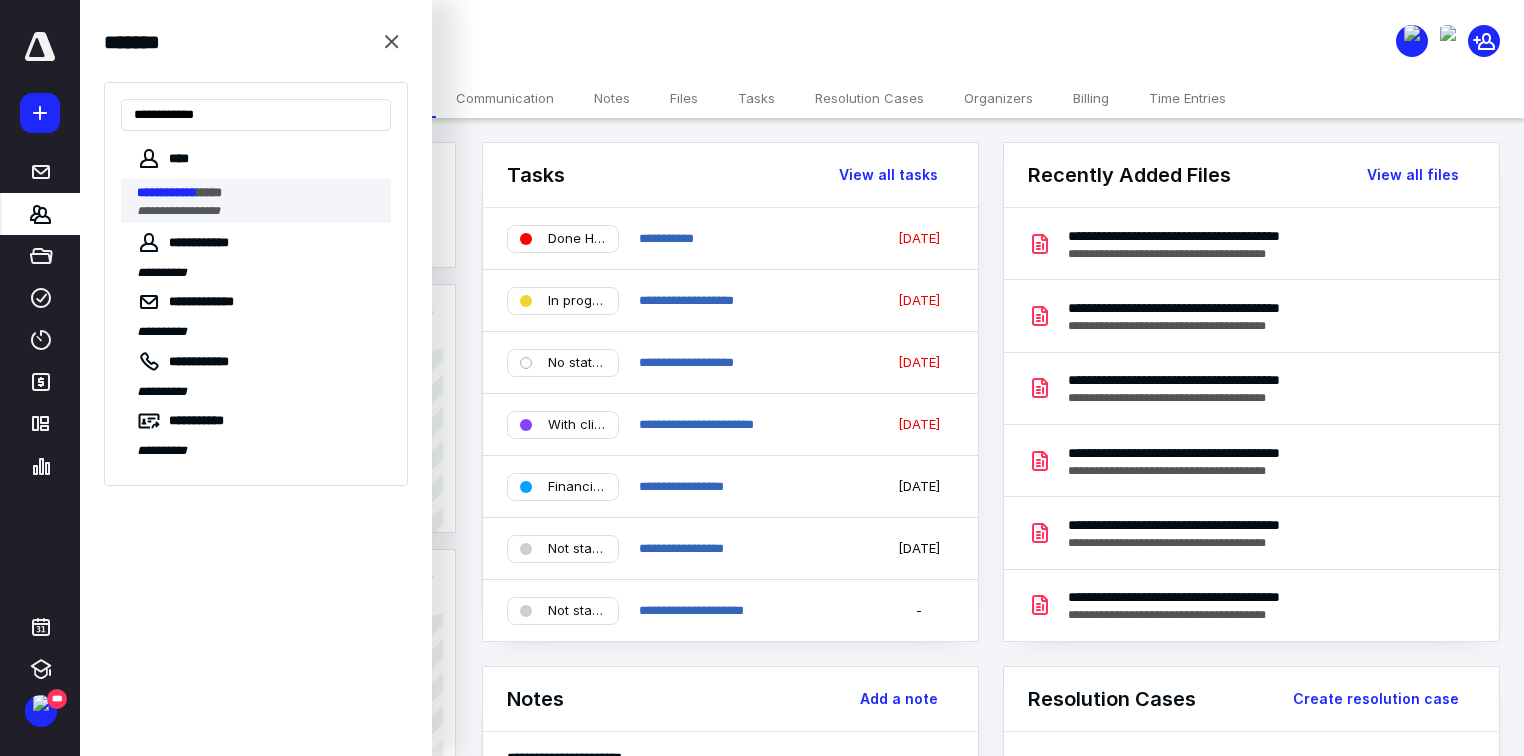 type on "**********" 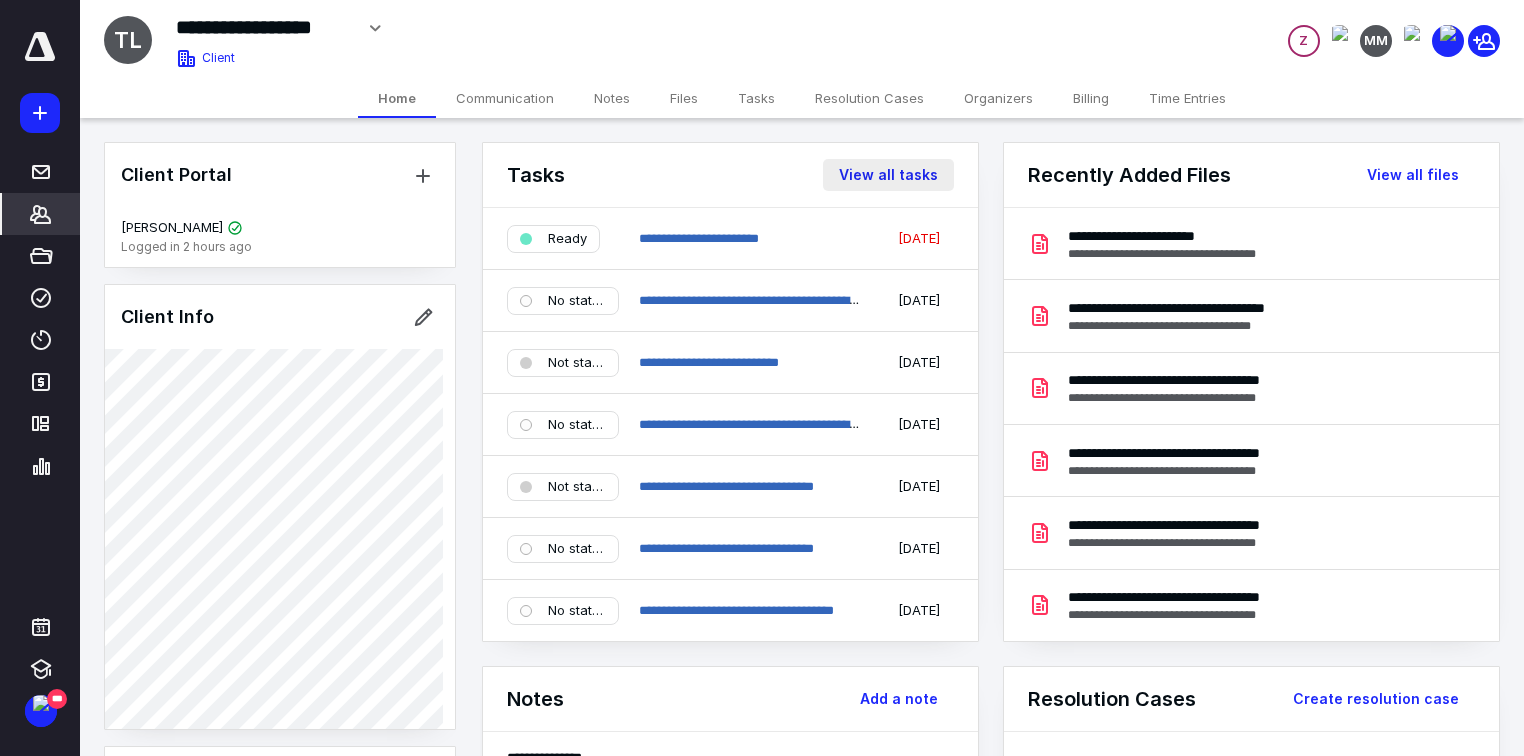 click on "View all tasks" at bounding box center [888, 175] 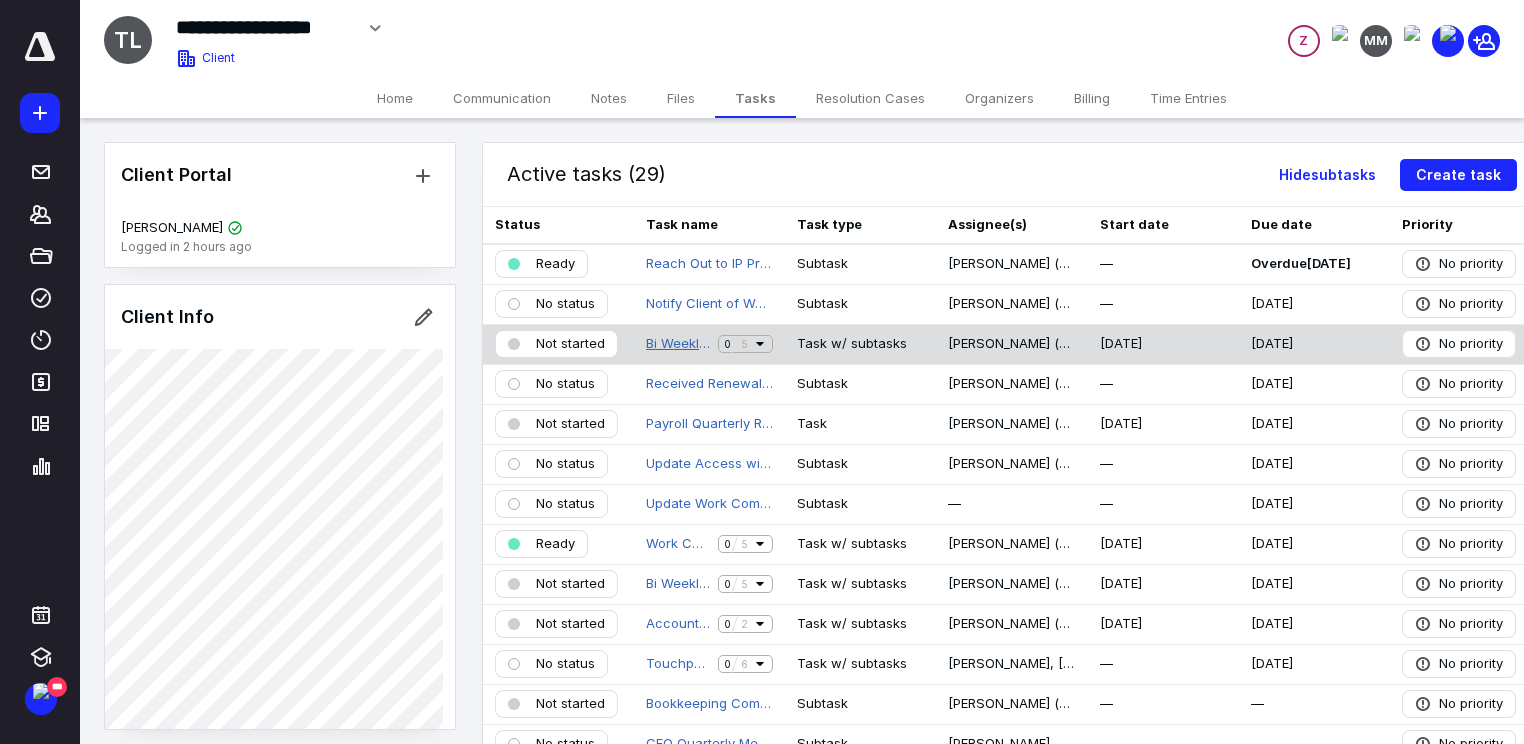 click on "Bi Weekly Payroll Processing" at bounding box center [678, 344] 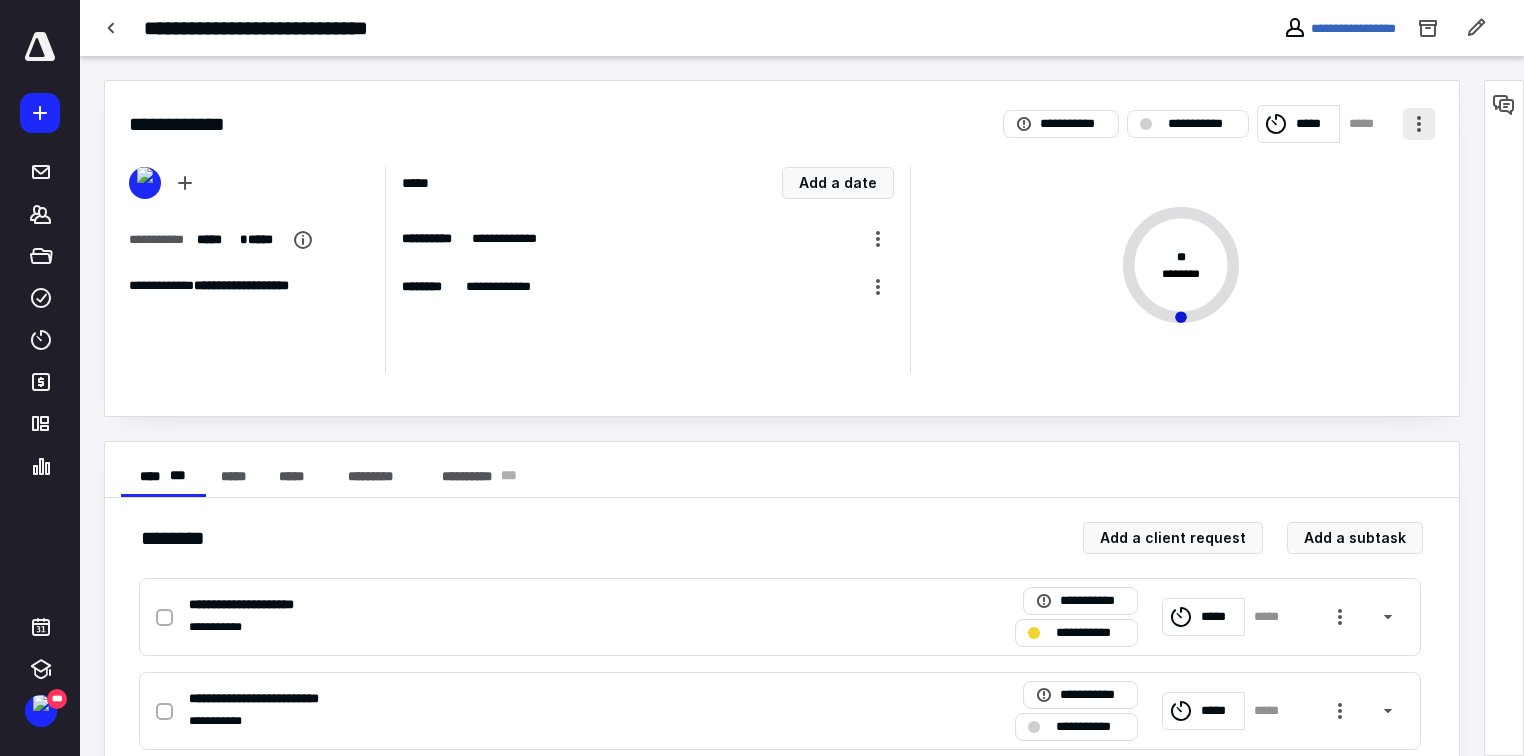 click at bounding box center [1419, 124] 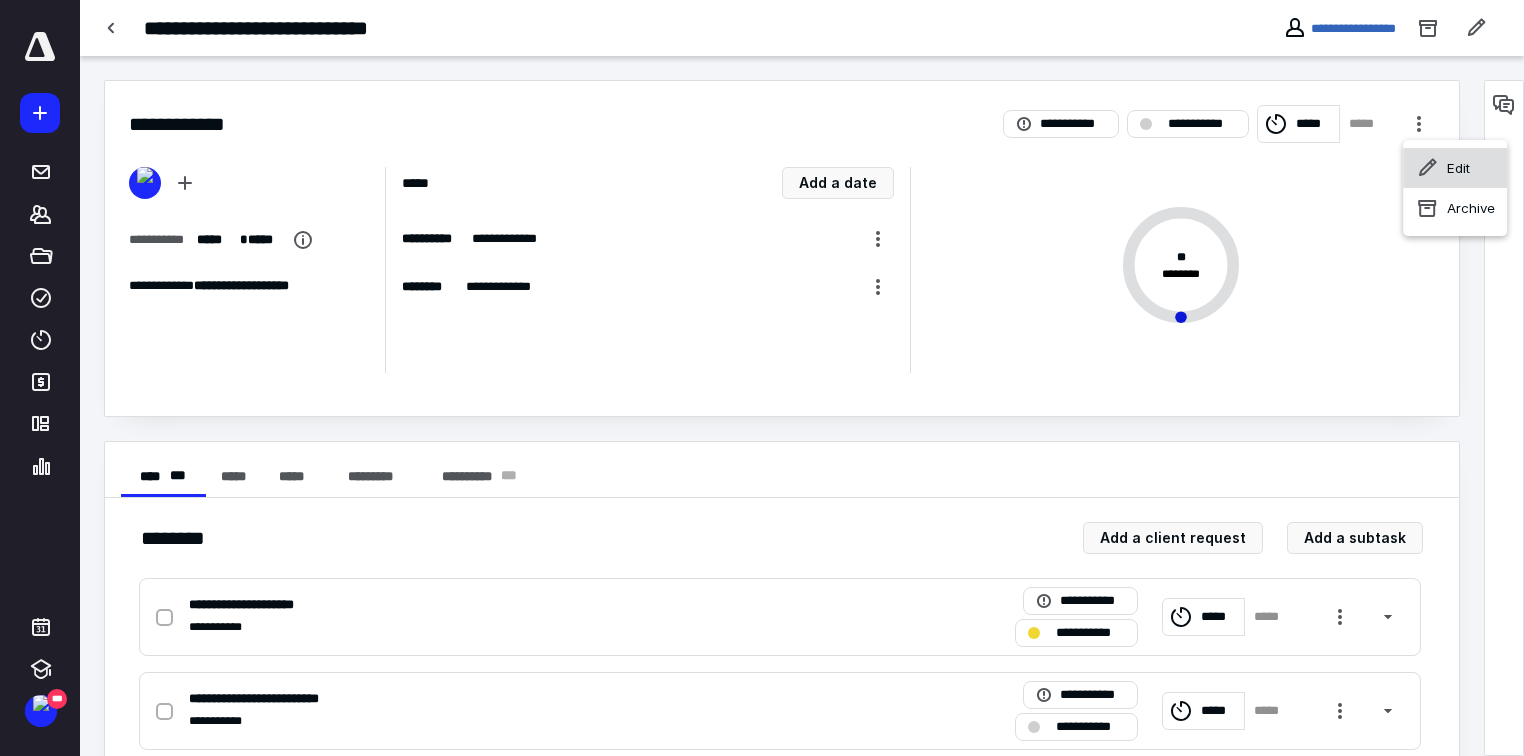 click 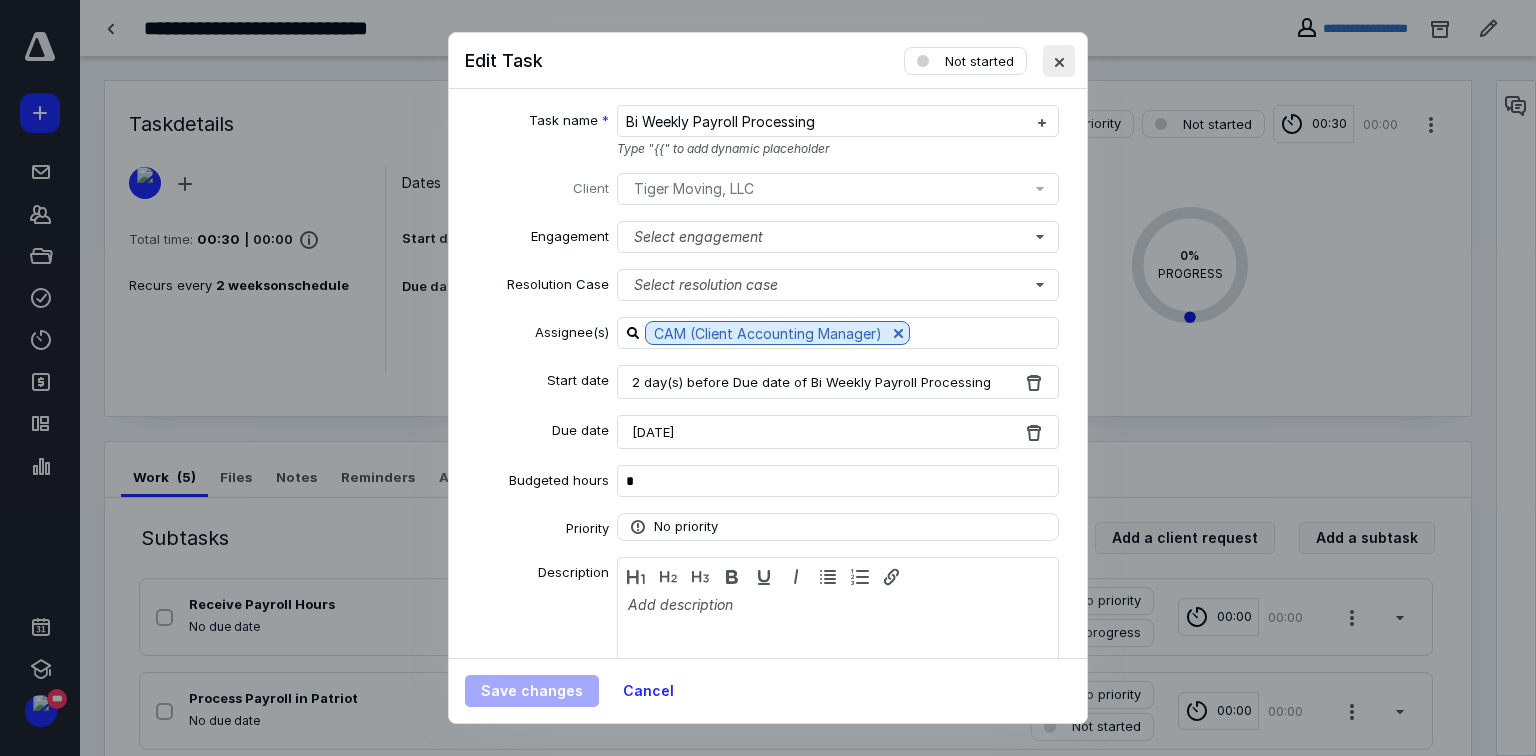 click at bounding box center (1059, 61) 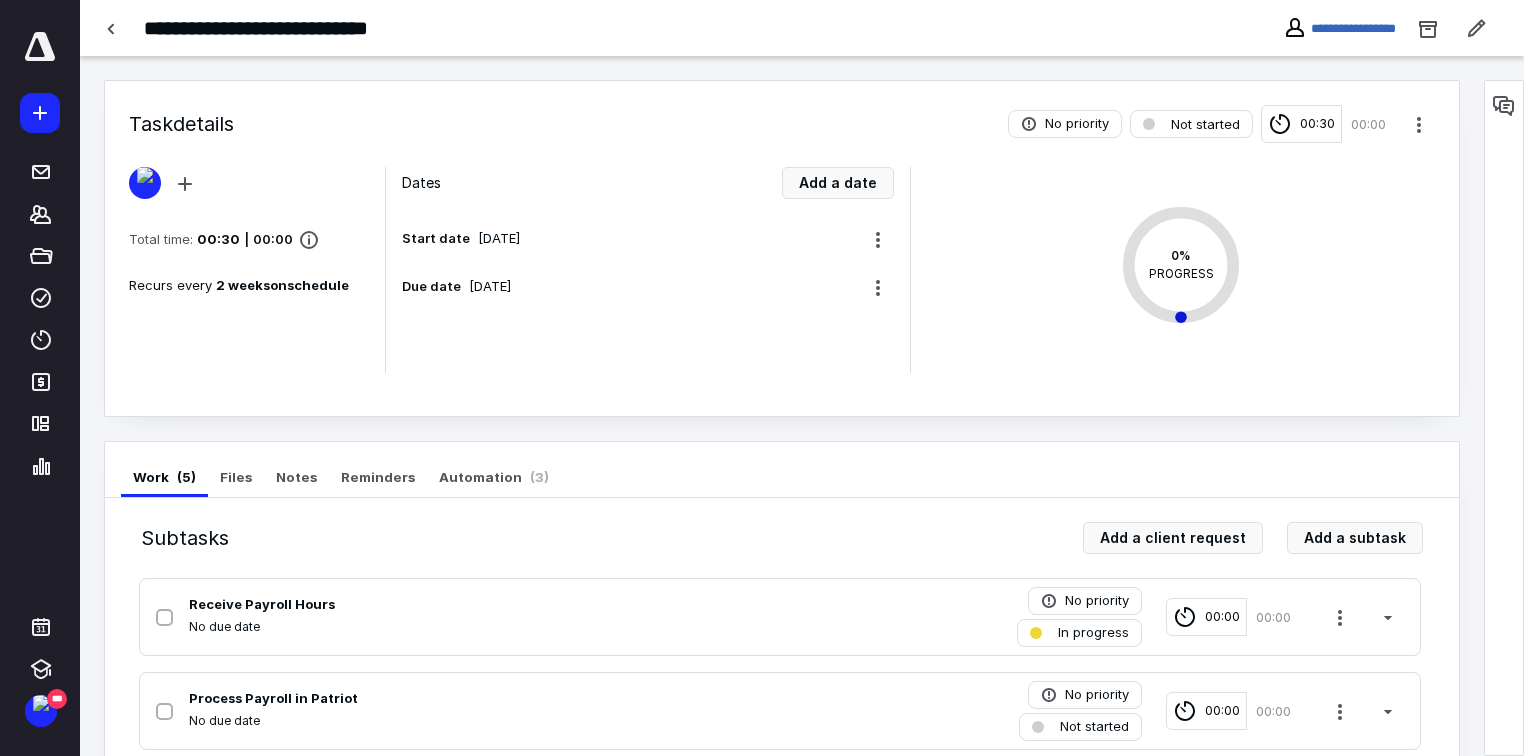 click on "00:30" at bounding box center [1317, 124] 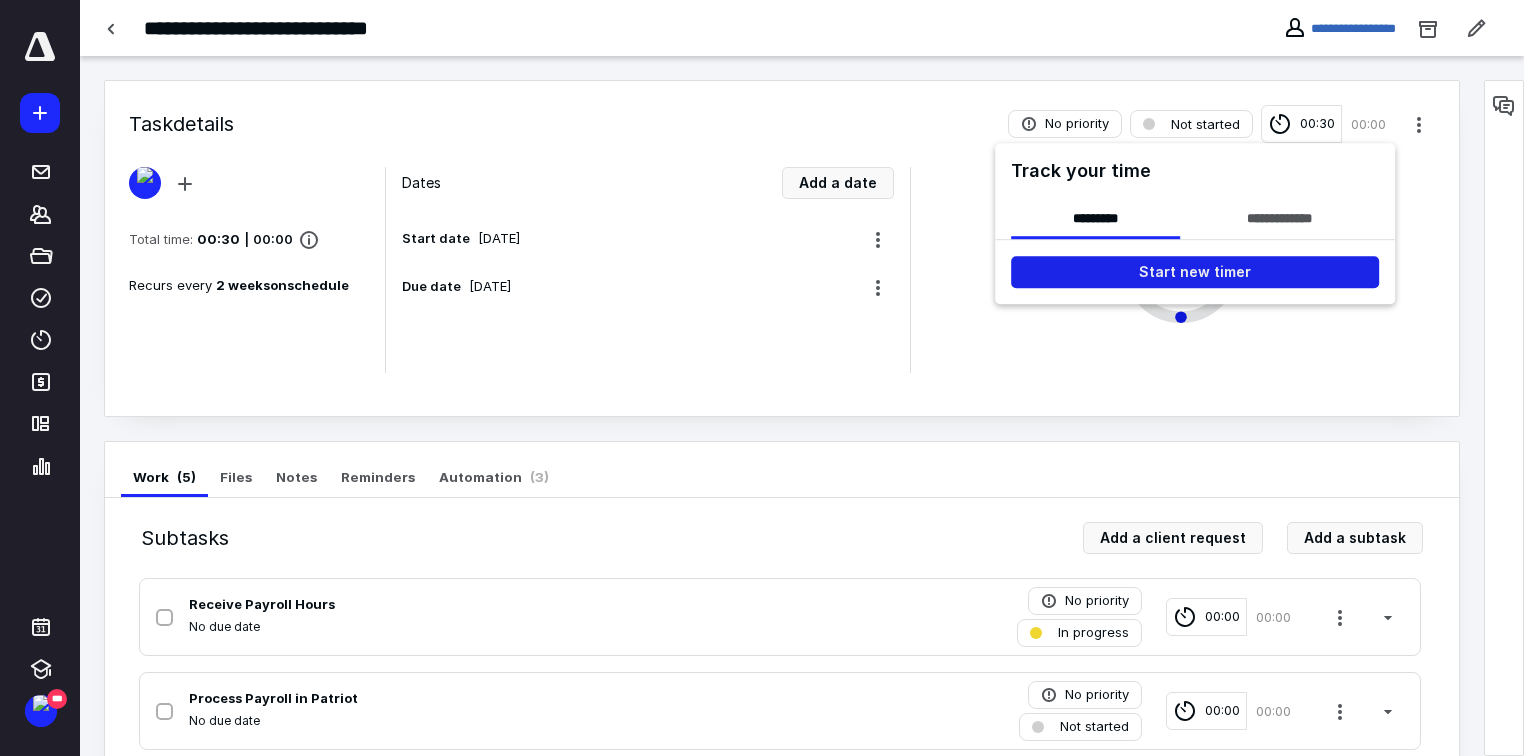 click on "Start new timer" at bounding box center (1195, 272) 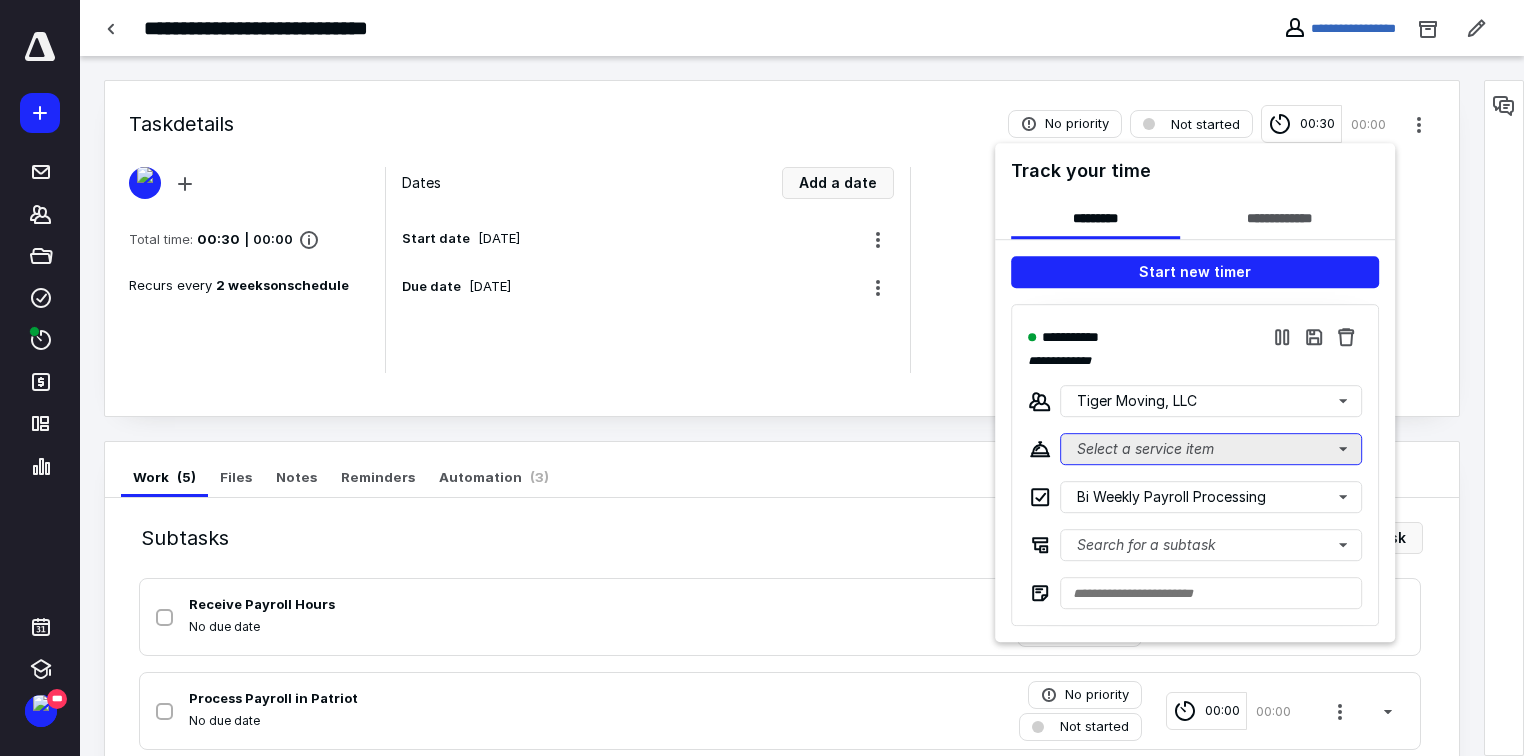 click on "Select a service item" at bounding box center (1211, 449) 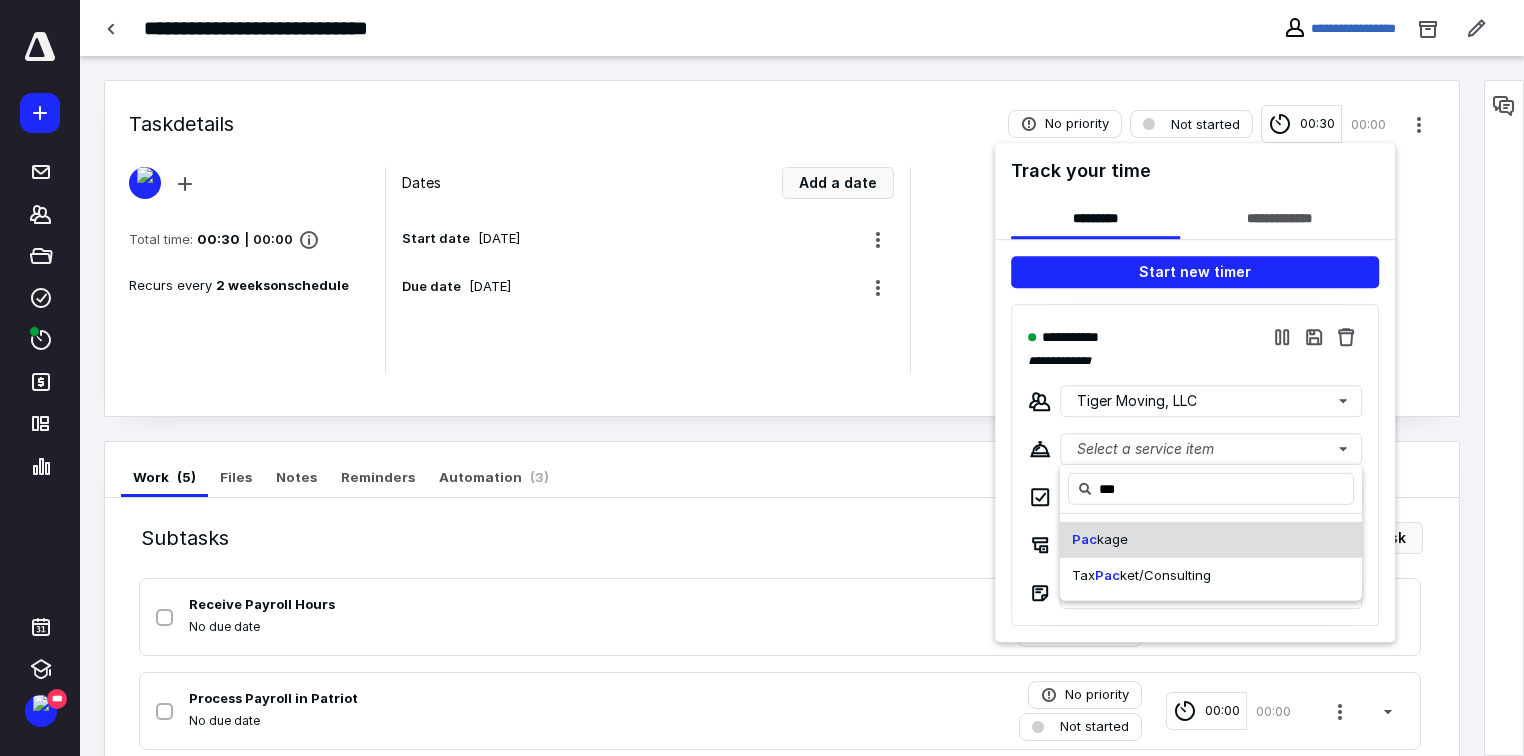 click on "Pac kage" at bounding box center [1211, 540] 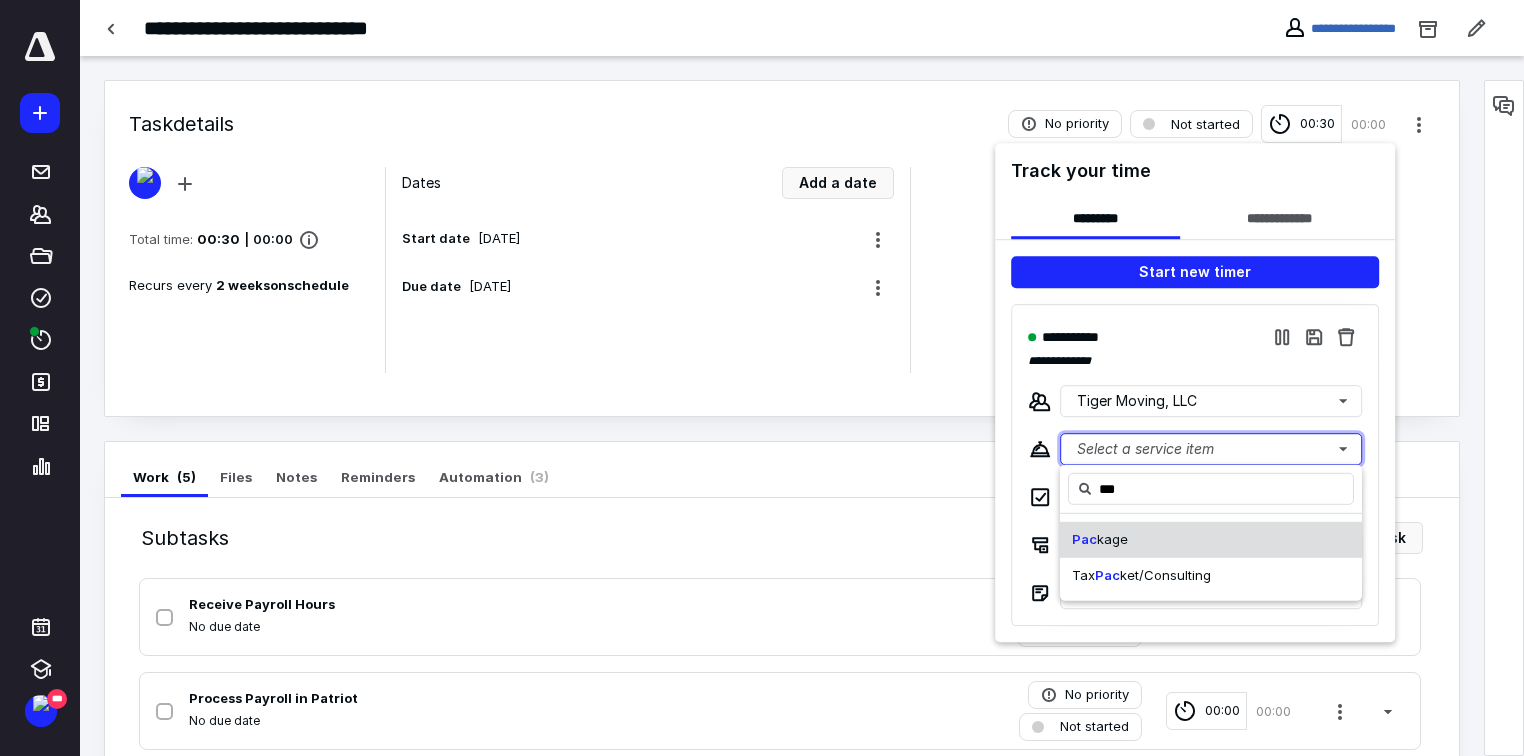 type 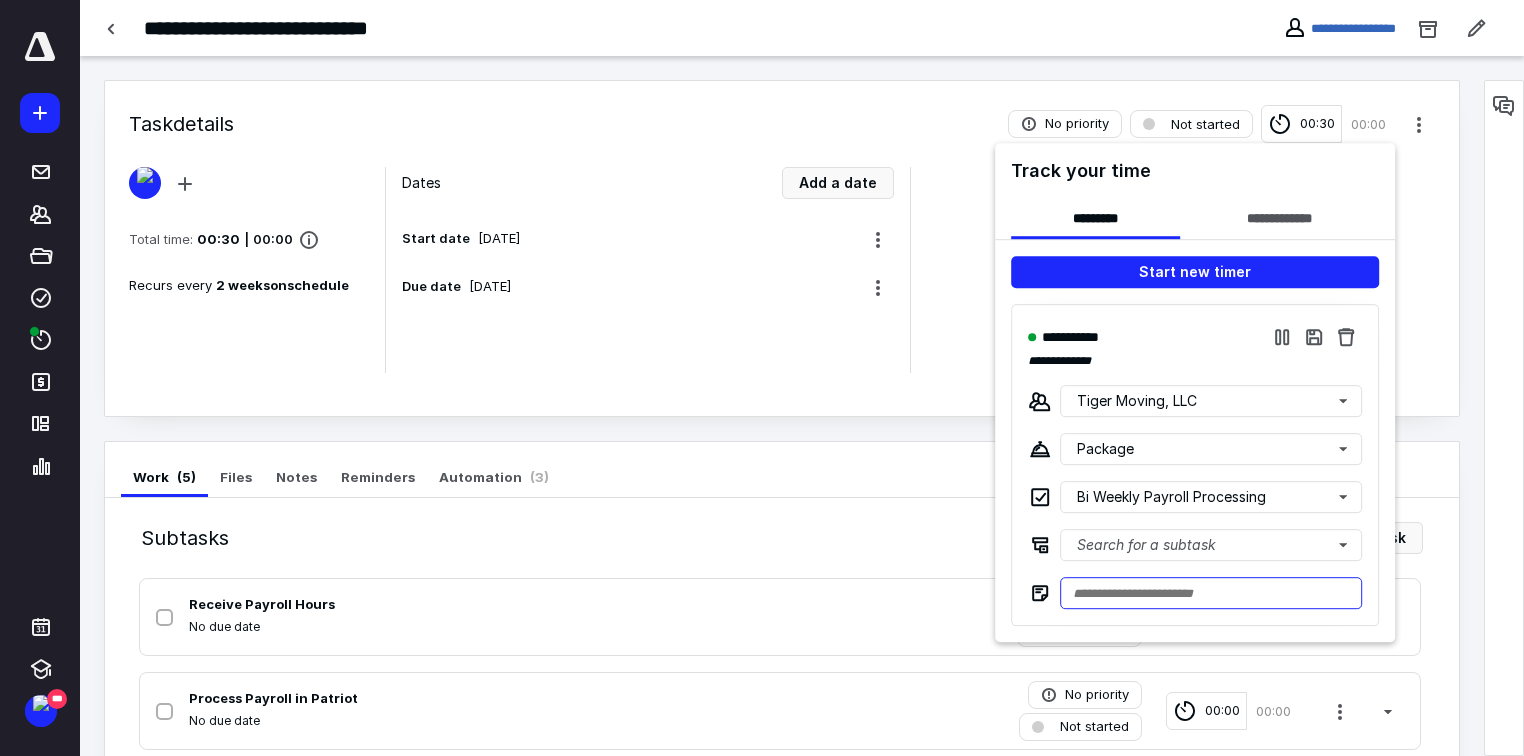 click at bounding box center [1211, 593] 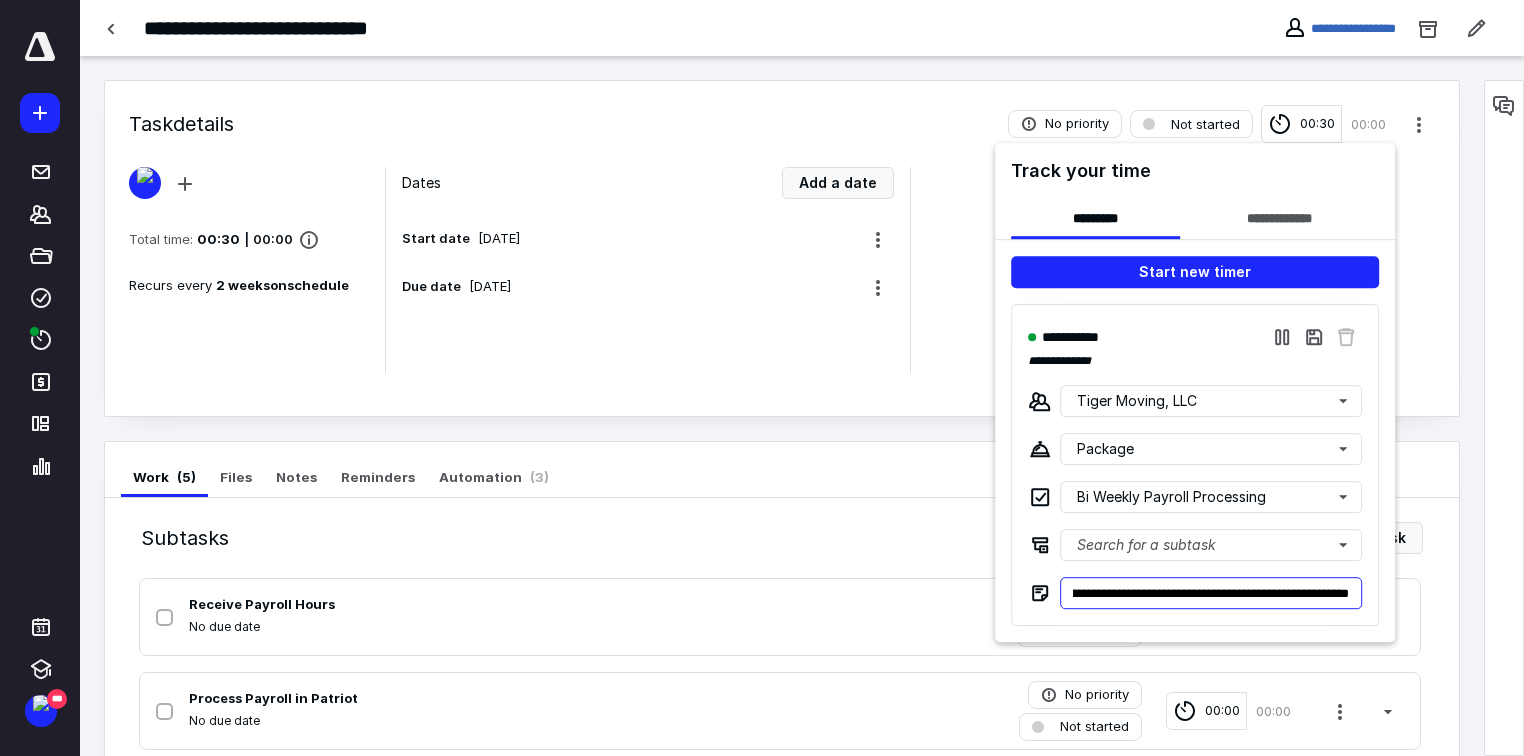scroll, scrollTop: 0, scrollLeft: 74, axis: horizontal 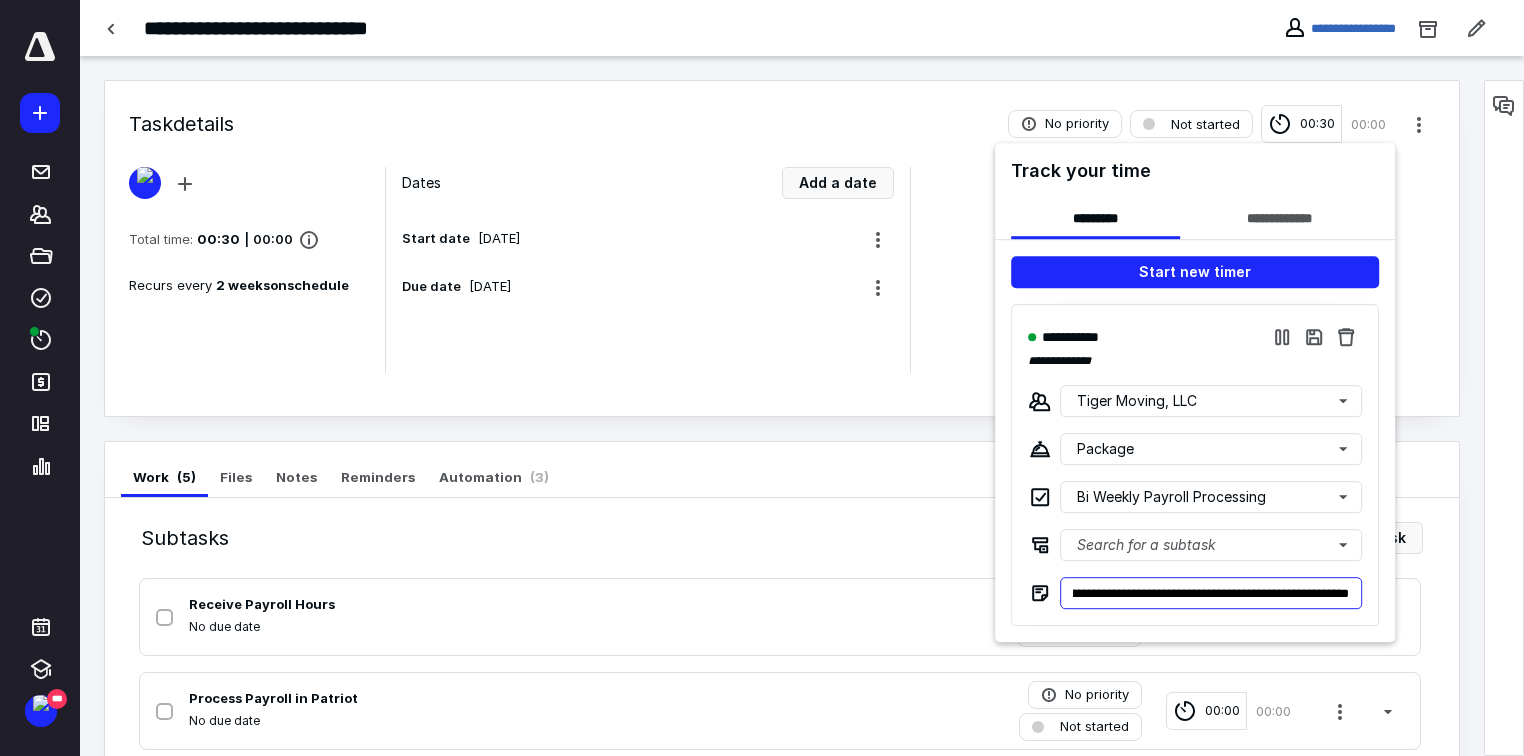 type on "**********" 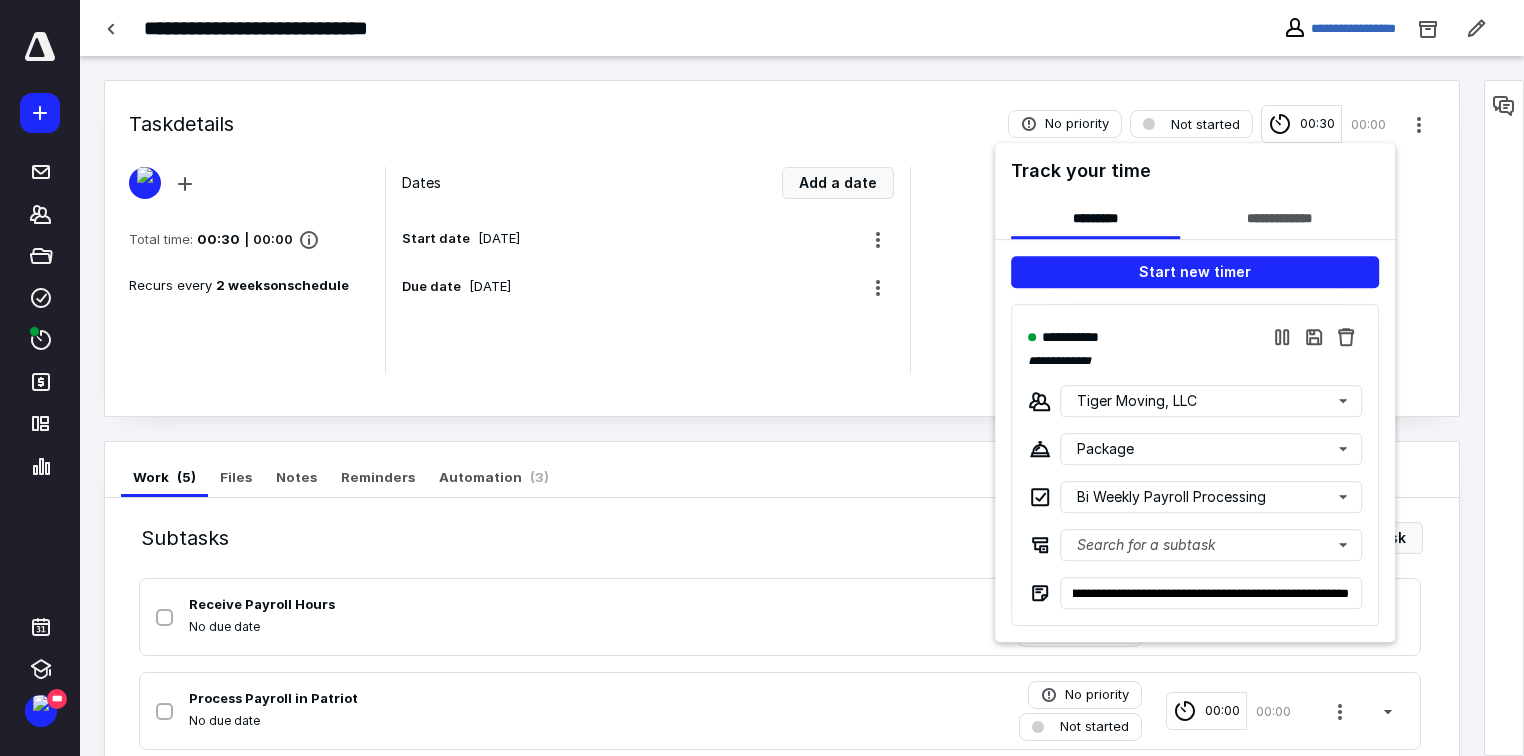 click at bounding box center [762, 378] 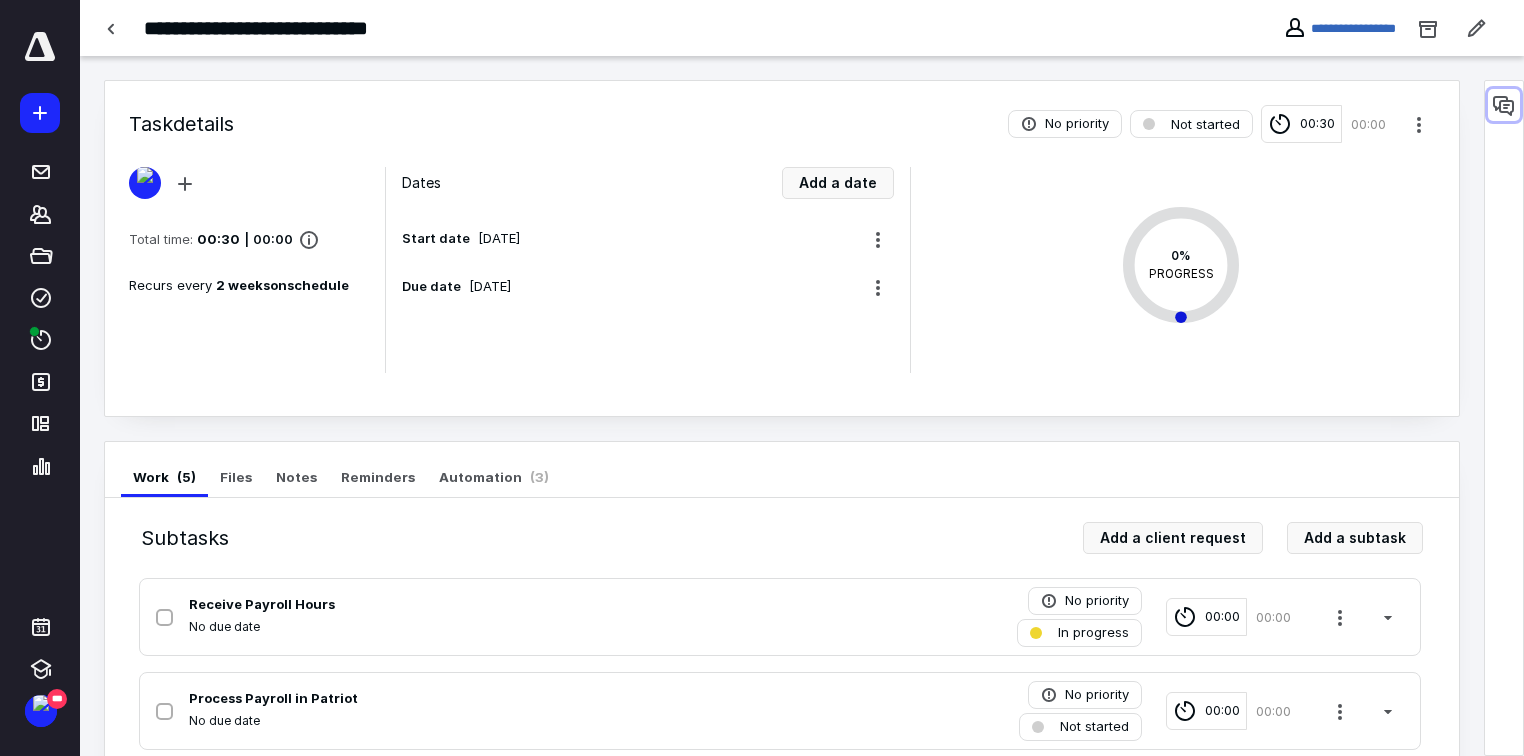 click at bounding box center [1504, 105] 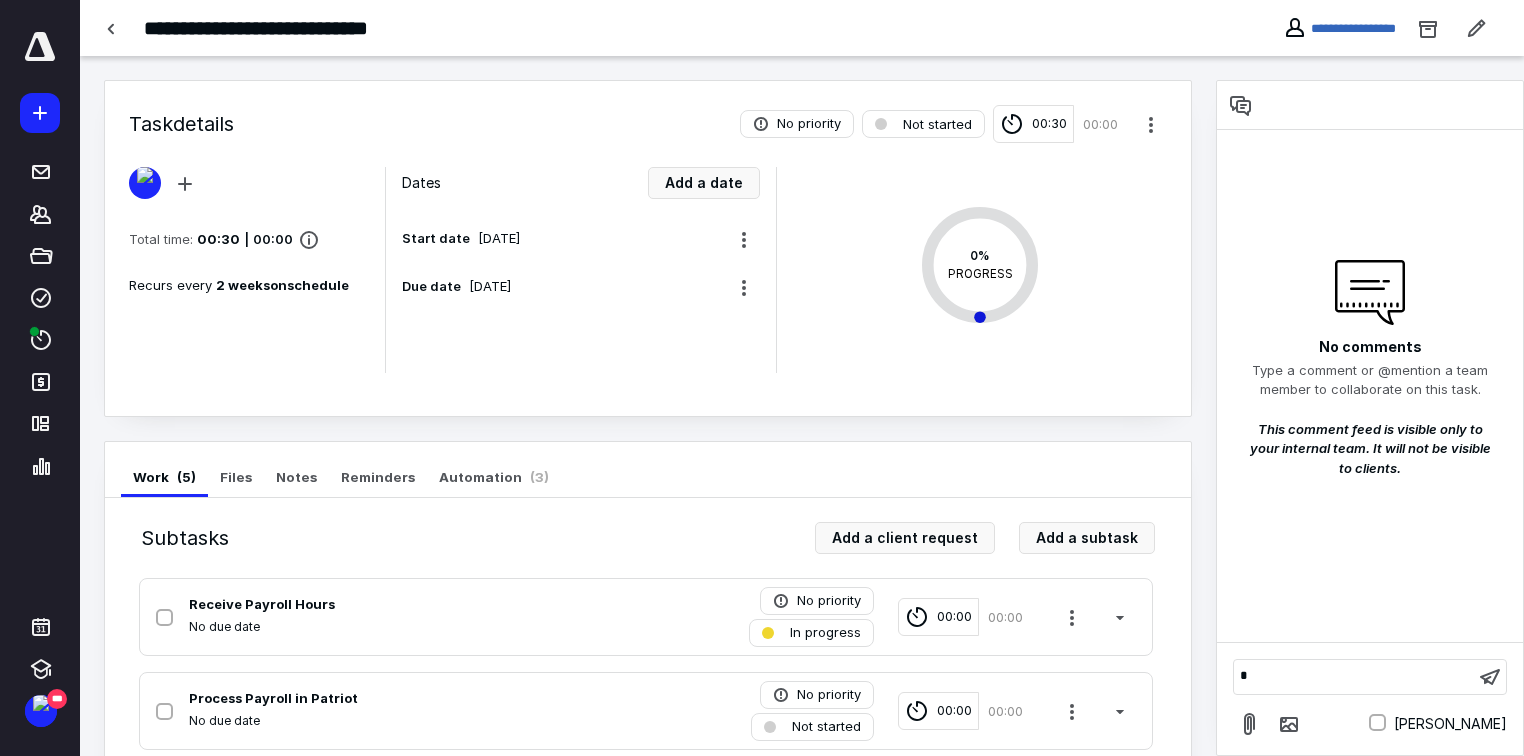 type 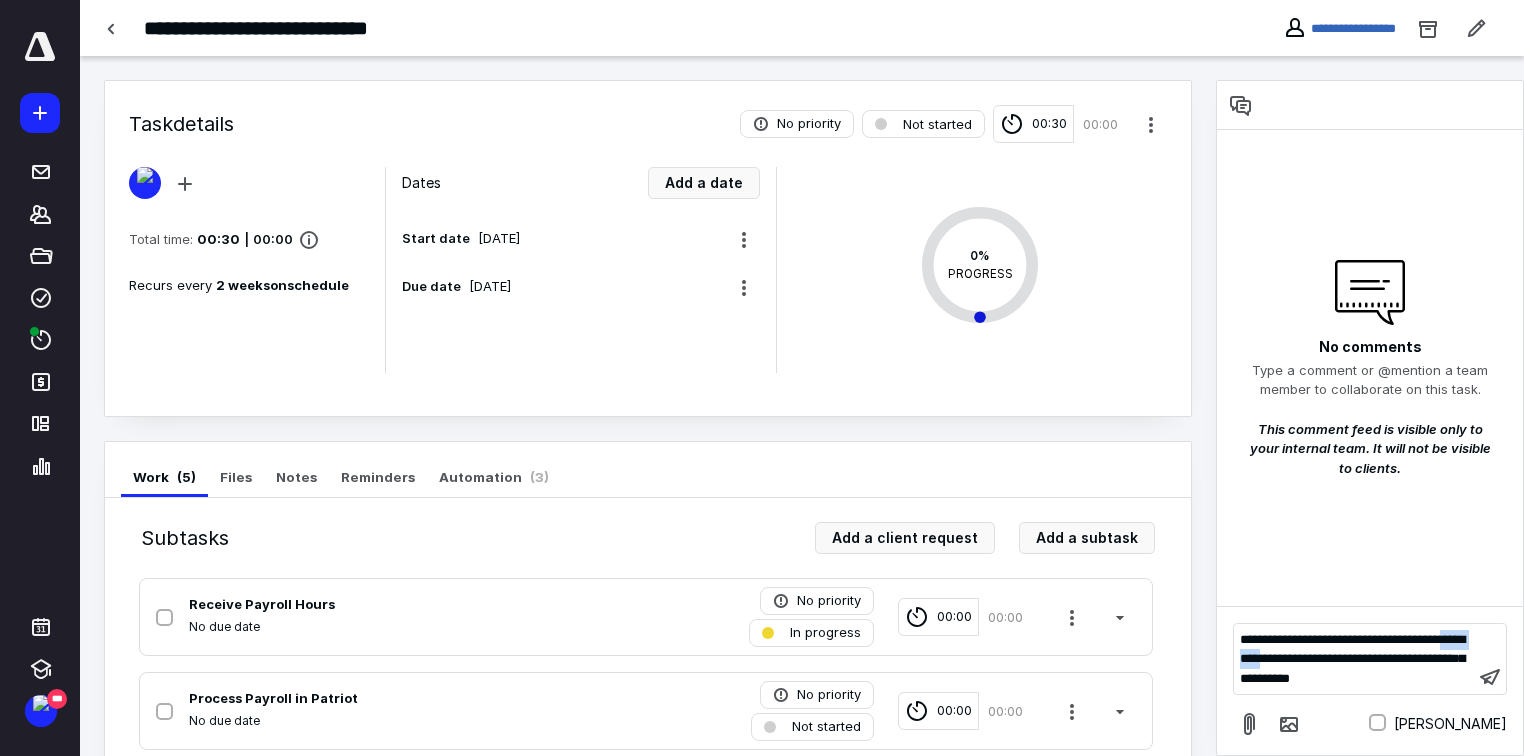 drag, startPoint x: 1346, startPoint y: 657, endPoint x: 1288, endPoint y: 653, distance: 58.137768 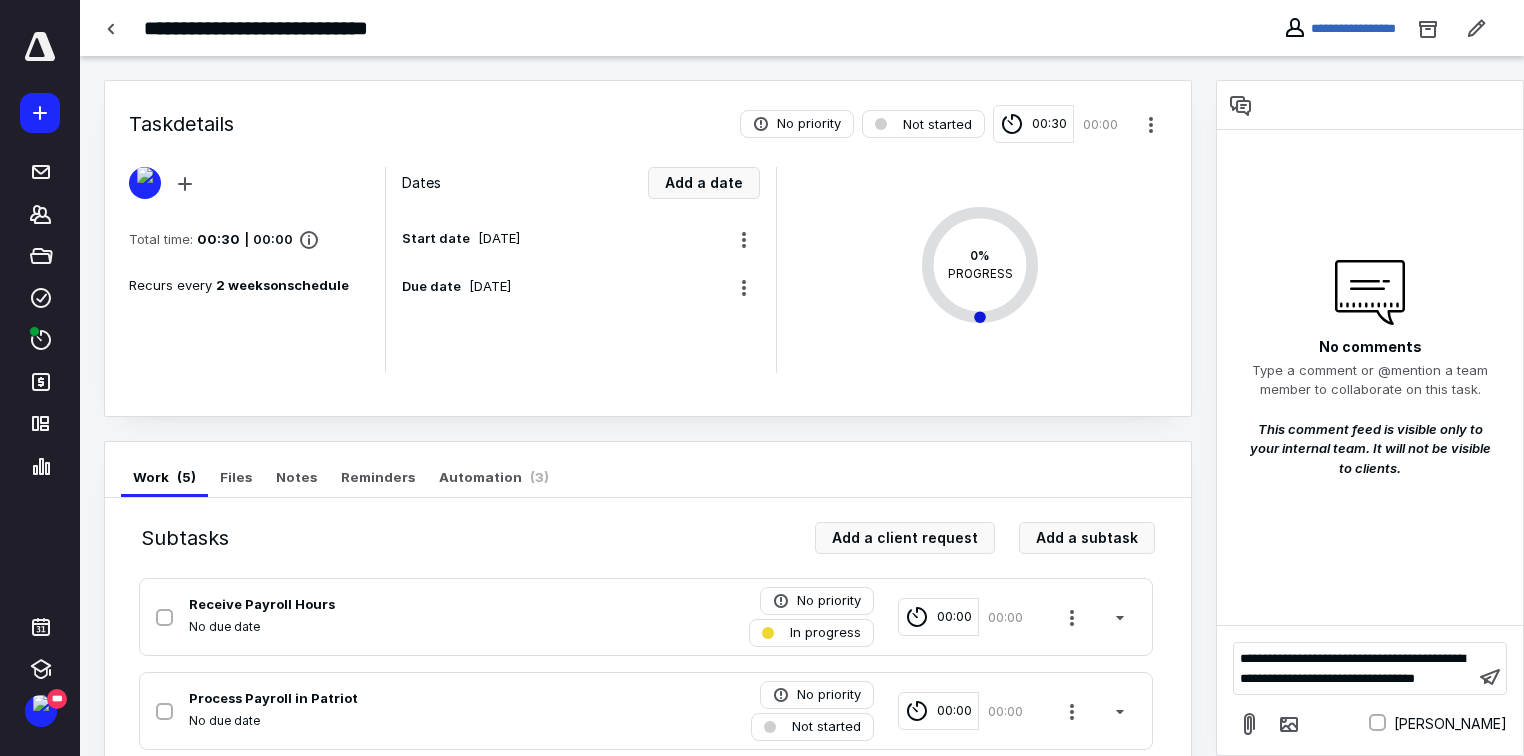 click on "**********" at bounding box center [1352, 668] 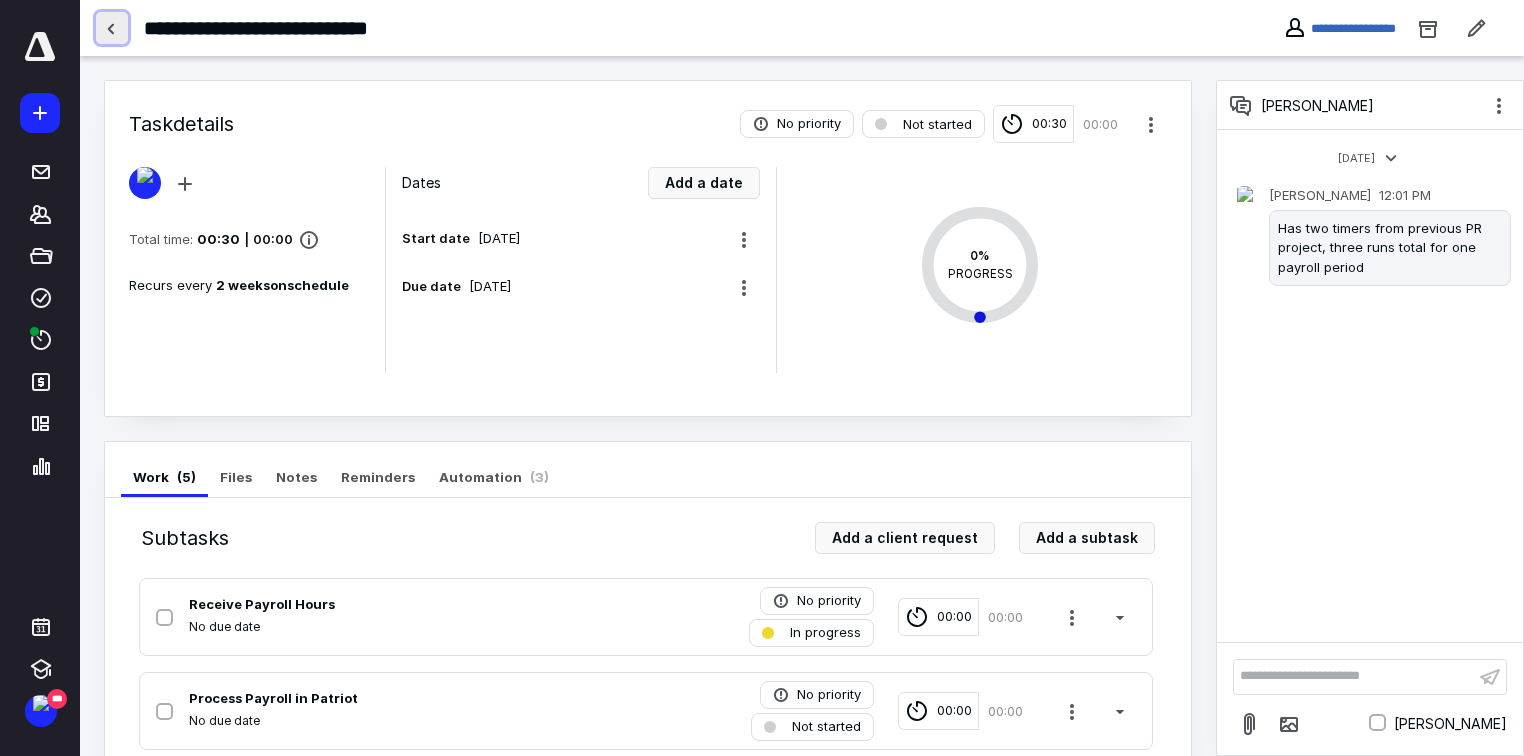 click at bounding box center (112, 28) 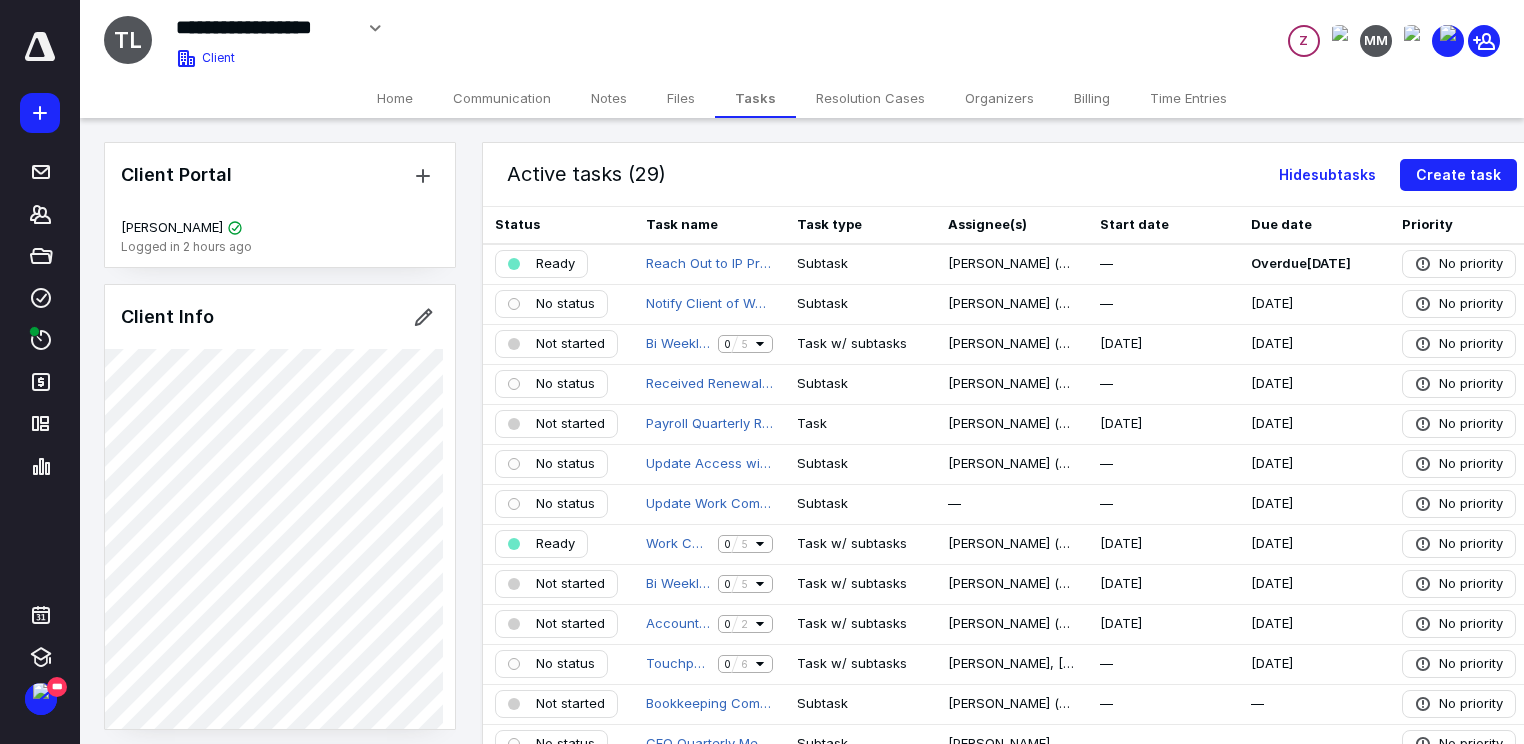 click on "Files" at bounding box center (681, 98) 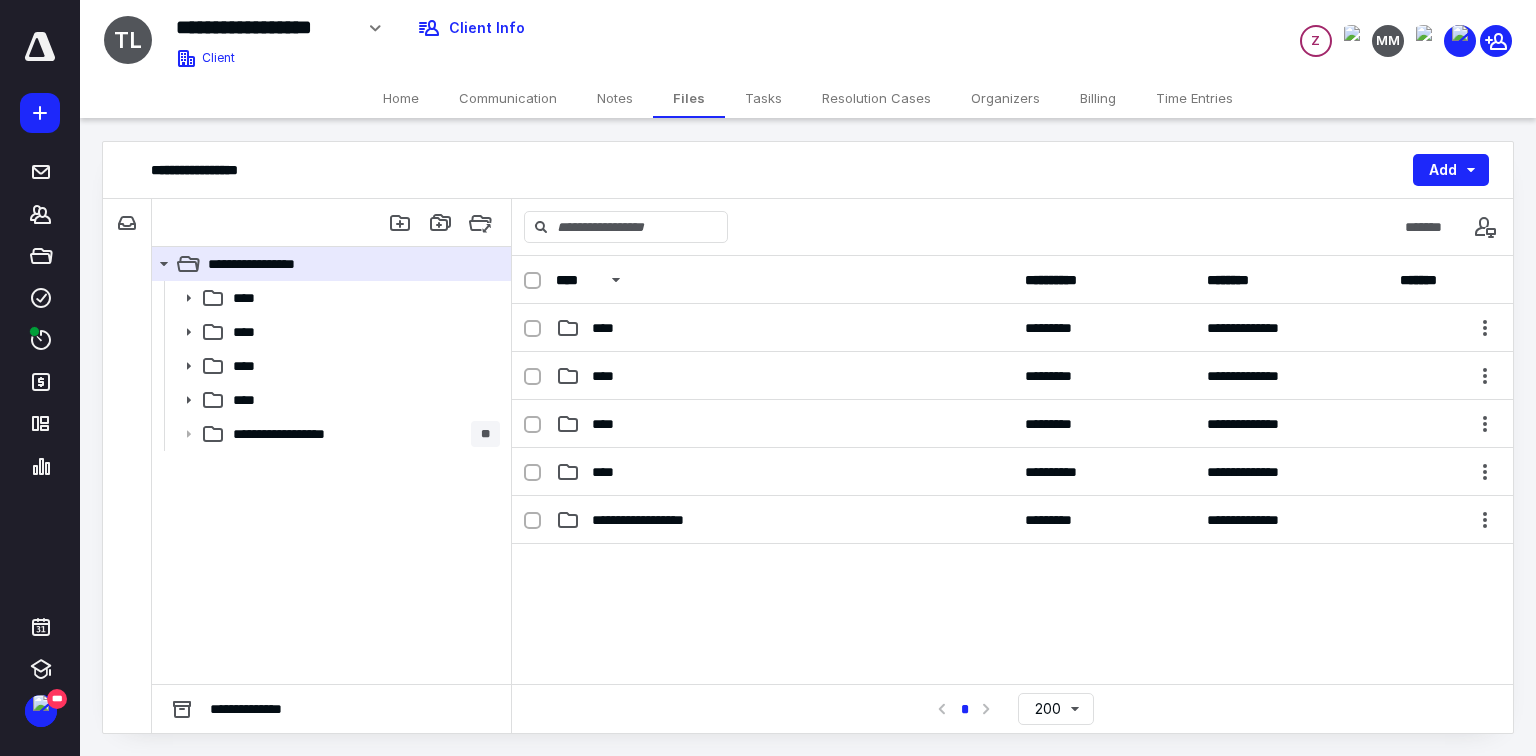 click on "Billing" at bounding box center [1098, 98] 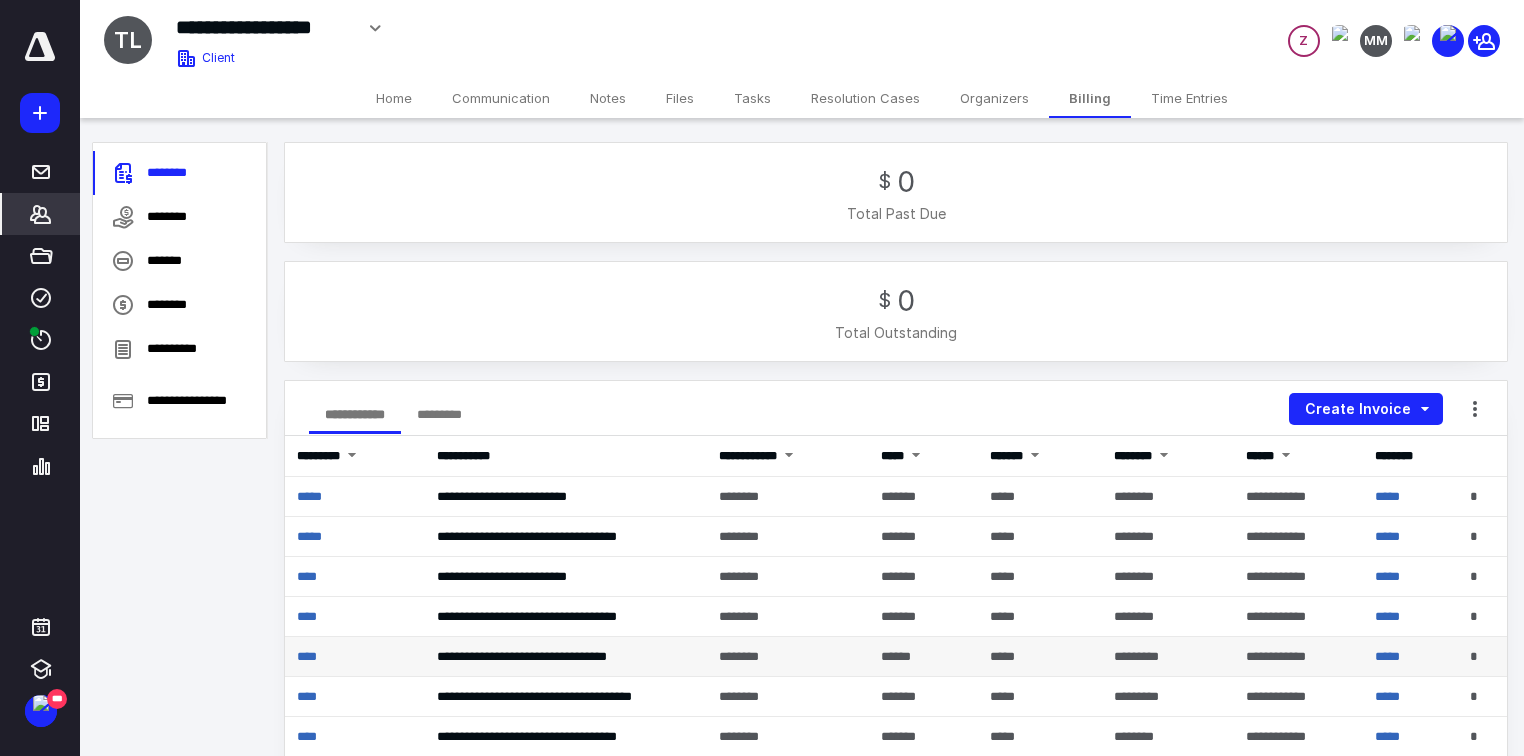 click on "**********" at bounding box center [552, 657] 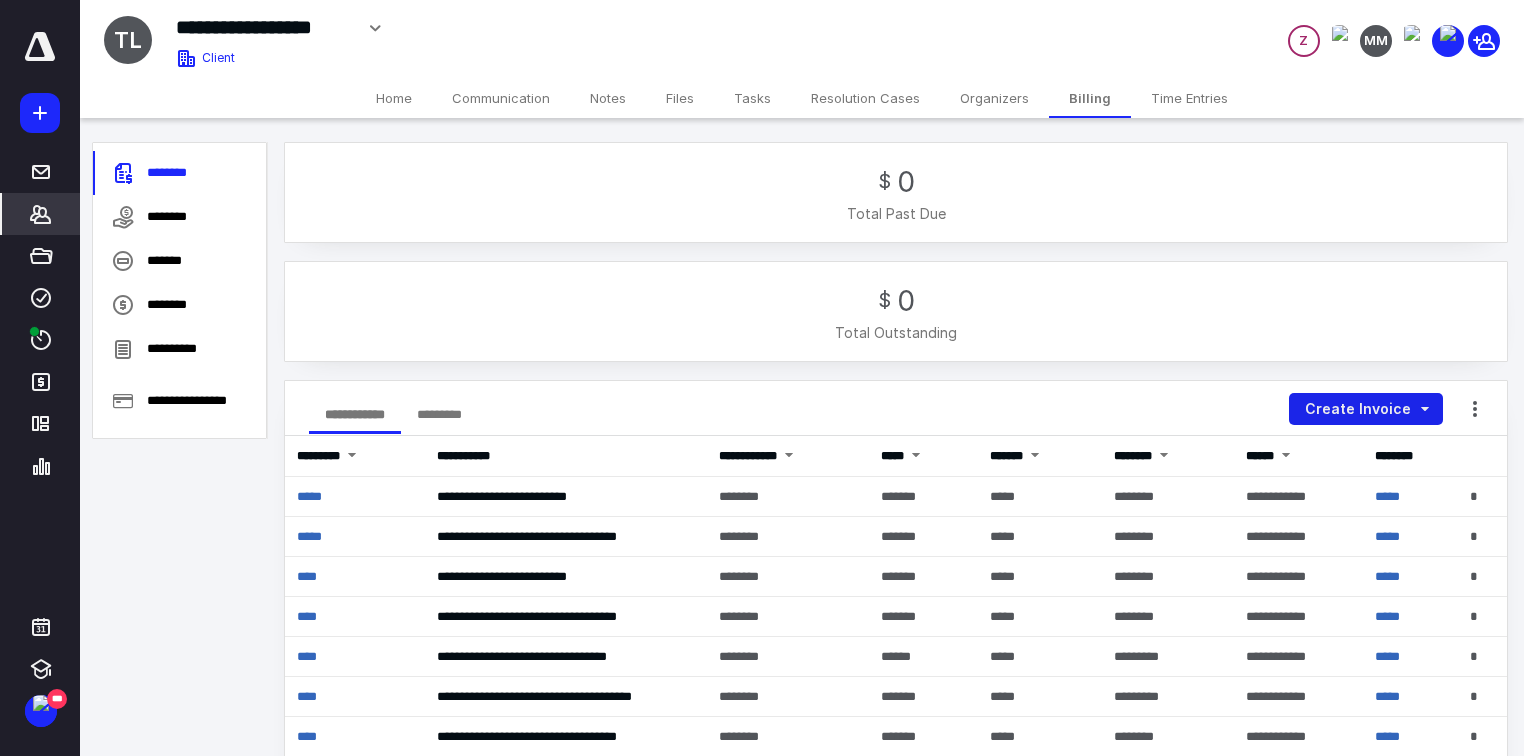 click on "Create Invoice" at bounding box center [1366, 409] 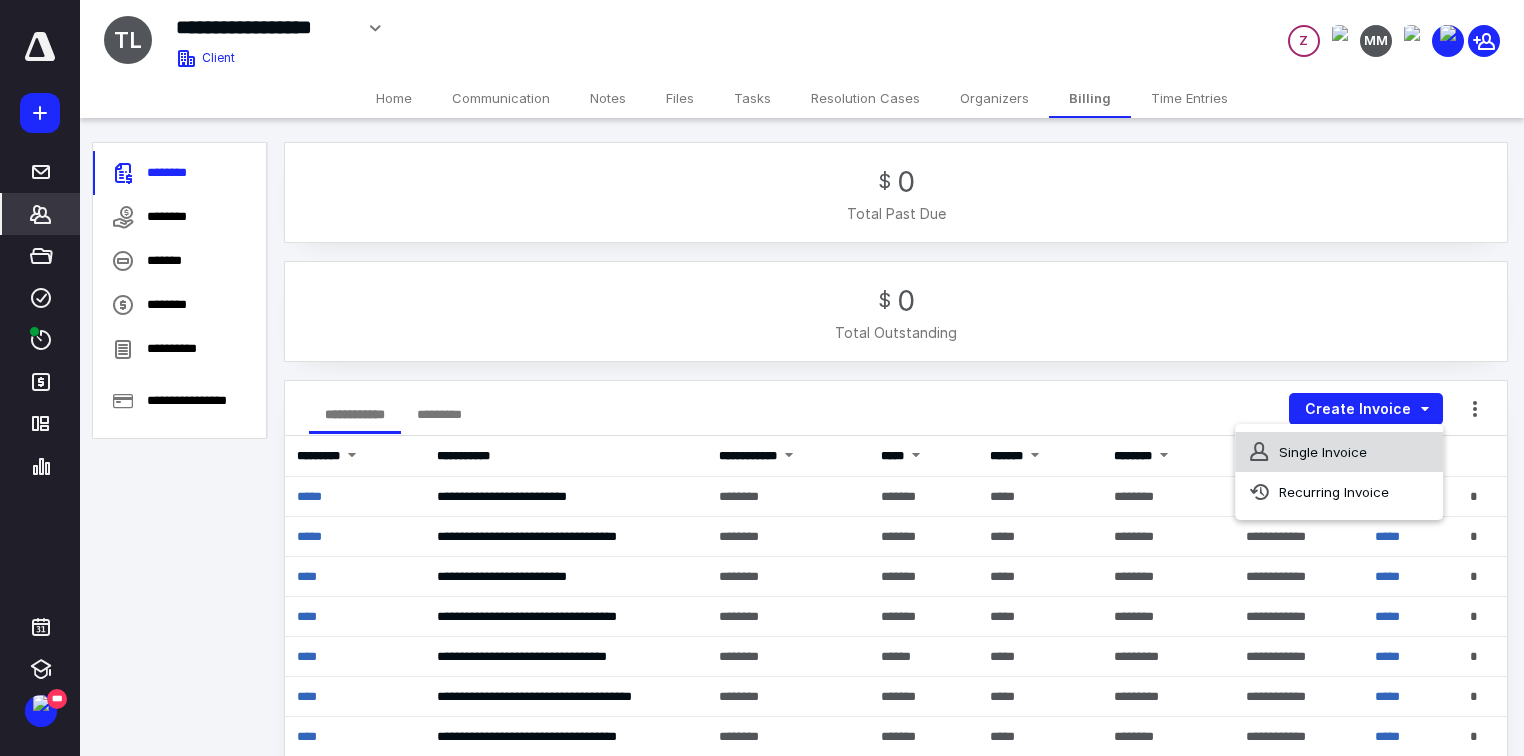 click on "Single Invoice" at bounding box center [1339, 452] 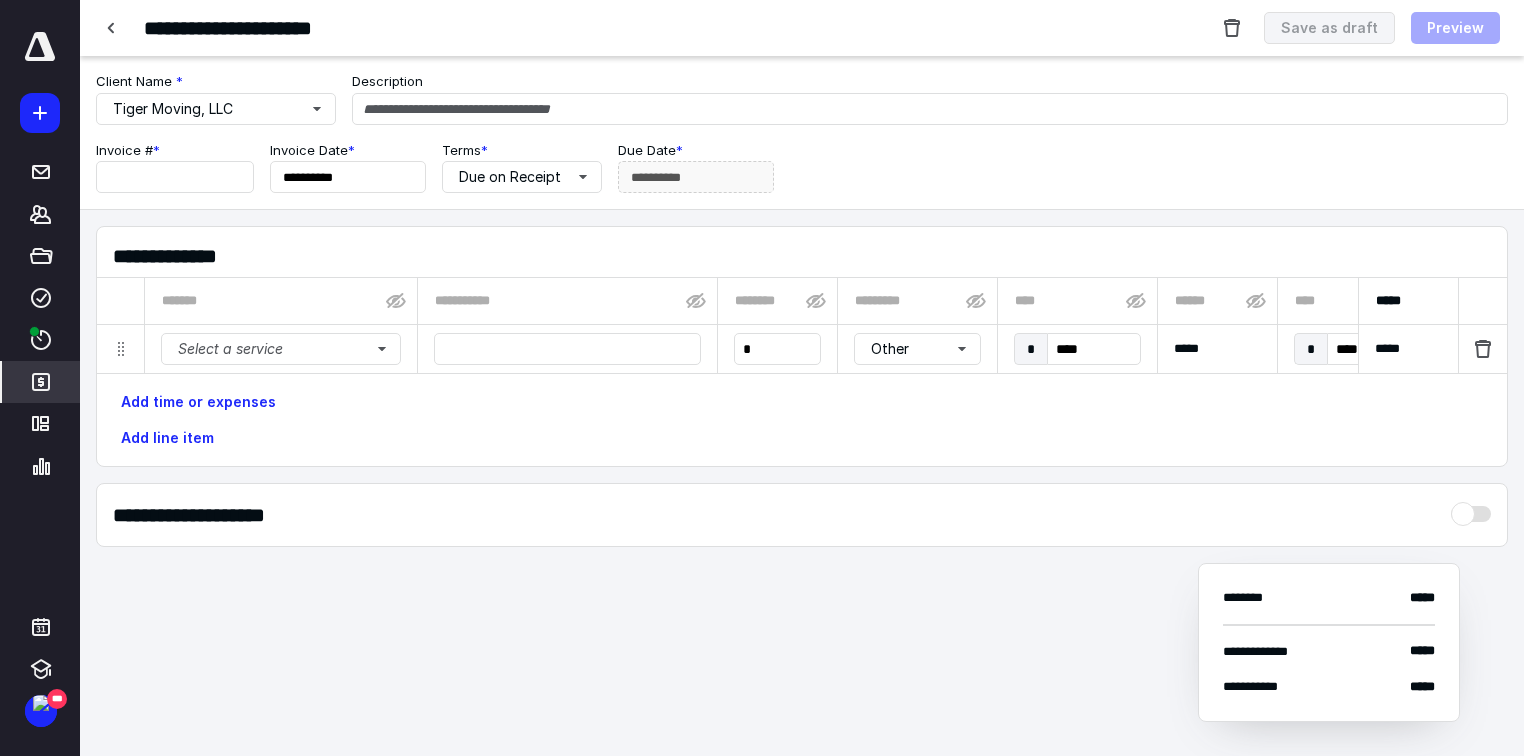 type on "*****" 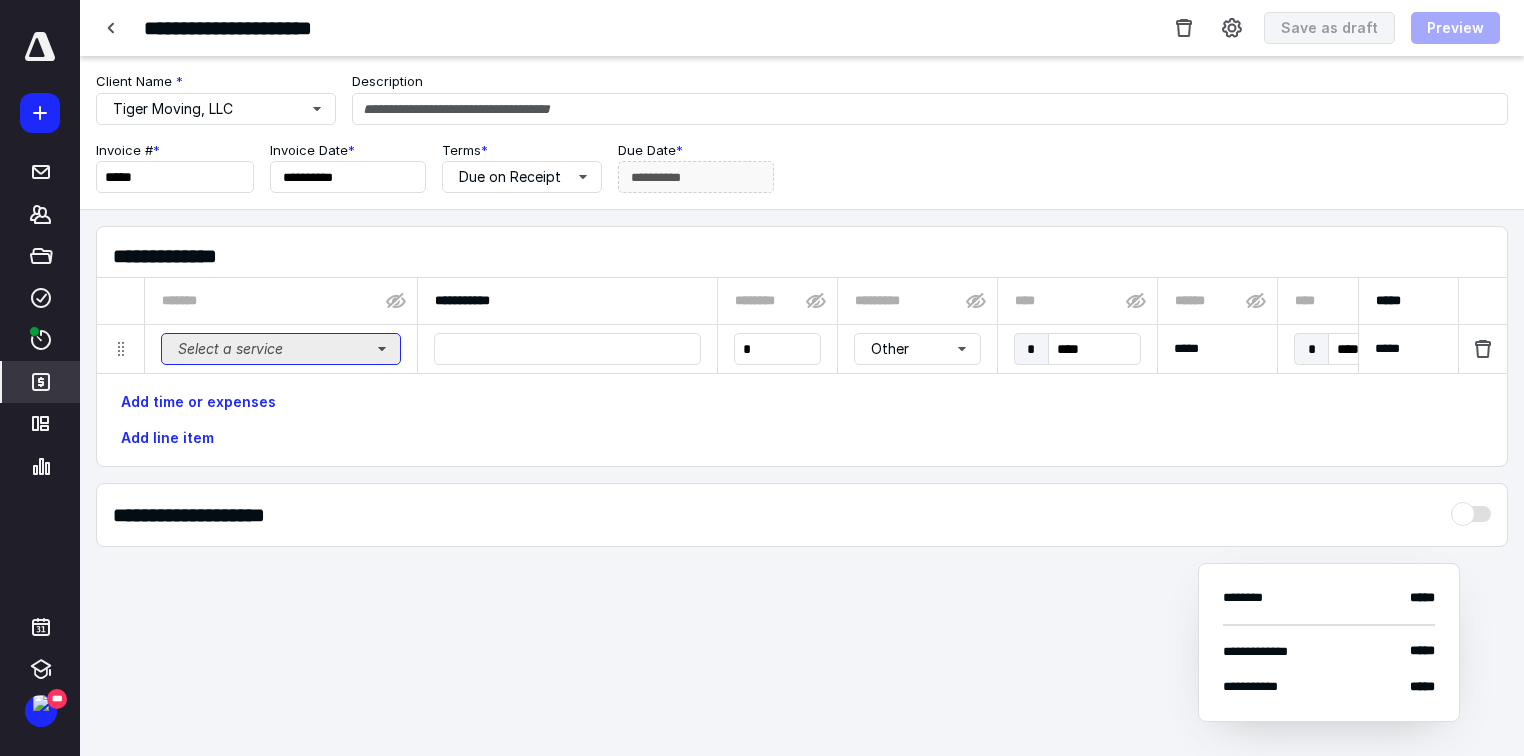 click on "Select a service" at bounding box center (281, 349) 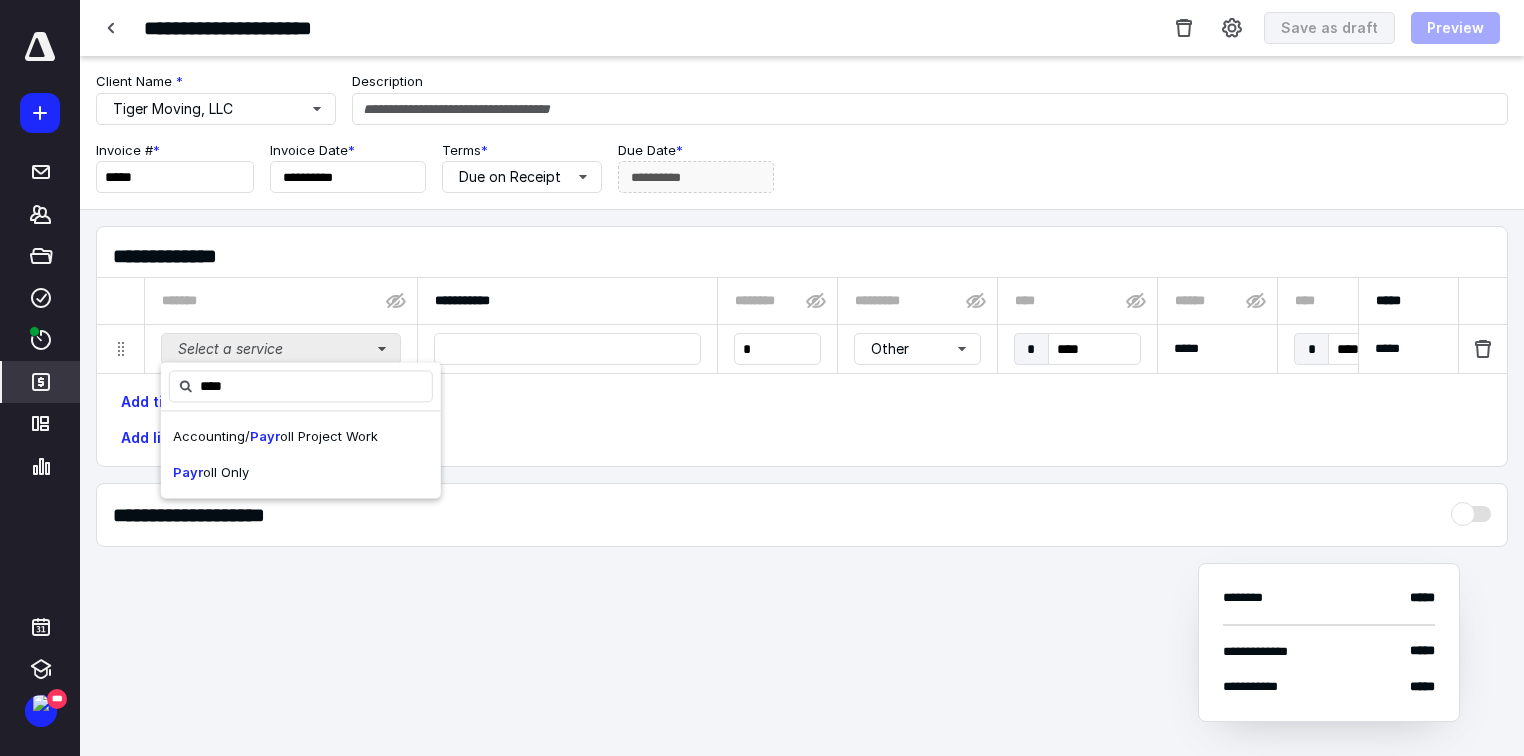 type on "****" 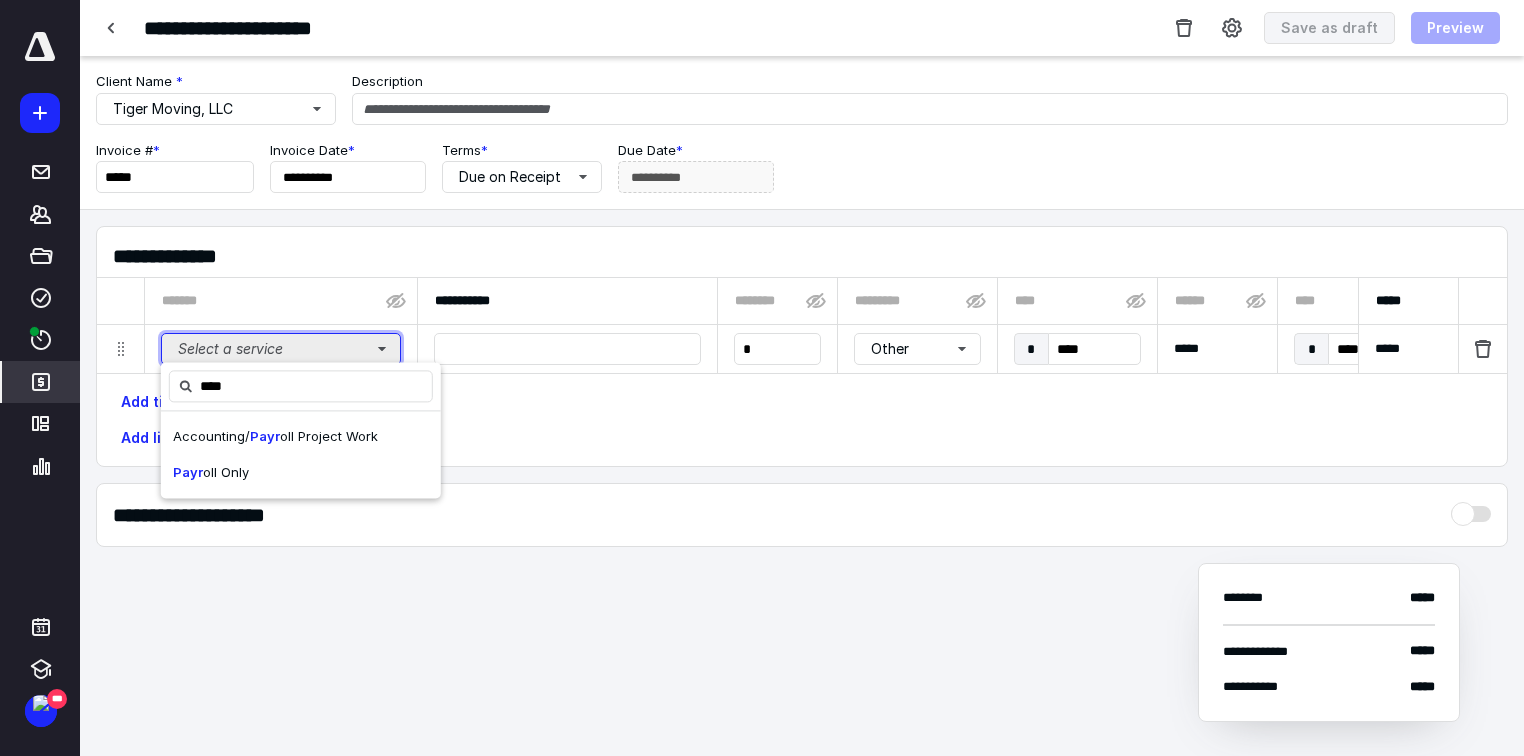type 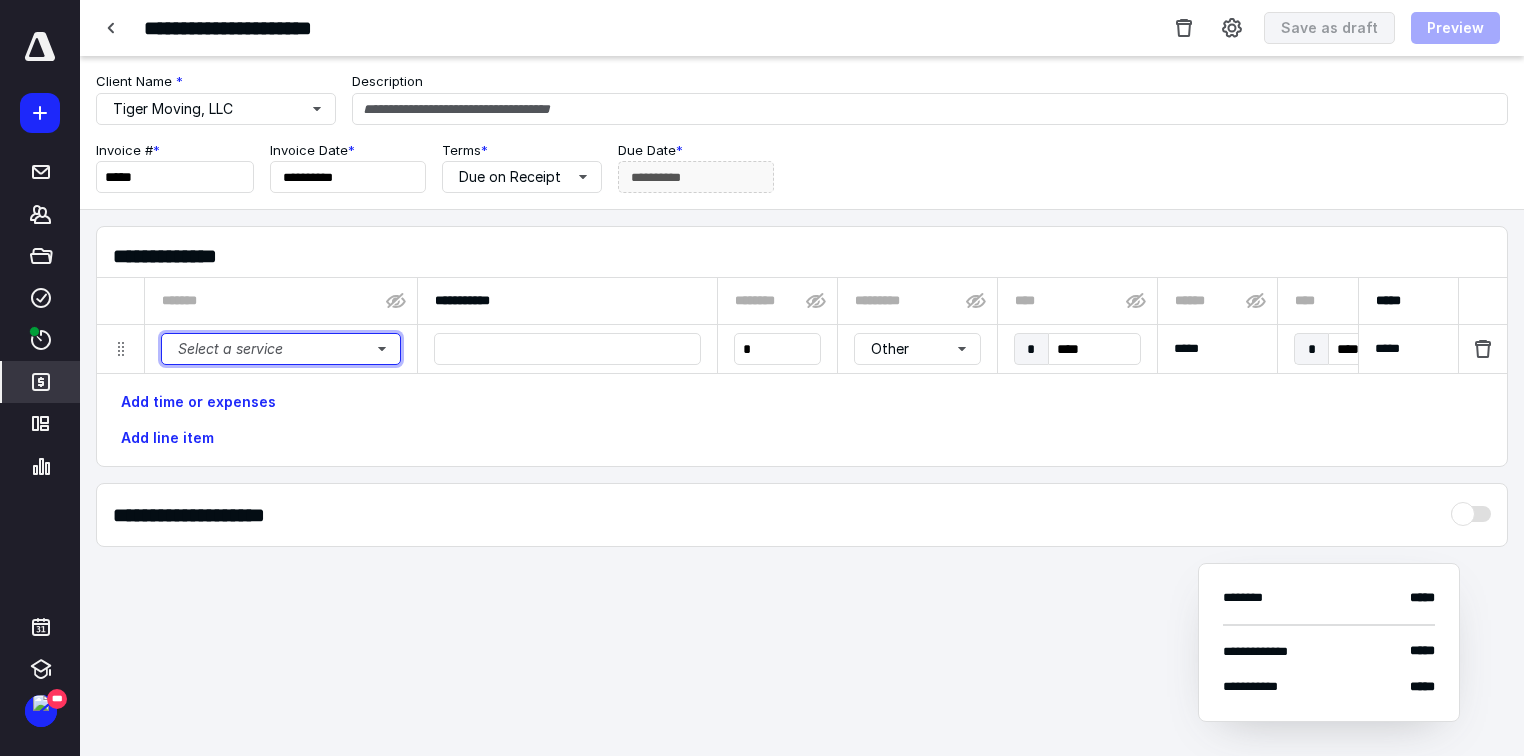 type 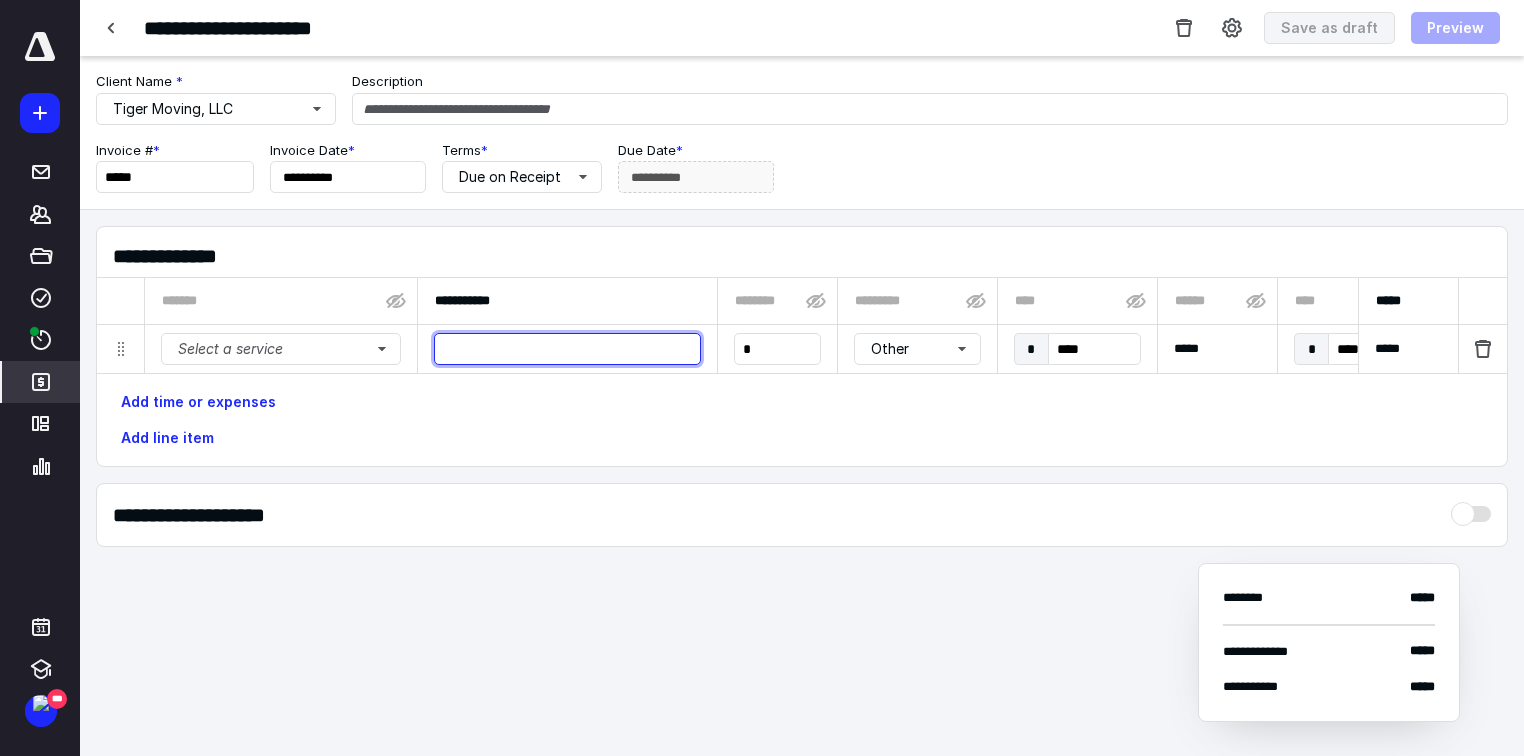 click at bounding box center (567, 349) 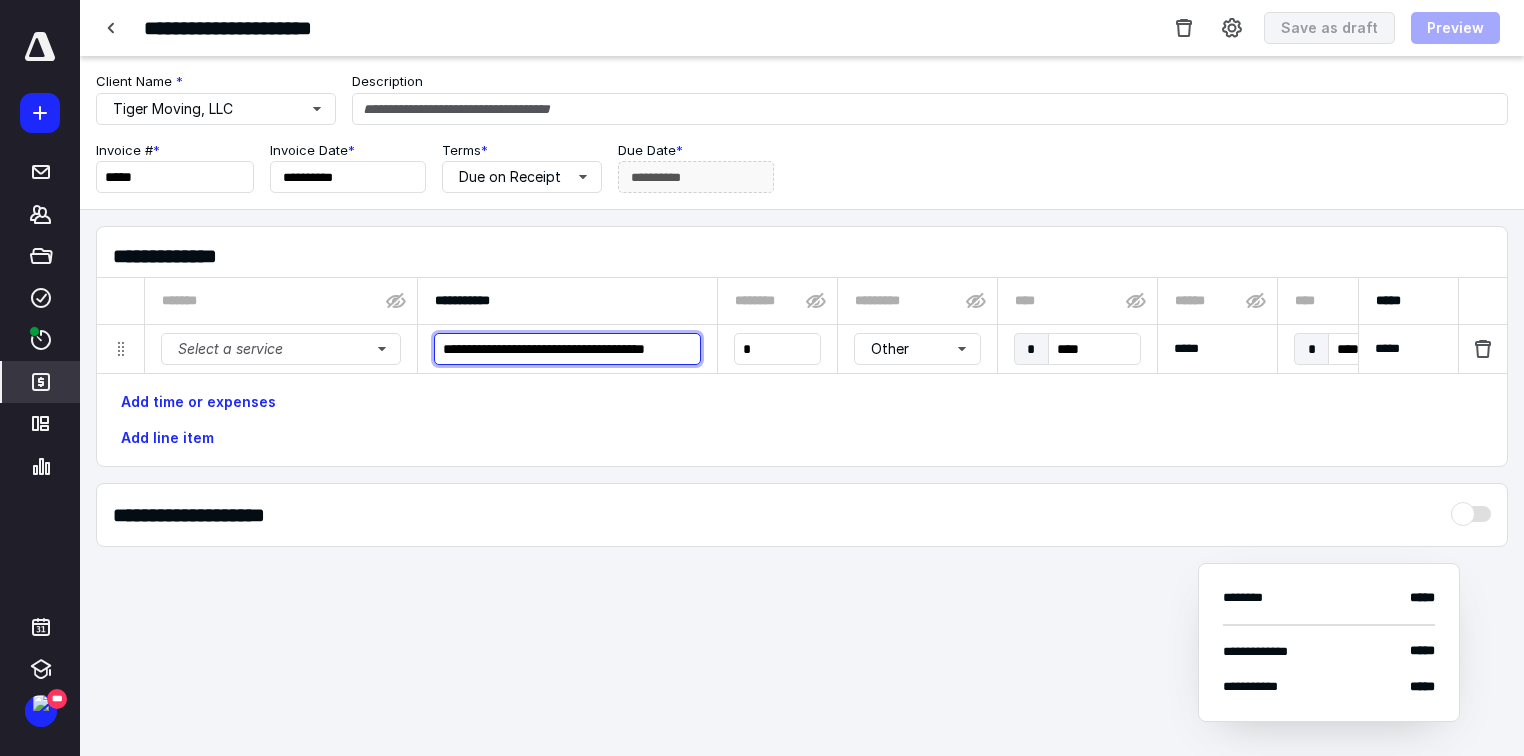 scroll, scrollTop: 0, scrollLeft: 4, axis: horizontal 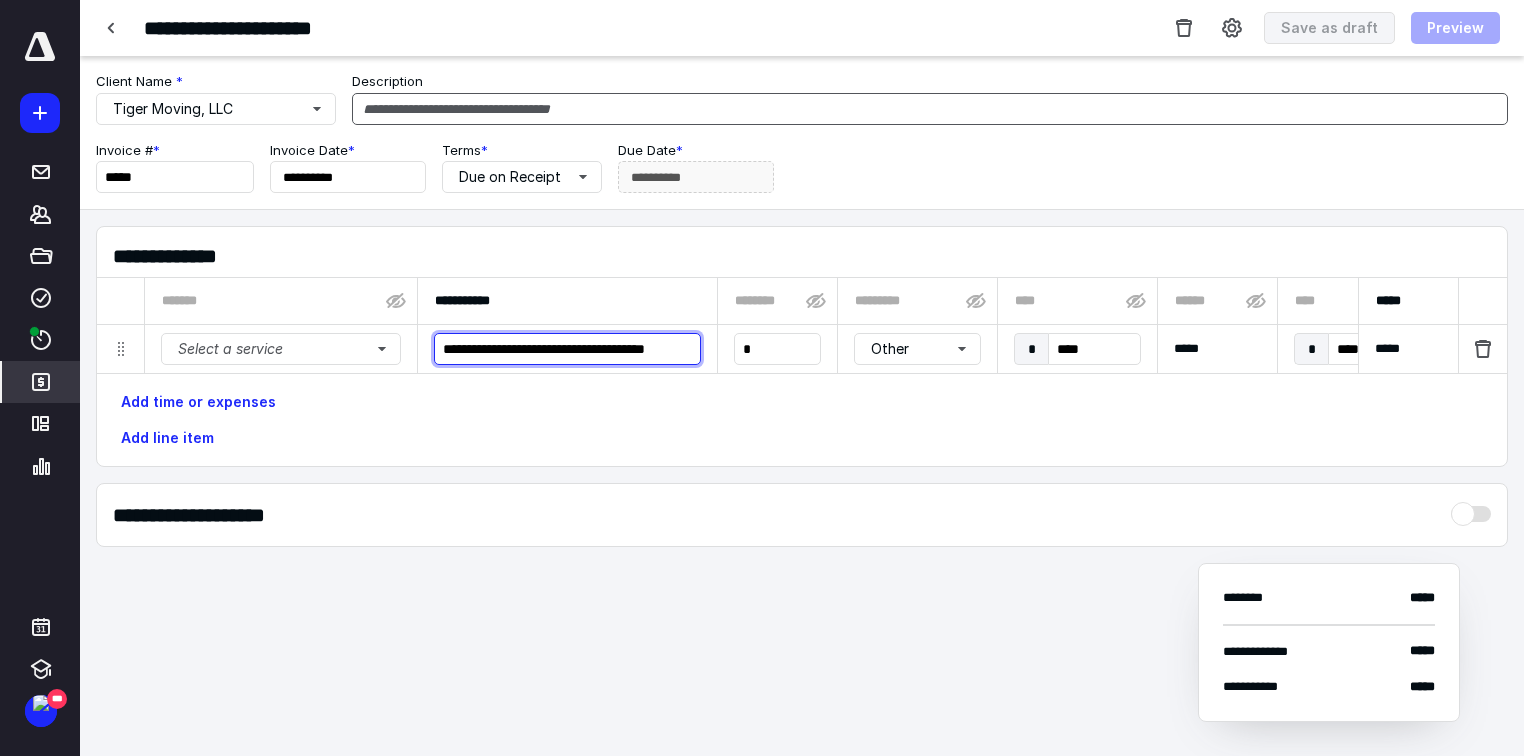 type on "**********" 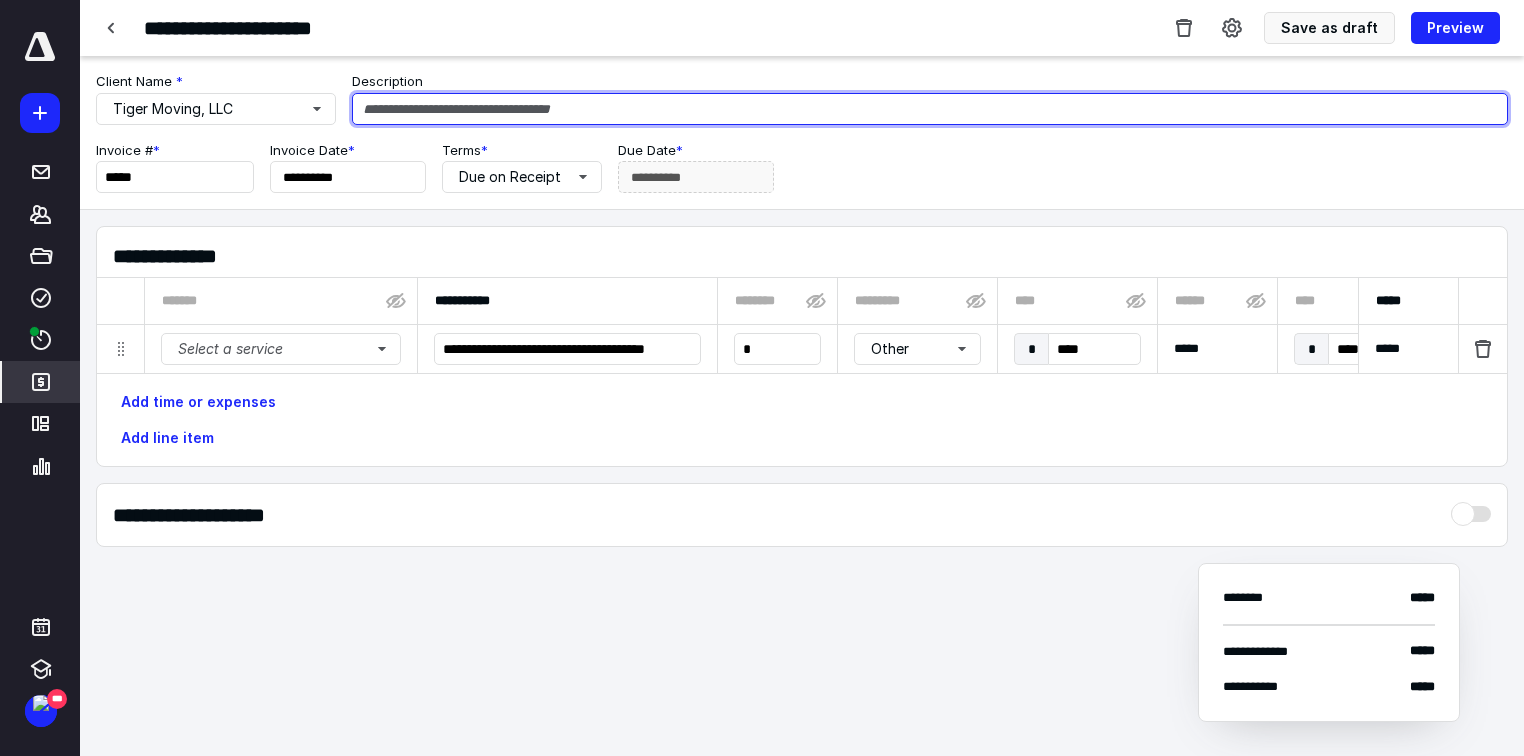 click at bounding box center (930, 109) 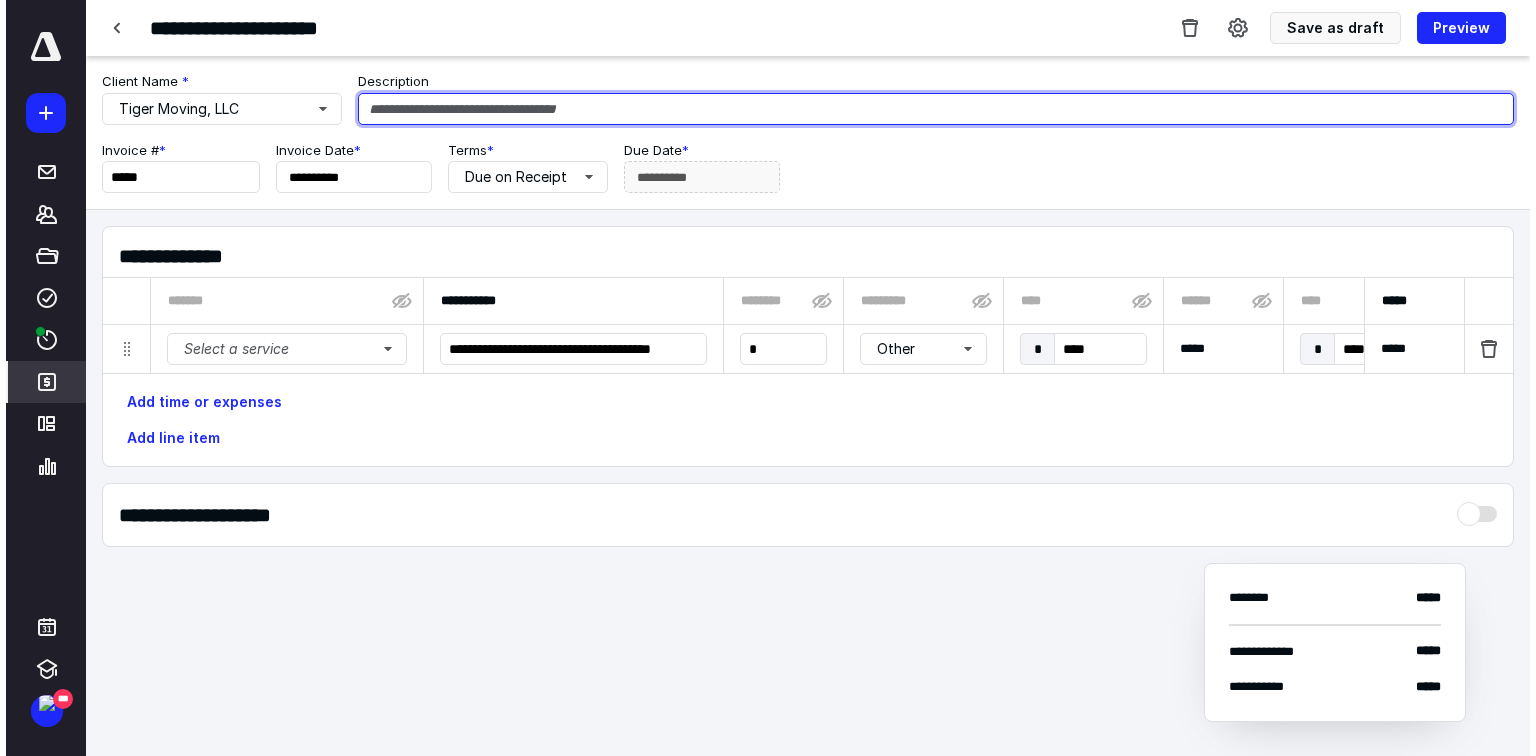 scroll, scrollTop: 0, scrollLeft: 0, axis: both 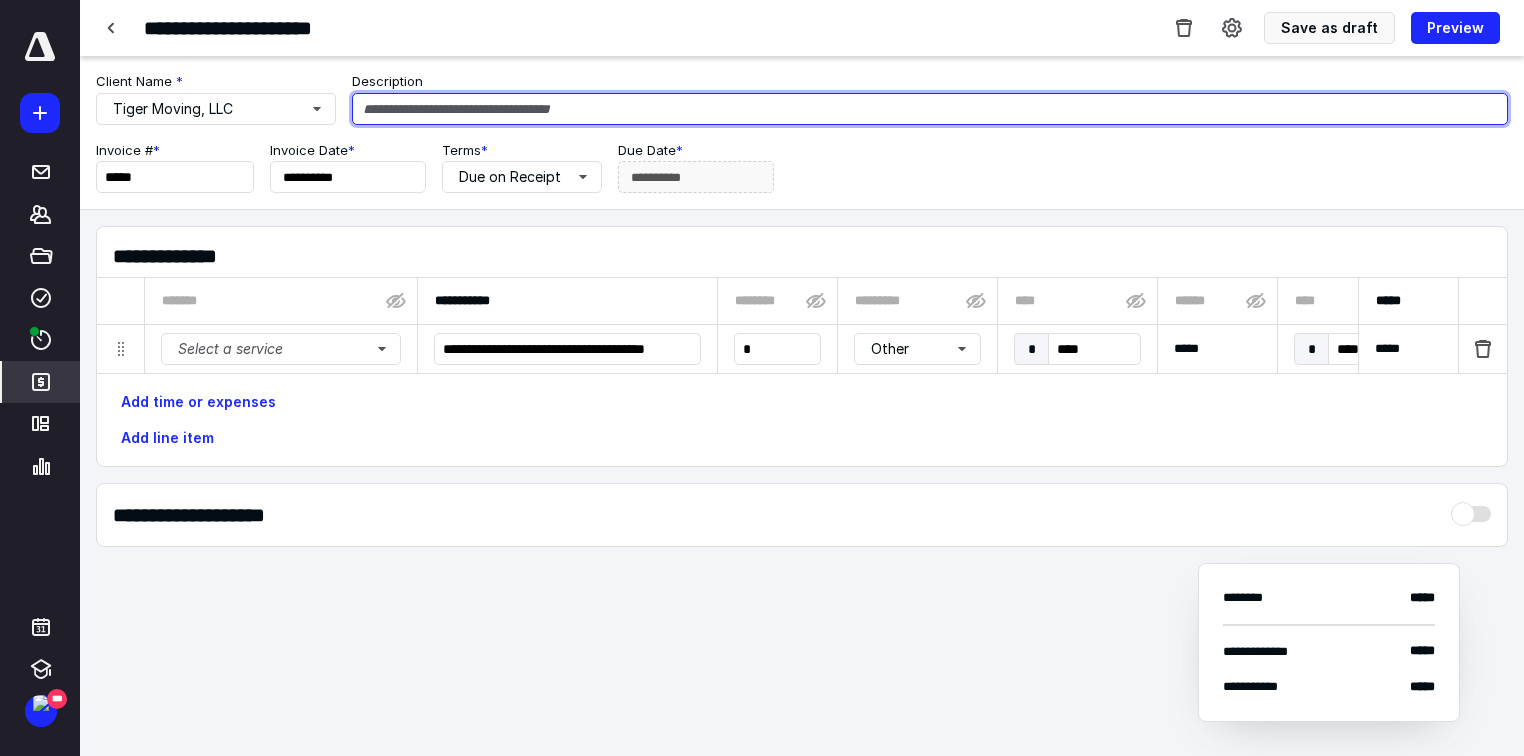 paste on "**********" 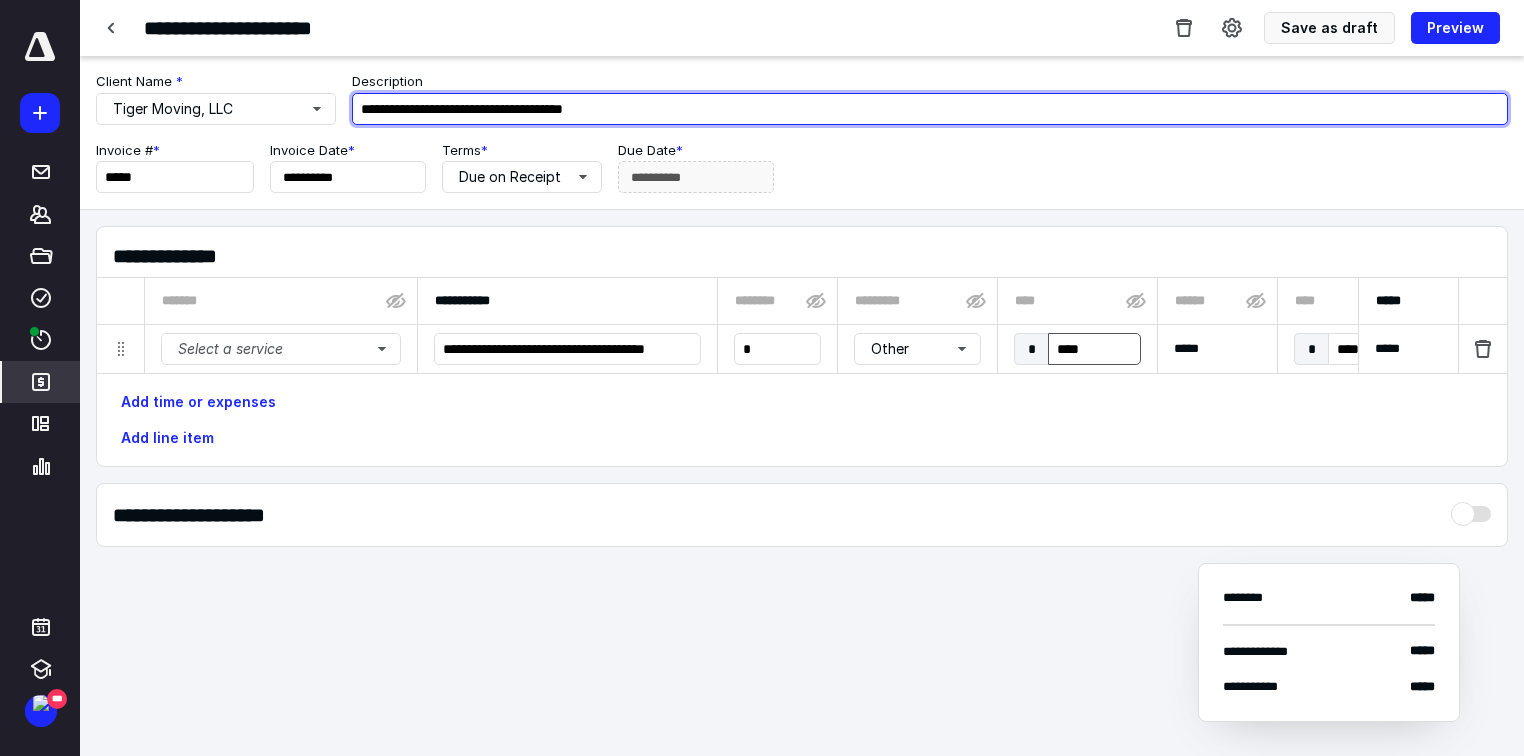 type on "**********" 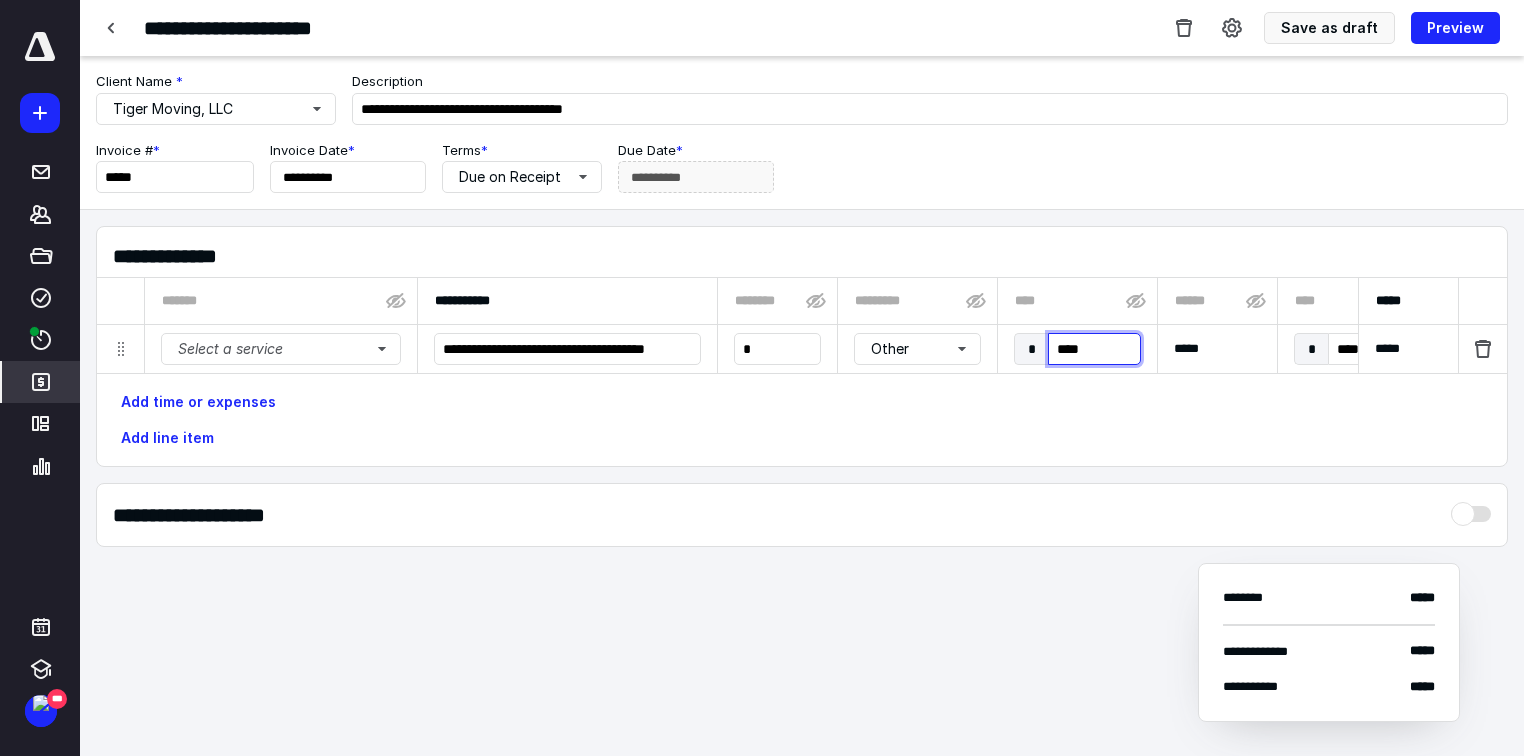 click on "****" at bounding box center (1094, 349) 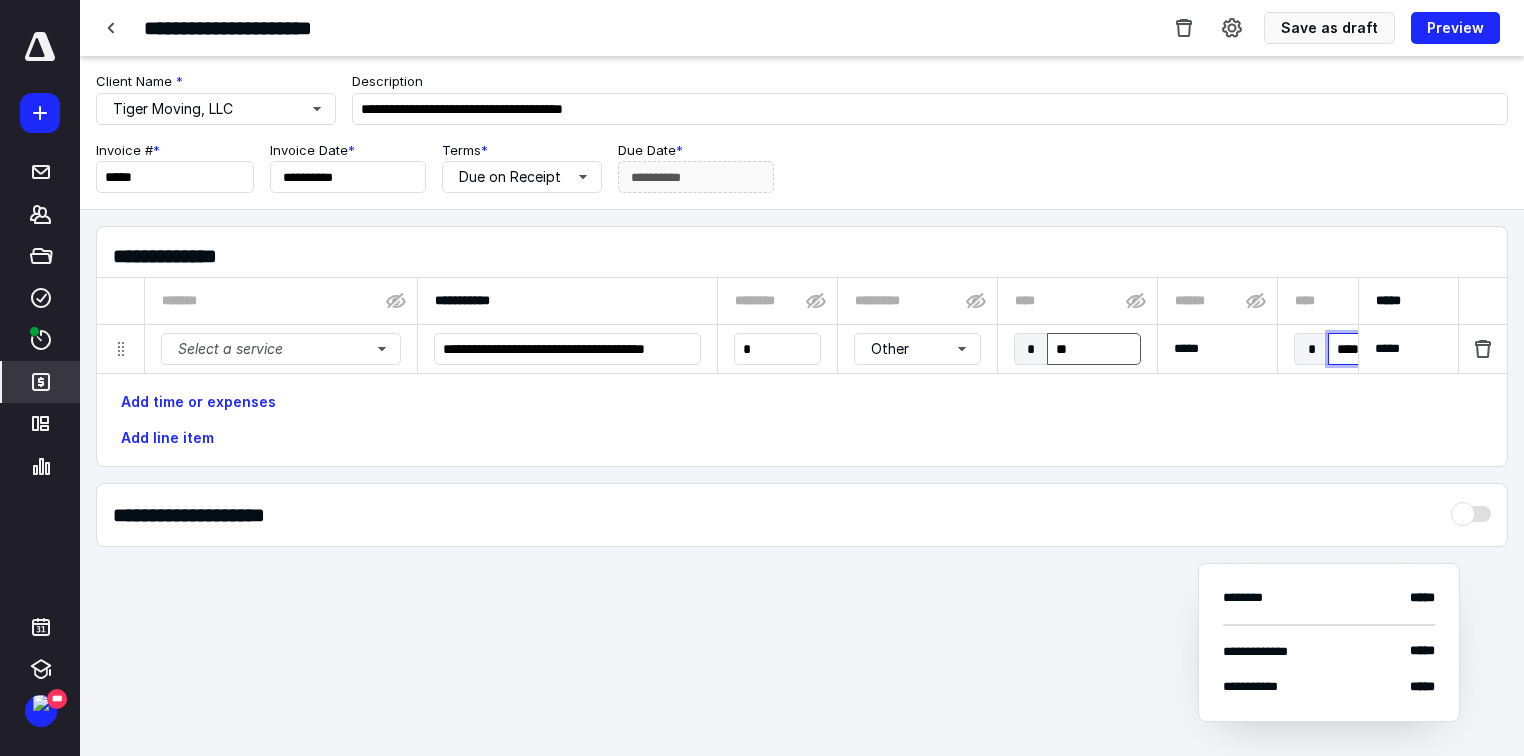 type on "*****" 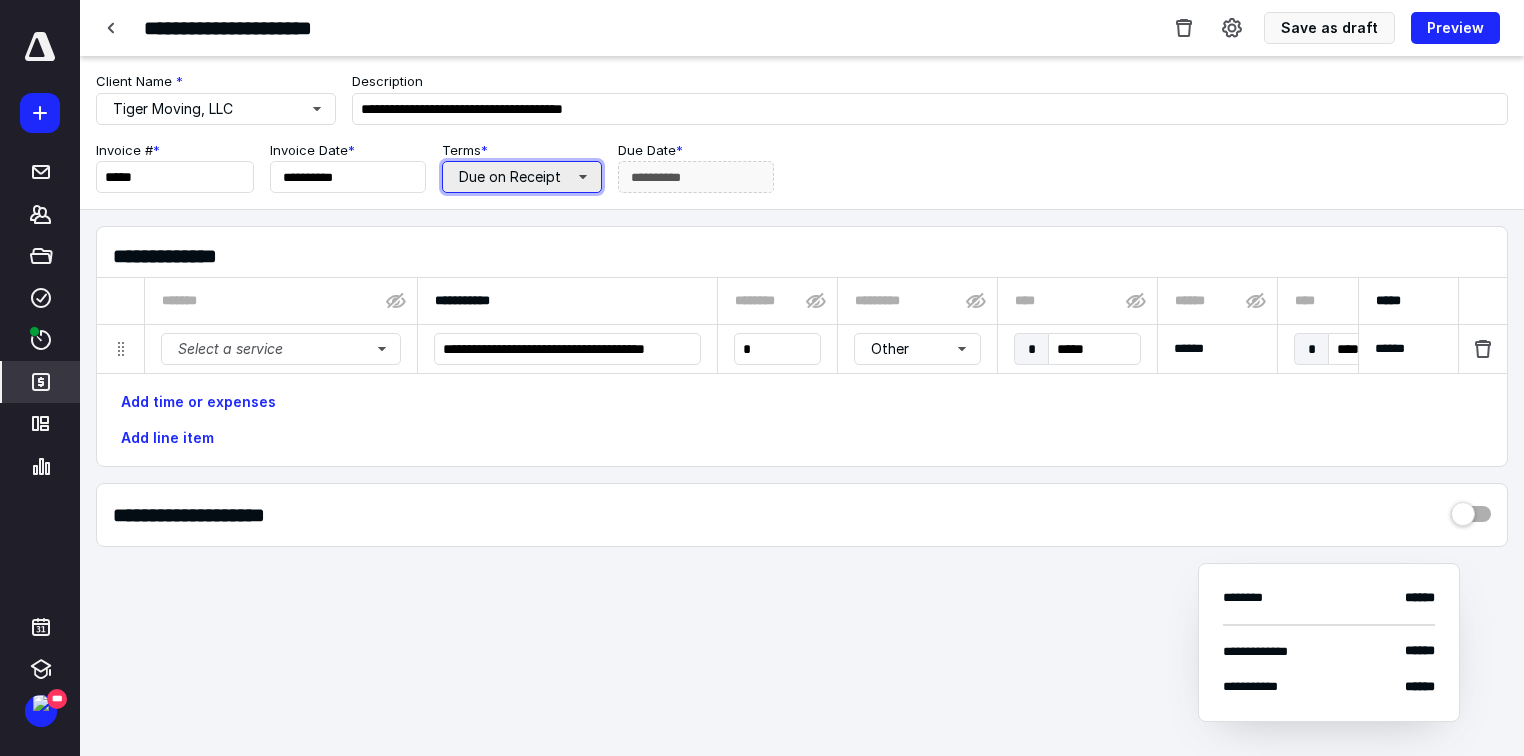 click on "Due on Receipt" at bounding box center (522, 177) 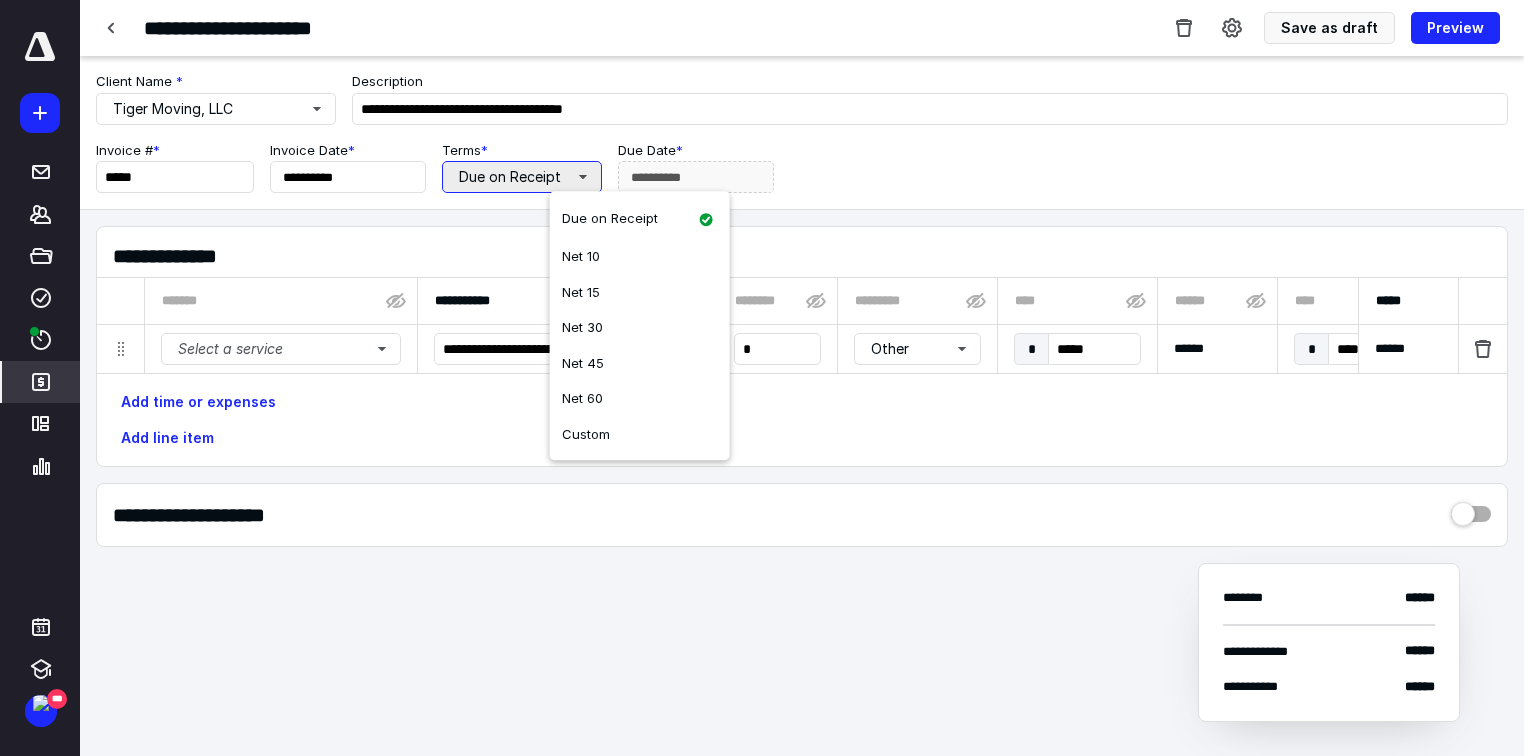 click on "Due on Receipt" at bounding box center (522, 177) 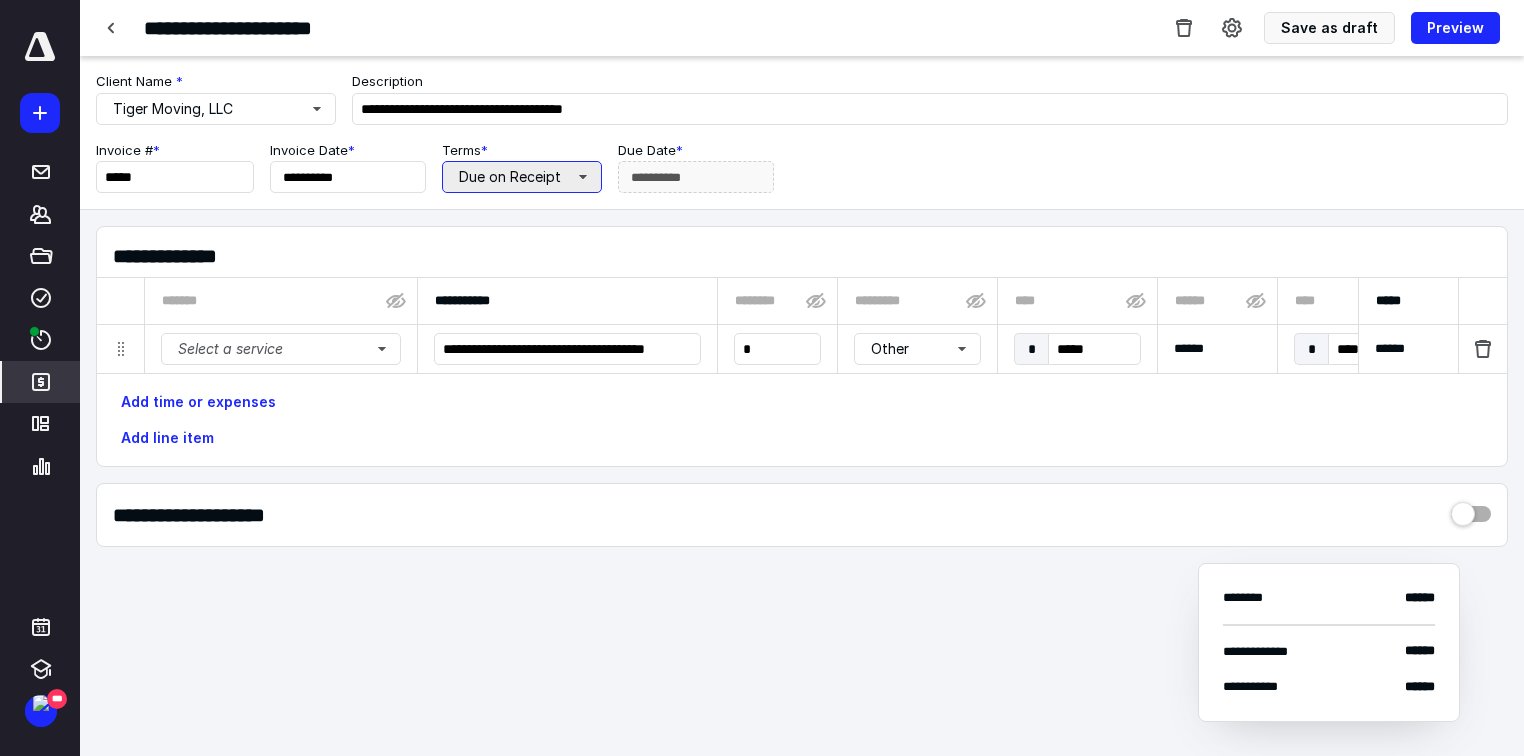 click on "Due on Receipt" at bounding box center [522, 177] 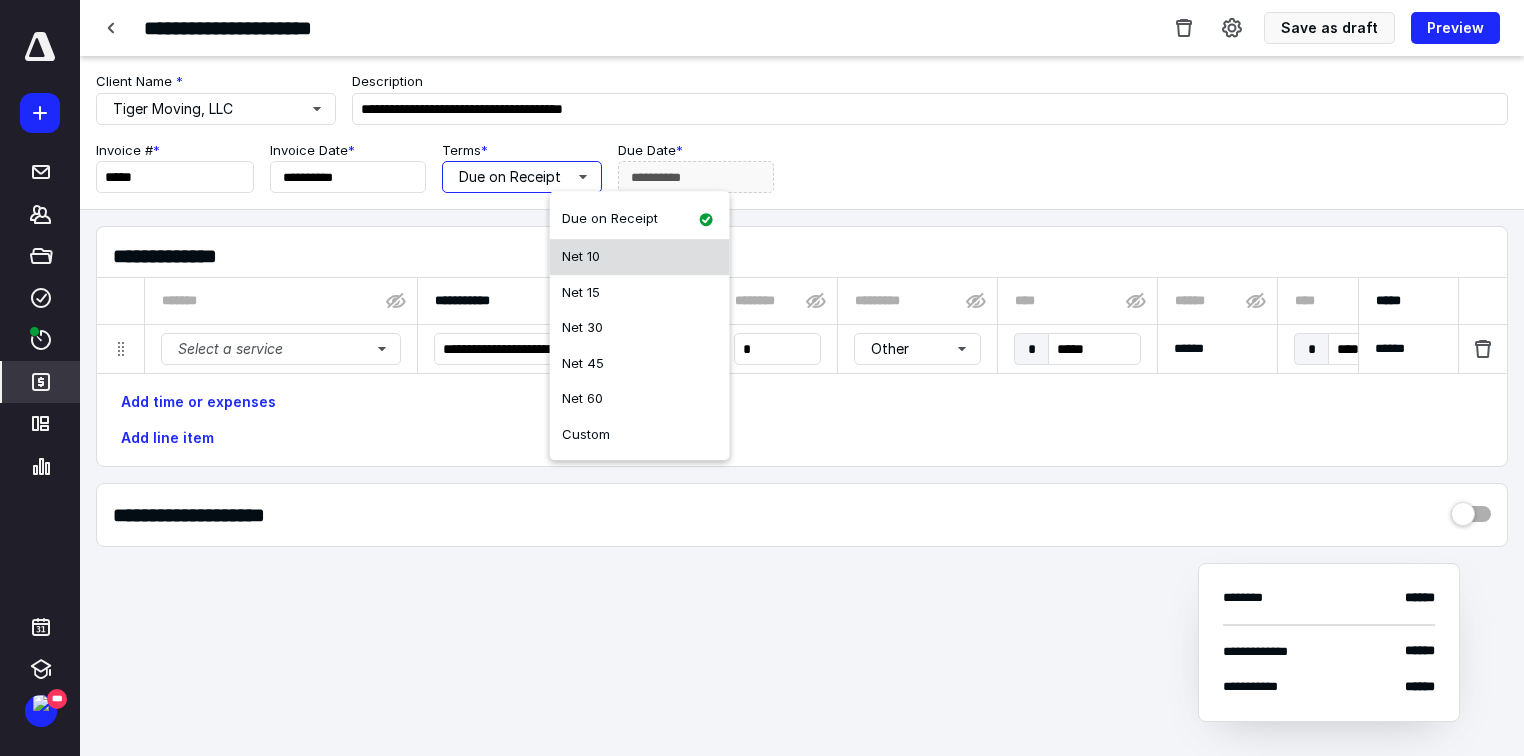 click on "Net 10" at bounding box center (640, 257) 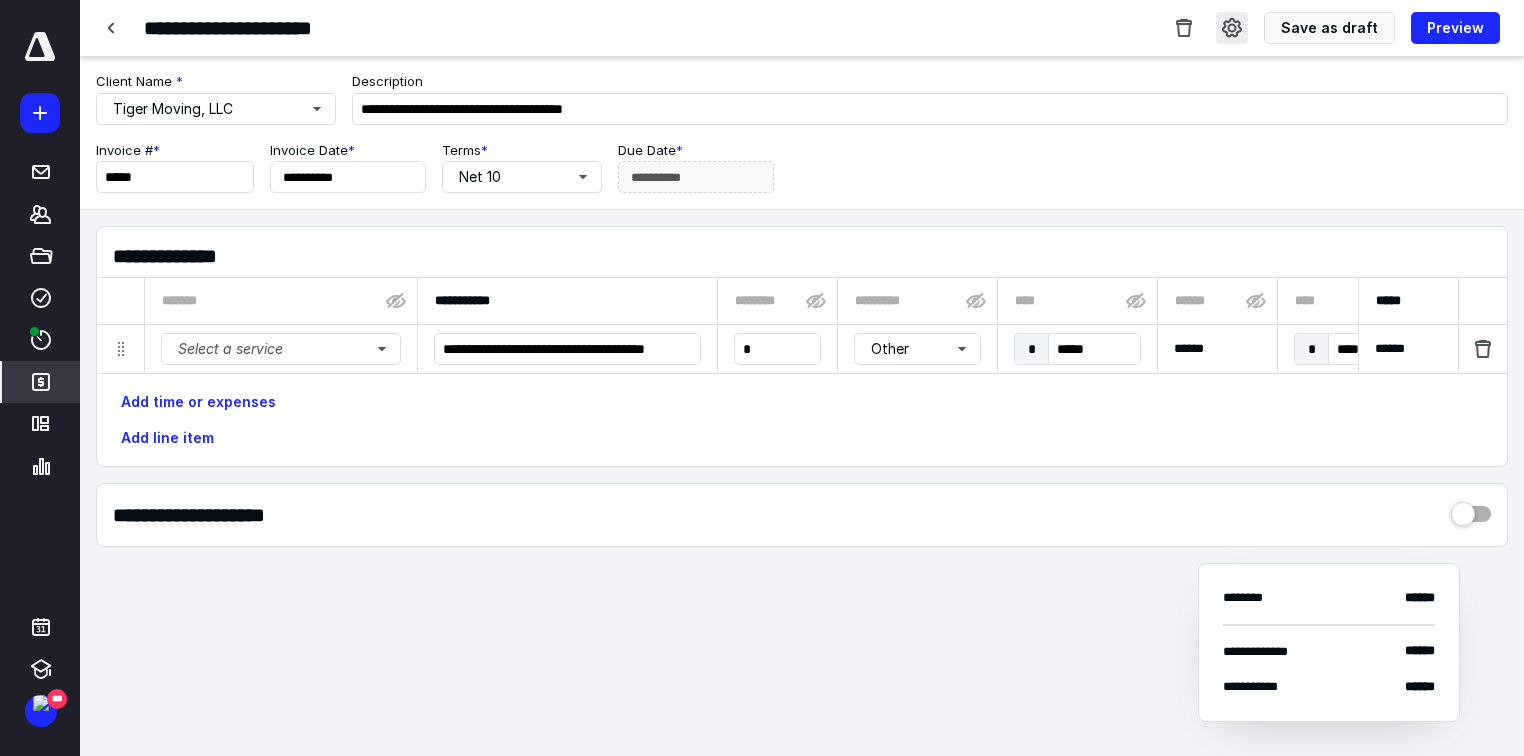click at bounding box center (1232, 28) 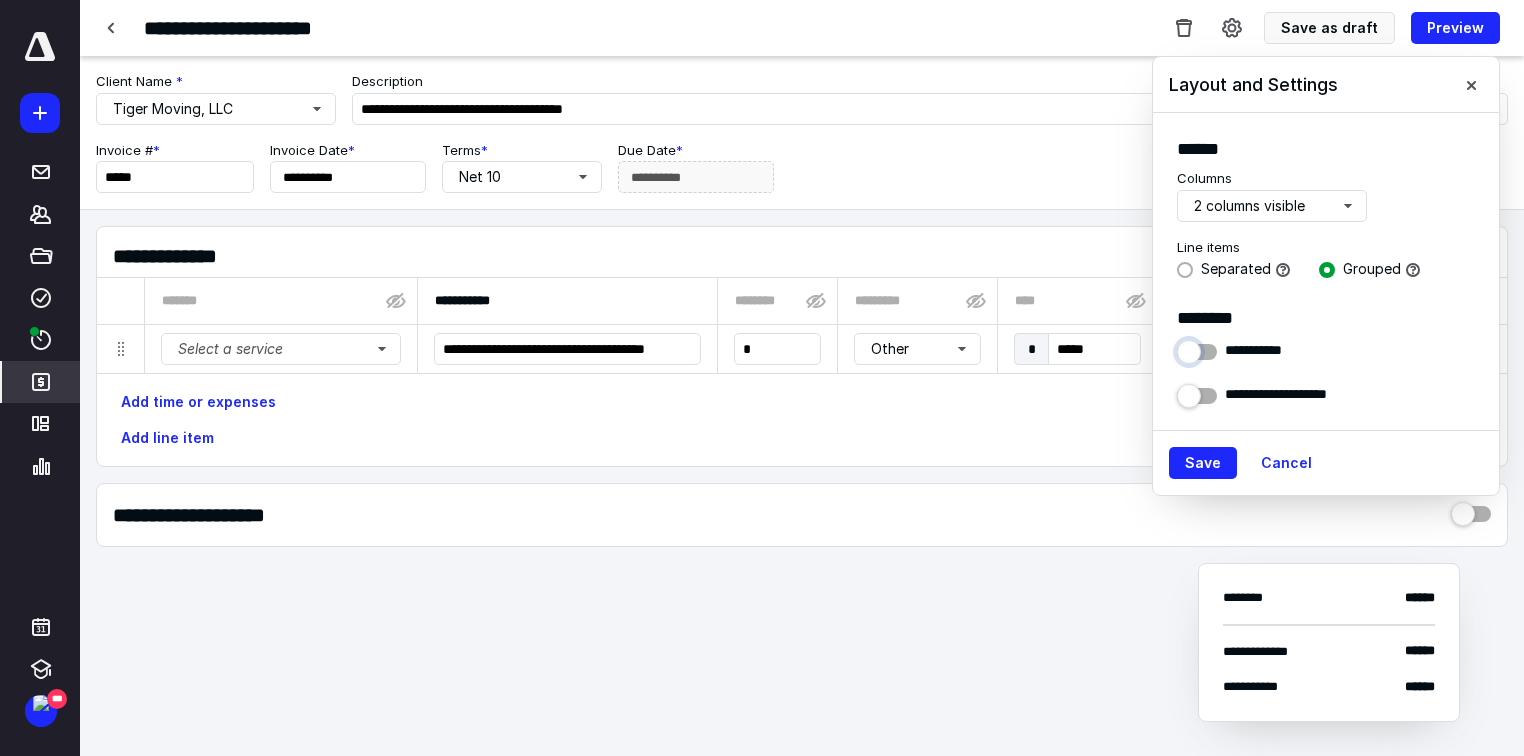 click at bounding box center (1197, 347) 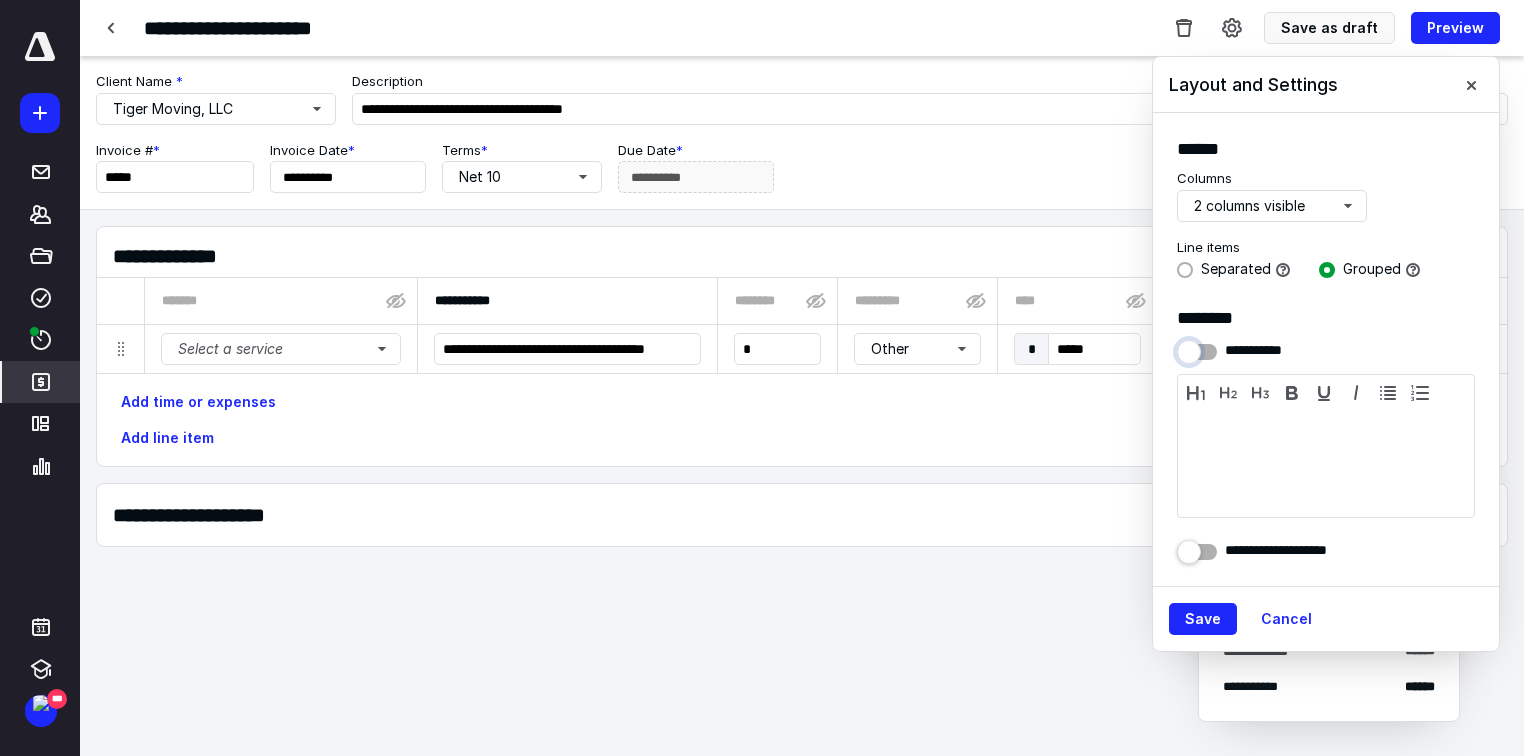 click at bounding box center [1197, 347] 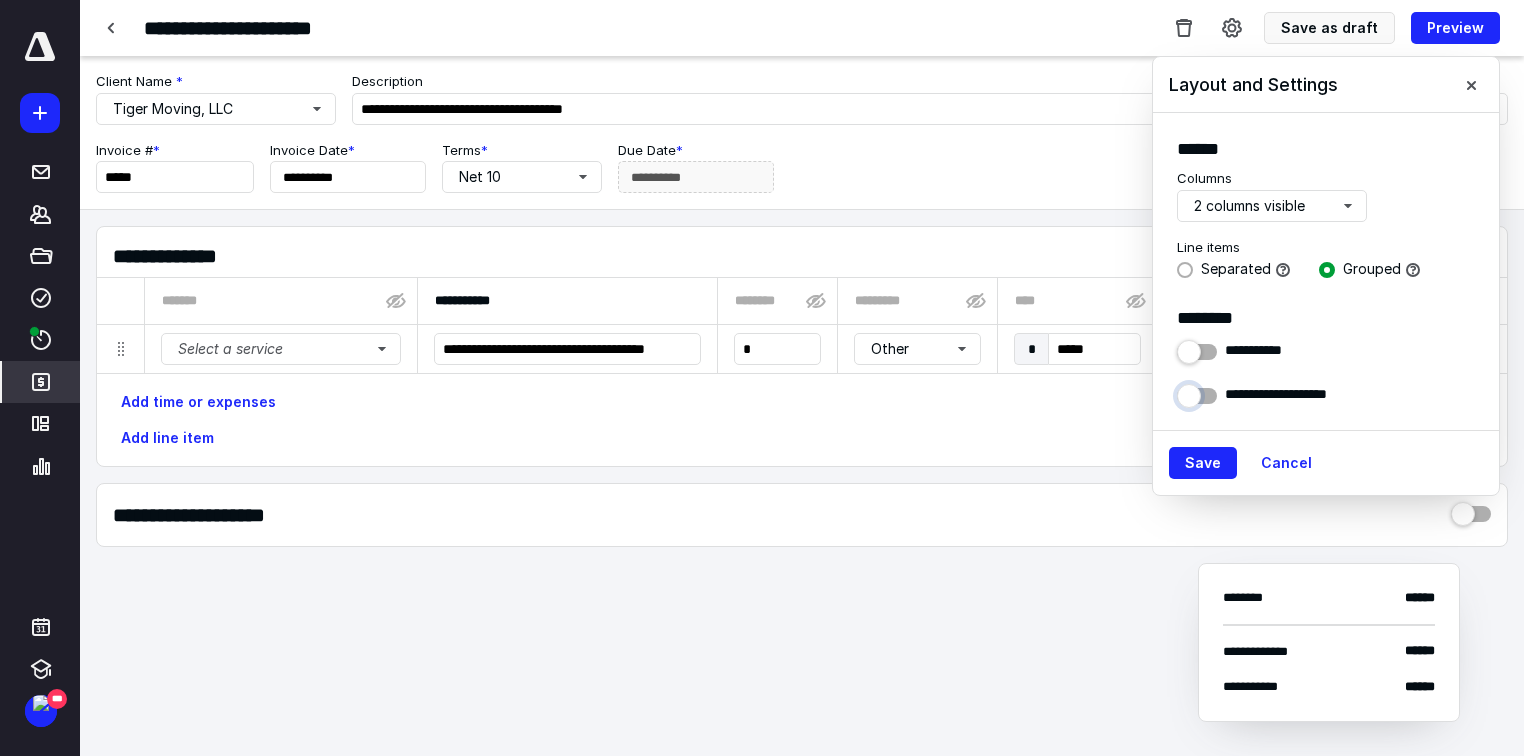 click at bounding box center (1197, 391) 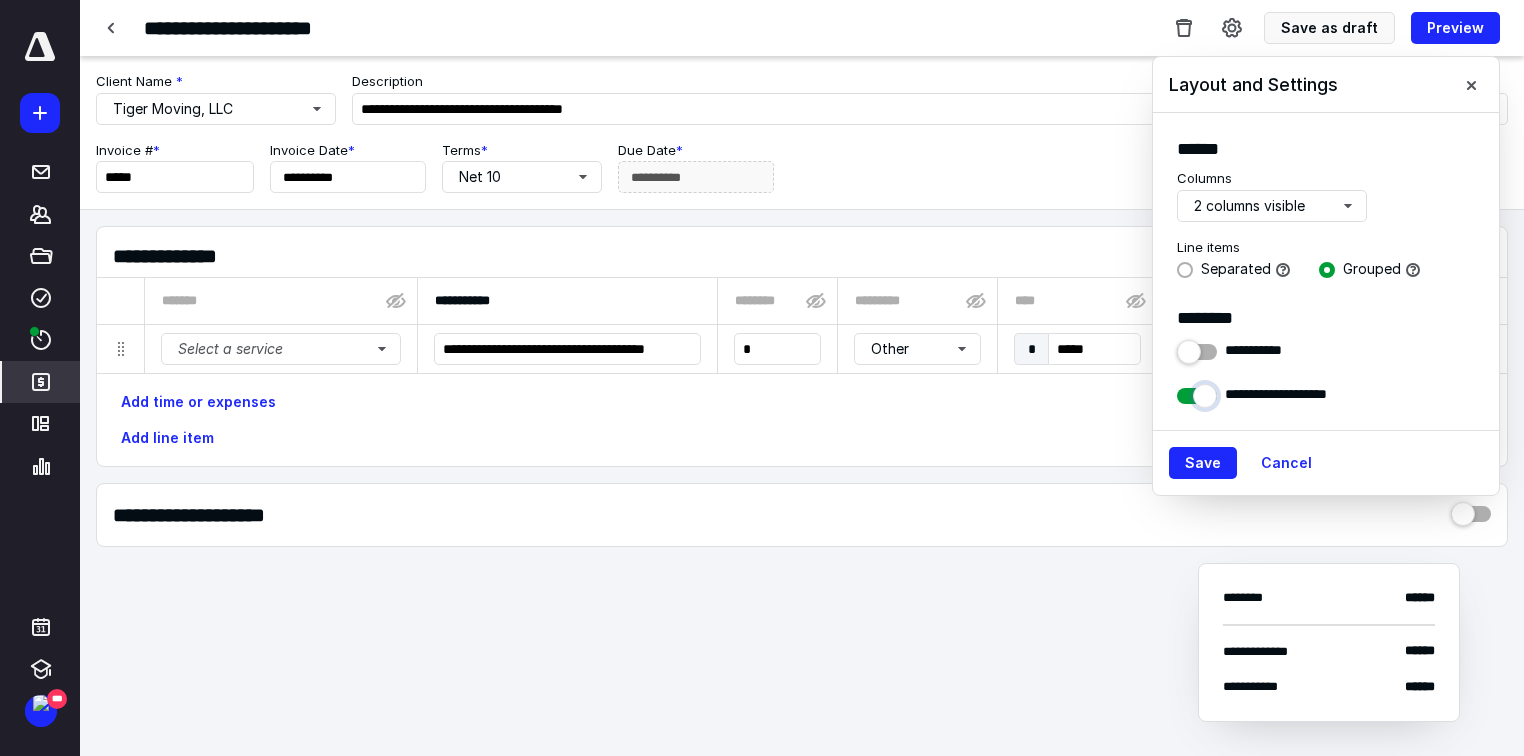 checkbox on "****" 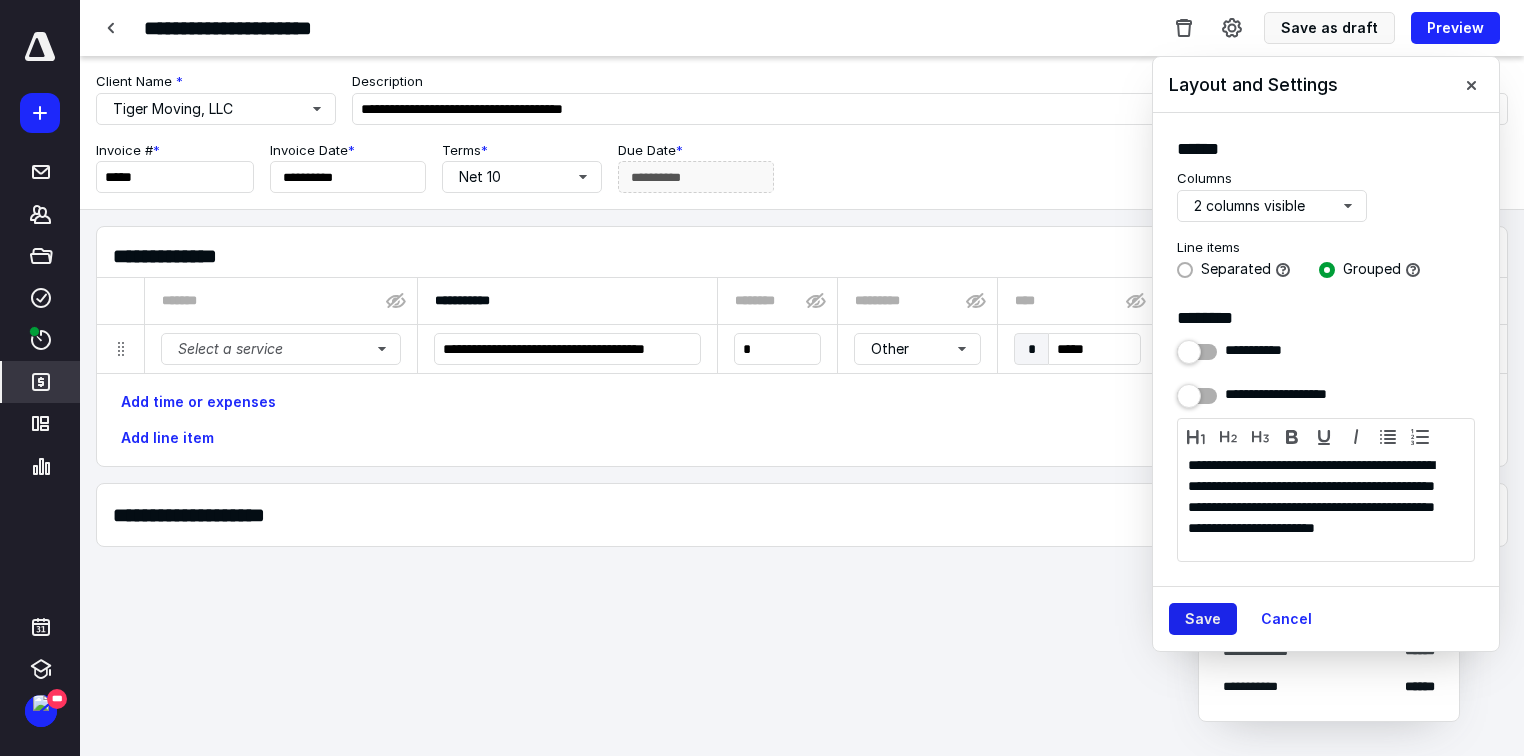 click on "Save" at bounding box center [1203, 619] 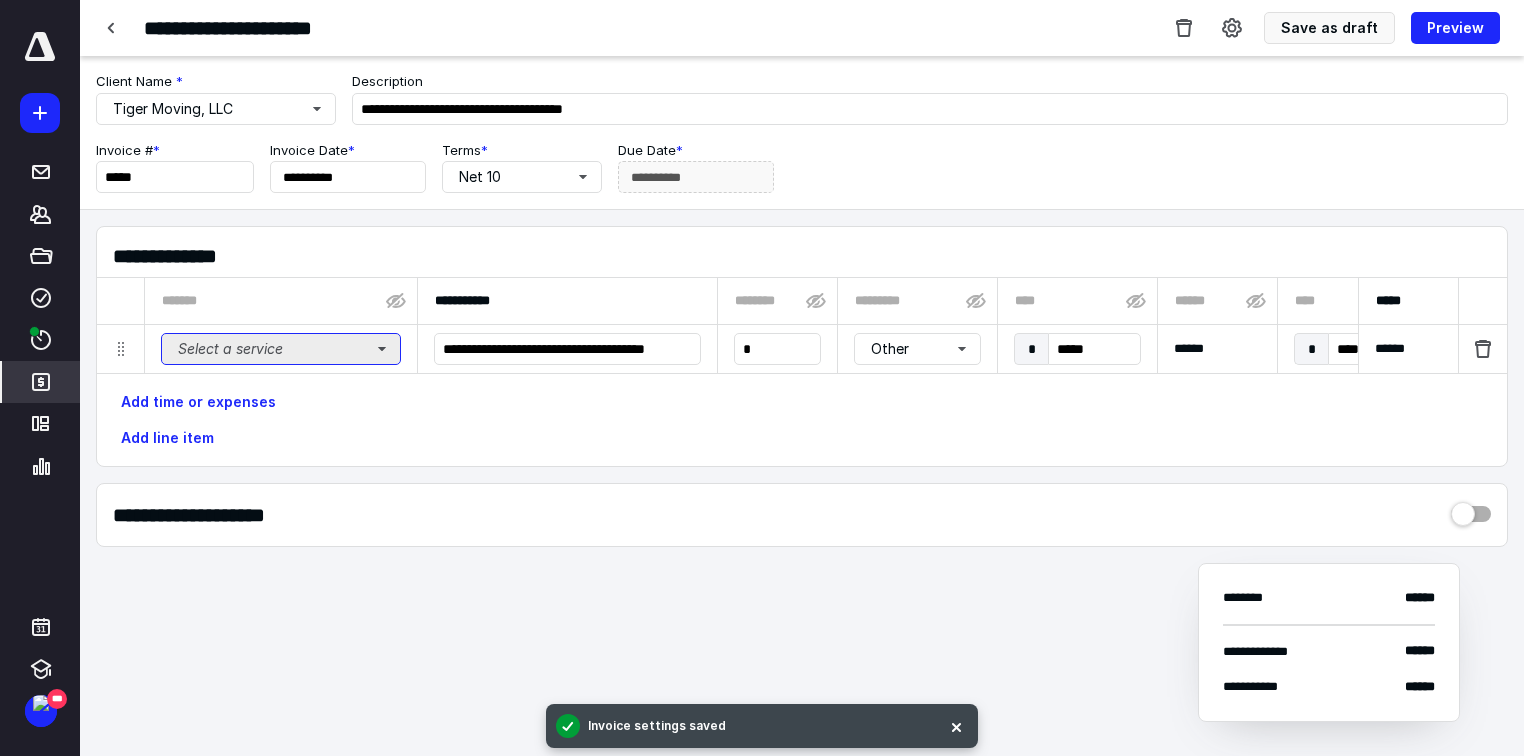 click on "Select a service" at bounding box center [281, 349] 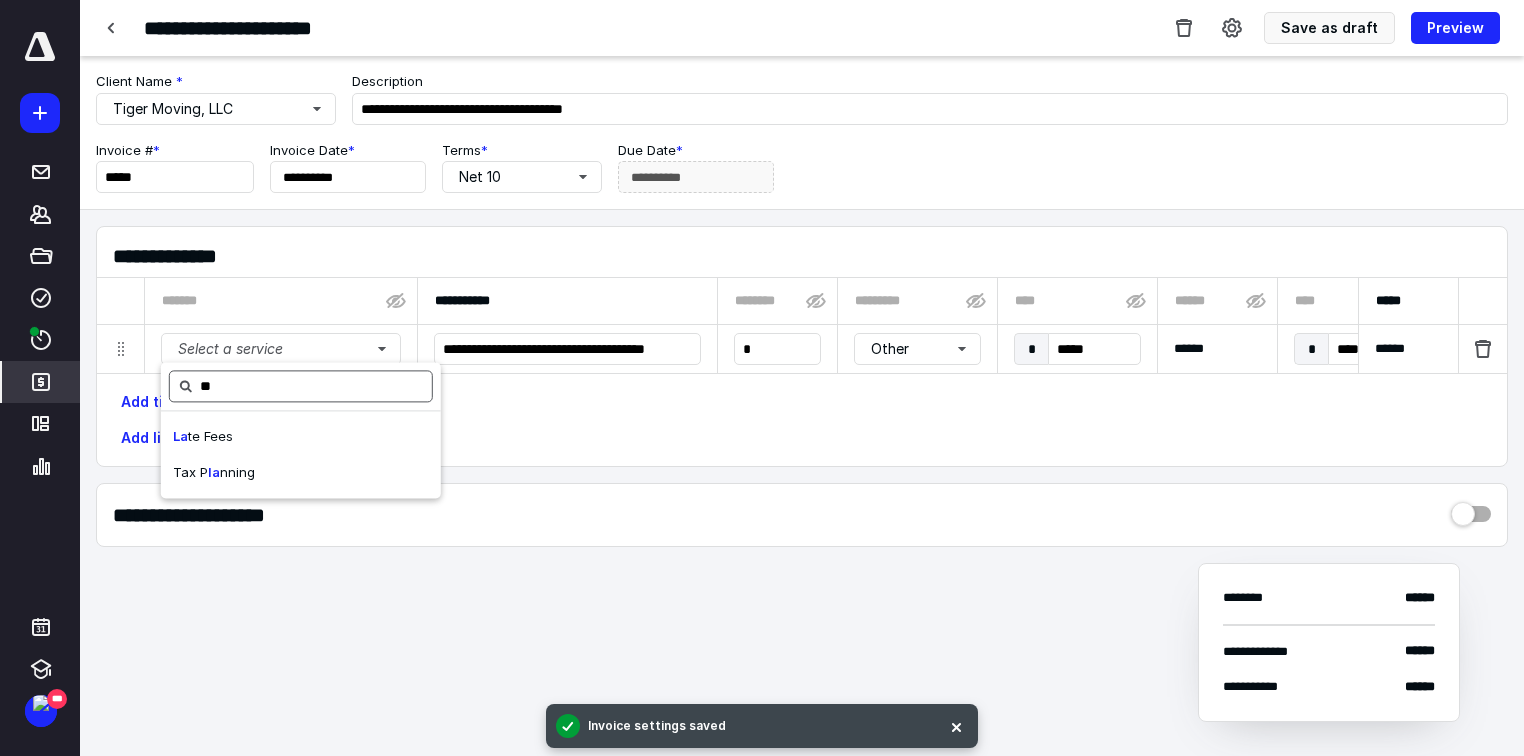 type on "*" 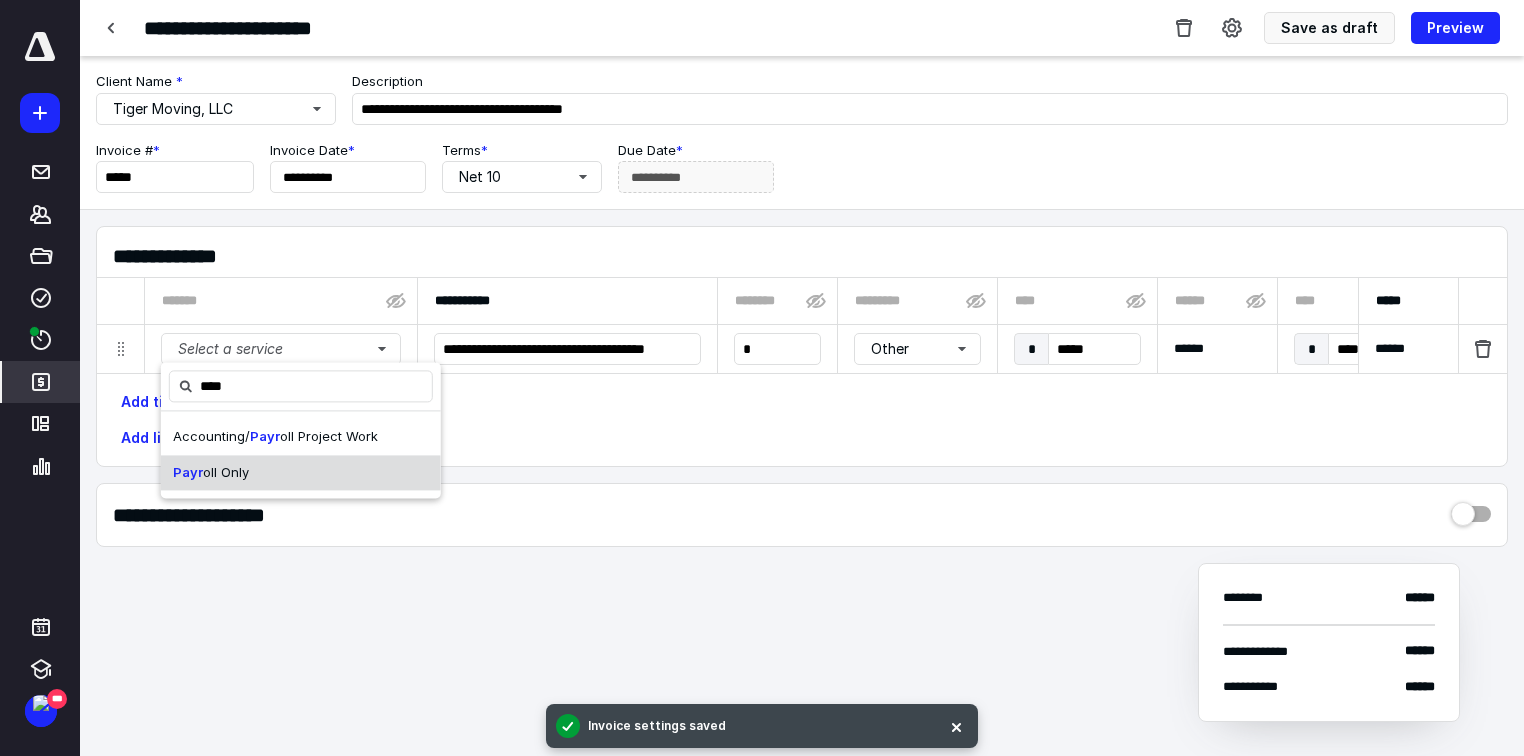 click on "Payr" at bounding box center [188, 472] 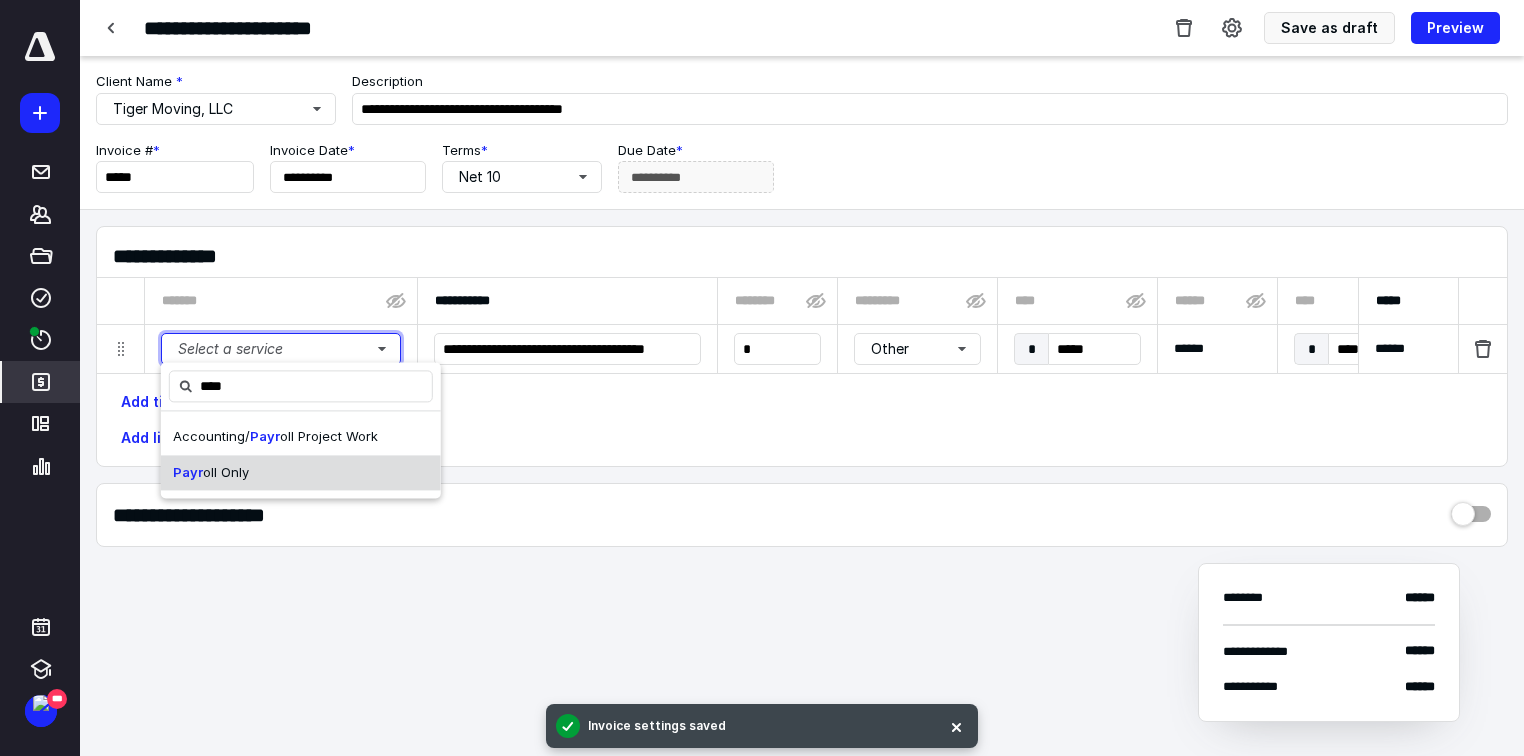 type 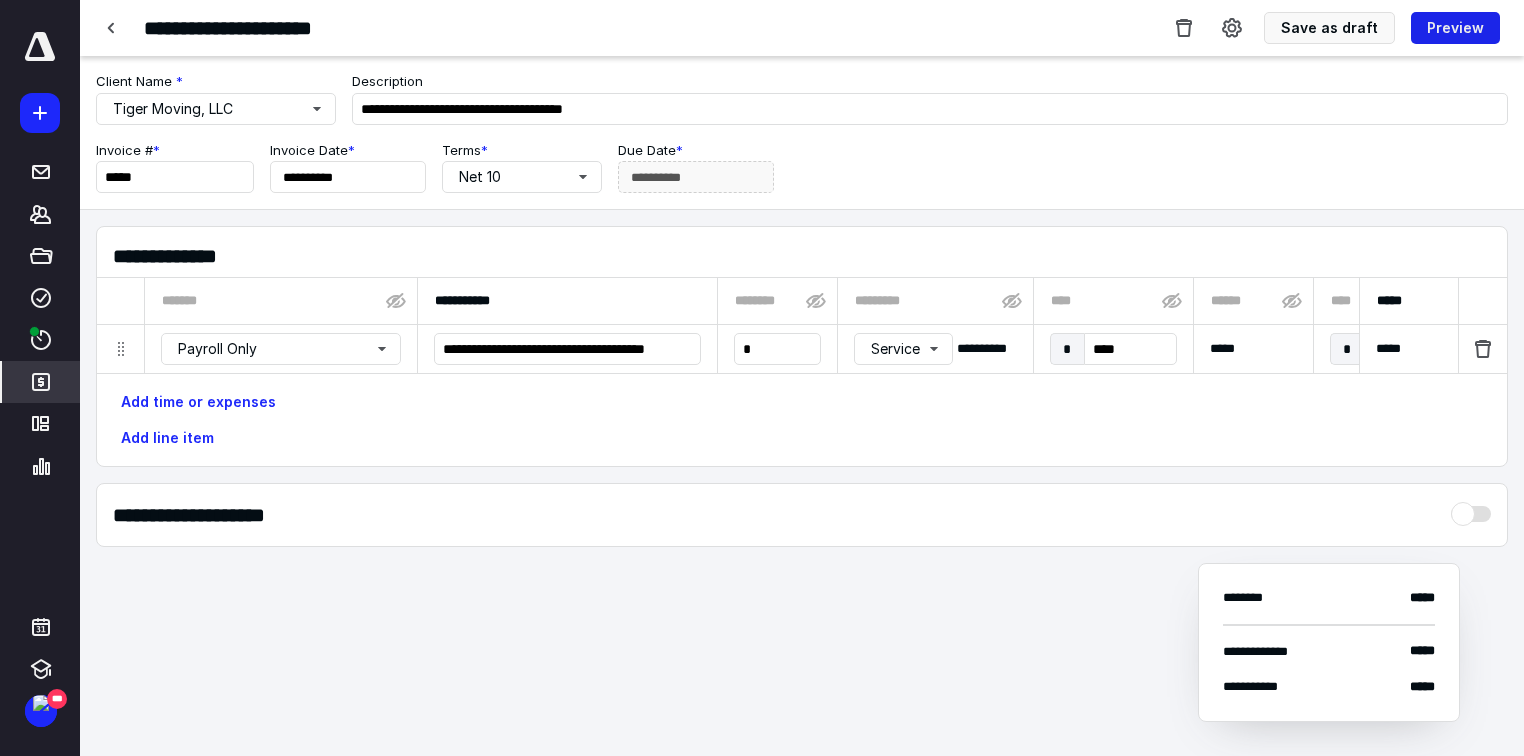 click on "Preview" at bounding box center [1455, 28] 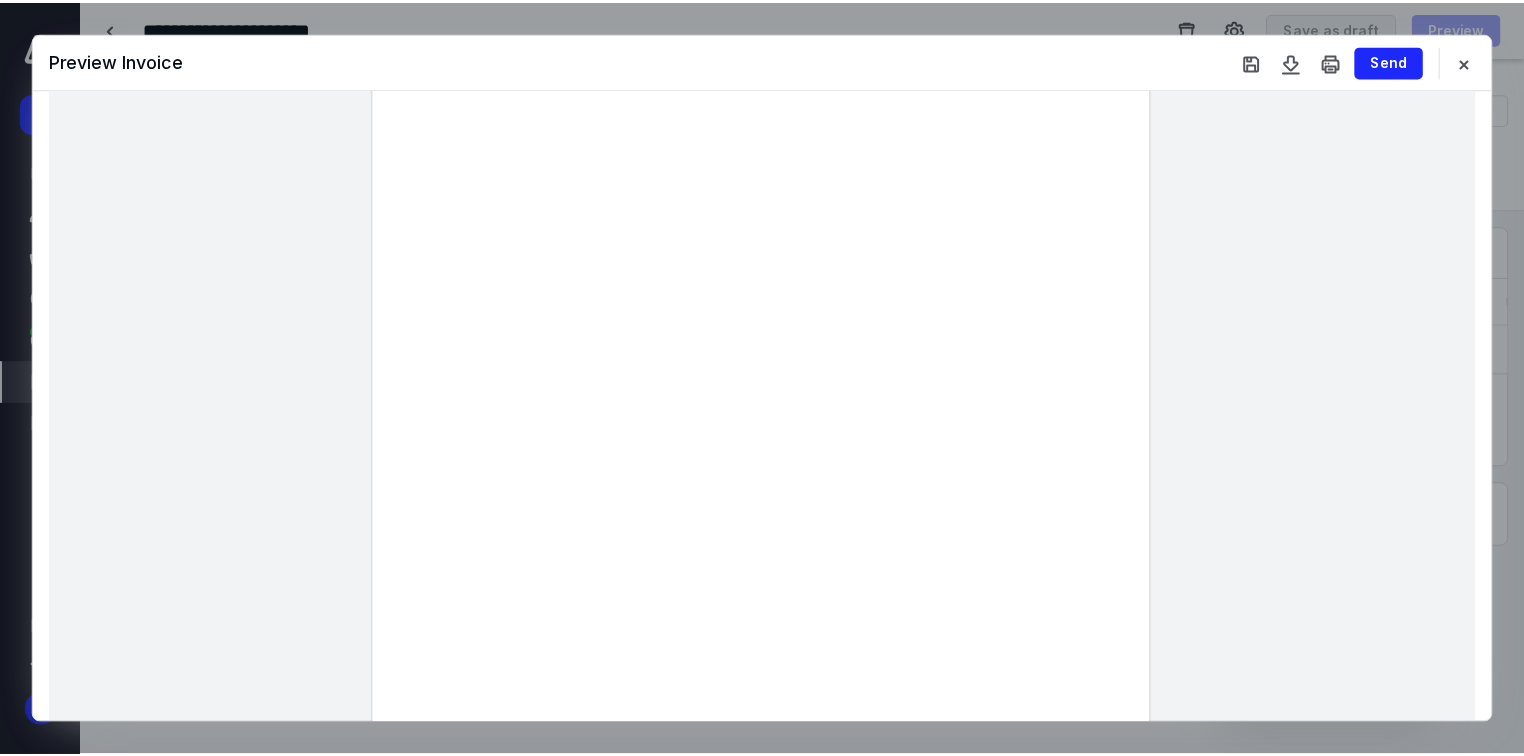 scroll, scrollTop: 320, scrollLeft: 0, axis: vertical 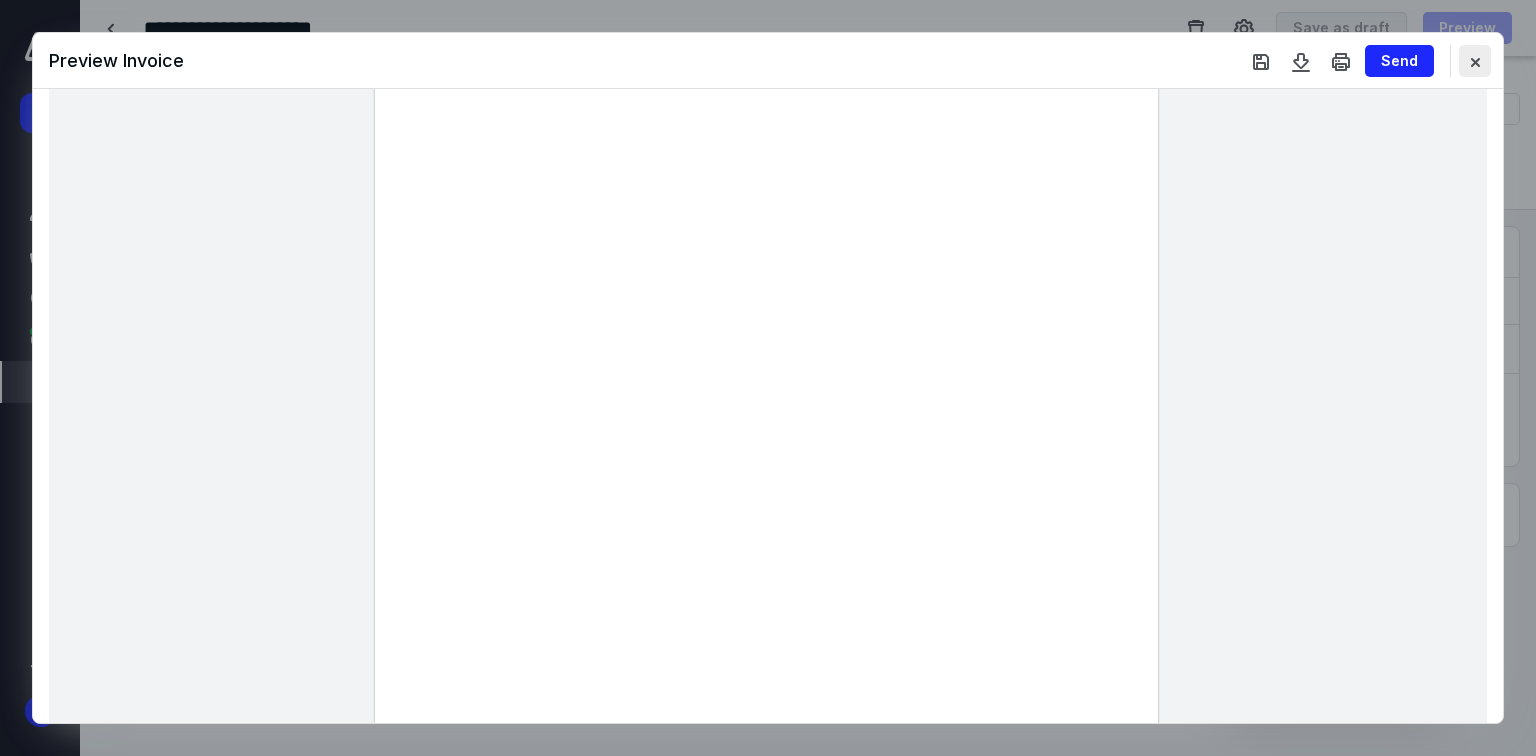 click at bounding box center [1475, 61] 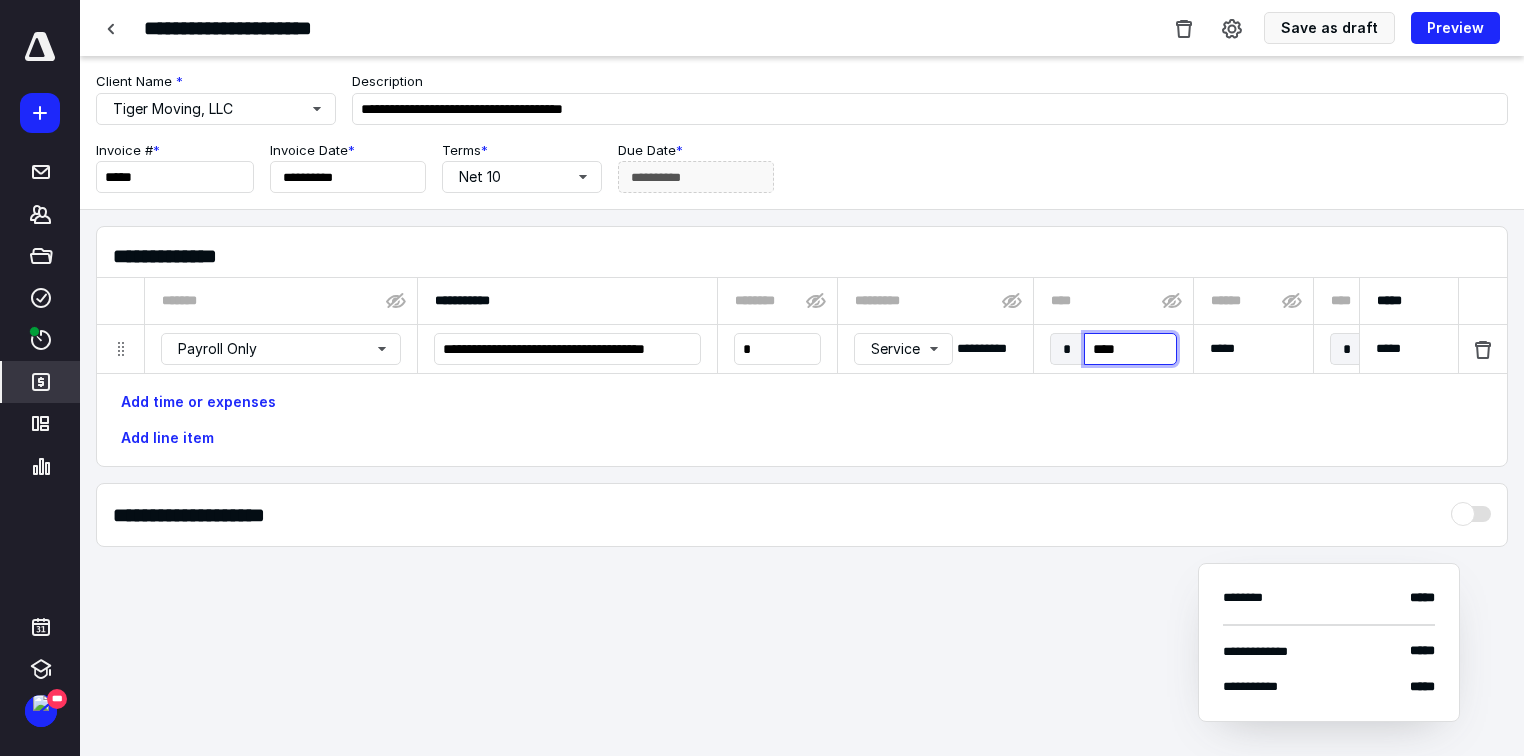 click on "****" at bounding box center (1130, 349) 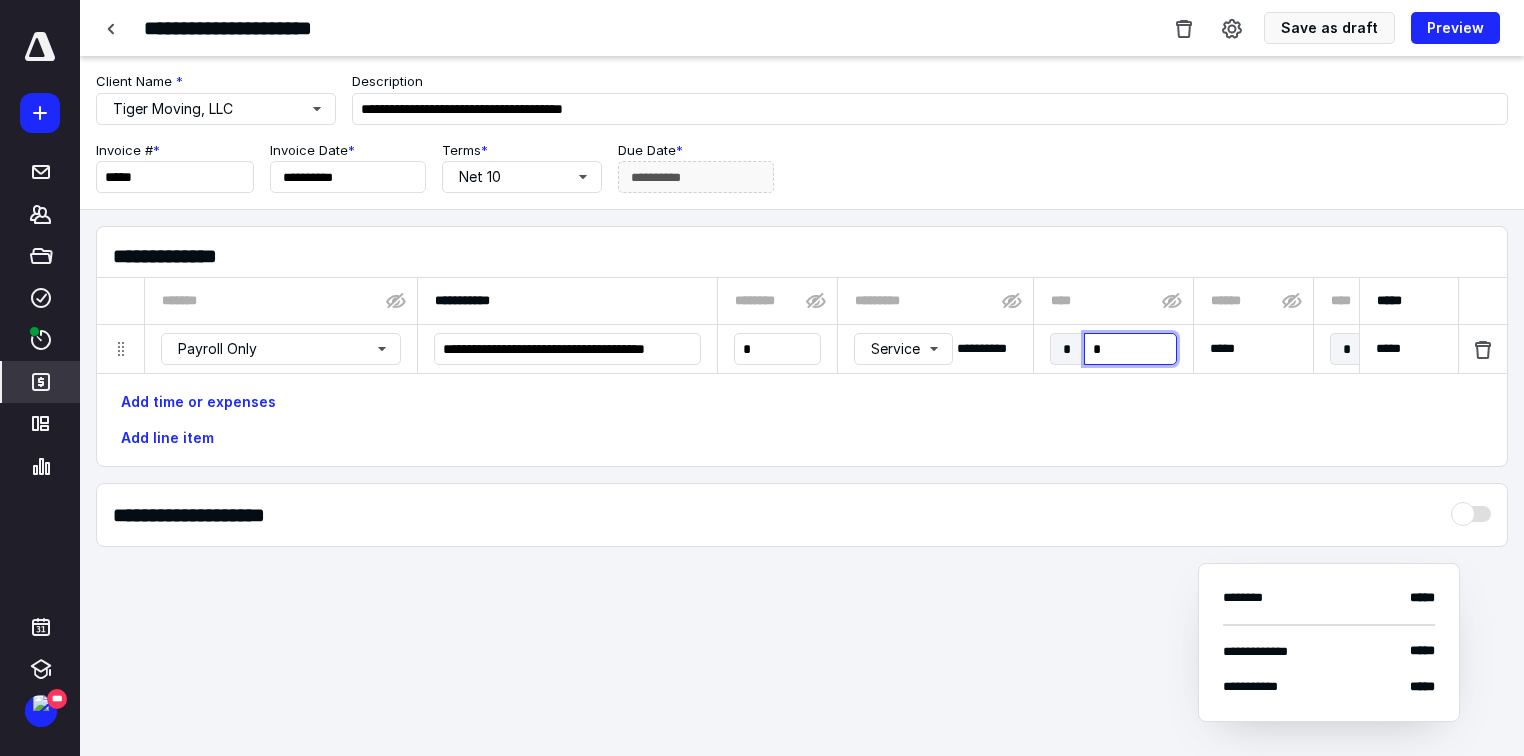 type on "**" 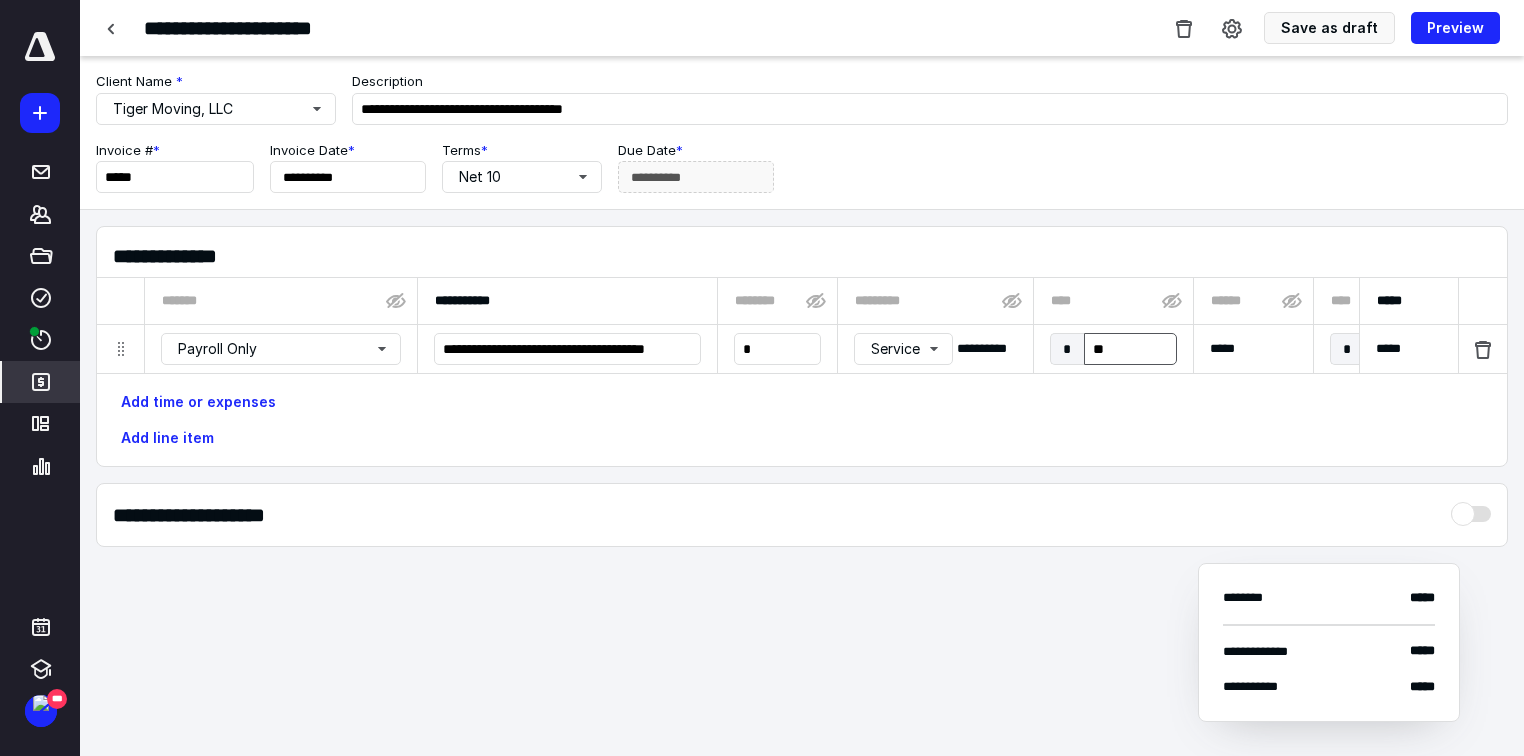 scroll, scrollTop: 0, scrollLeft: 1198, axis: horizontal 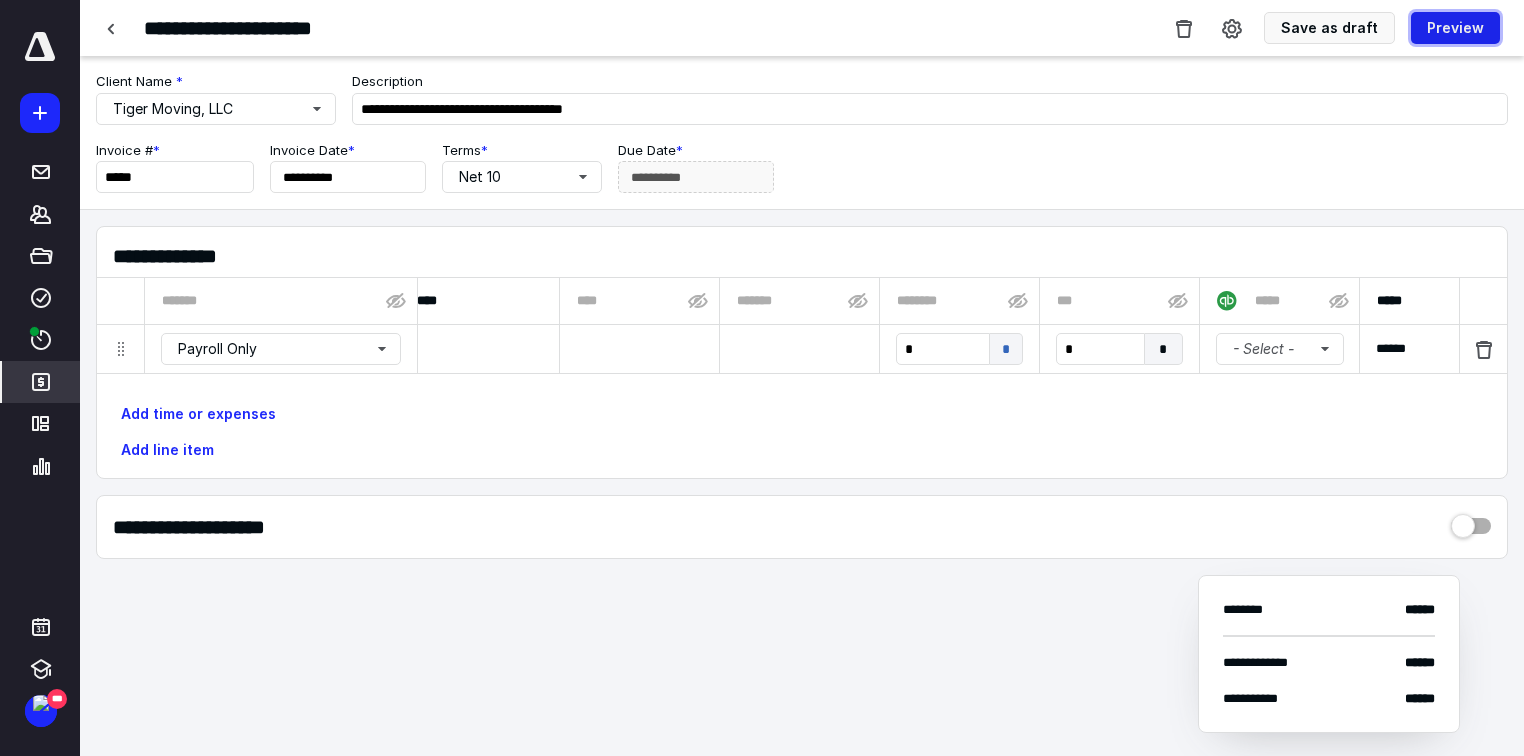 click on "Preview" at bounding box center (1455, 28) 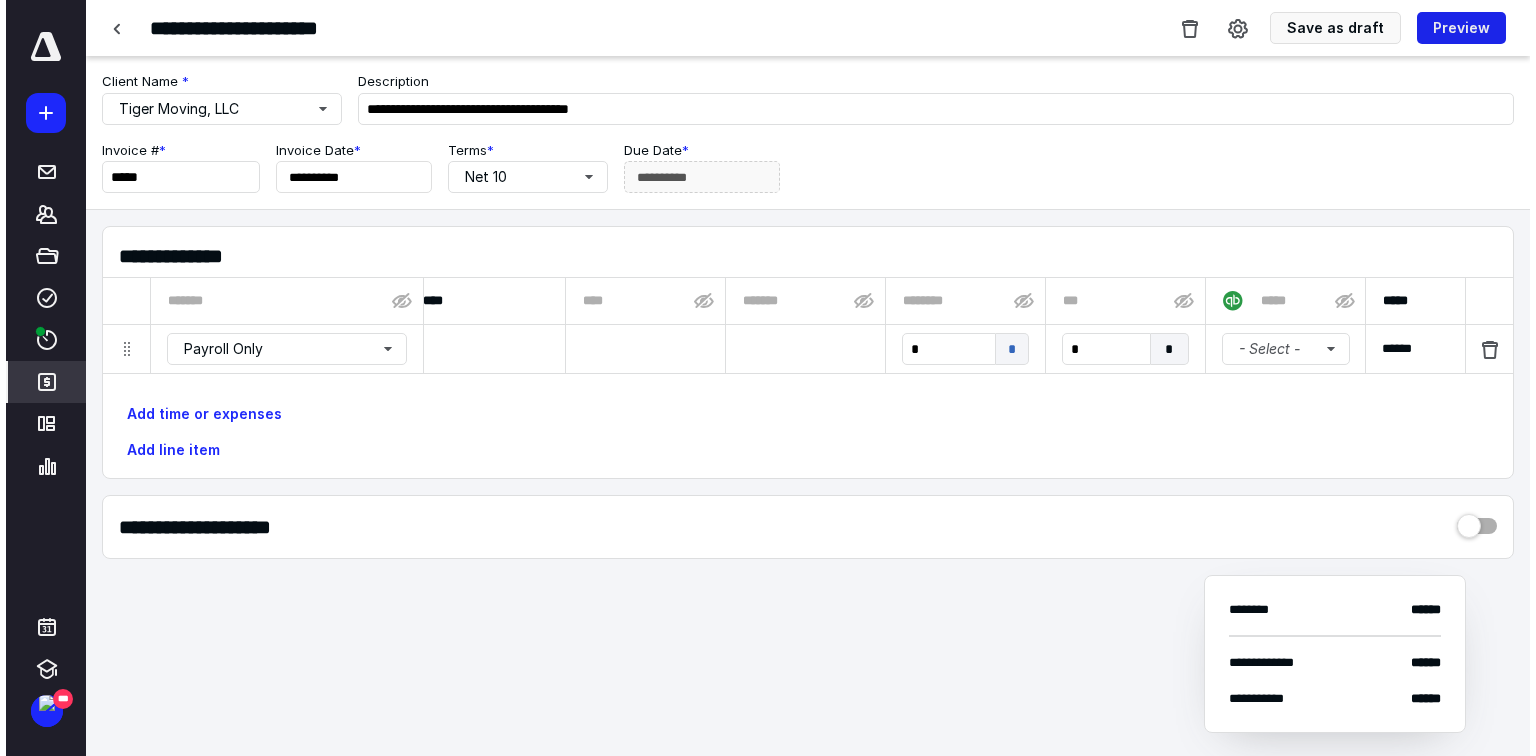 scroll, scrollTop: 0, scrollLeft: 1186, axis: horizontal 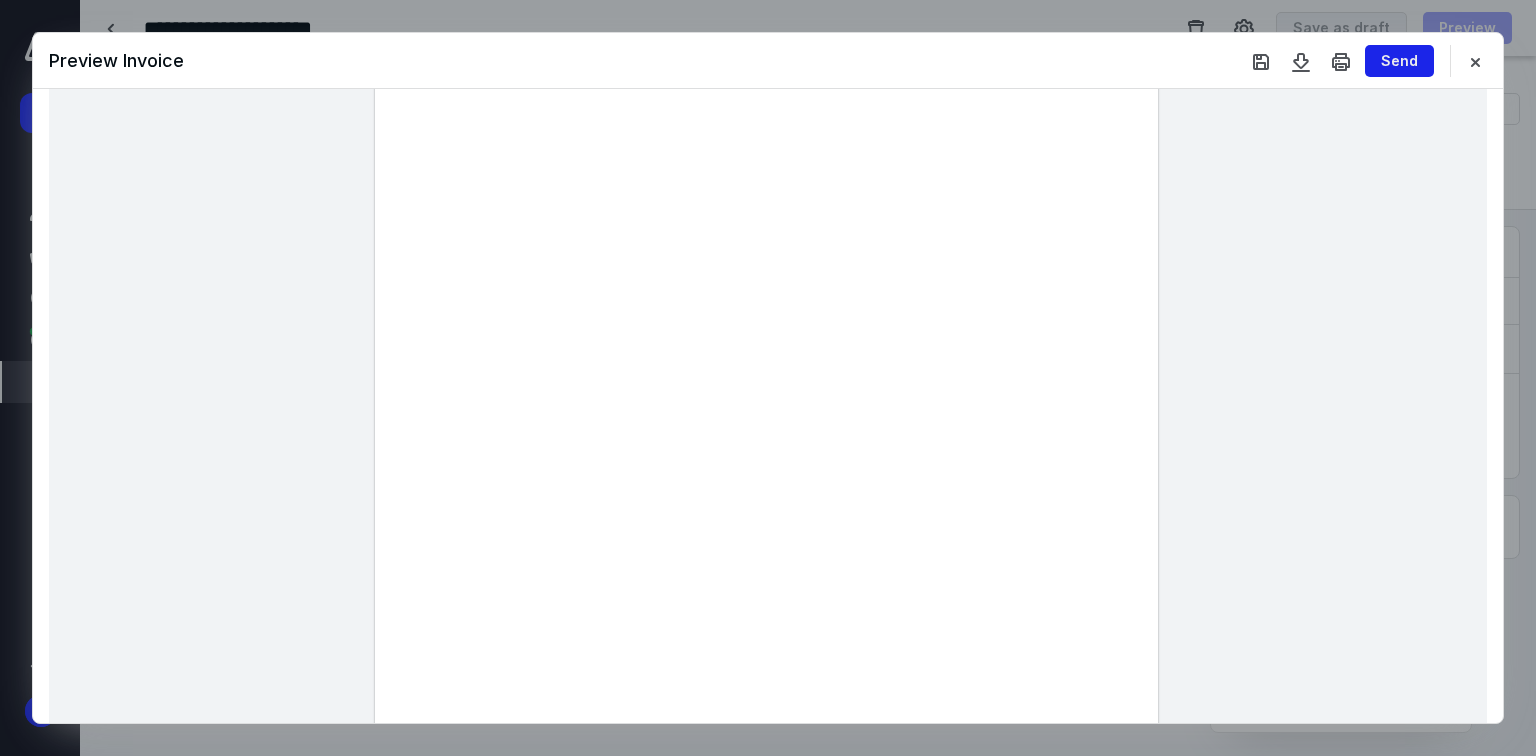 click on "Send" at bounding box center [1399, 61] 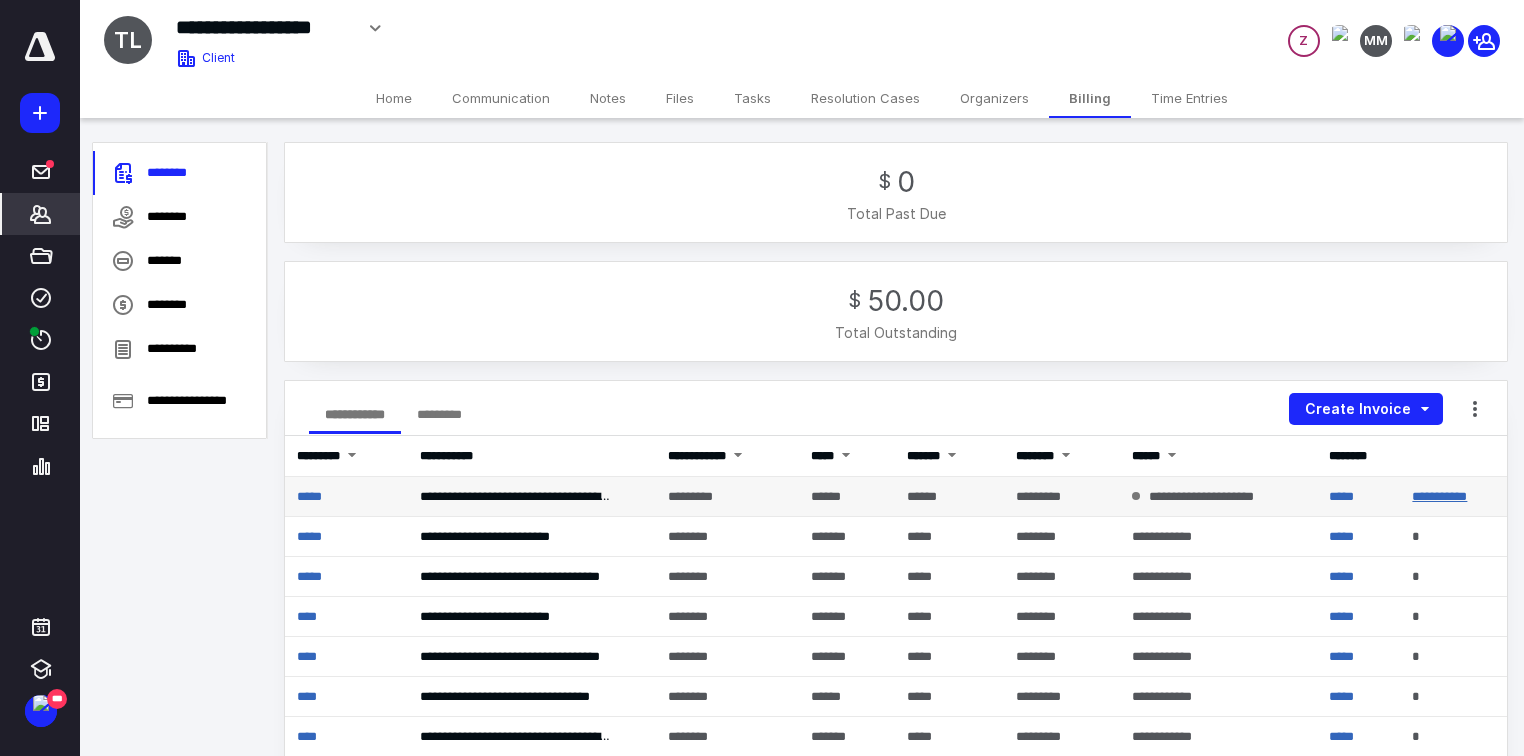 click on "**********" at bounding box center (1439, 496) 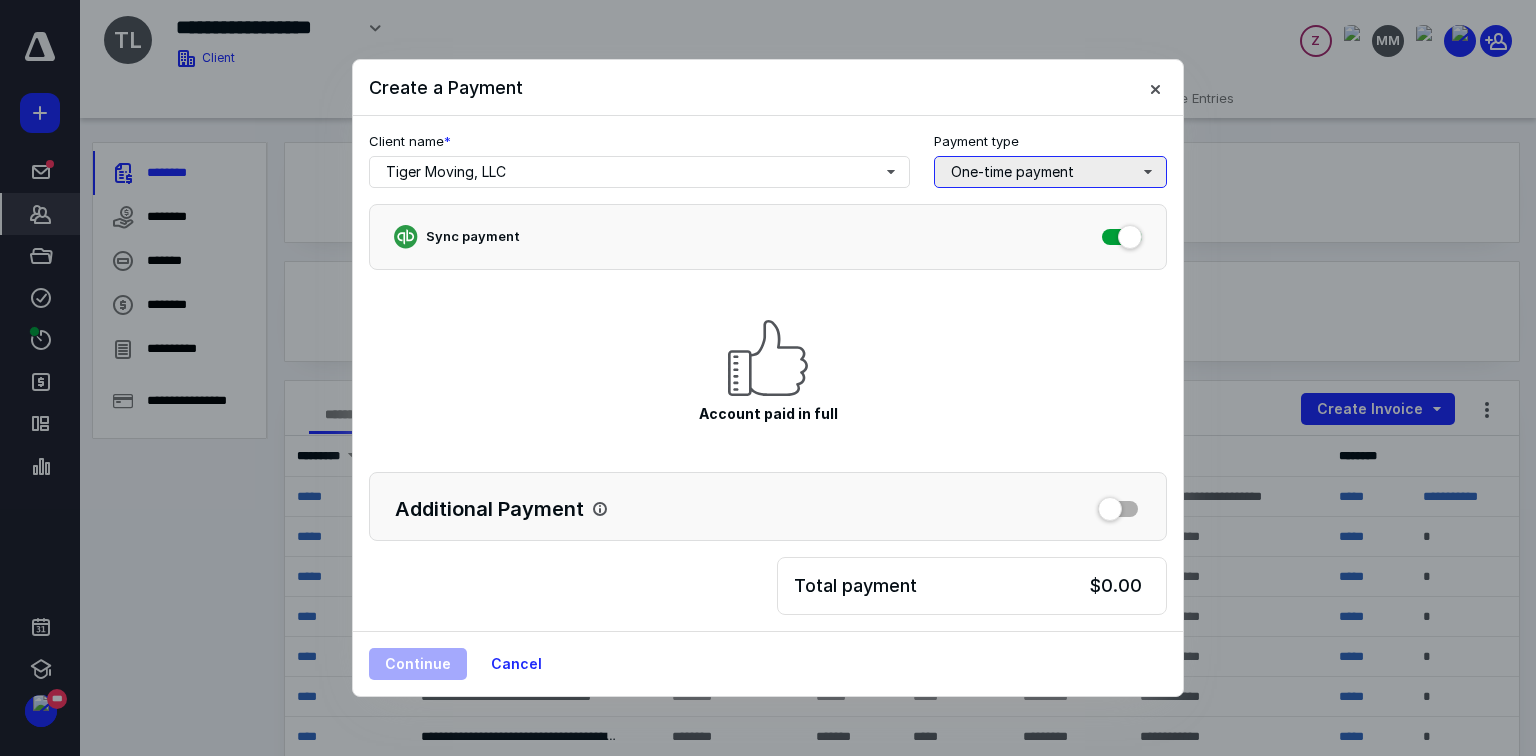 click on "One-time payment" at bounding box center (1050, 172) 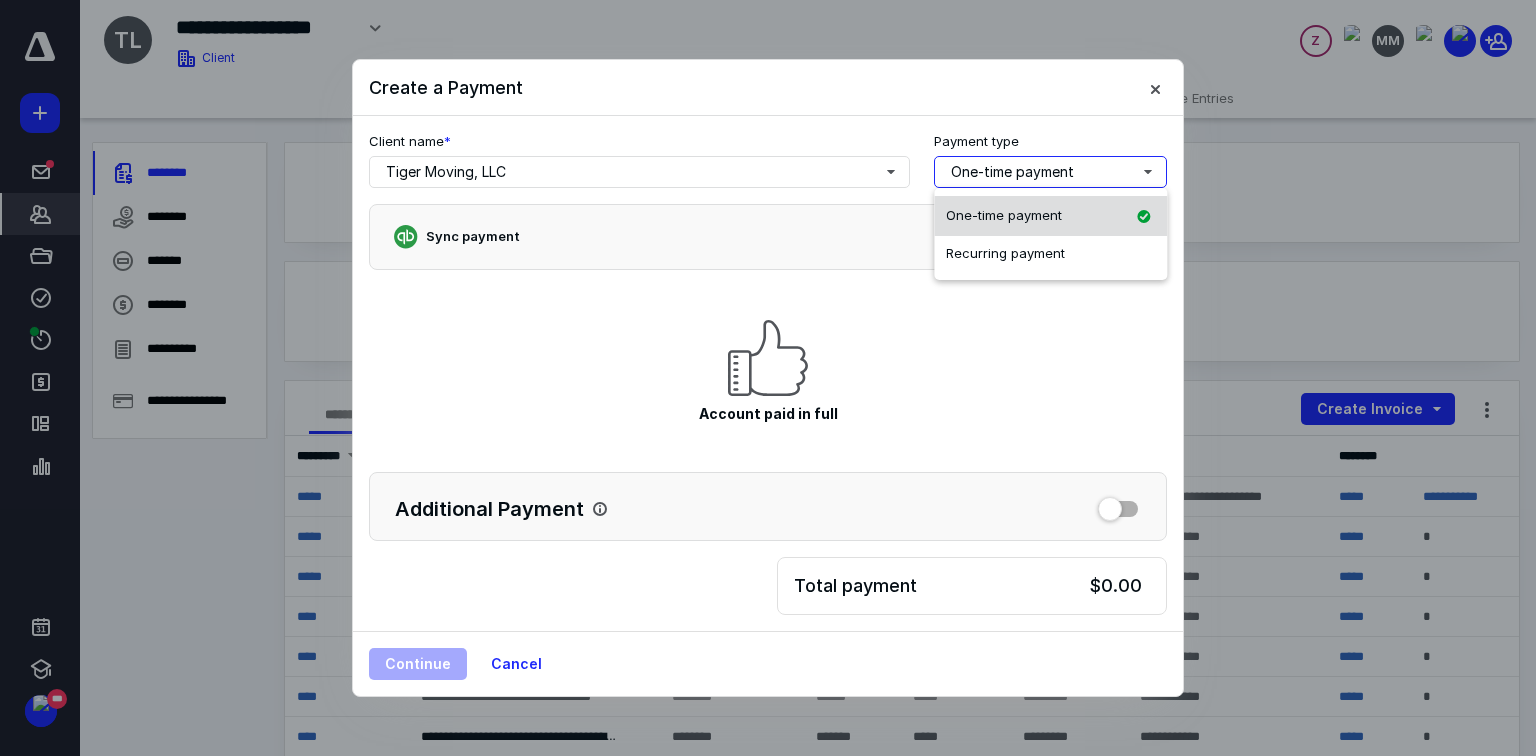 click on "One-time payment" at bounding box center (1004, 215) 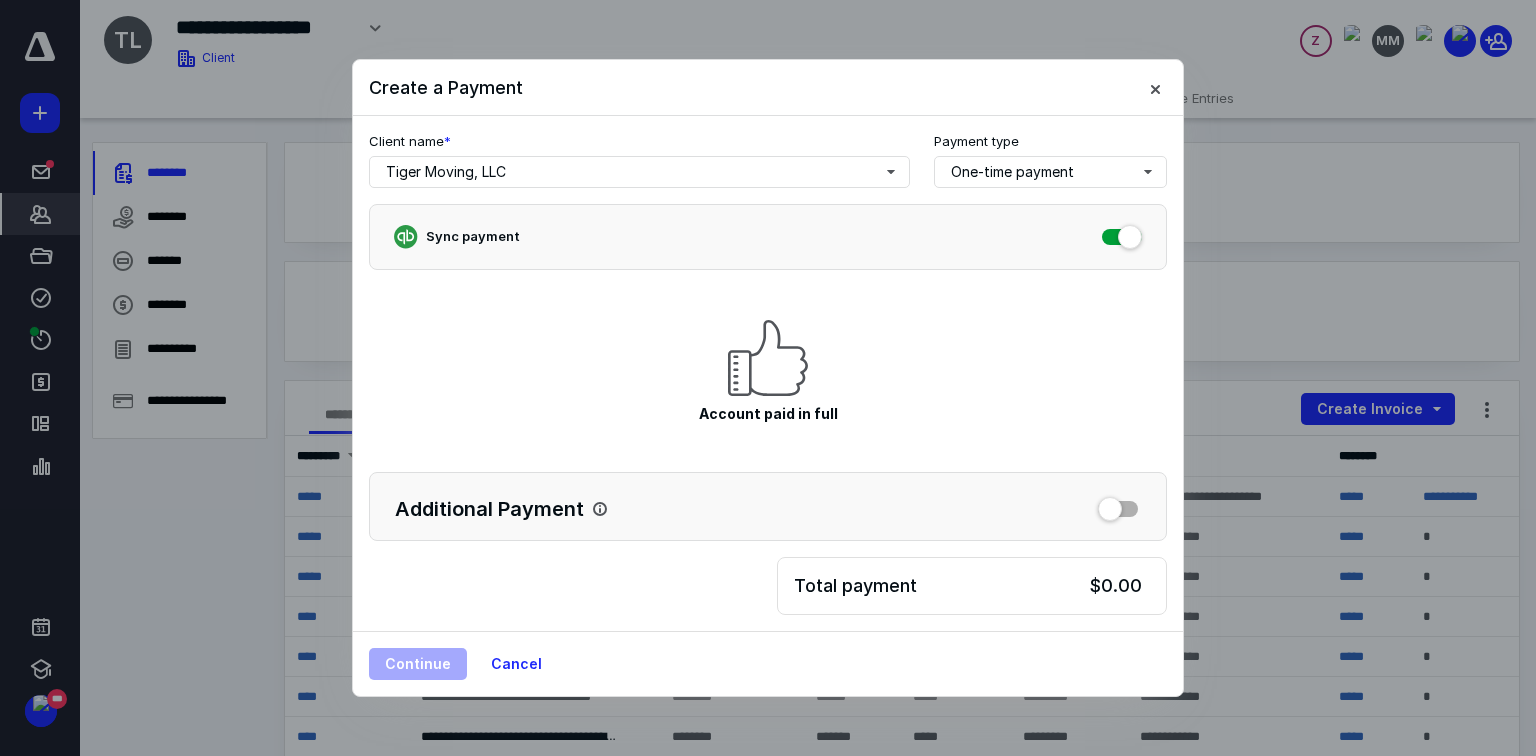 click on "Account paid in full" at bounding box center (768, 371) 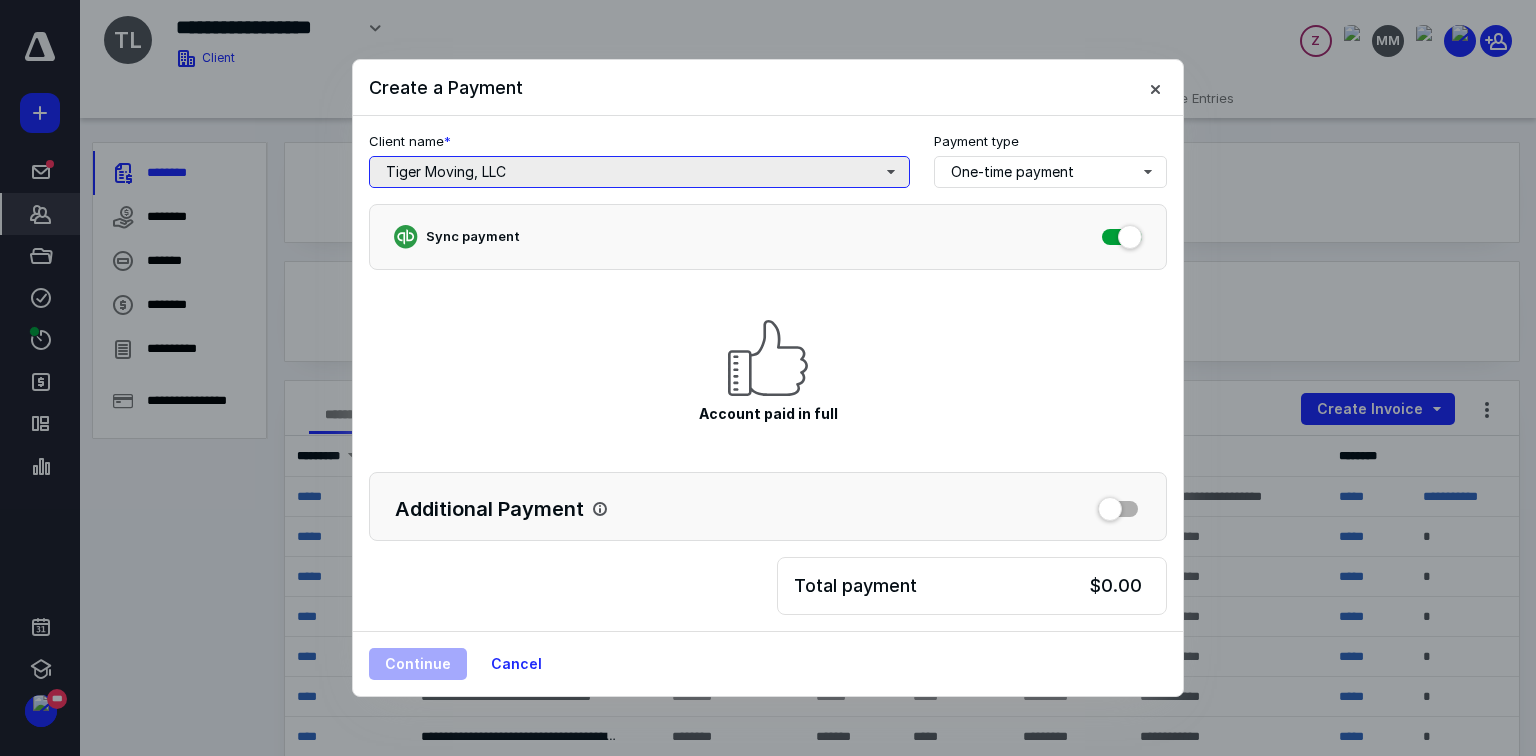 click on "Tiger Moving, LLC" at bounding box center (639, 172) 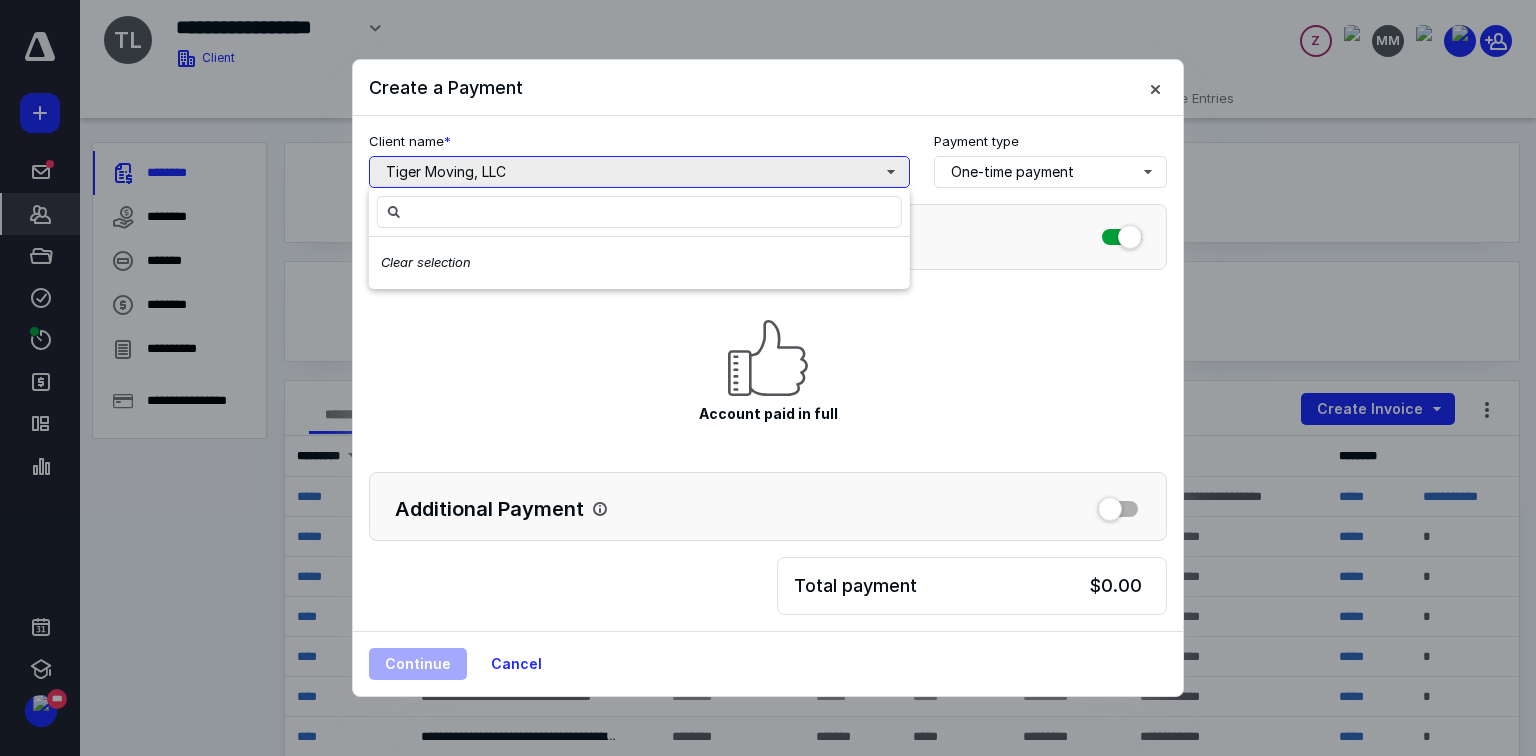 click on "Tiger Moving, LLC" at bounding box center (639, 172) 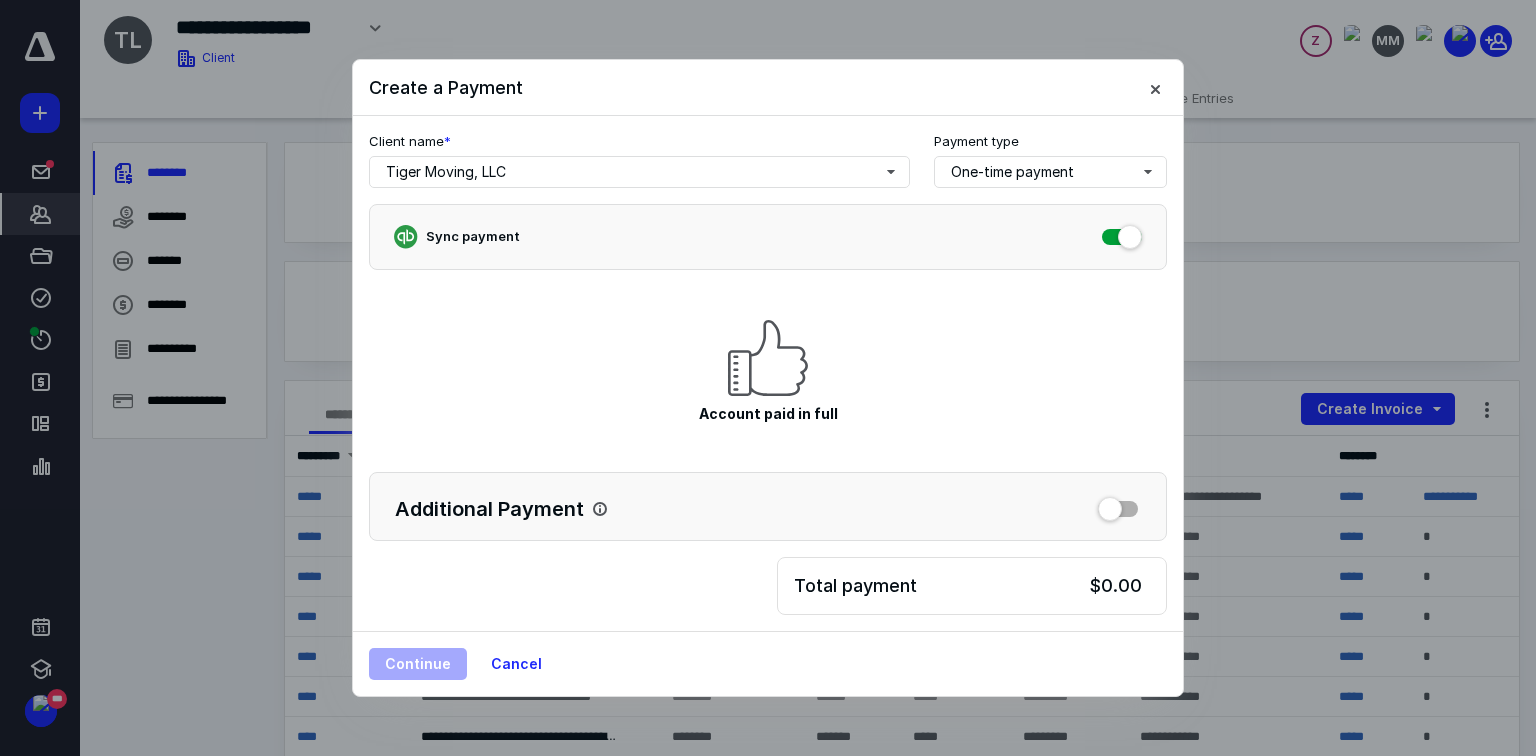 click on "Additional Payment" at bounding box center (489, 509) 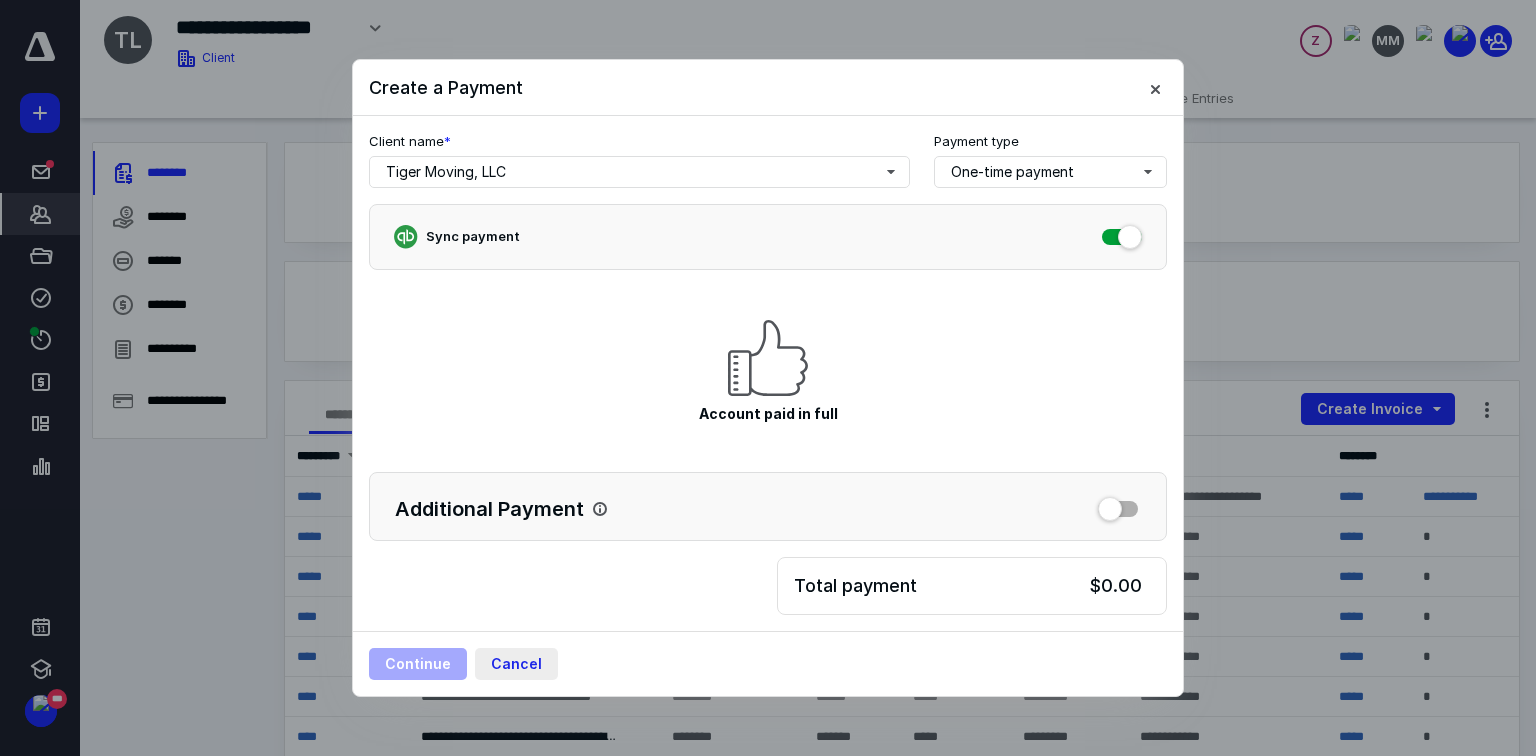 click on "Cancel" at bounding box center [516, 664] 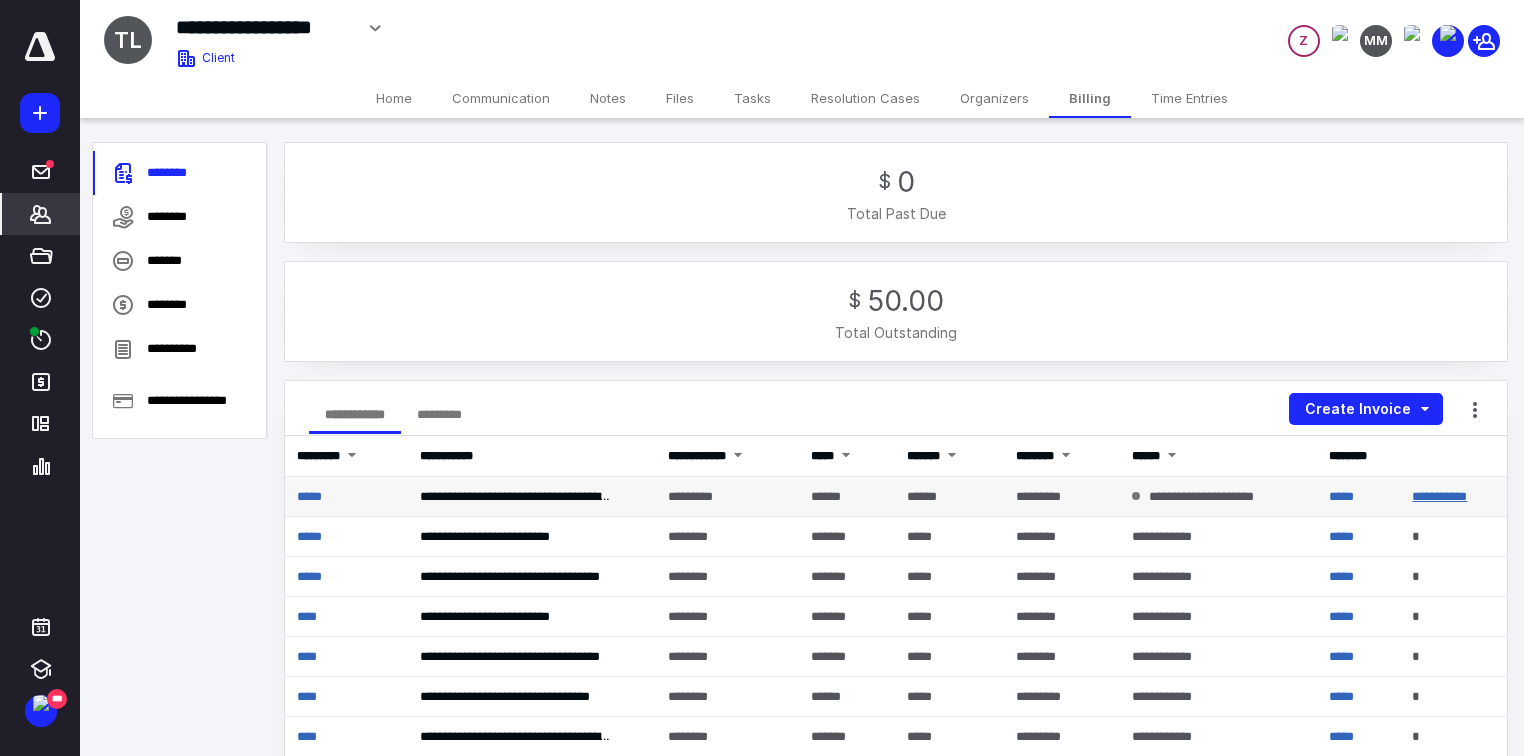 click on "**********" at bounding box center (1439, 496) 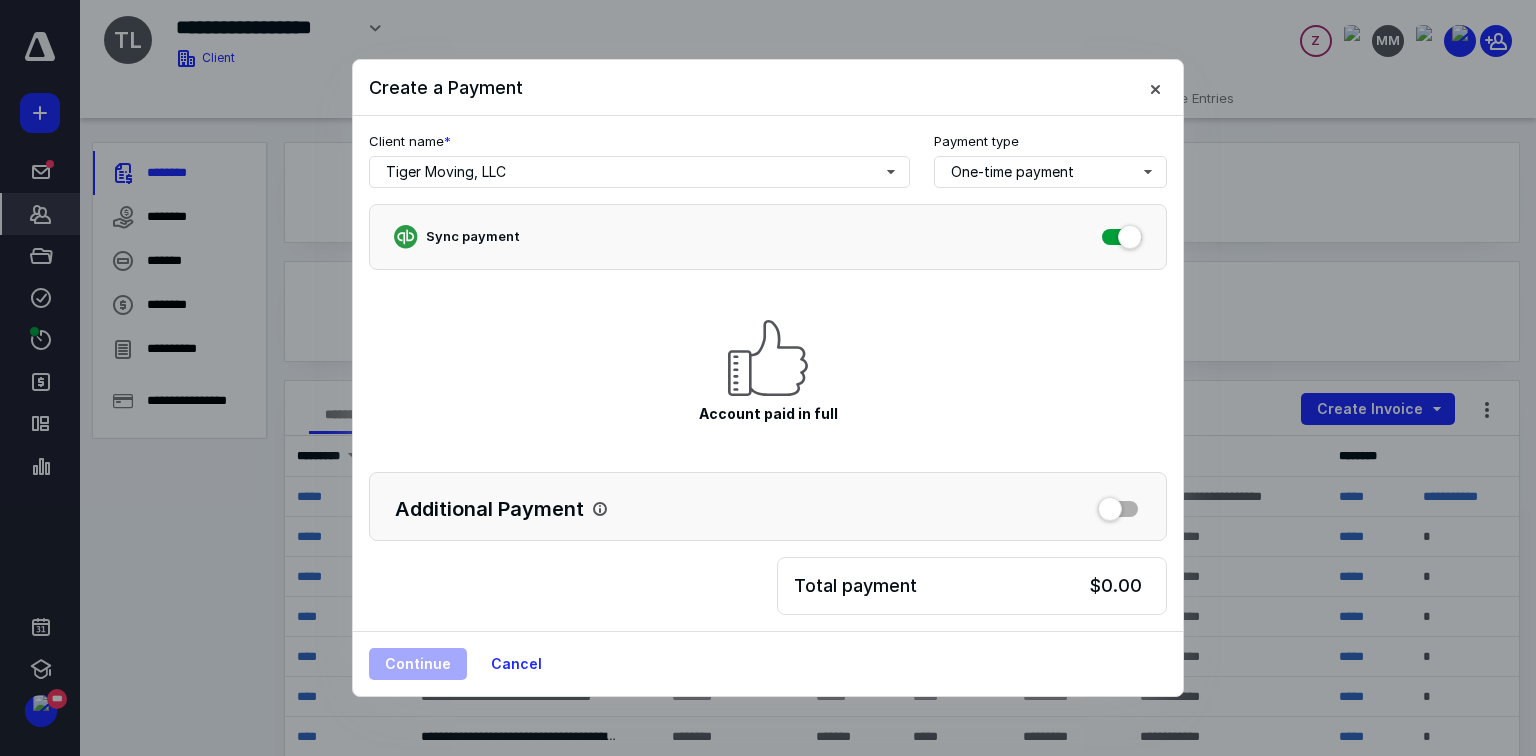 click on "Account paid in full" at bounding box center [768, 371] 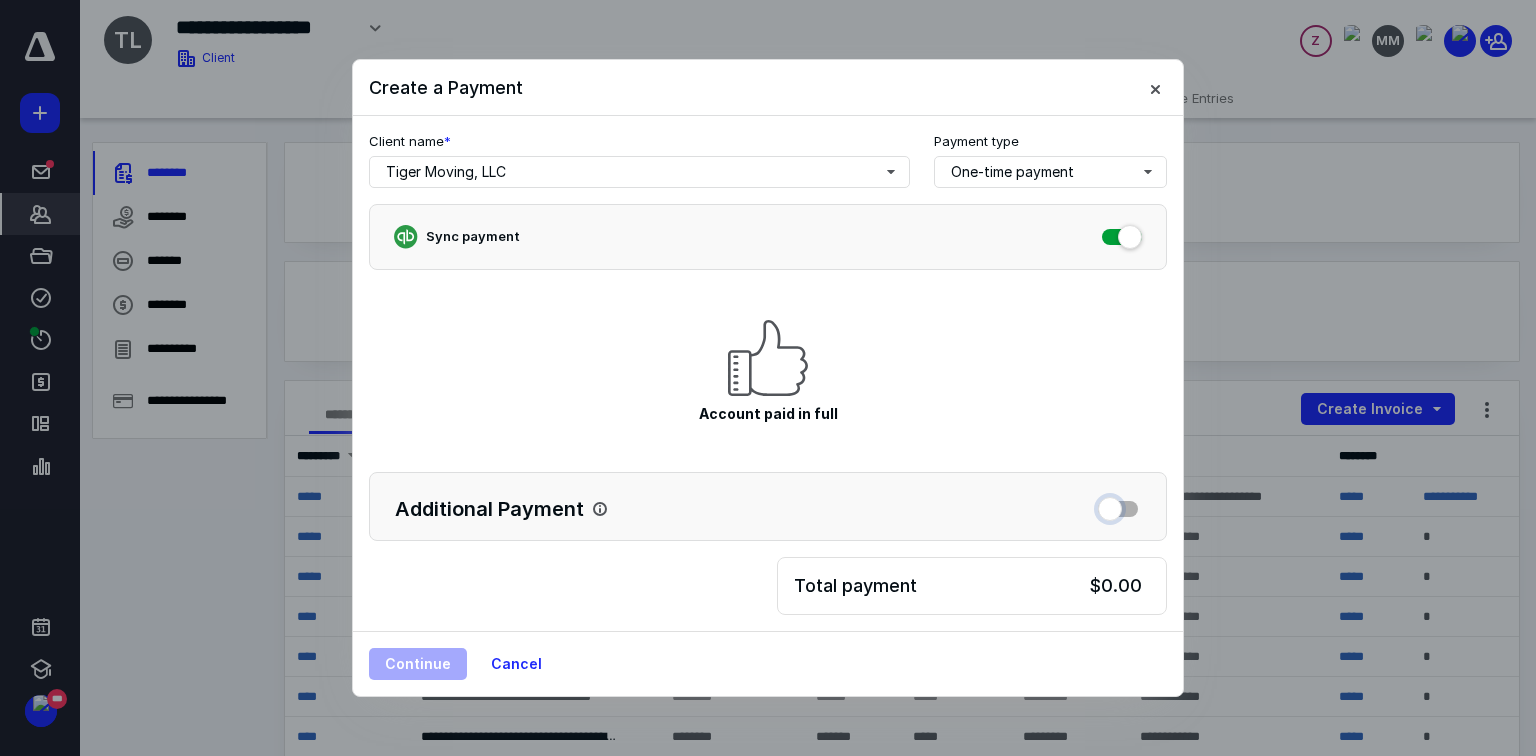 click at bounding box center (1118, 506) 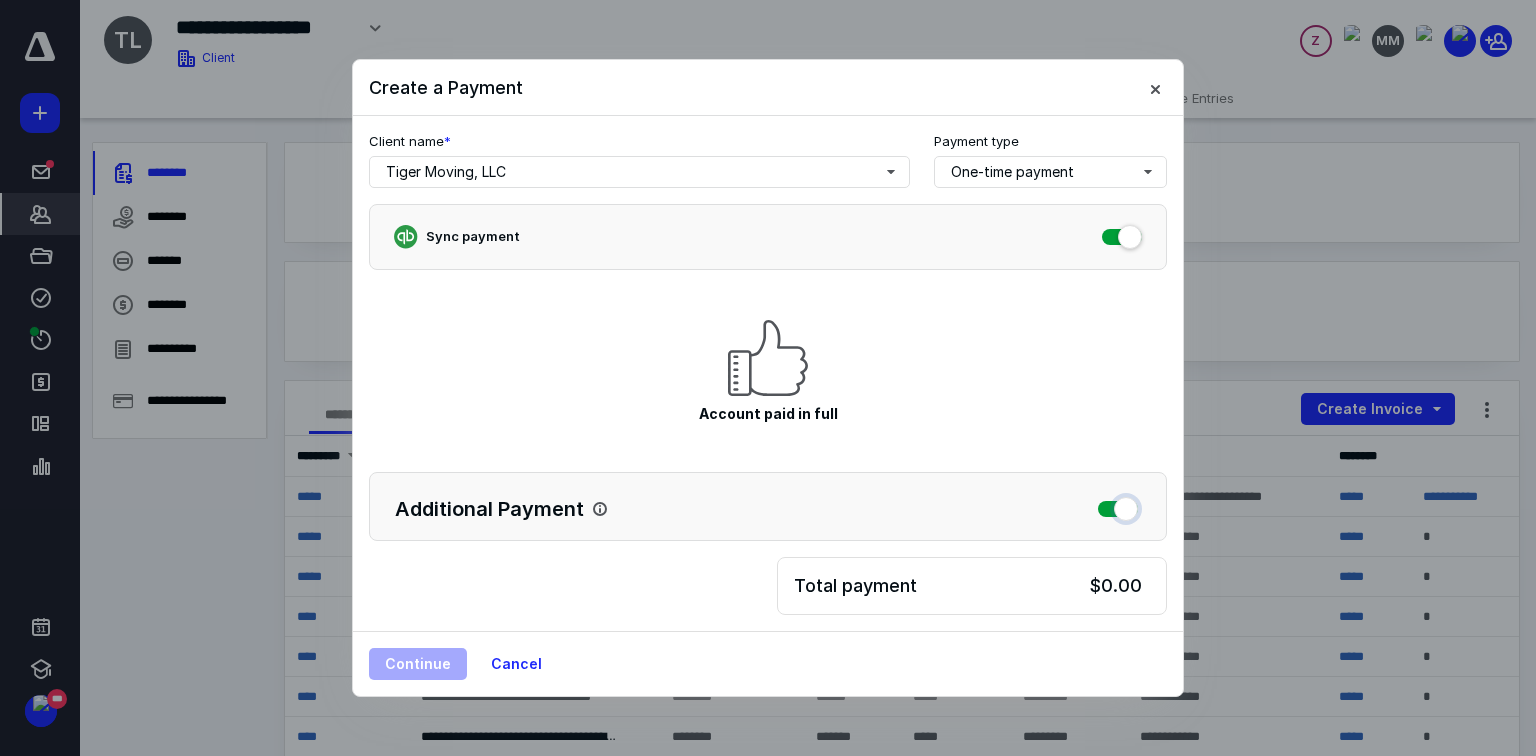 checkbox on "true" 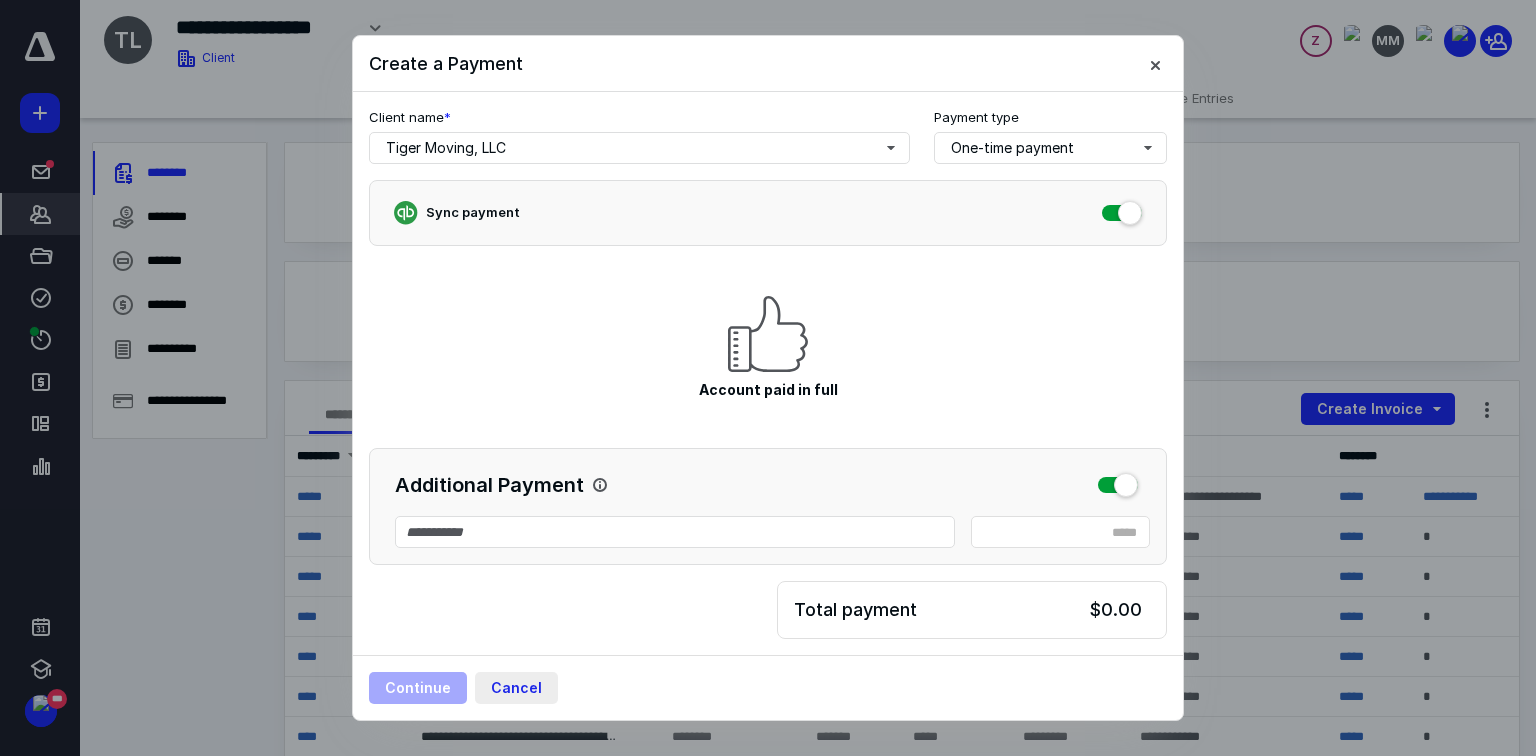 click on "Cancel" at bounding box center [516, 688] 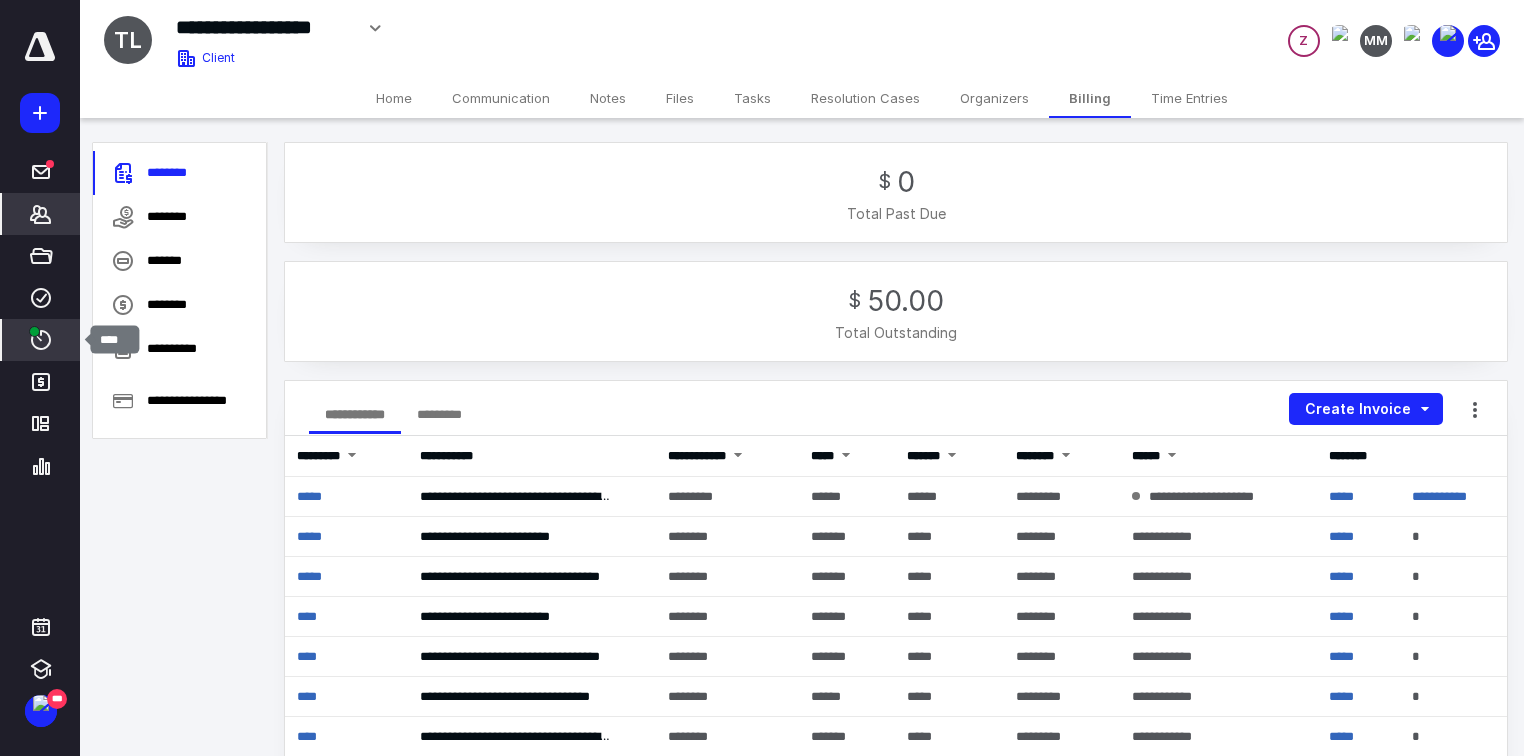 click 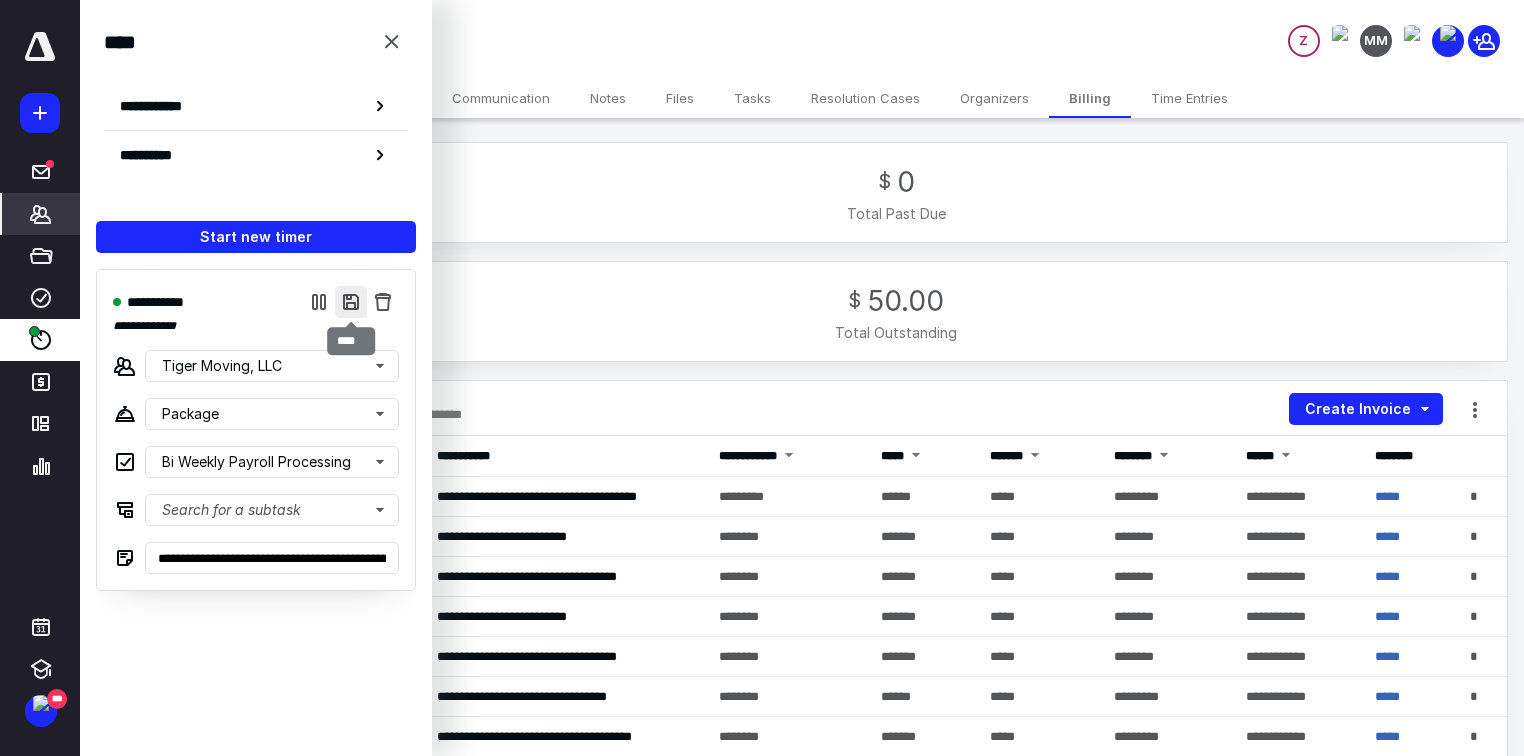 click at bounding box center [351, 302] 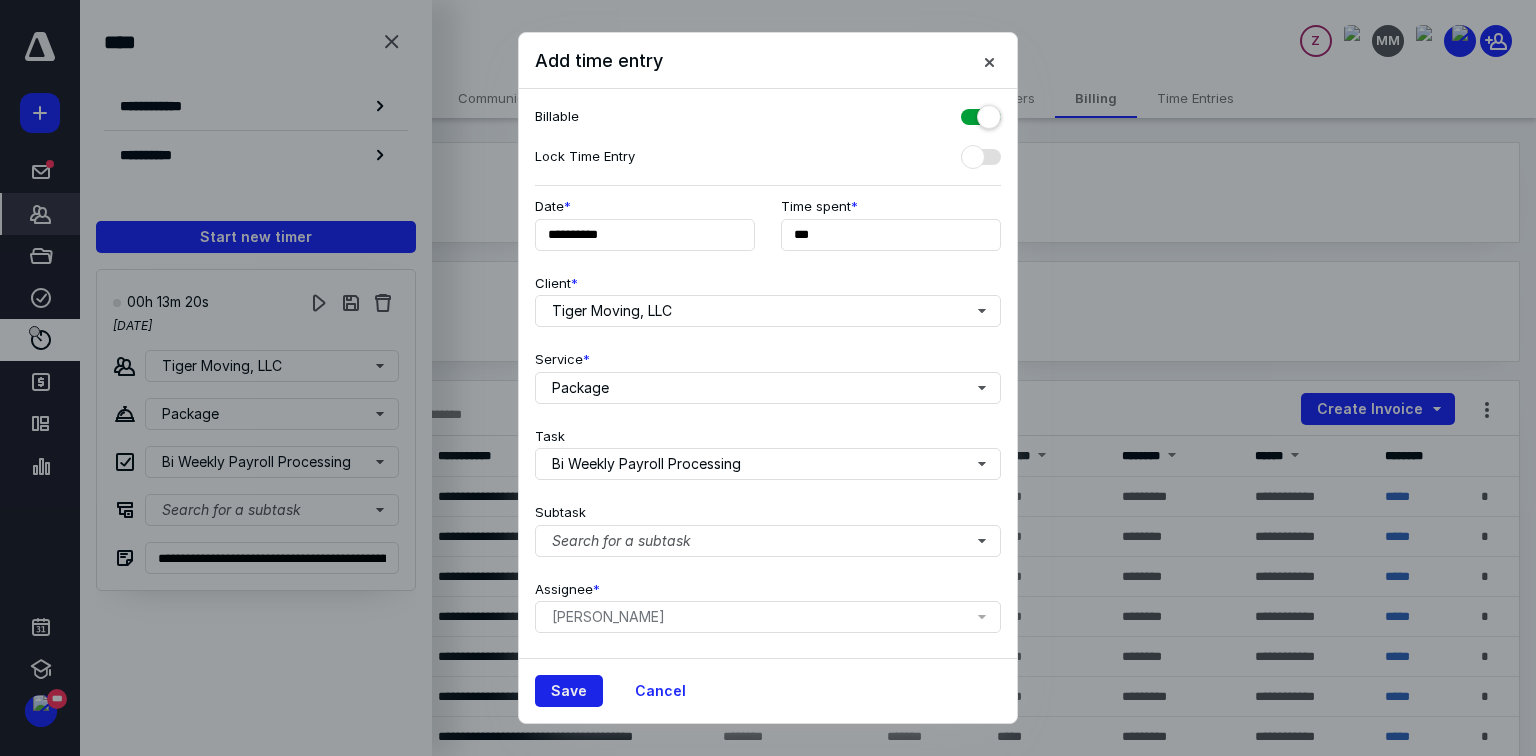 click on "Save" at bounding box center (569, 691) 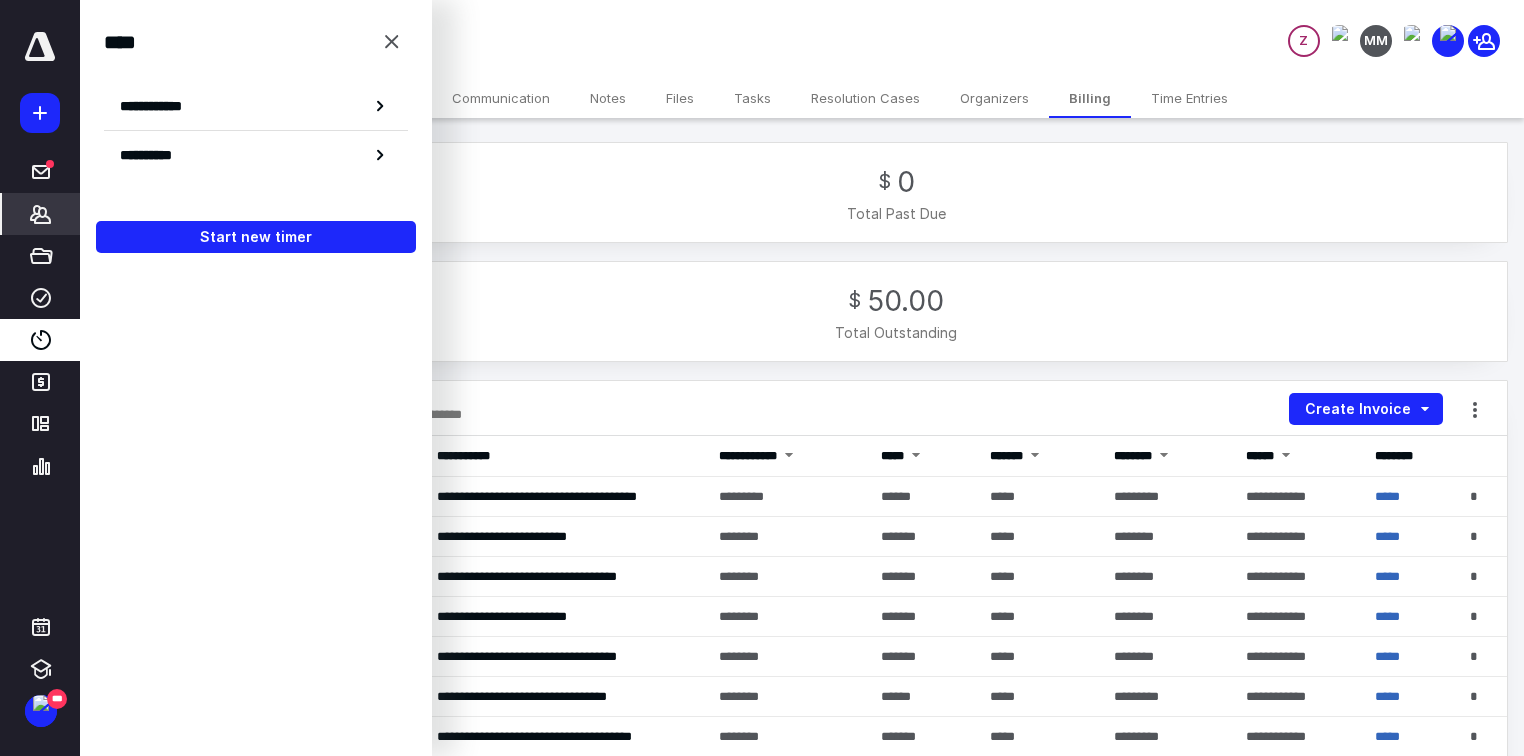 click on "Files" at bounding box center [680, 98] 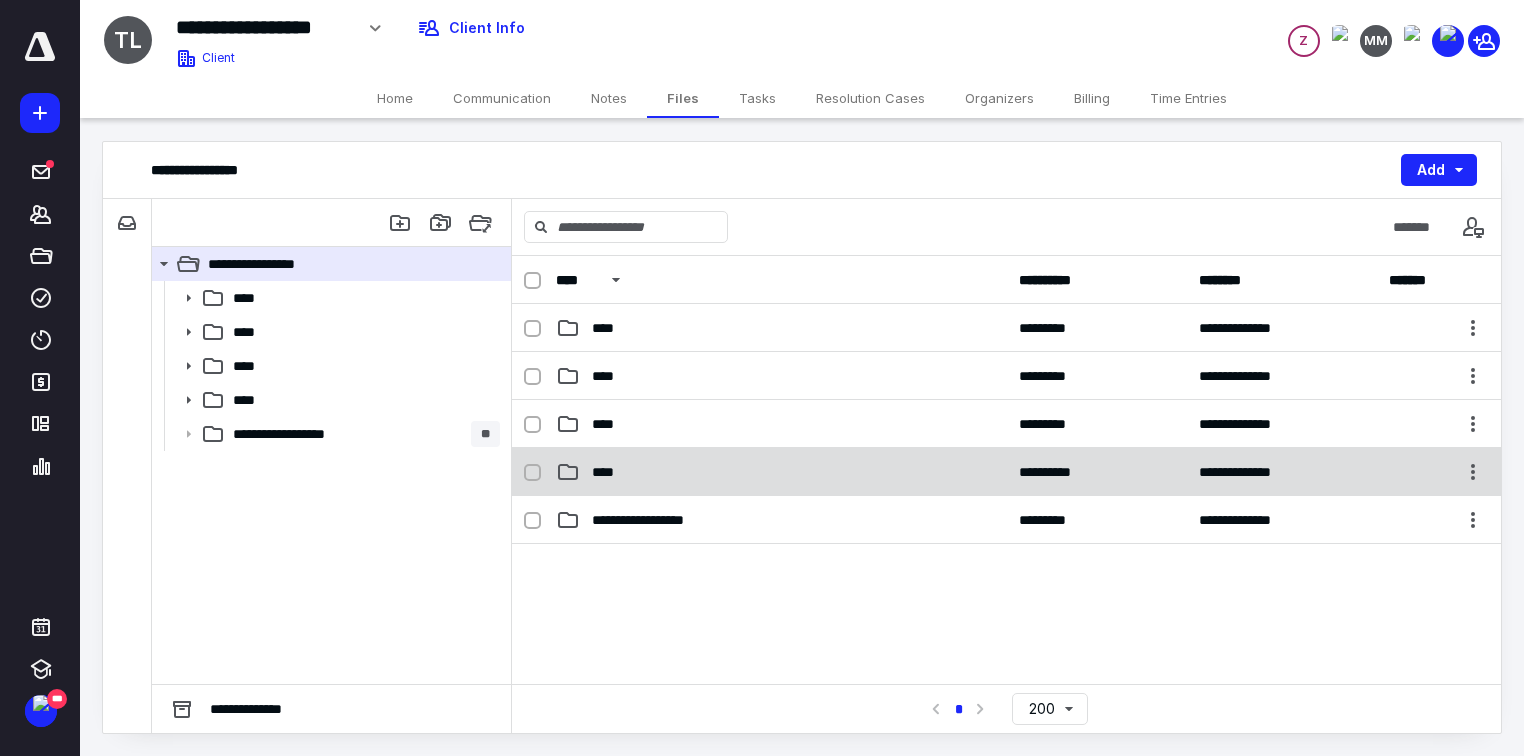 click on "****" at bounding box center [781, 472] 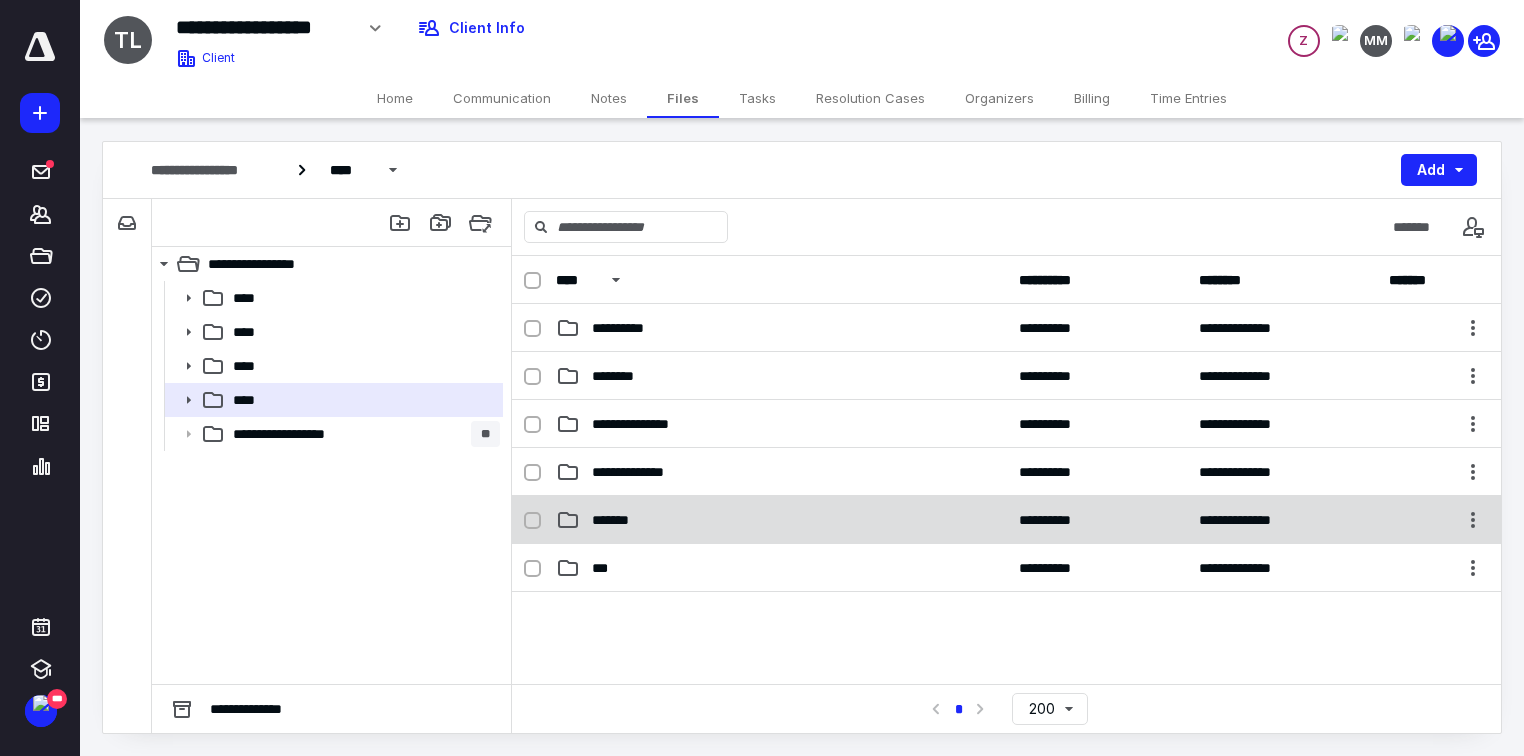click on "*******" at bounding box center (781, 520) 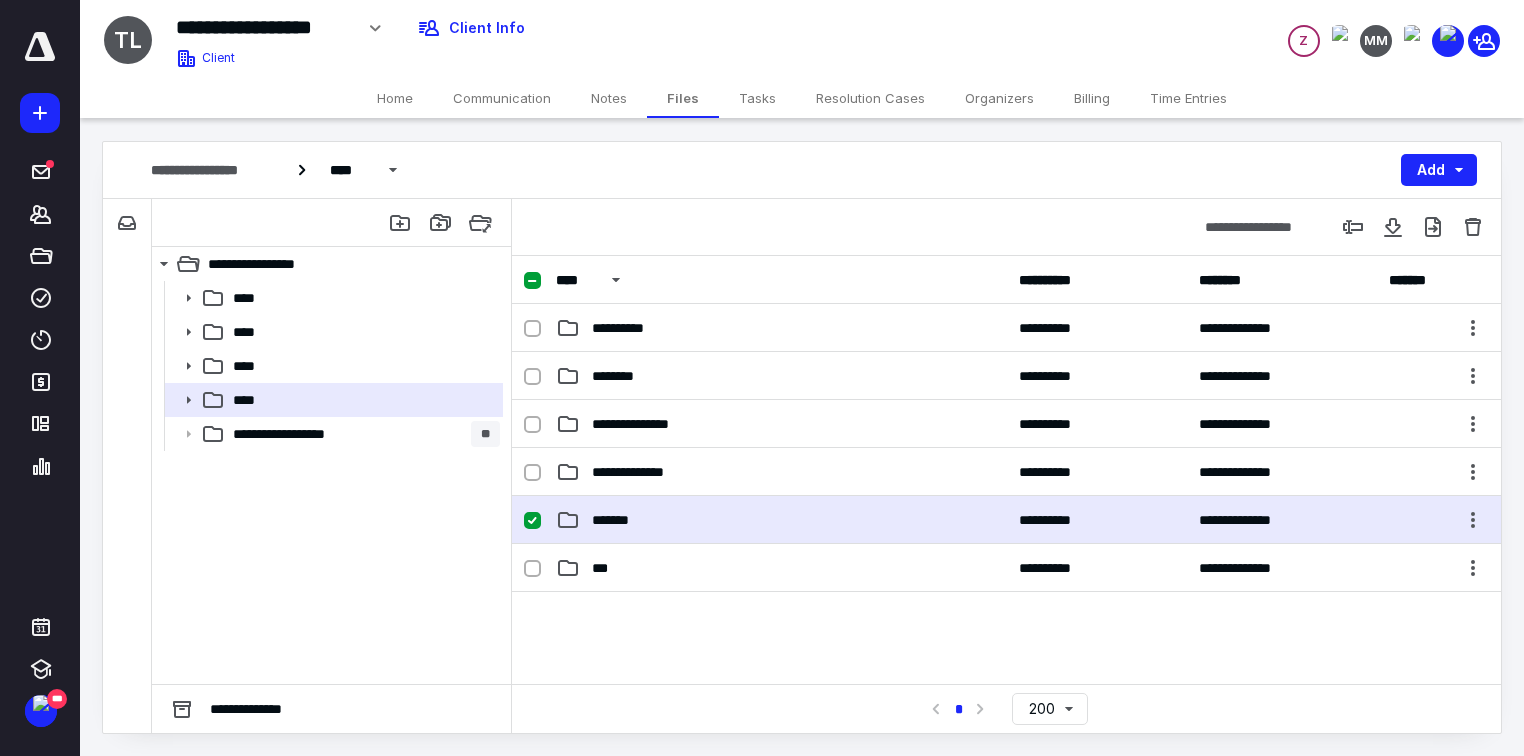 click on "*******" at bounding box center (781, 520) 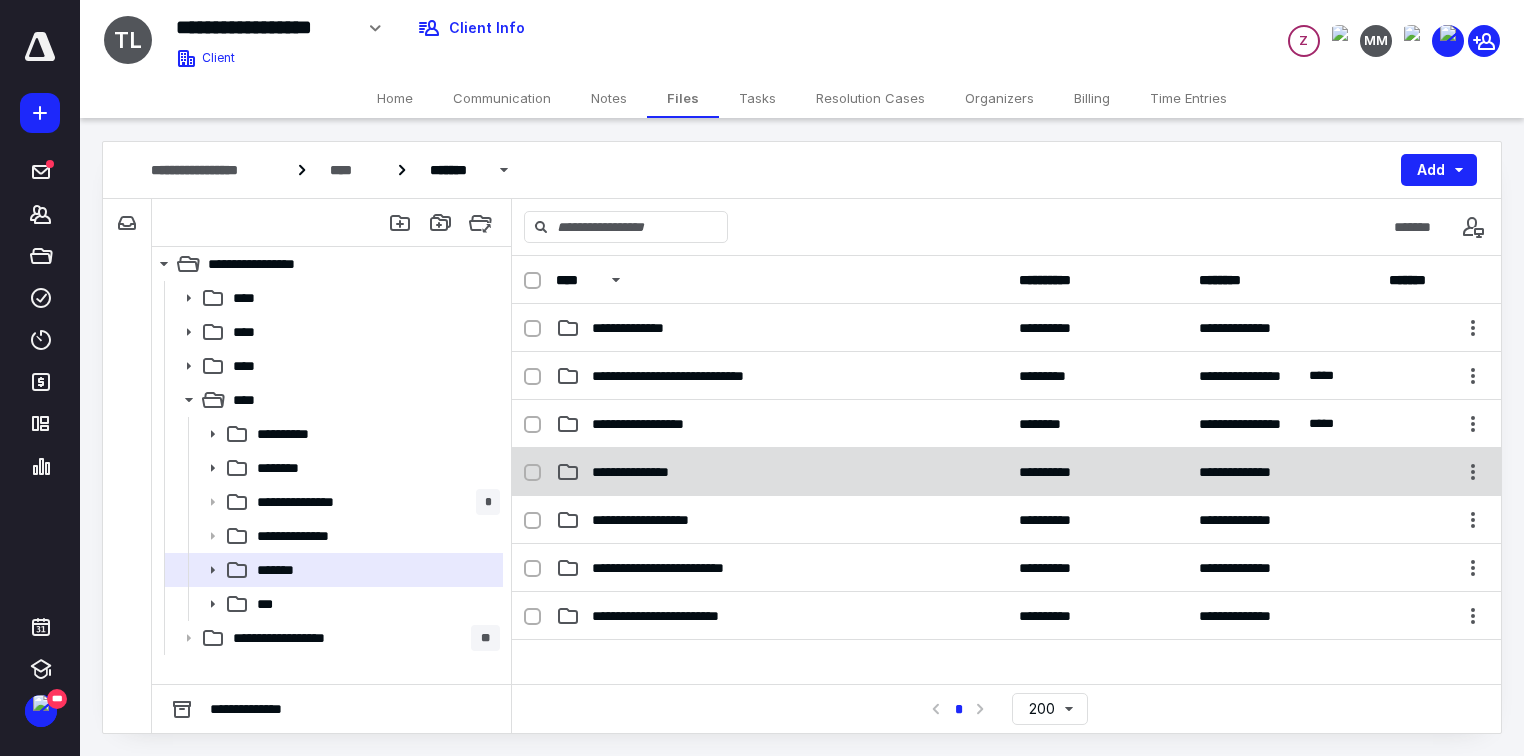 click on "**********" at bounding box center [642, 472] 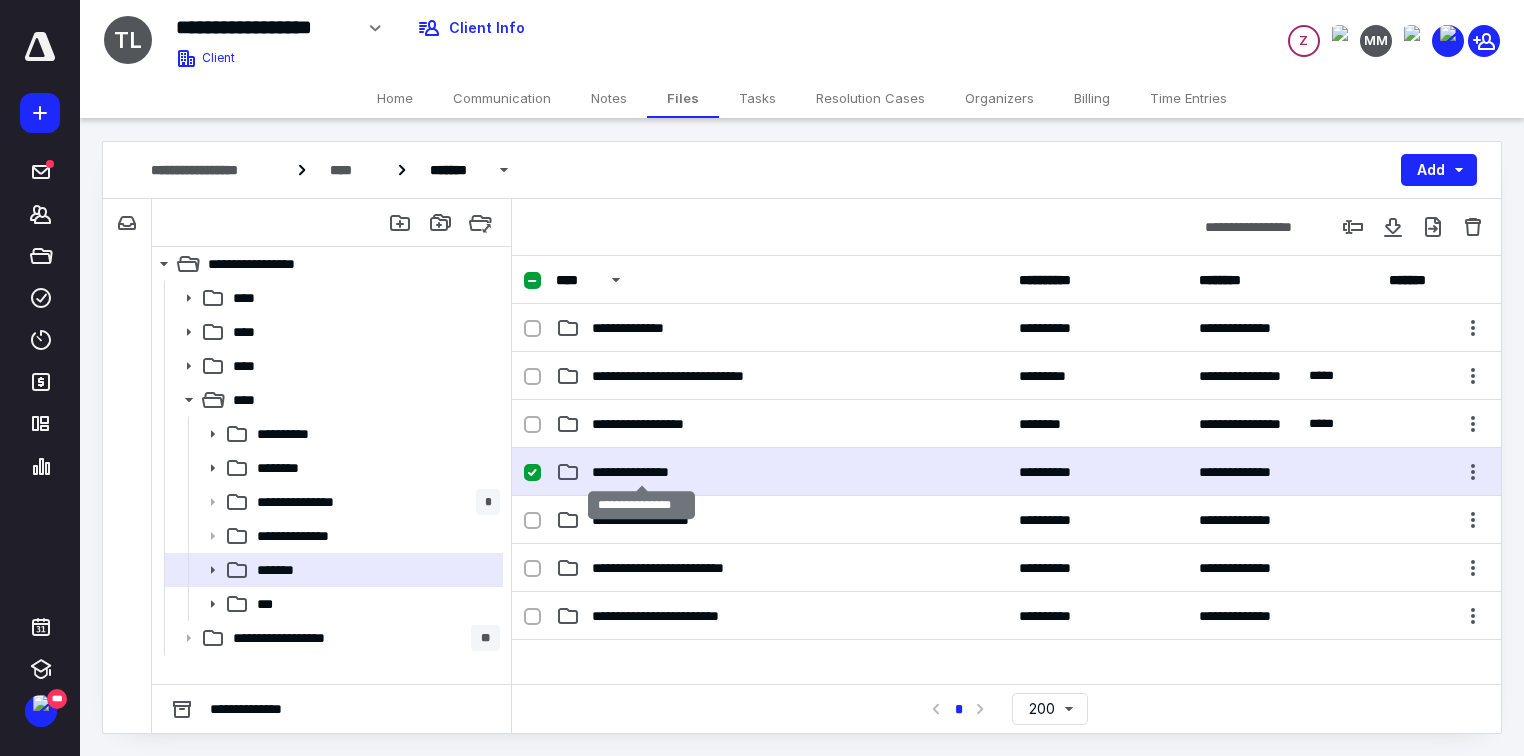 click on "**********" at bounding box center [642, 472] 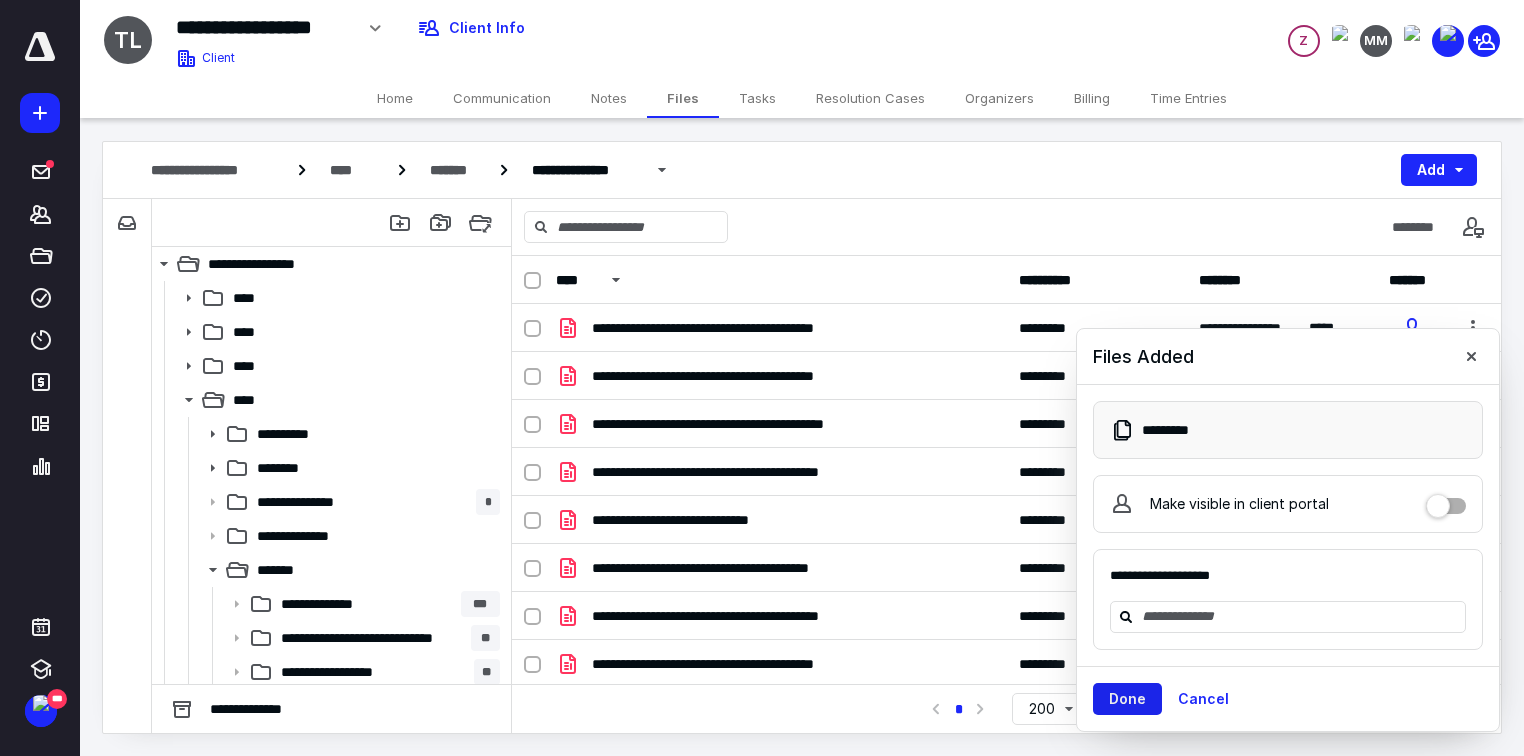 click on "Done" at bounding box center [1127, 699] 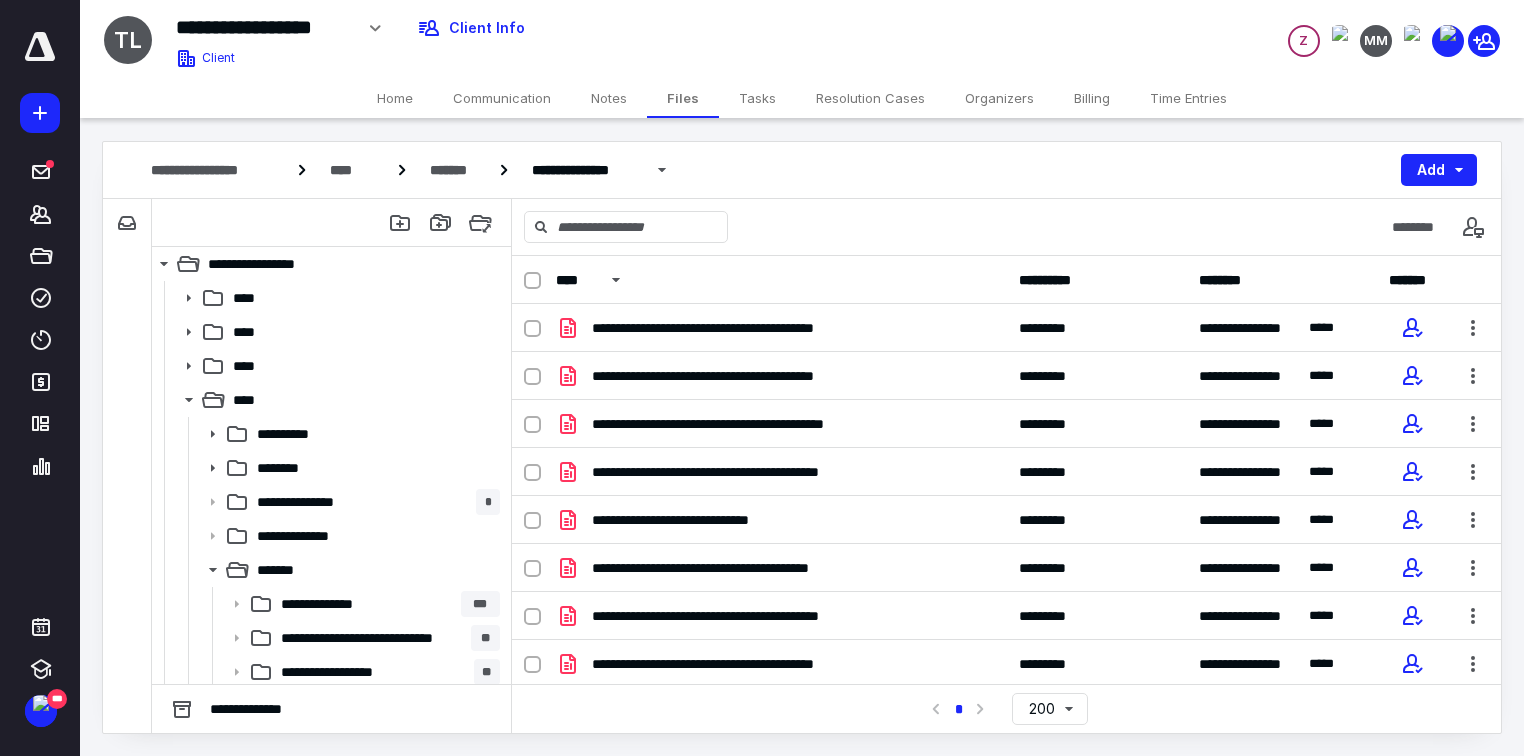 click on "Billing" at bounding box center (1092, 98) 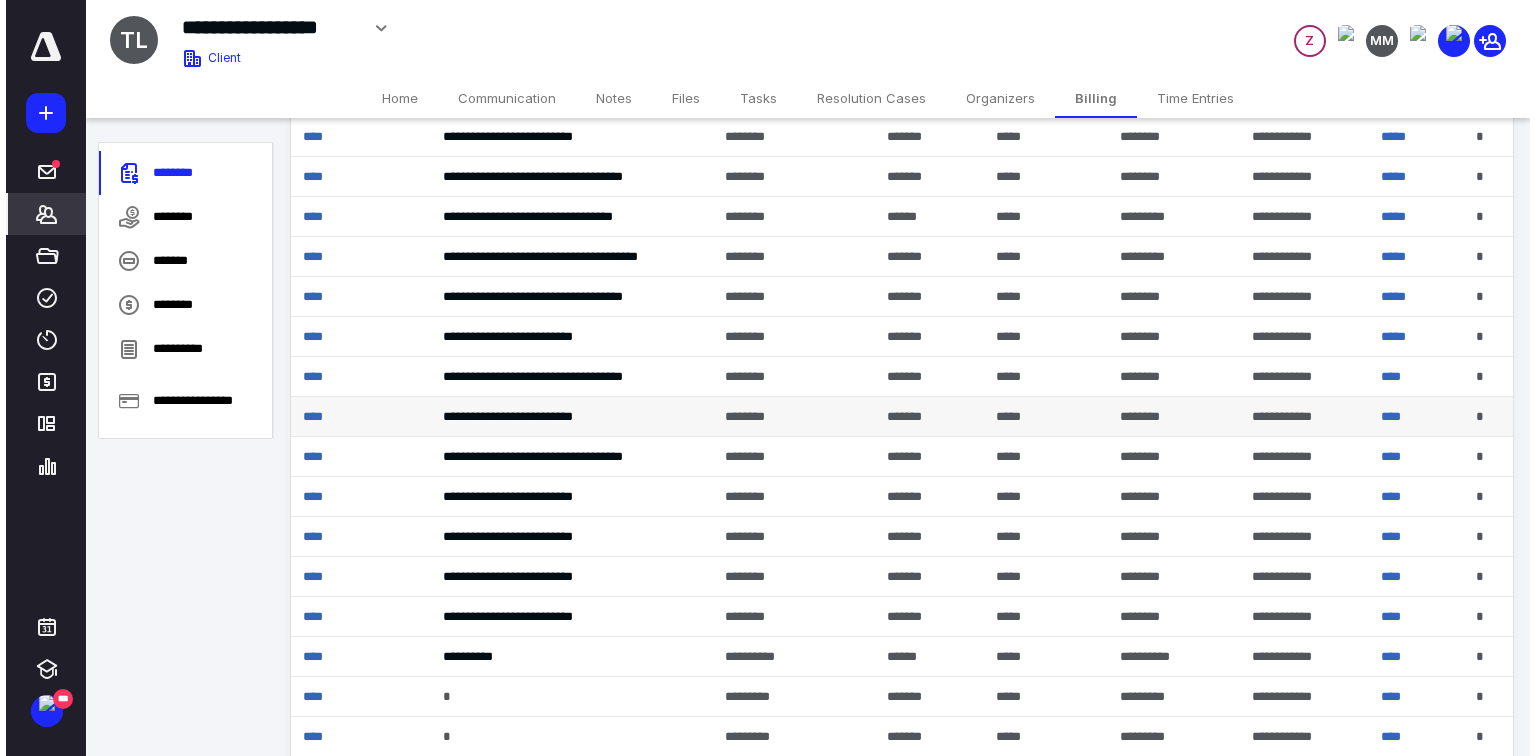 scroll, scrollTop: 0, scrollLeft: 0, axis: both 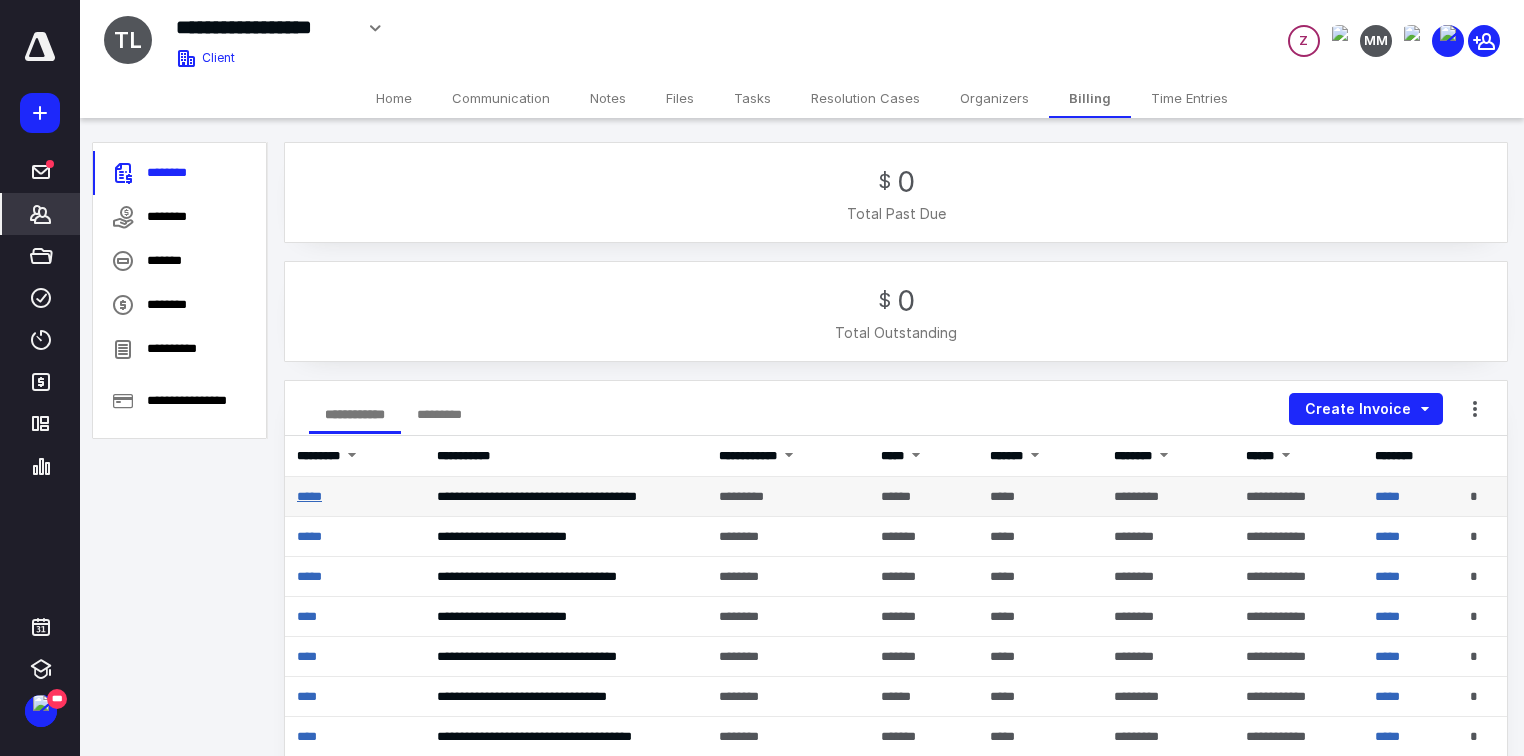 click on "*****" at bounding box center [309, 496] 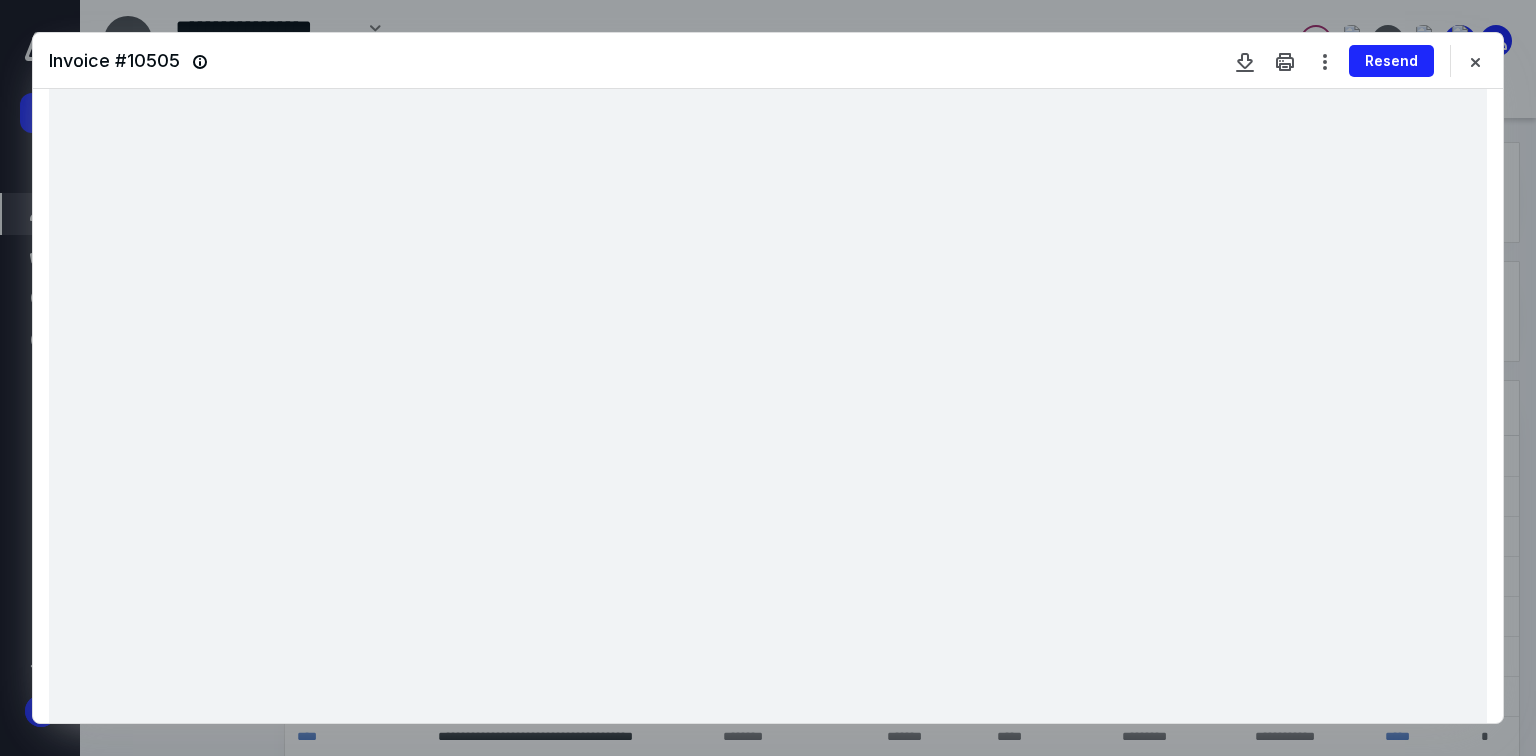 scroll, scrollTop: 635, scrollLeft: 0, axis: vertical 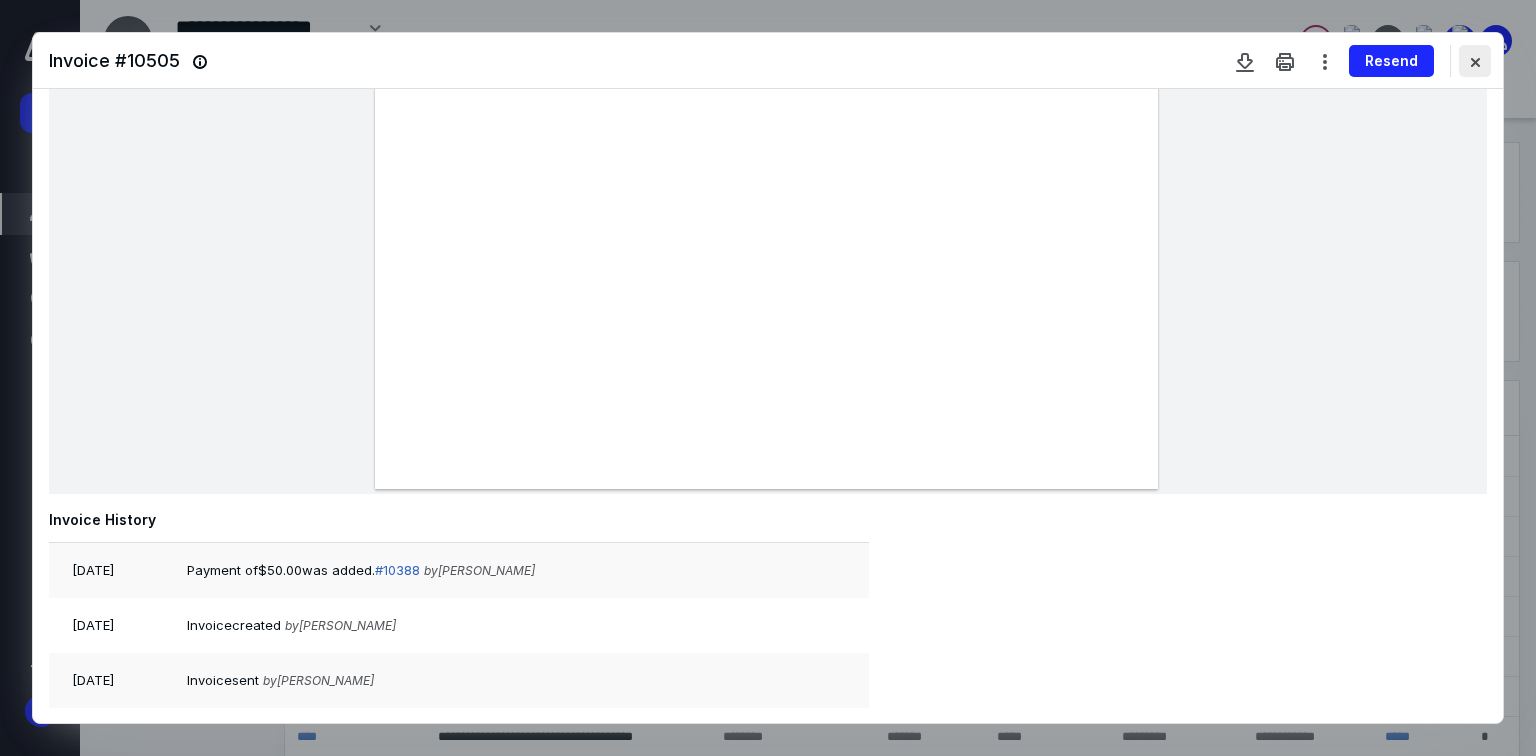 click at bounding box center [1475, 61] 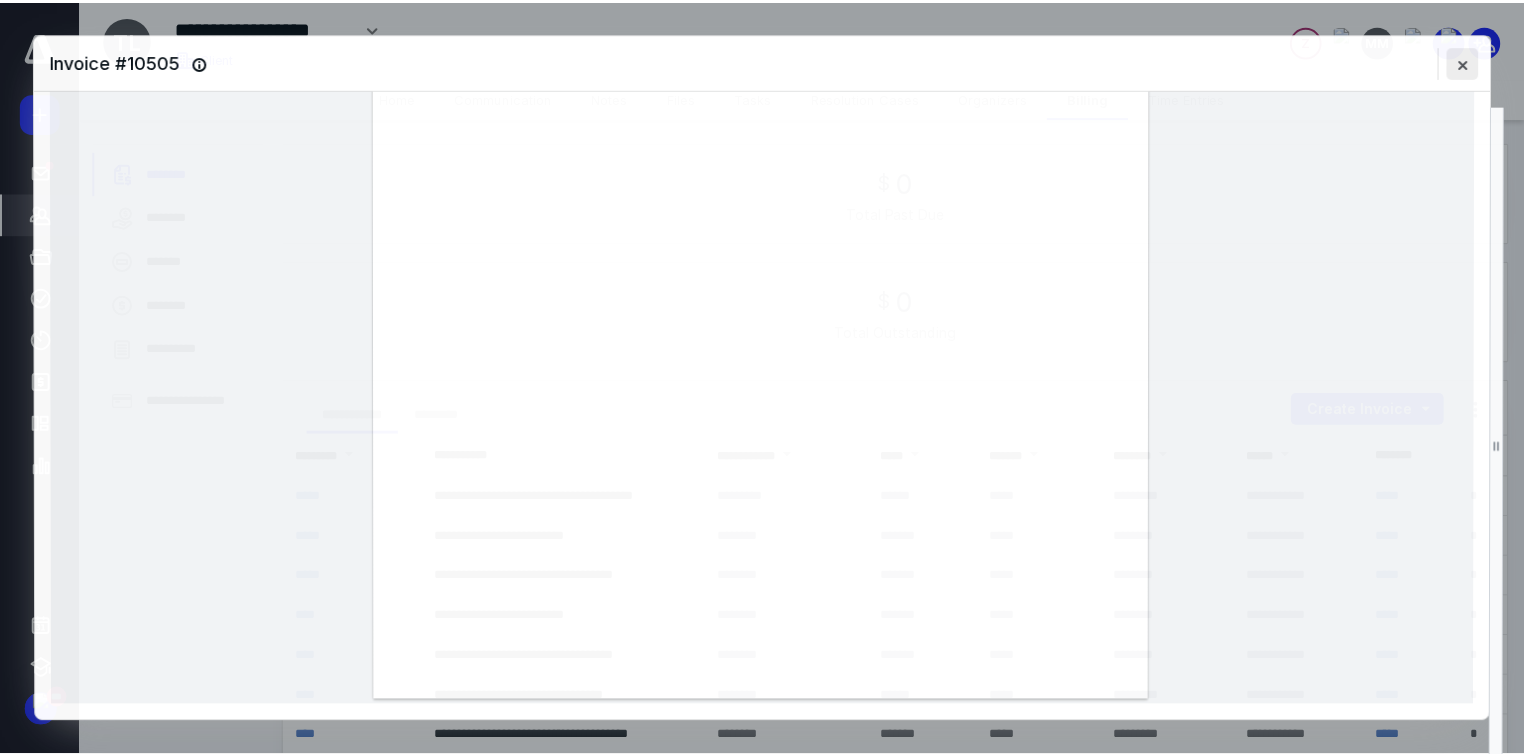 scroll, scrollTop: 421, scrollLeft: 0, axis: vertical 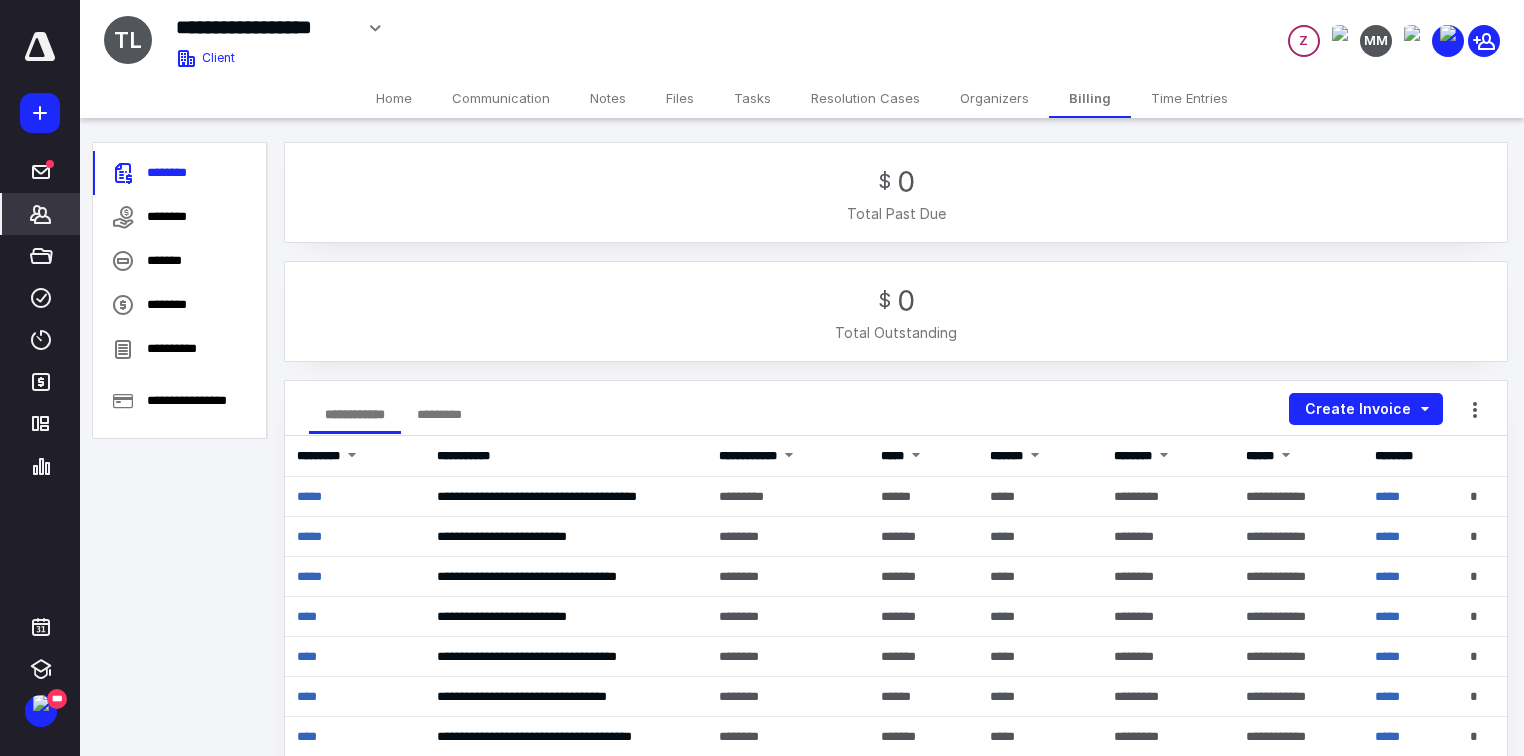 click 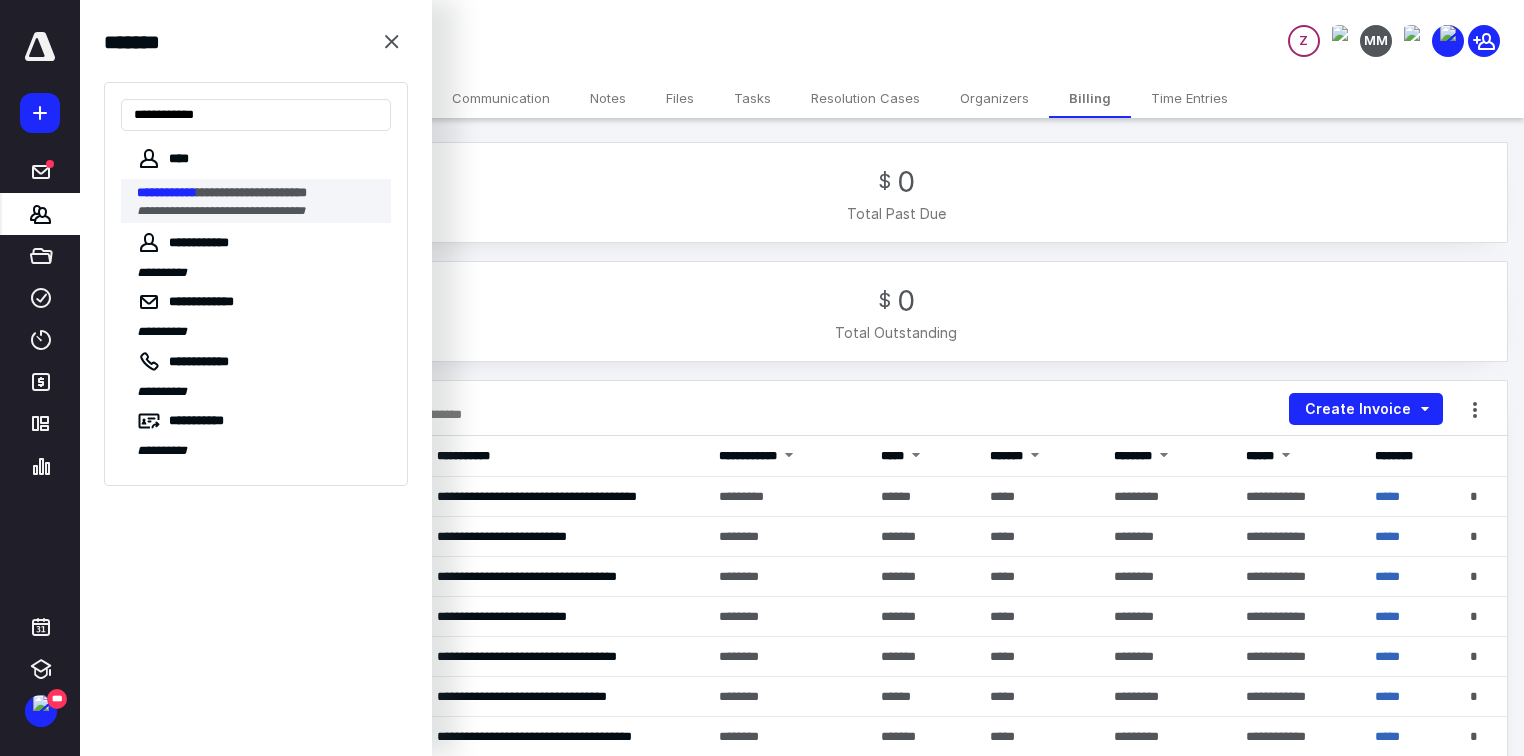 type on "**********" 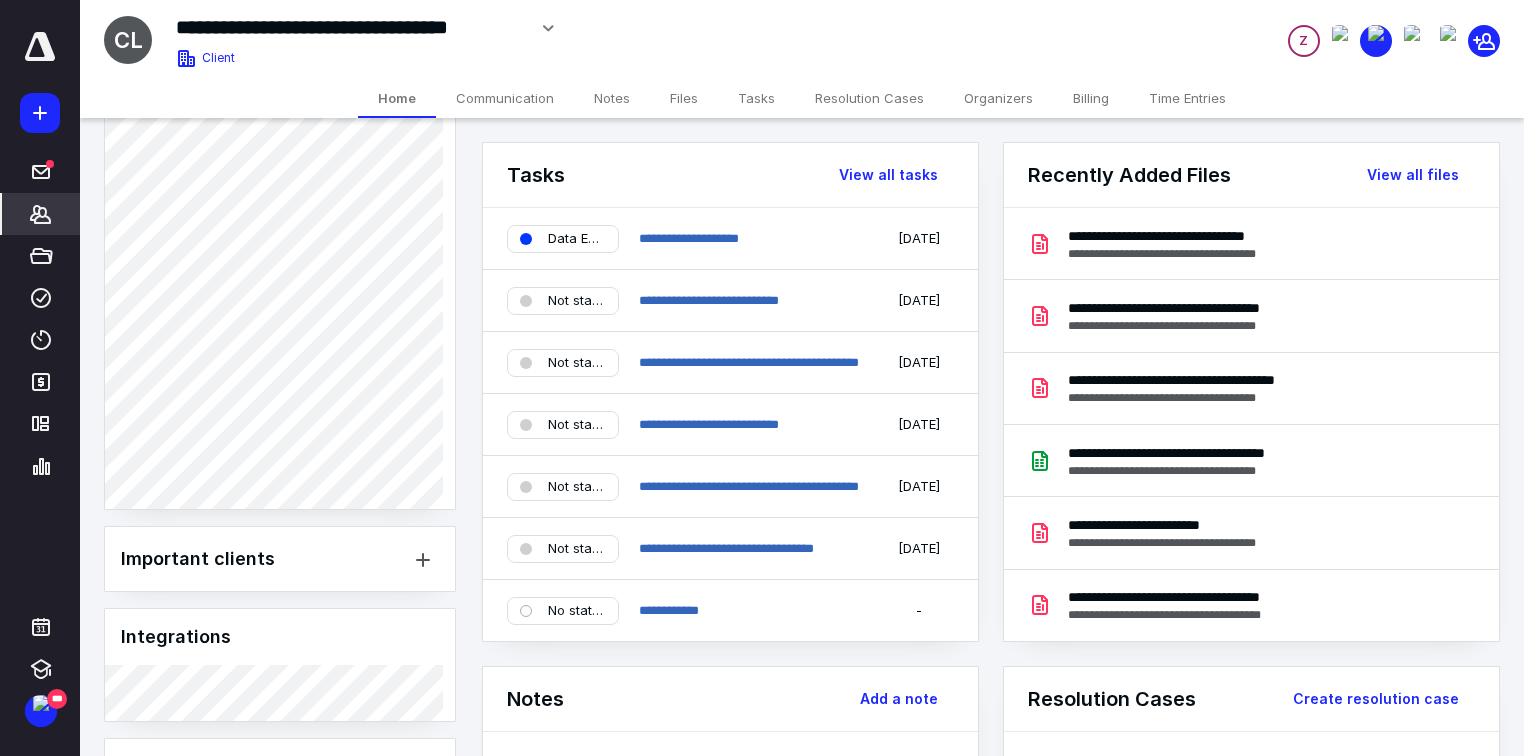 scroll, scrollTop: 1551, scrollLeft: 0, axis: vertical 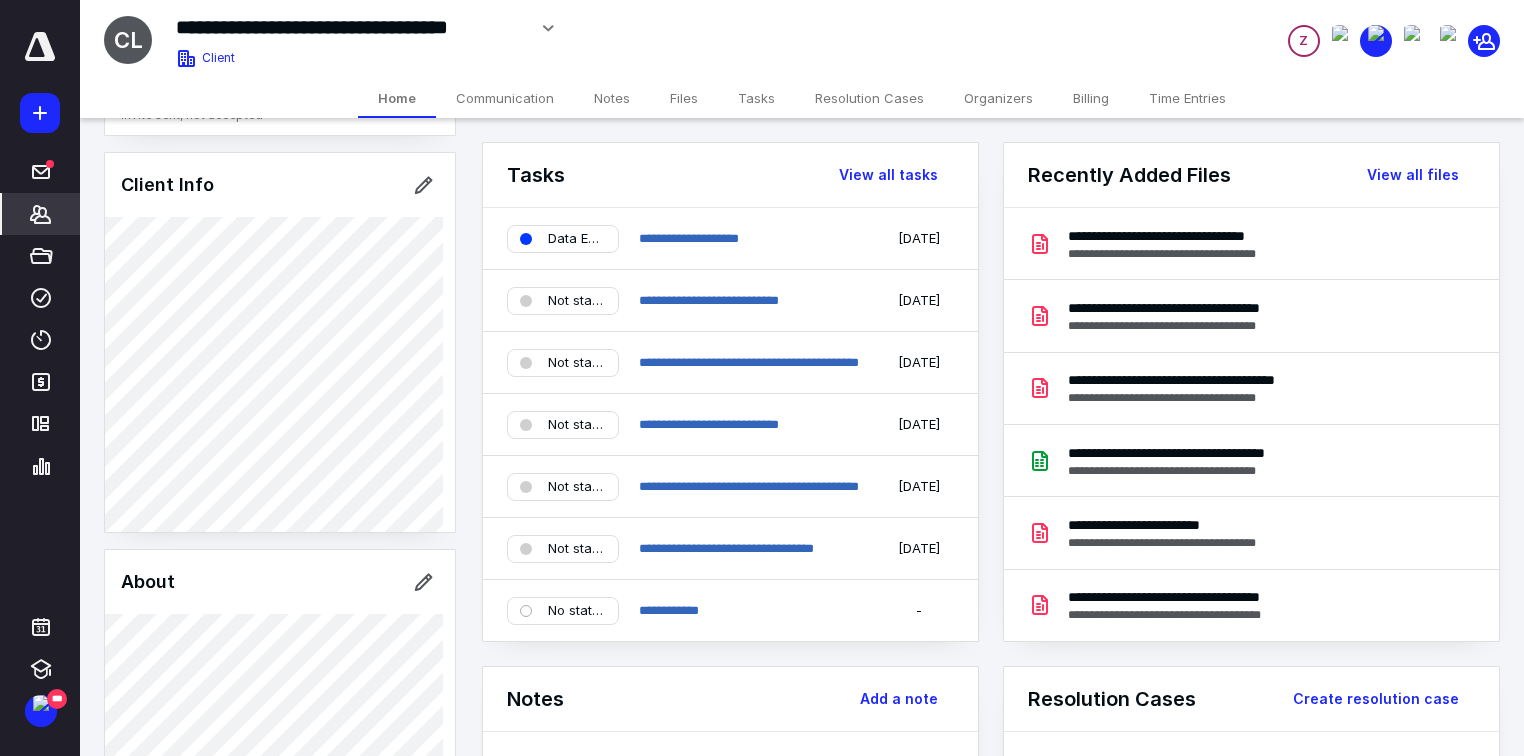 click on "Billing" at bounding box center (1091, 98) 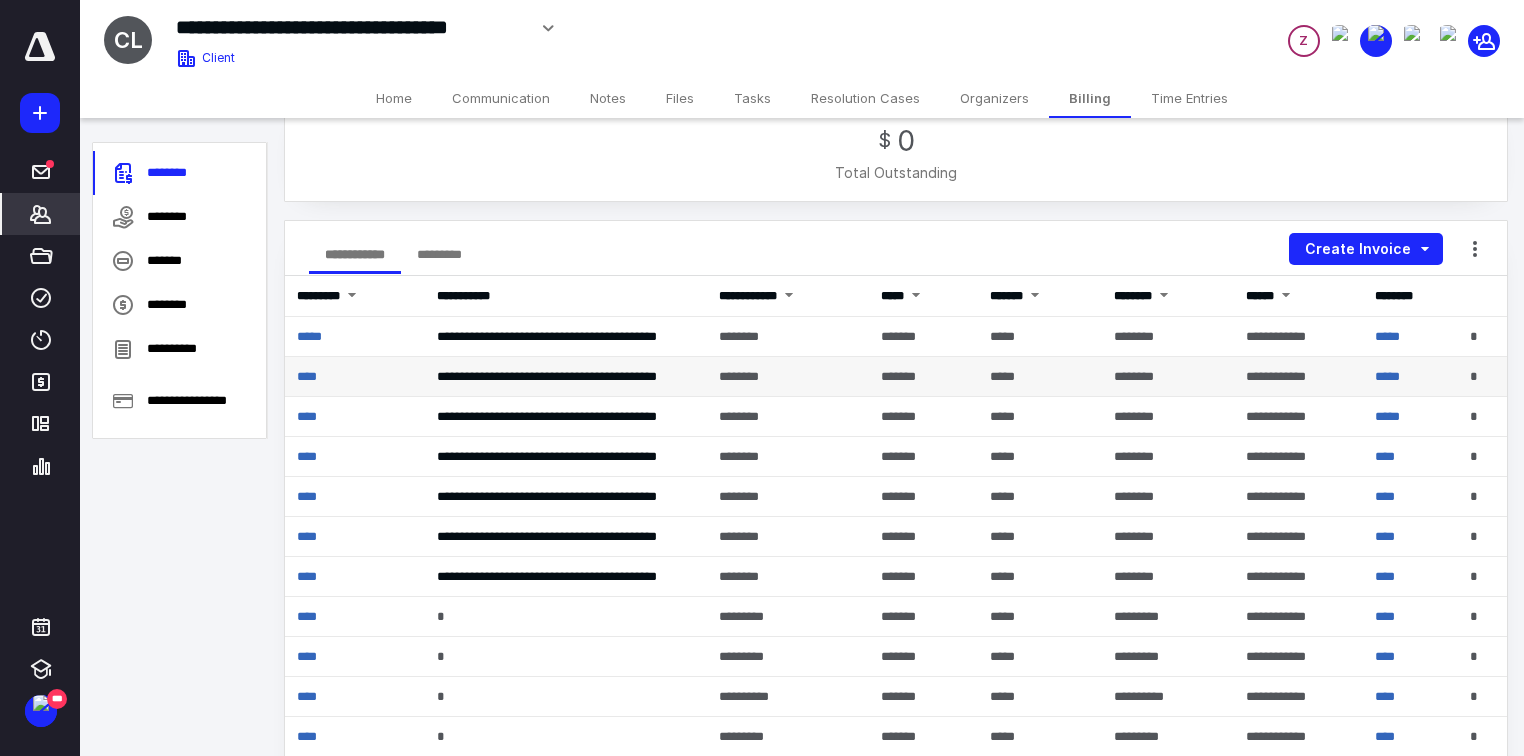 scroll, scrollTop: 320, scrollLeft: 0, axis: vertical 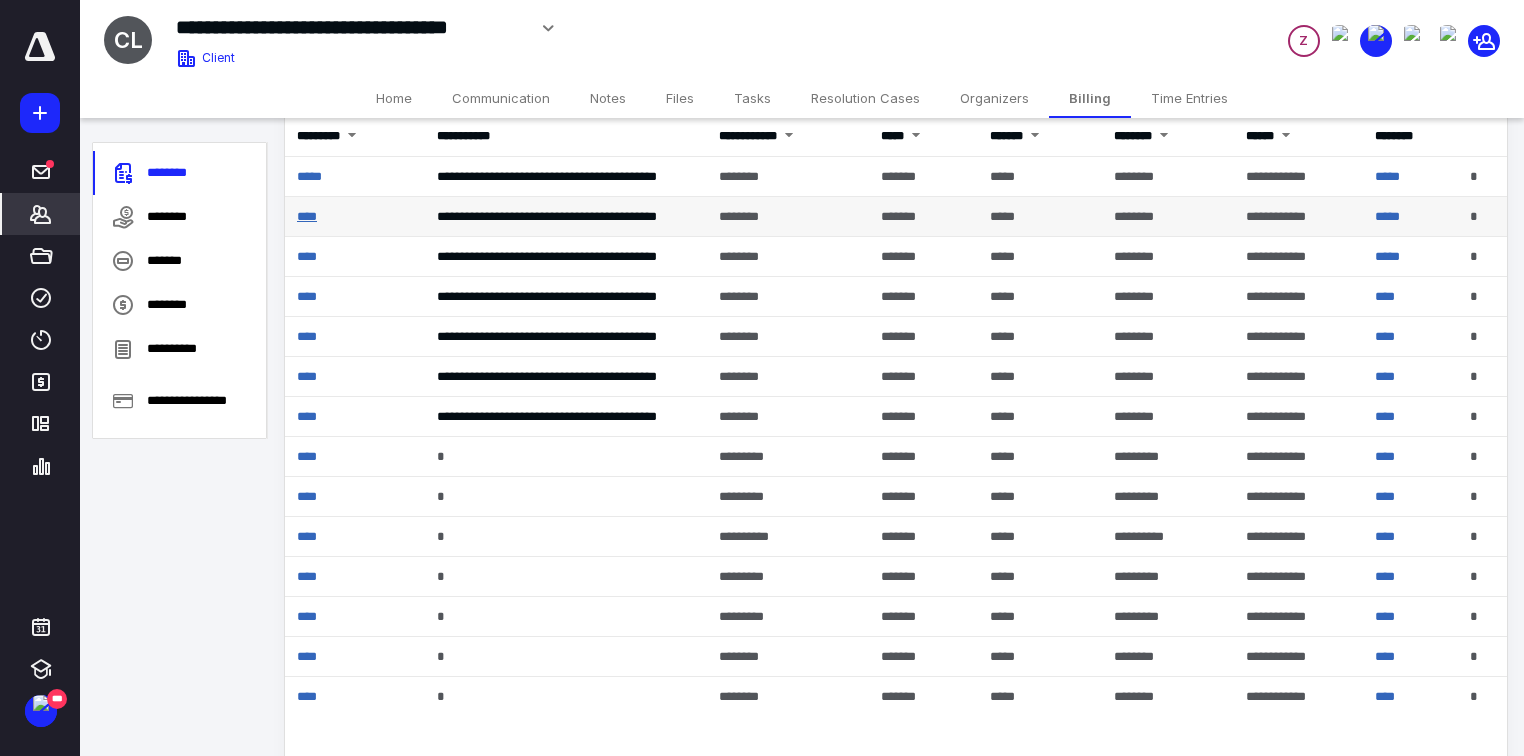 click on "****" at bounding box center (307, 216) 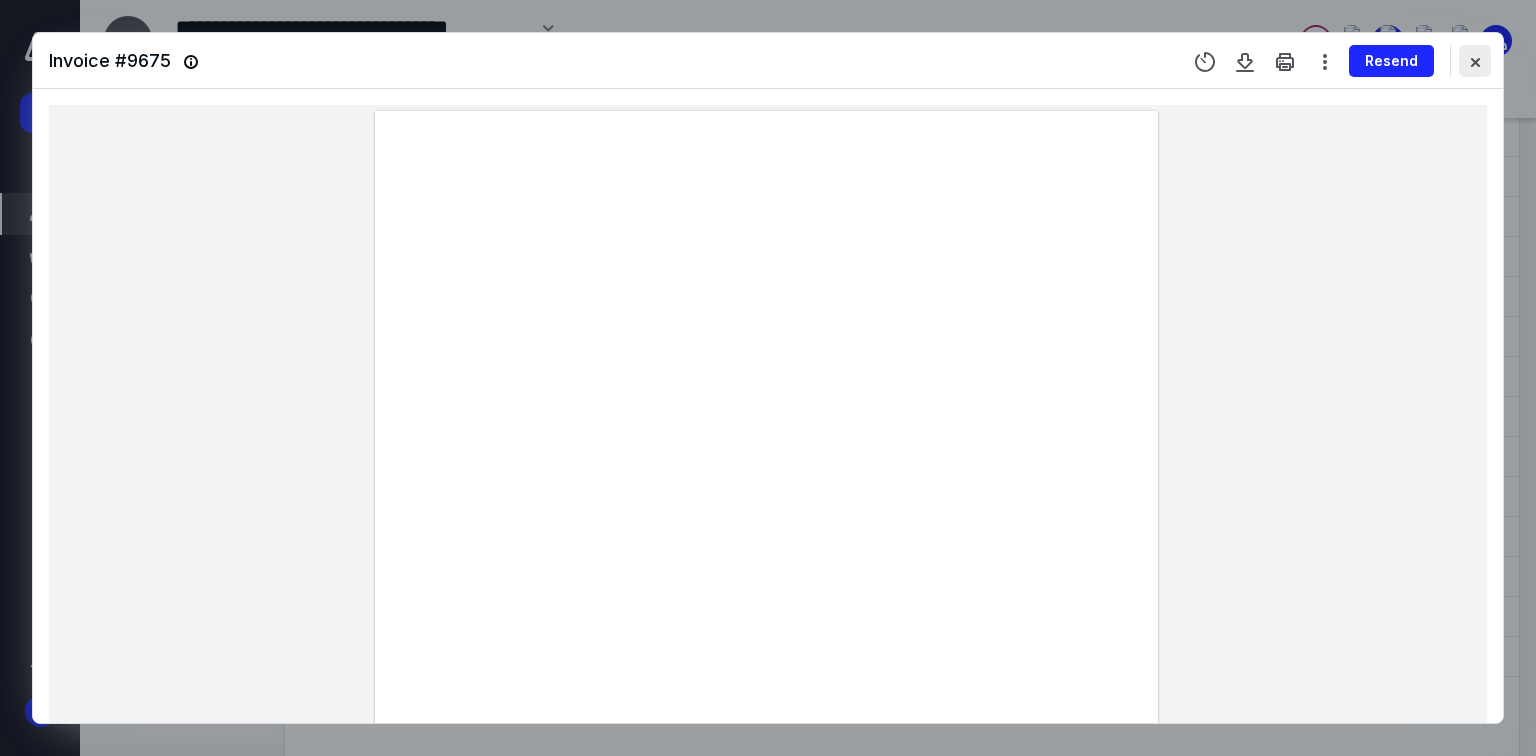 click at bounding box center [1475, 61] 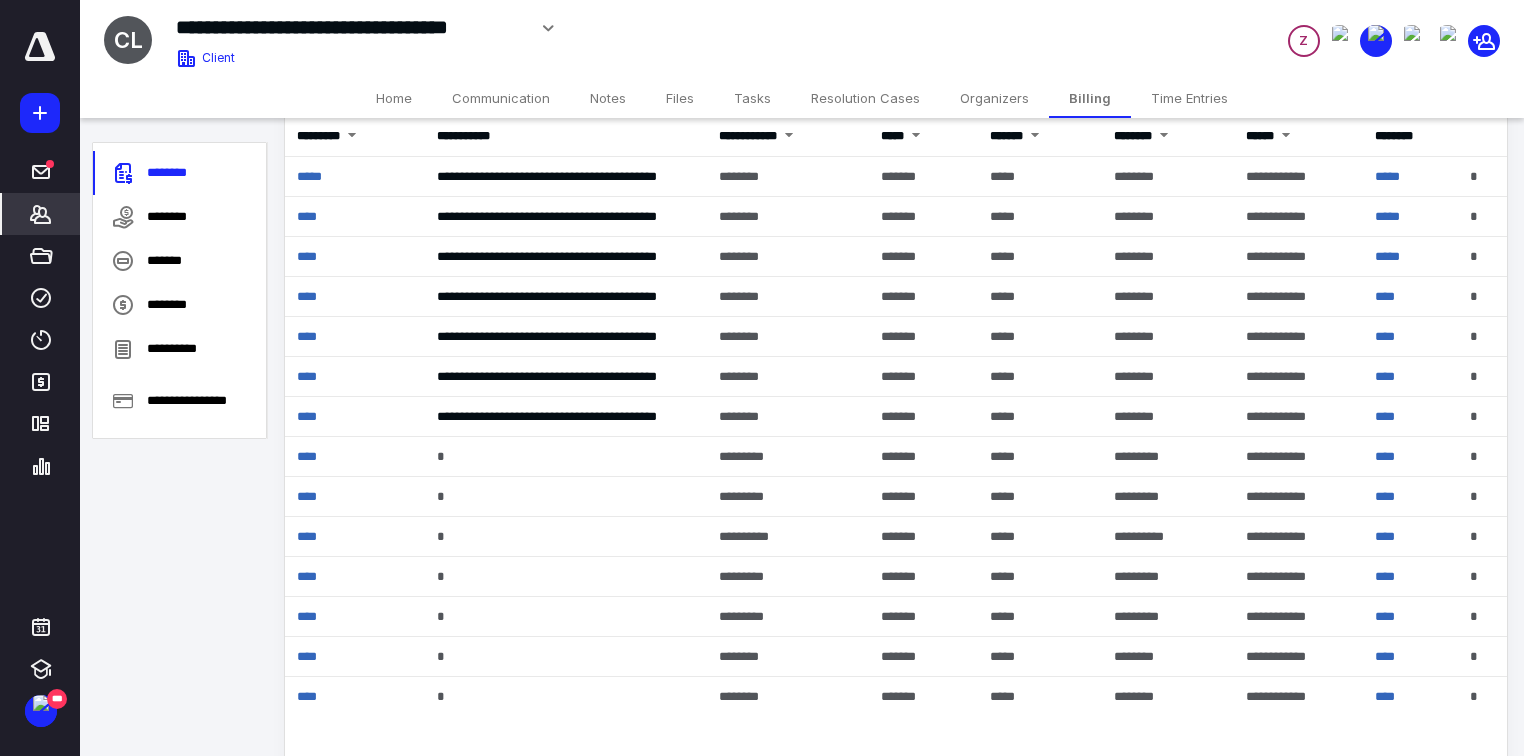 click on "Notes" at bounding box center [608, 98] 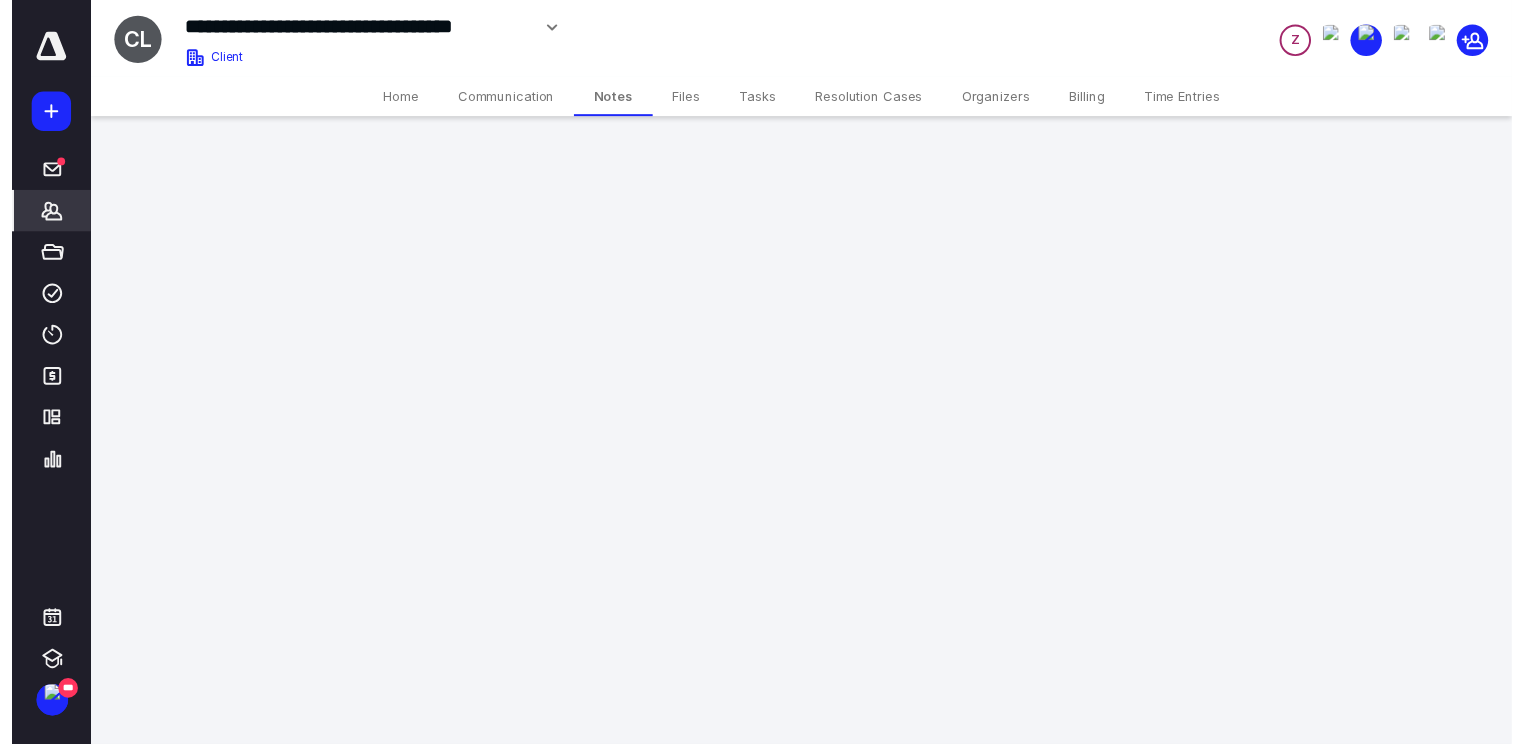 scroll, scrollTop: 0, scrollLeft: 0, axis: both 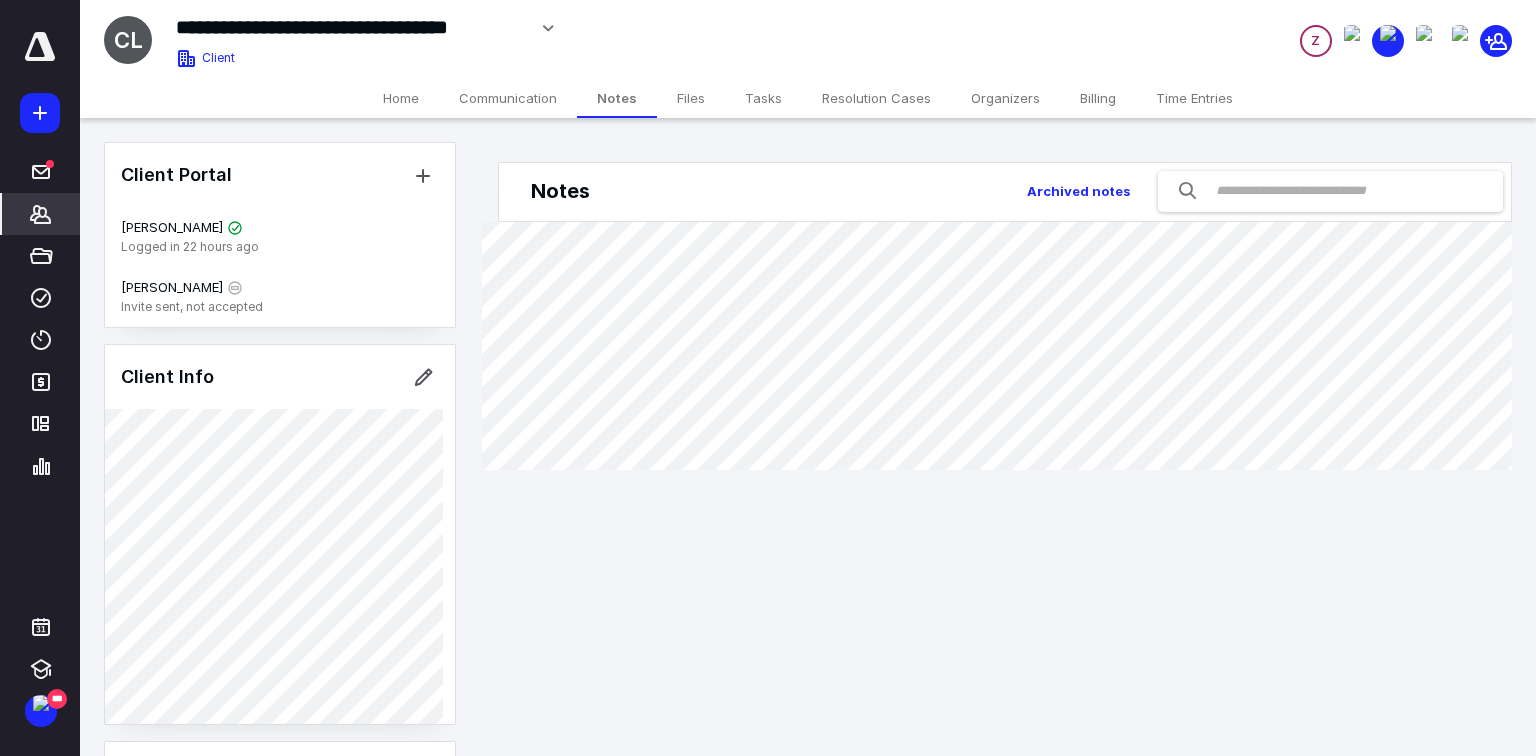 click on "Files" at bounding box center [691, 98] 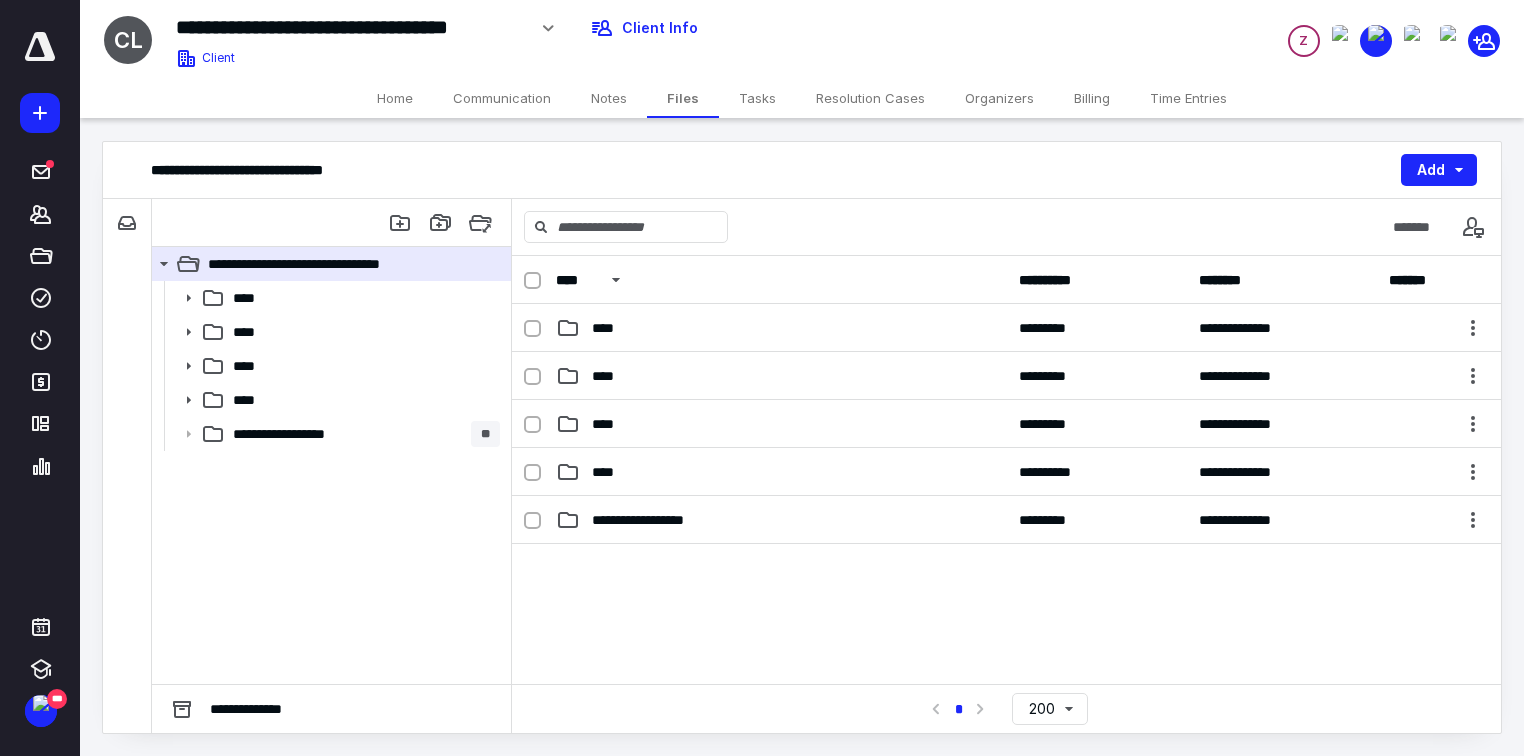 click on "Tasks" at bounding box center [757, 98] 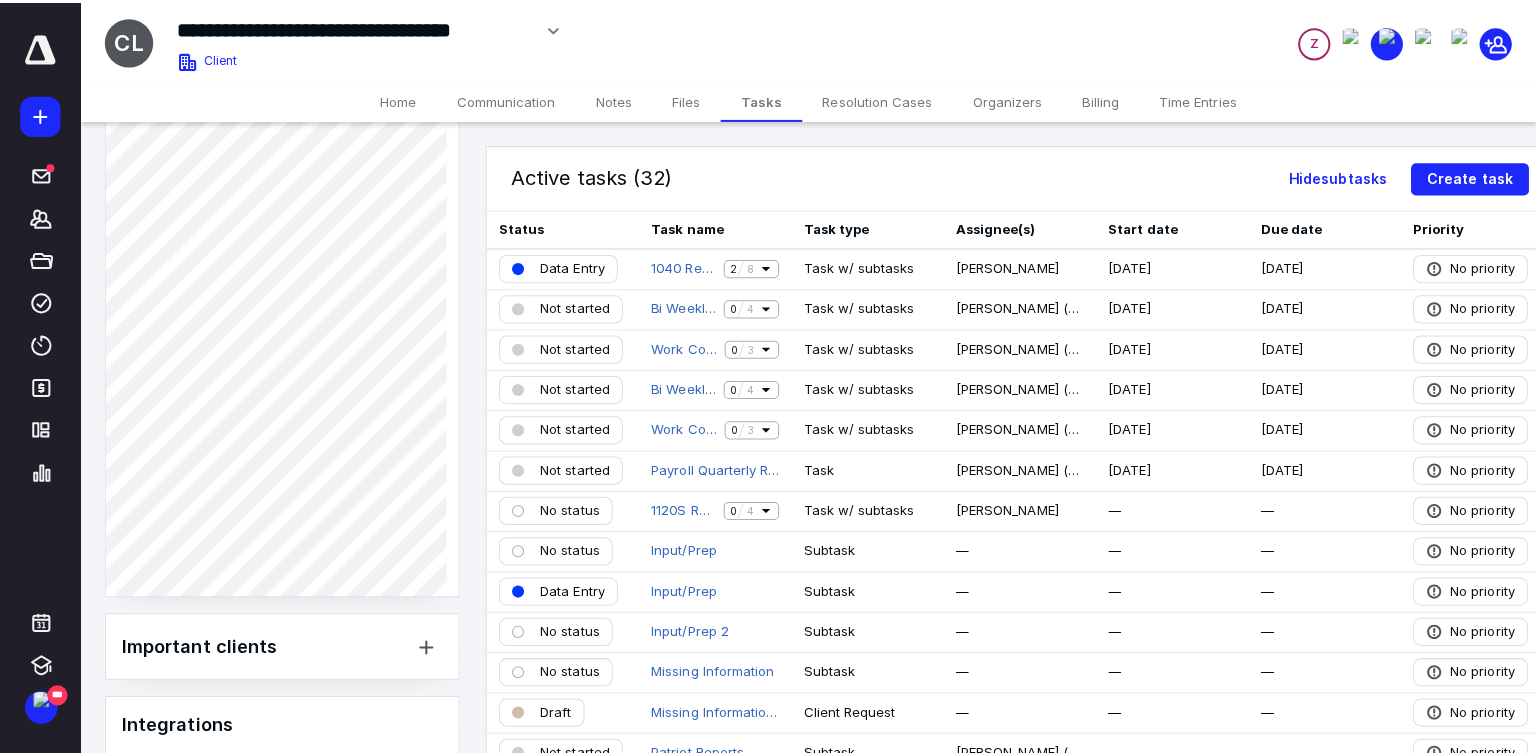 scroll, scrollTop: 1563, scrollLeft: 0, axis: vertical 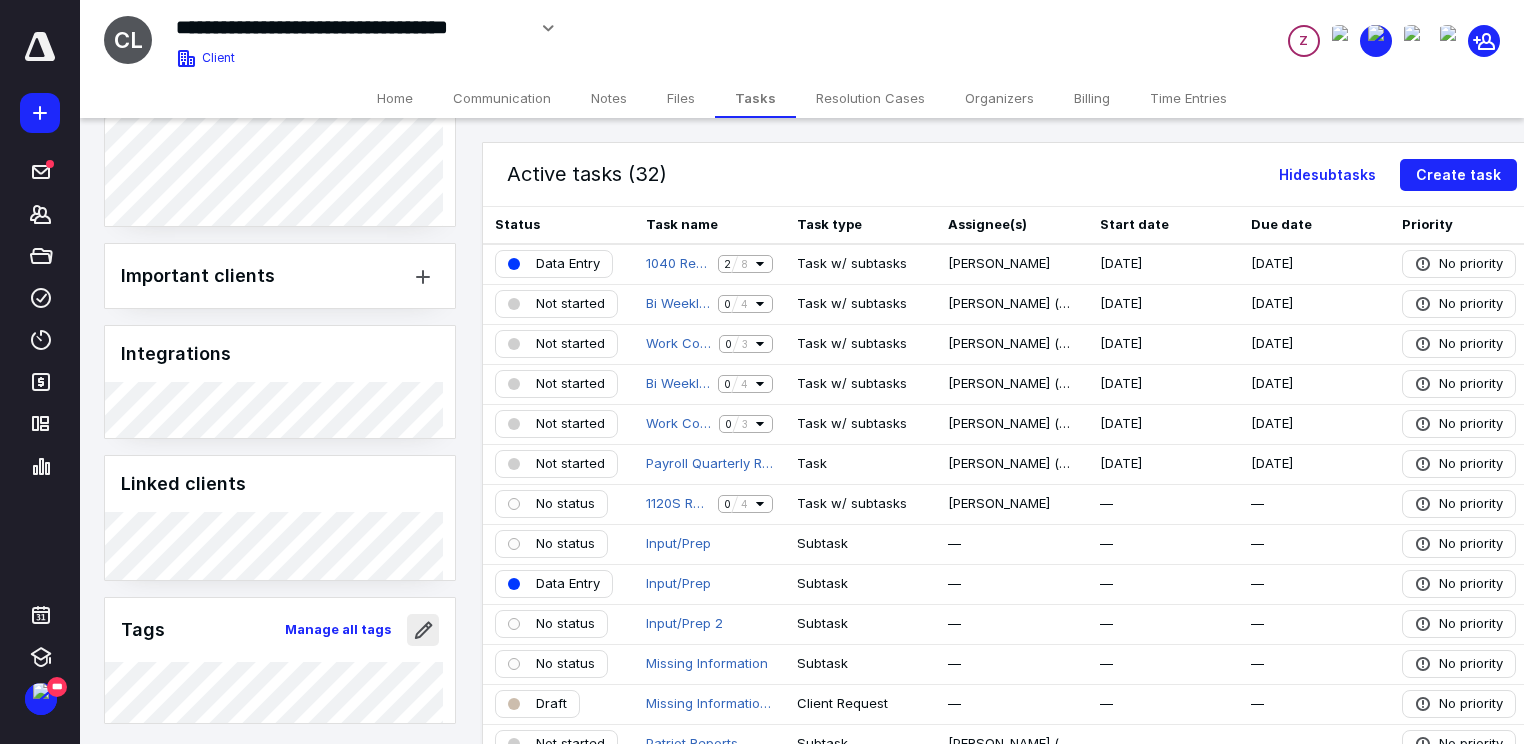 click at bounding box center [423, 630] 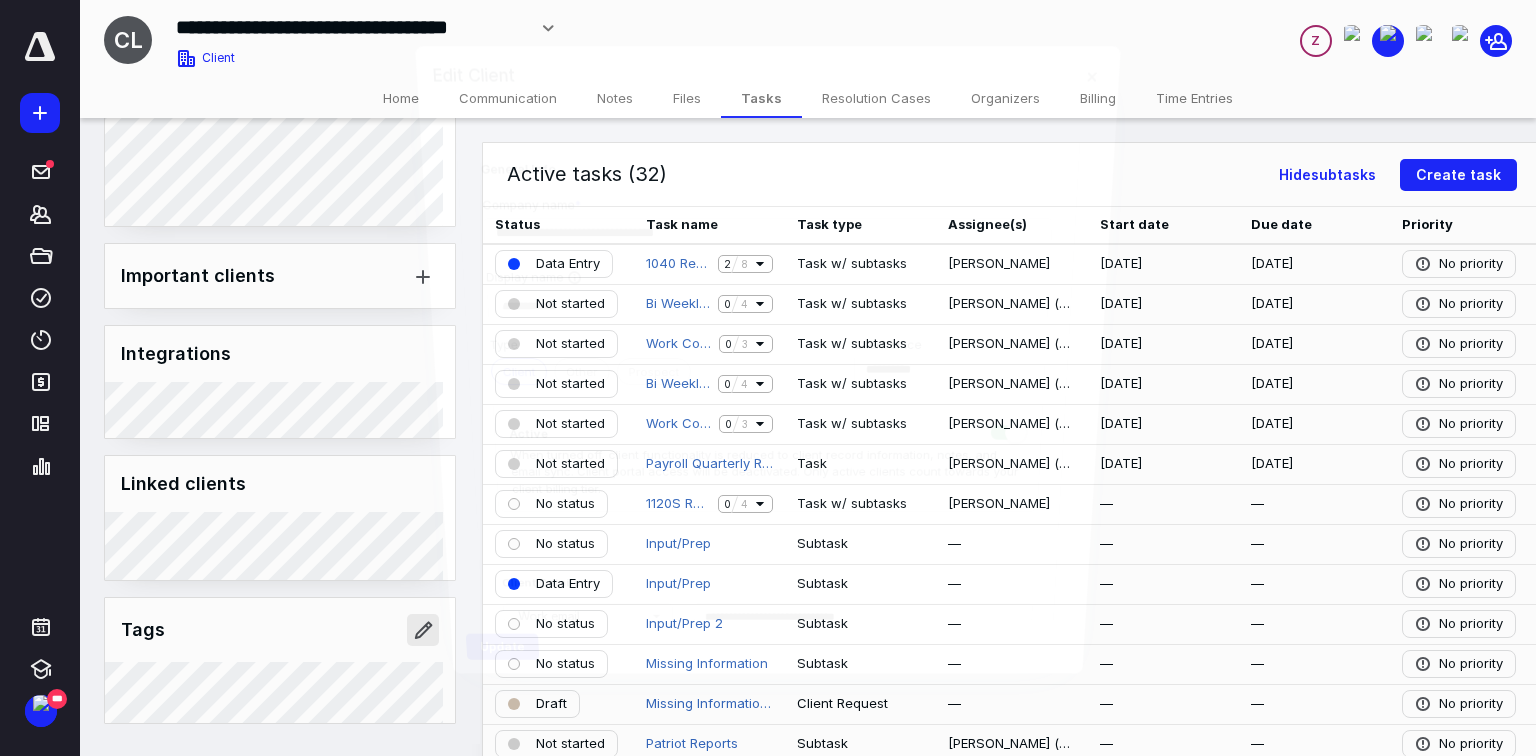 scroll, scrollTop: 1551, scrollLeft: 0, axis: vertical 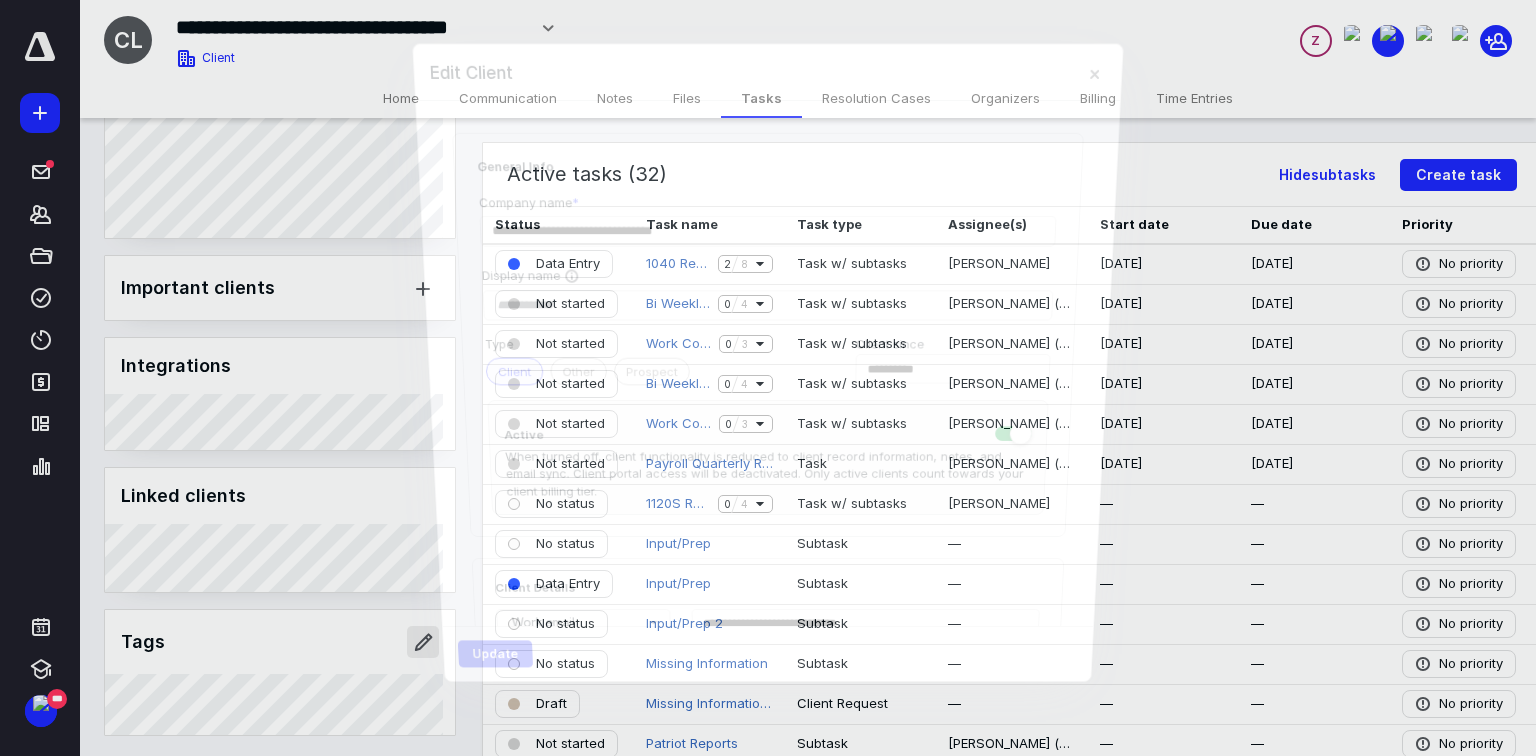 type on "**********" 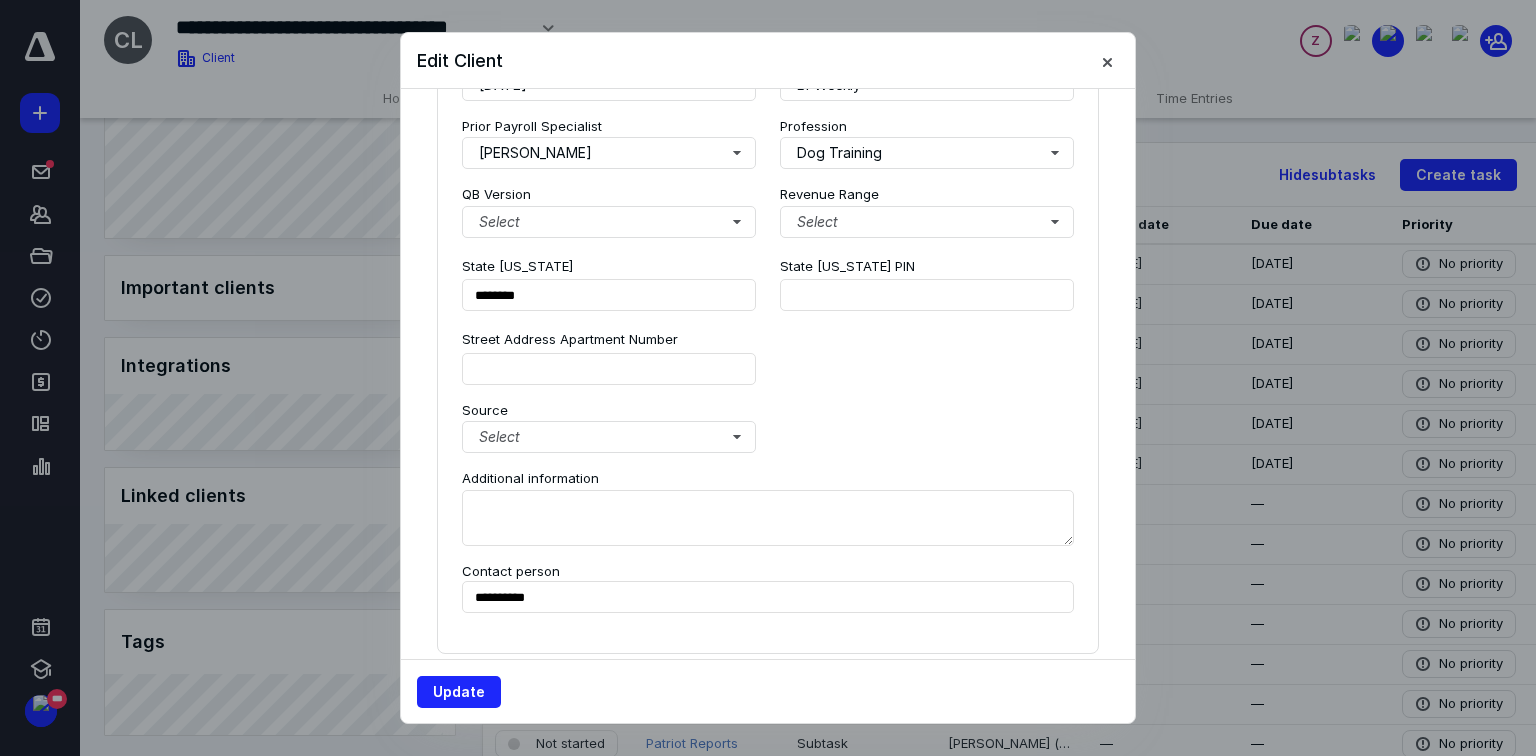 scroll, scrollTop: 1600, scrollLeft: 0, axis: vertical 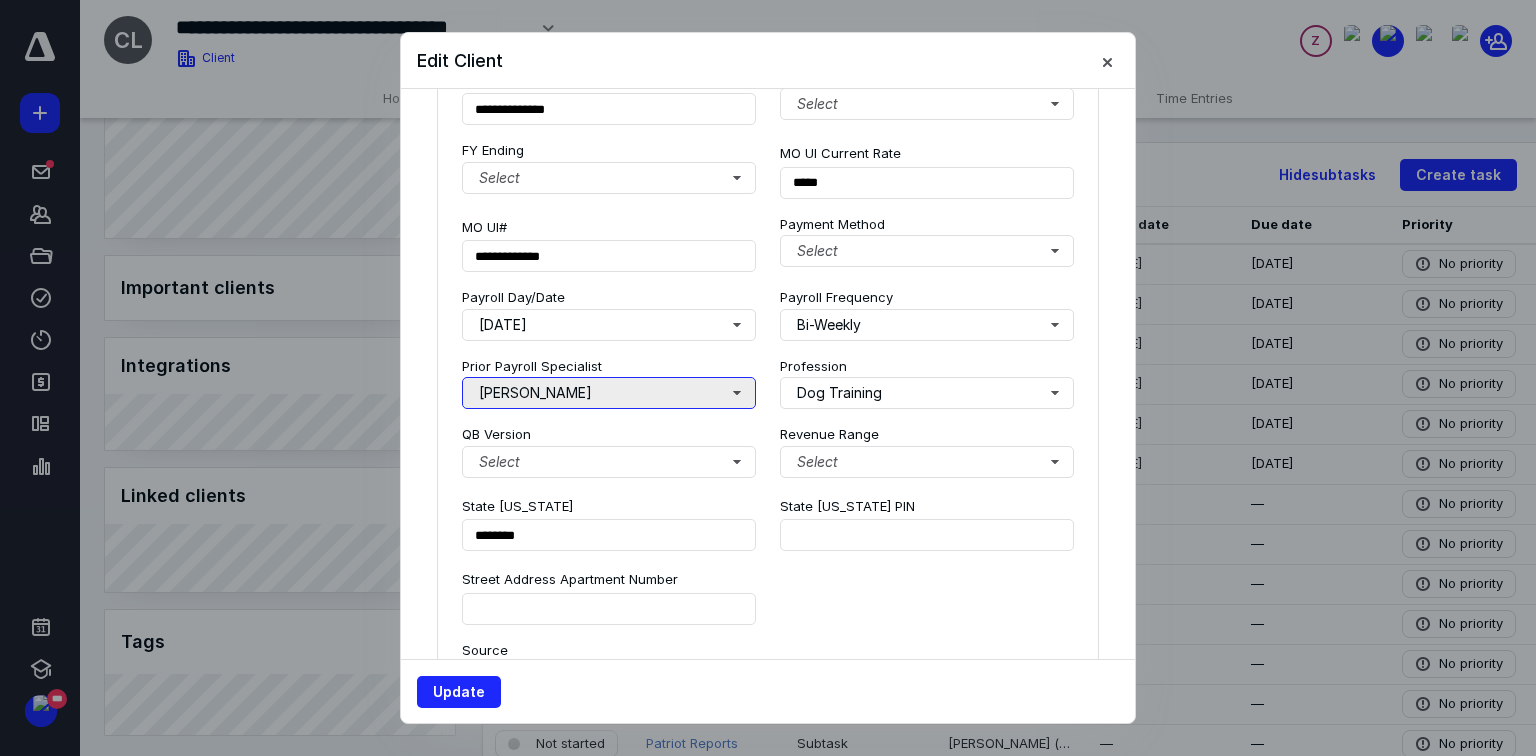 click on "[PERSON_NAME]" at bounding box center (609, 393) 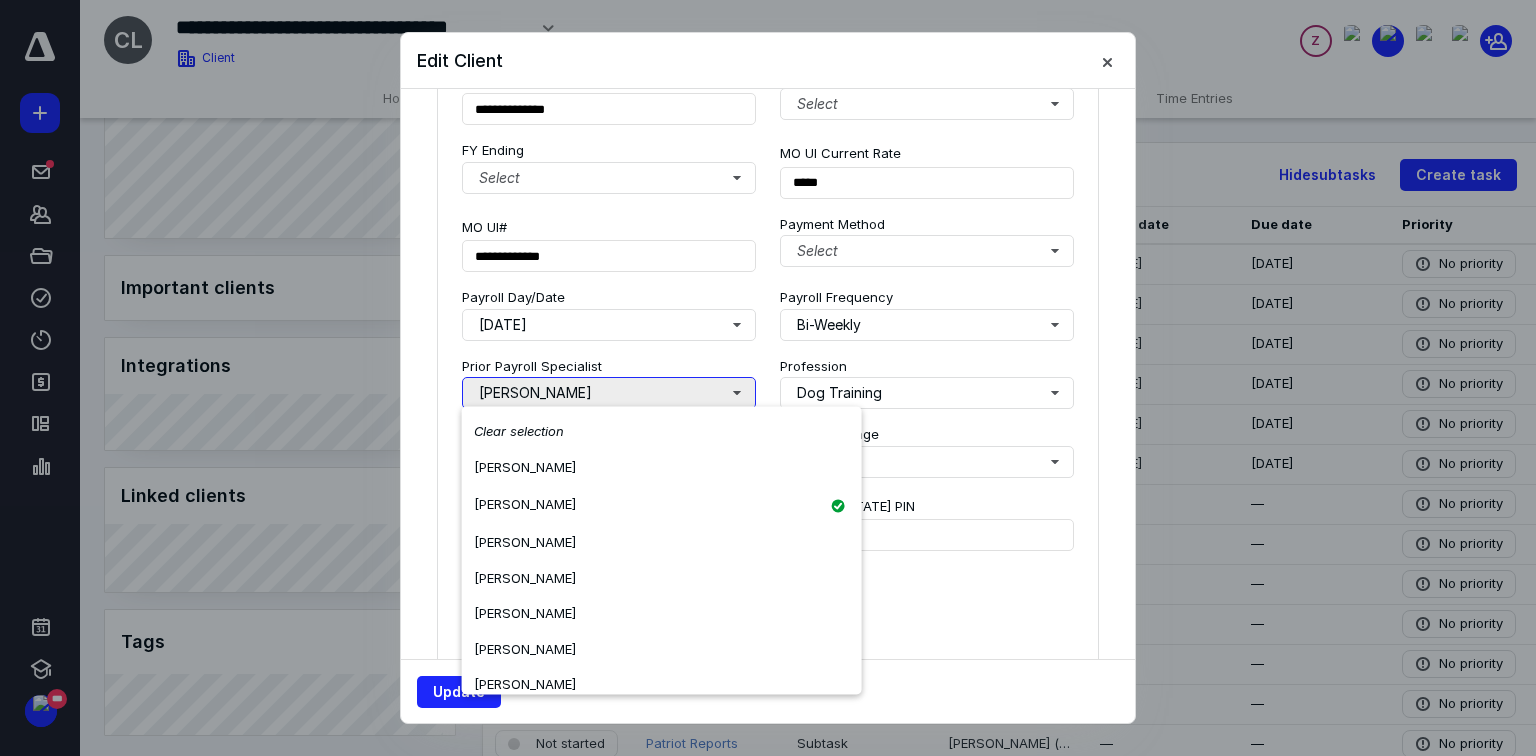 type 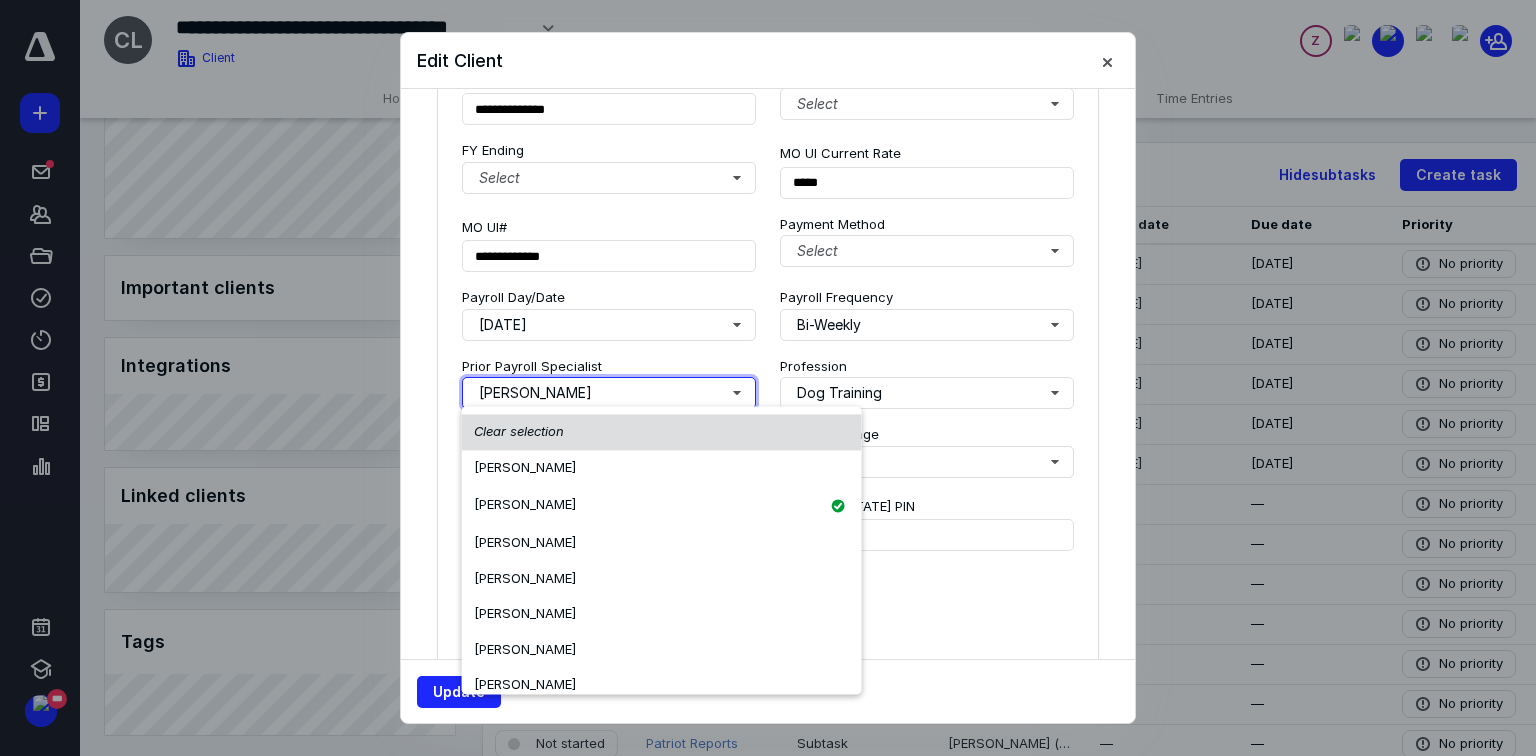 click on "Clear selection" at bounding box center (662, 432) 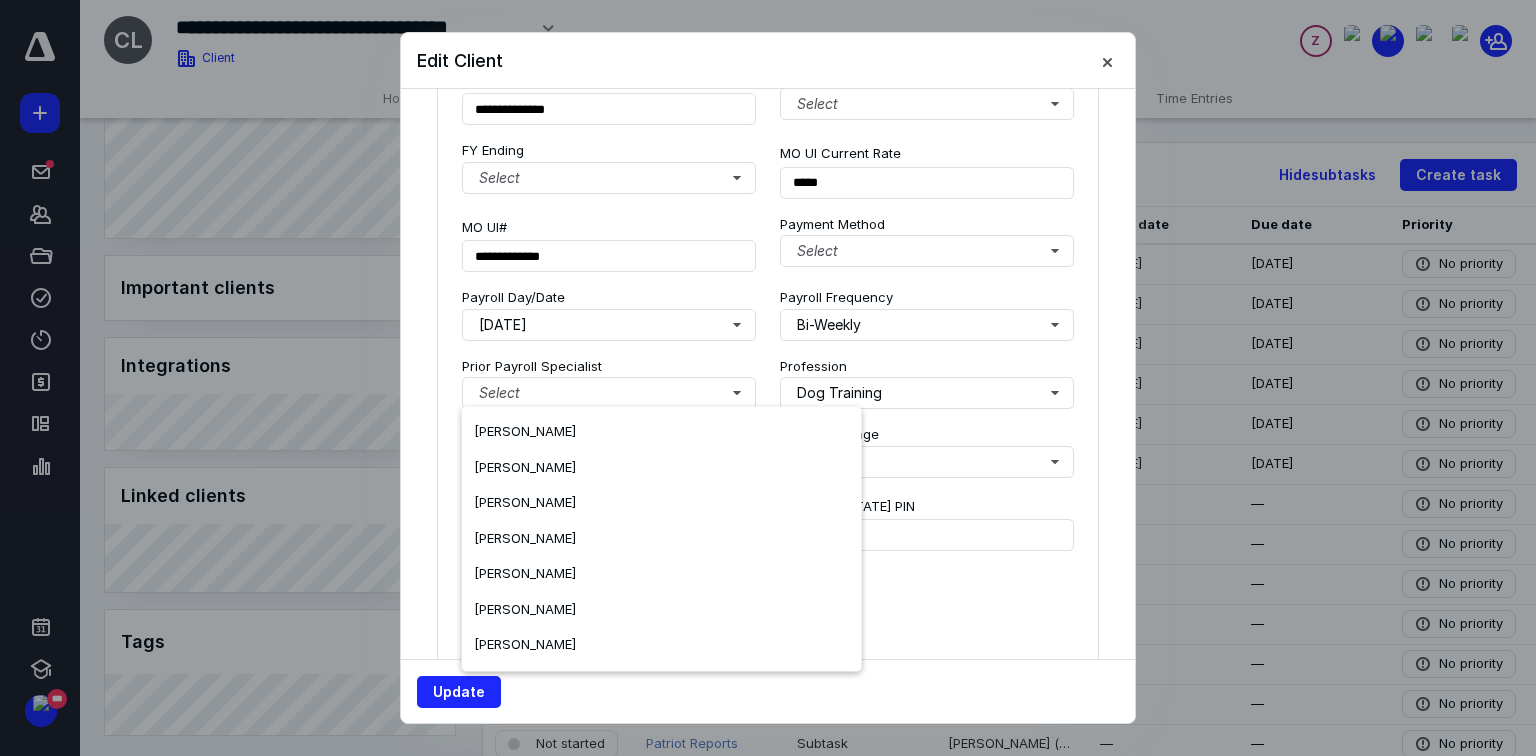 click on "State [US_STATE] PIN" at bounding box center (927, 523) 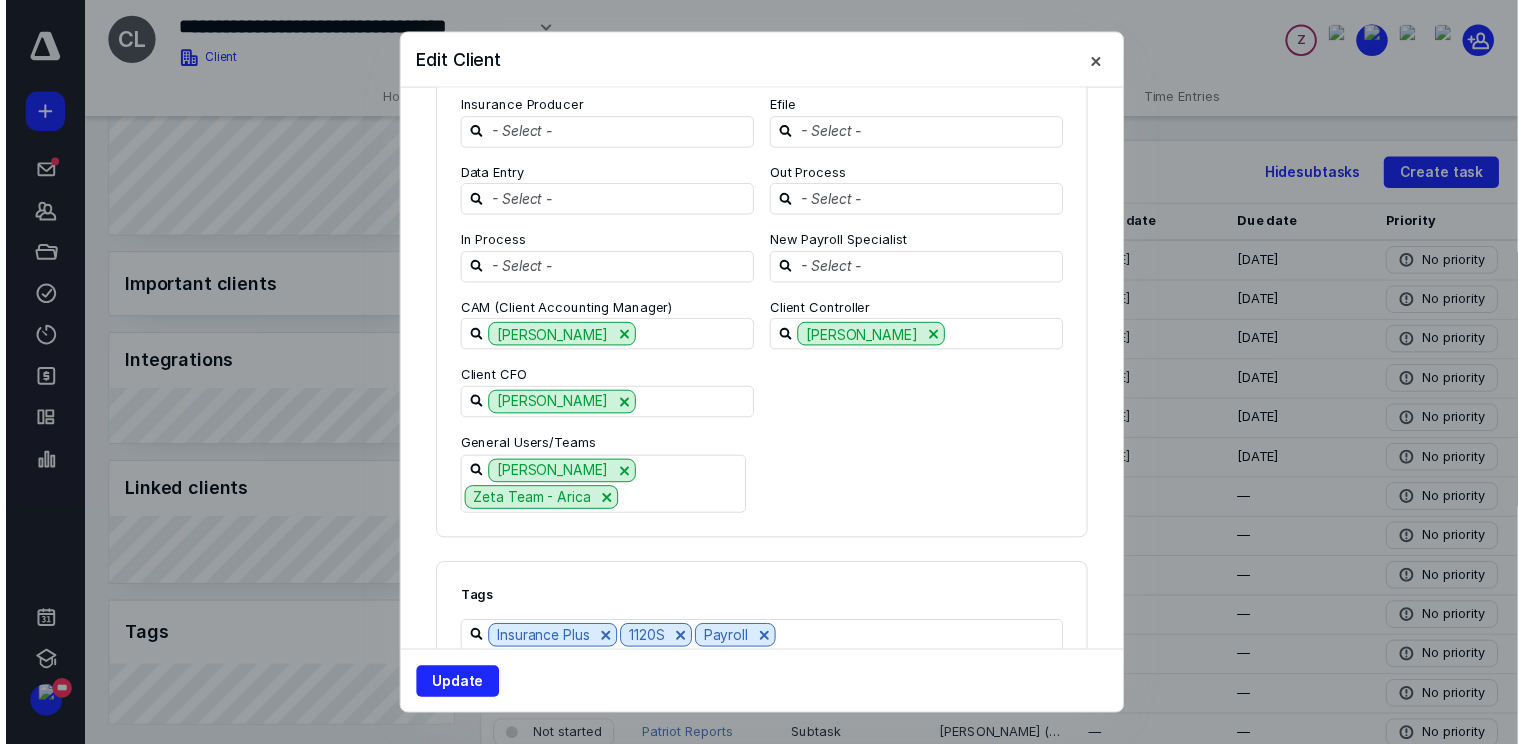 scroll, scrollTop: 2535, scrollLeft: 0, axis: vertical 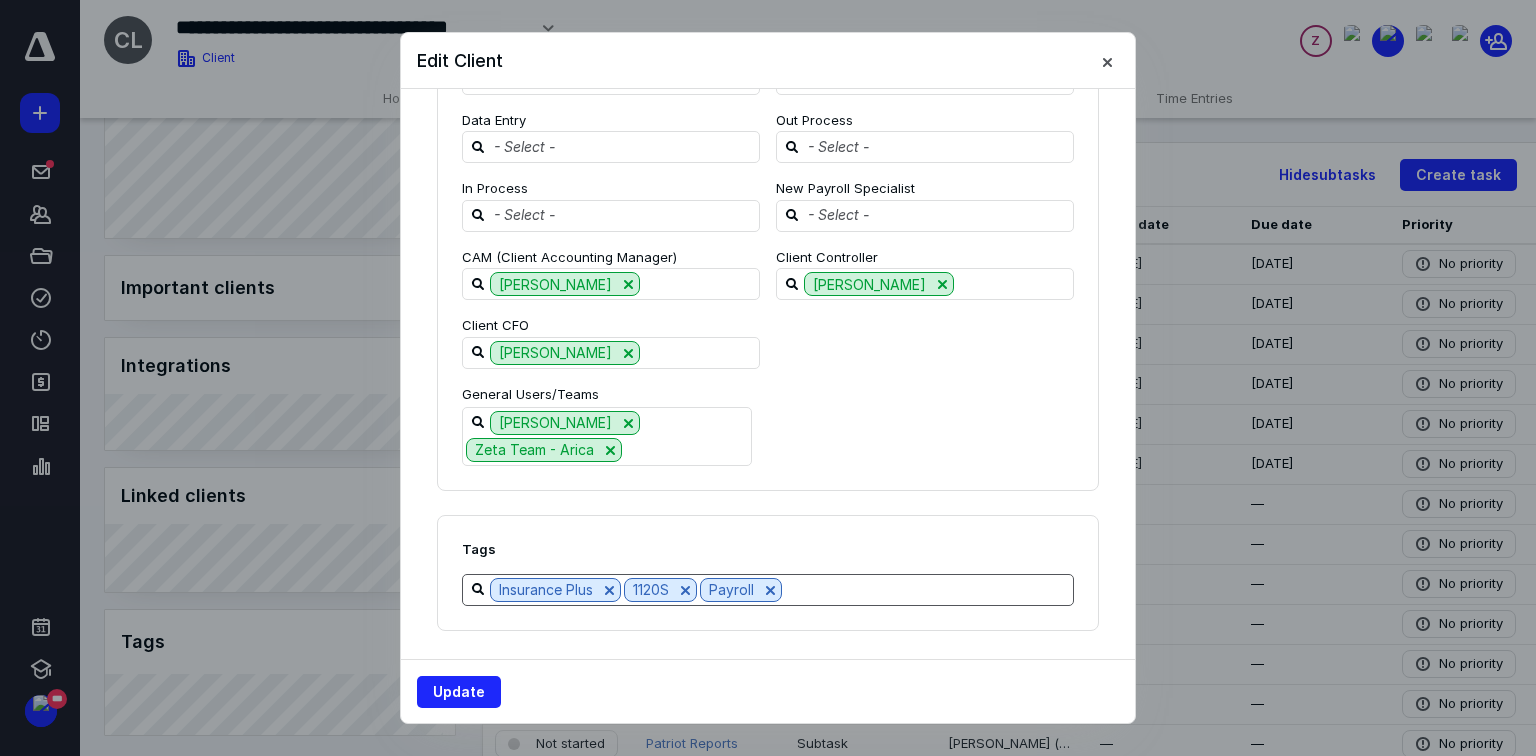 click at bounding box center (927, 589) 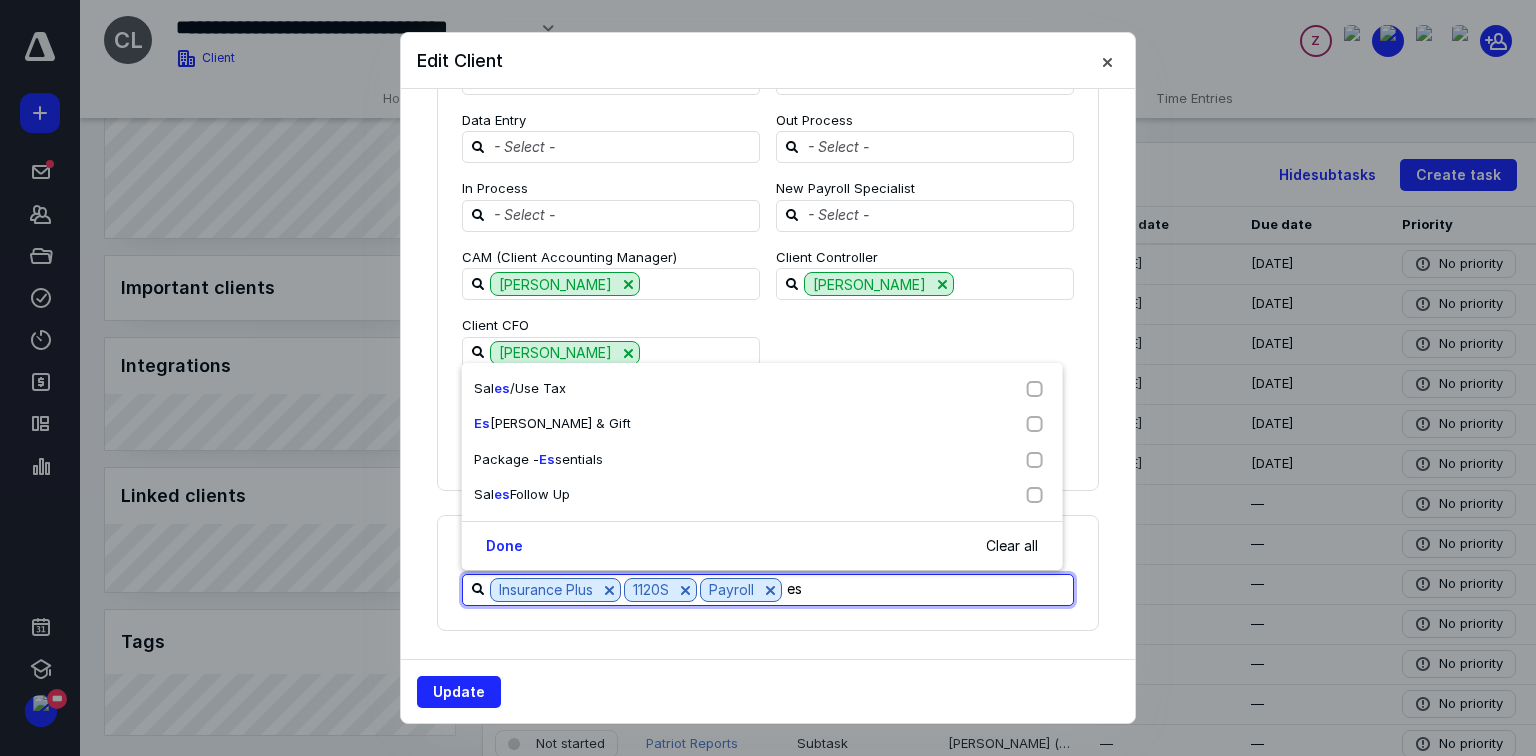 type on "ess" 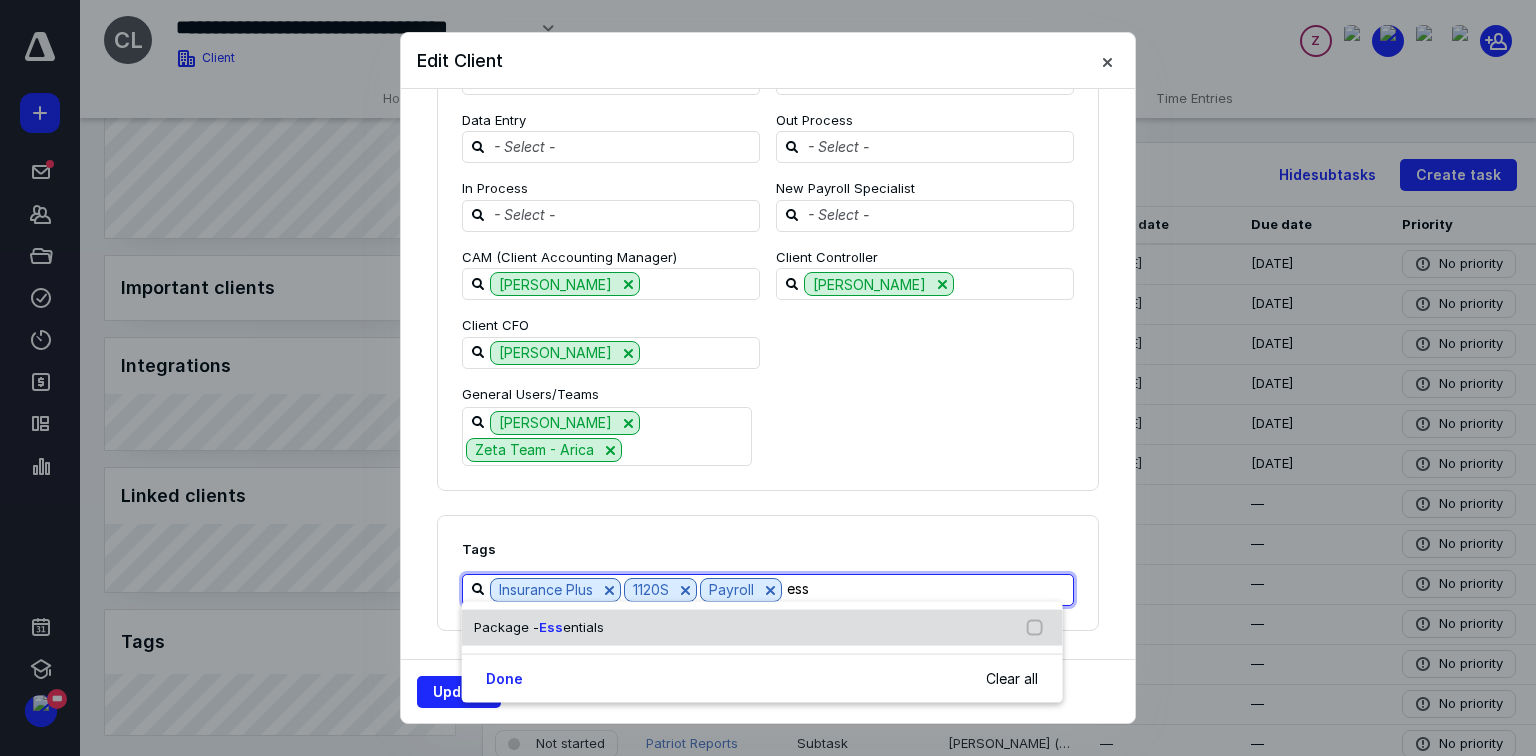 click on "Package -  Ess entials" at bounding box center (762, 628) 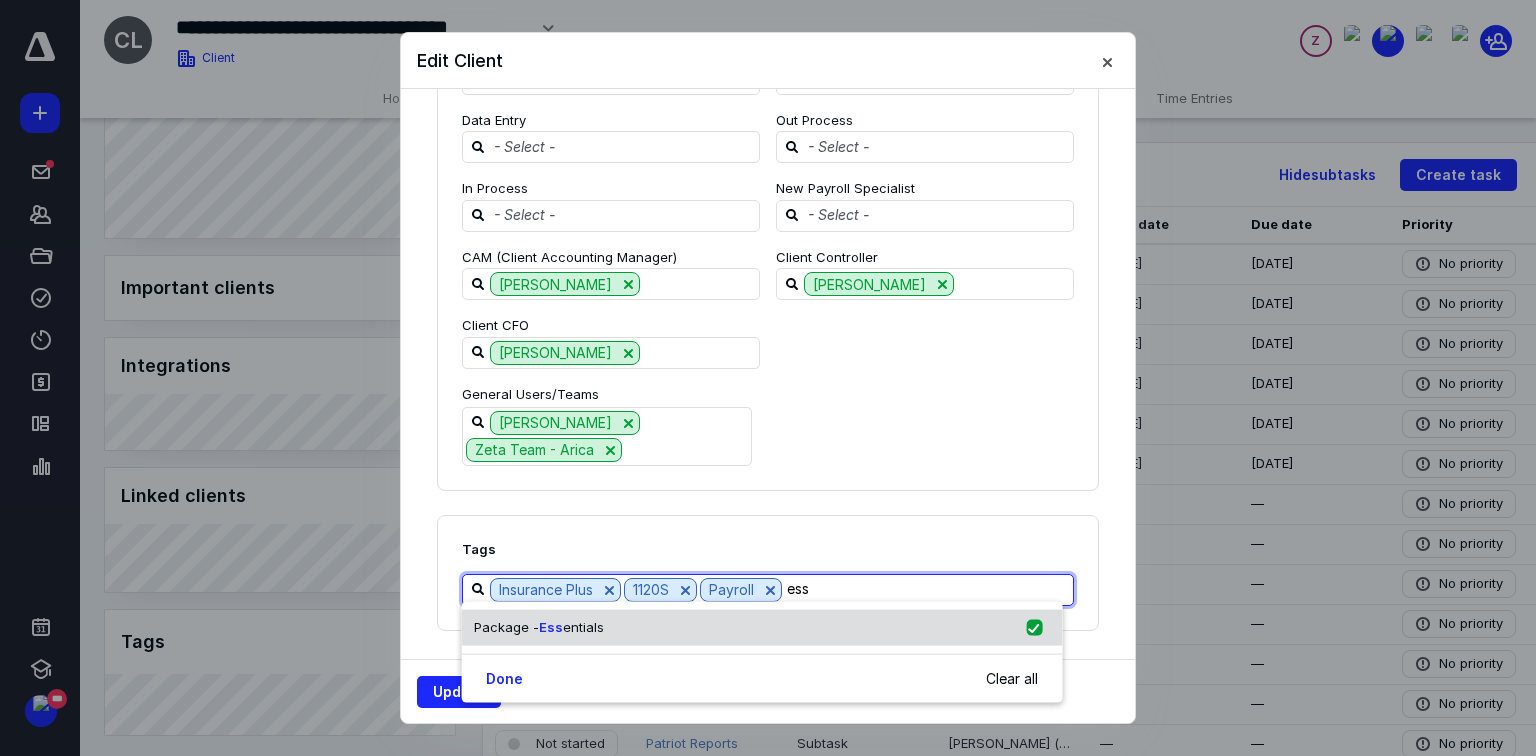 checkbox on "true" 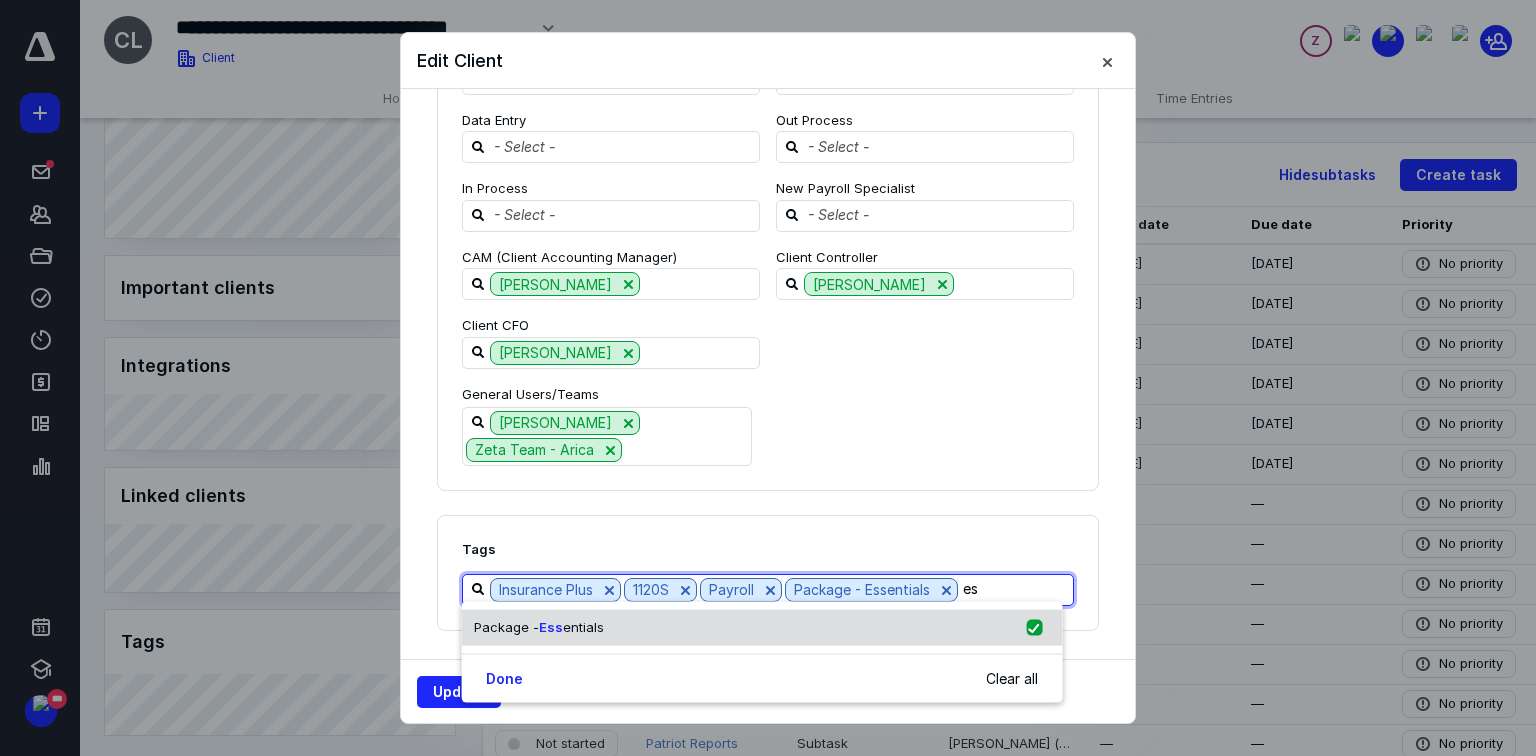 type on "e" 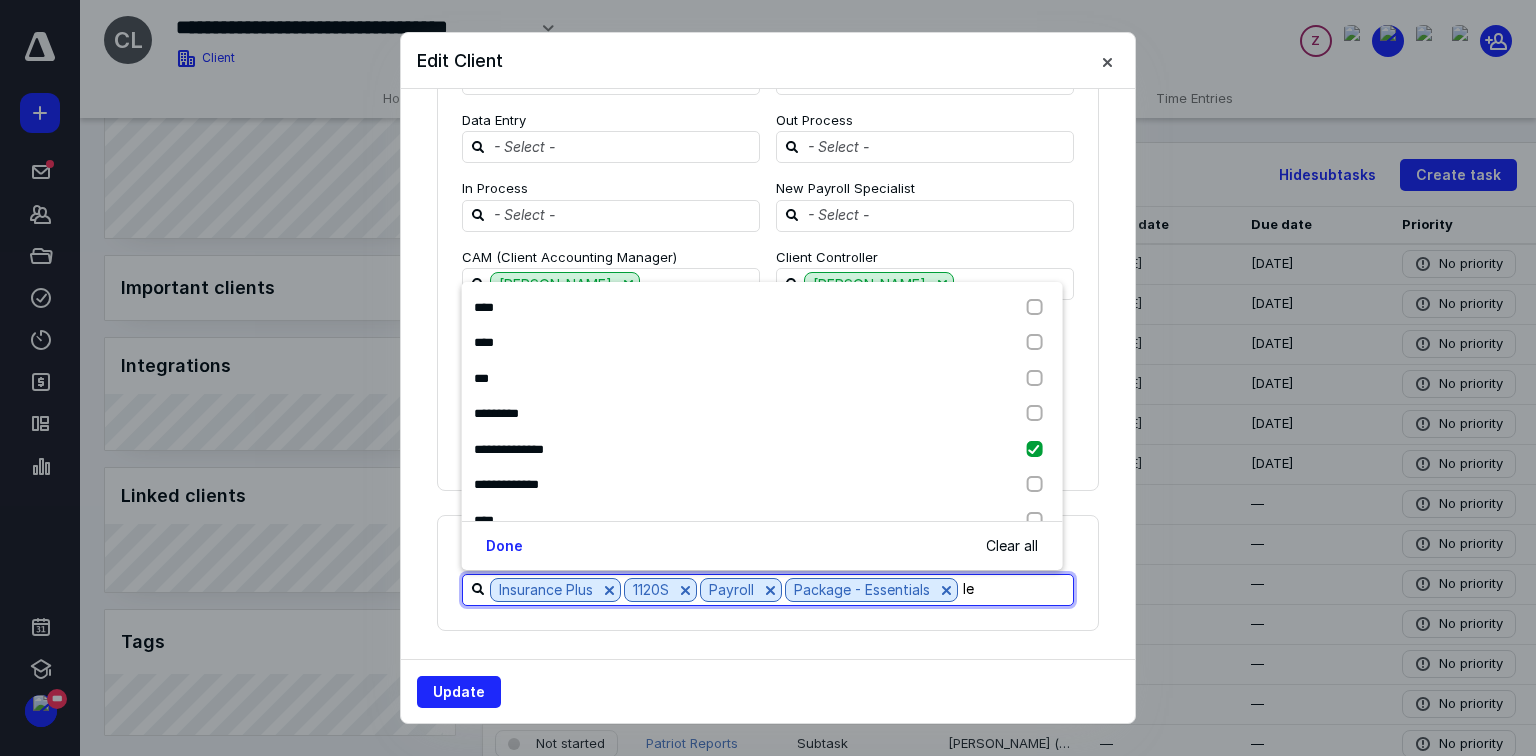 type on "leg" 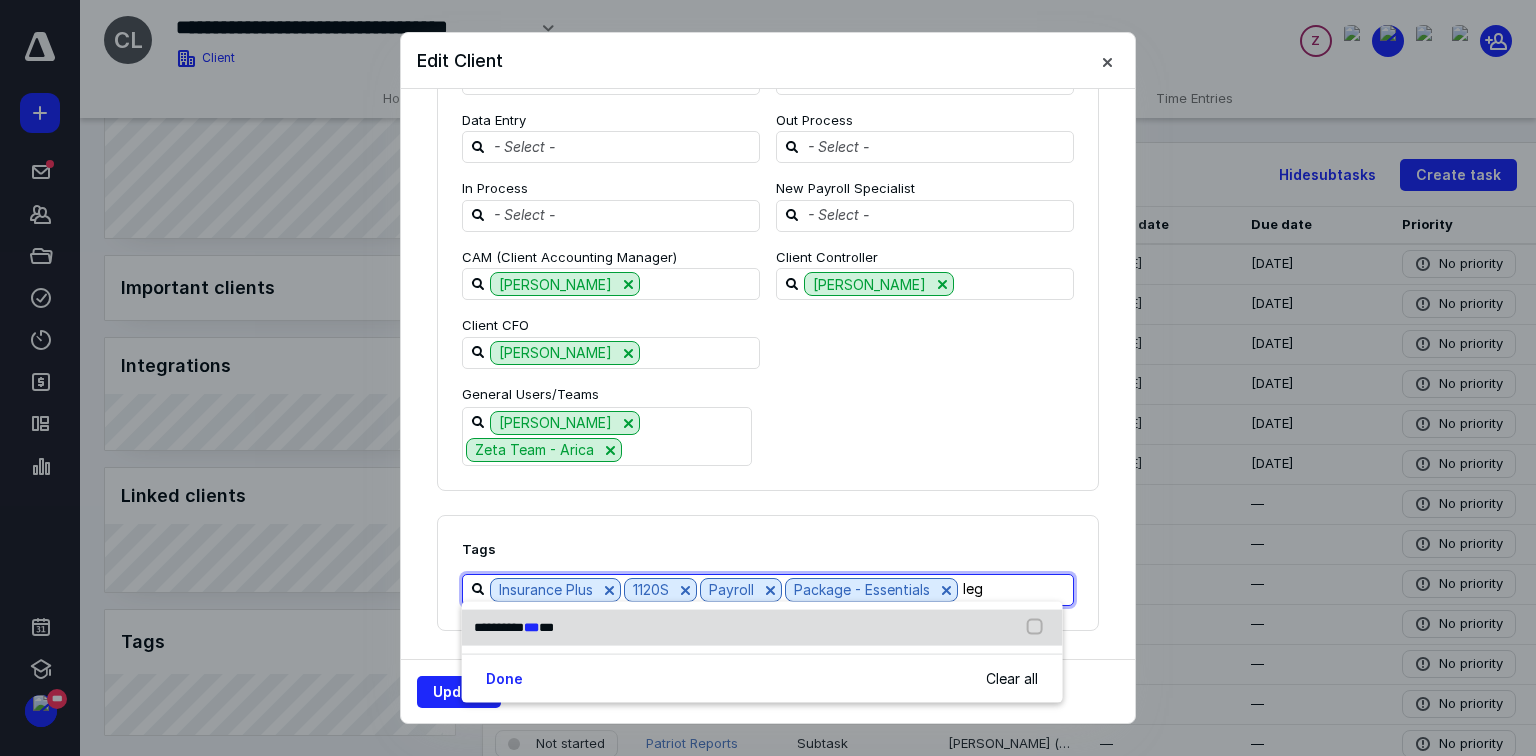 click on "********* *** ***" at bounding box center [762, 628] 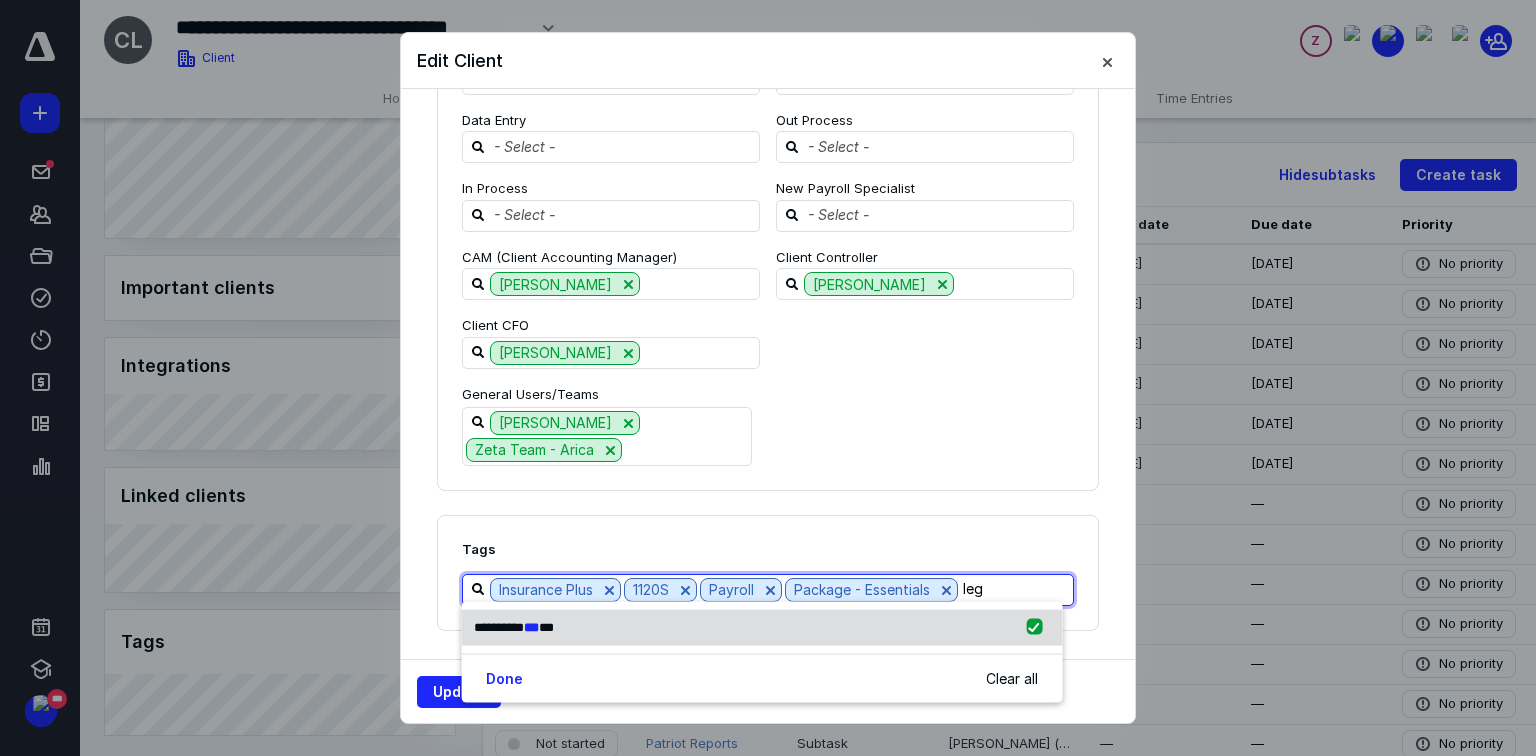 checkbox on "true" 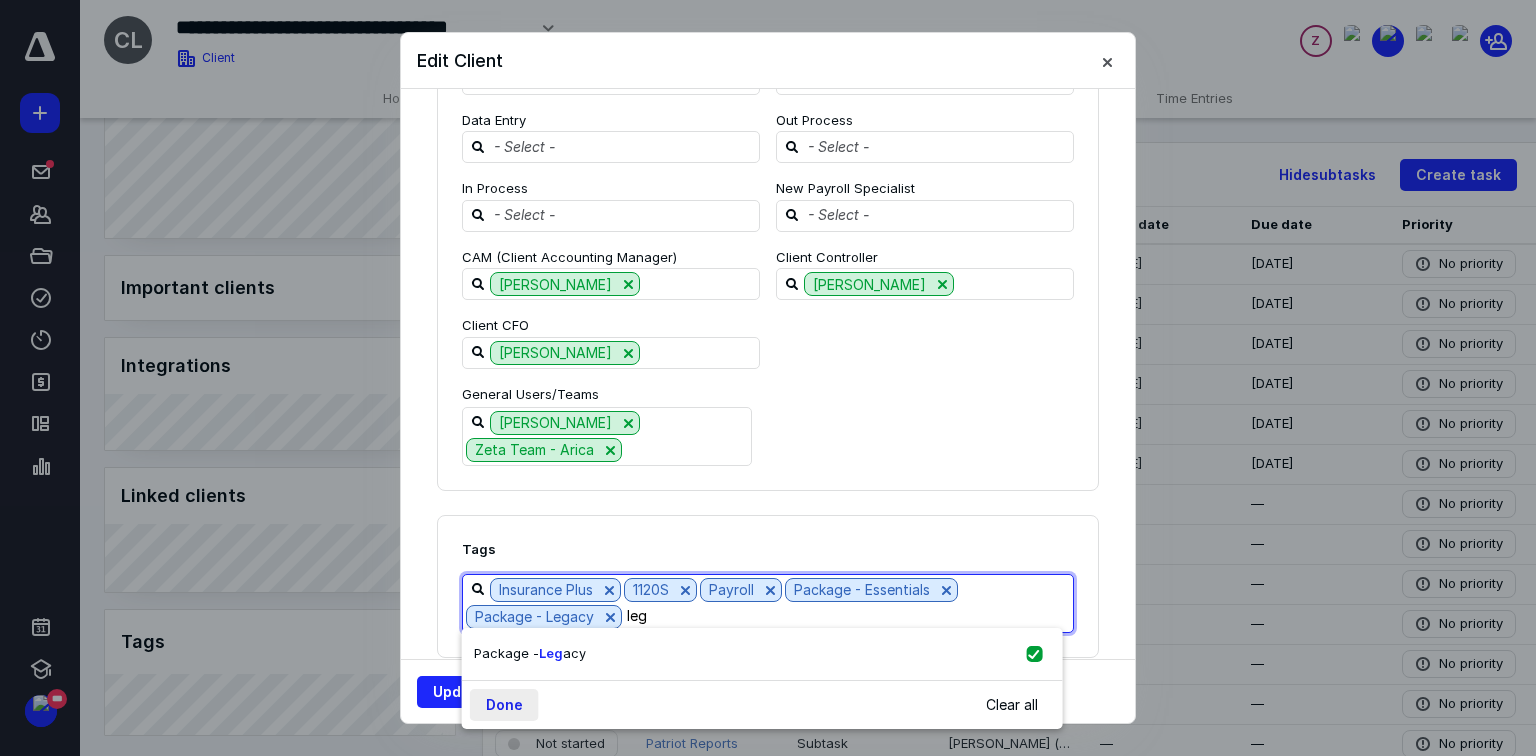 type on "leg" 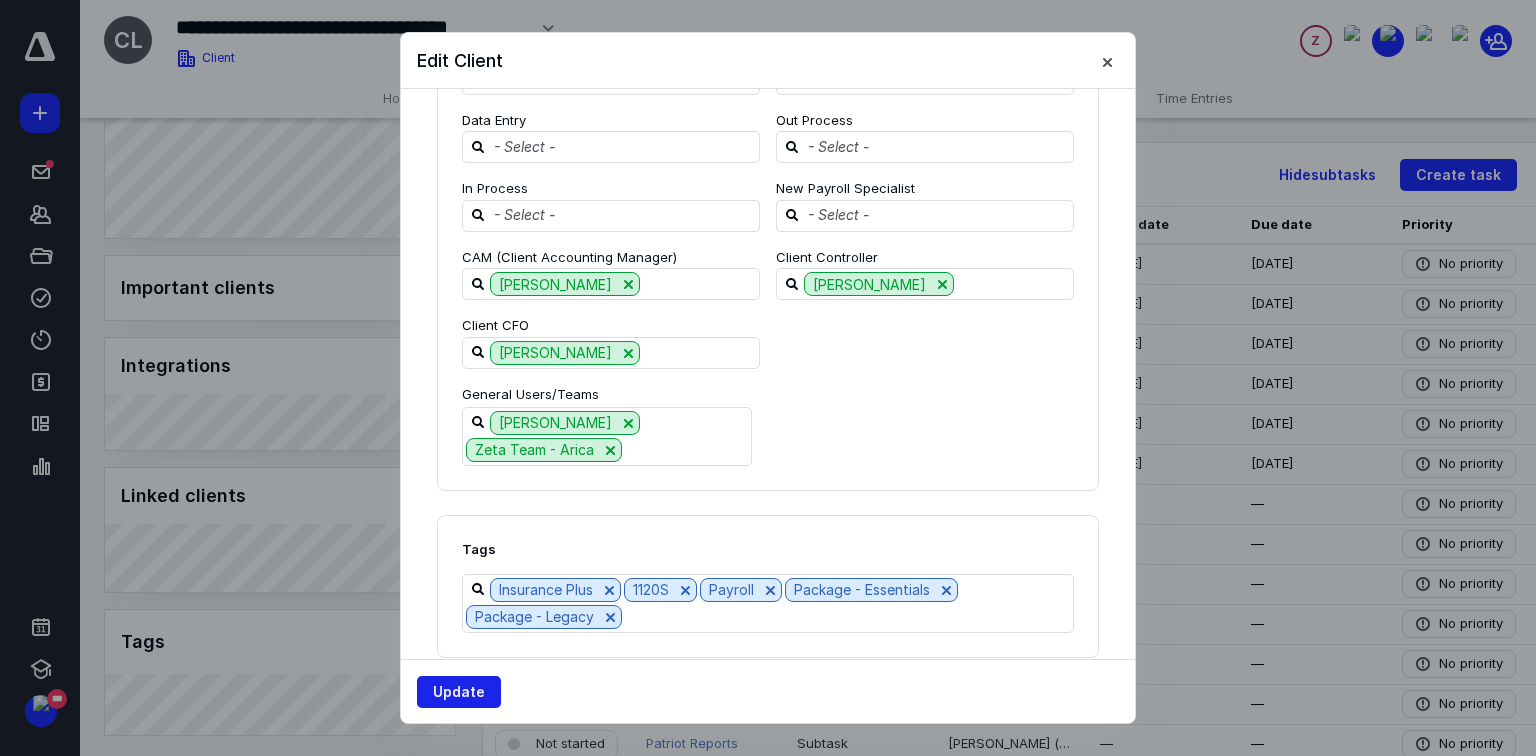 click on "Update" at bounding box center (459, 692) 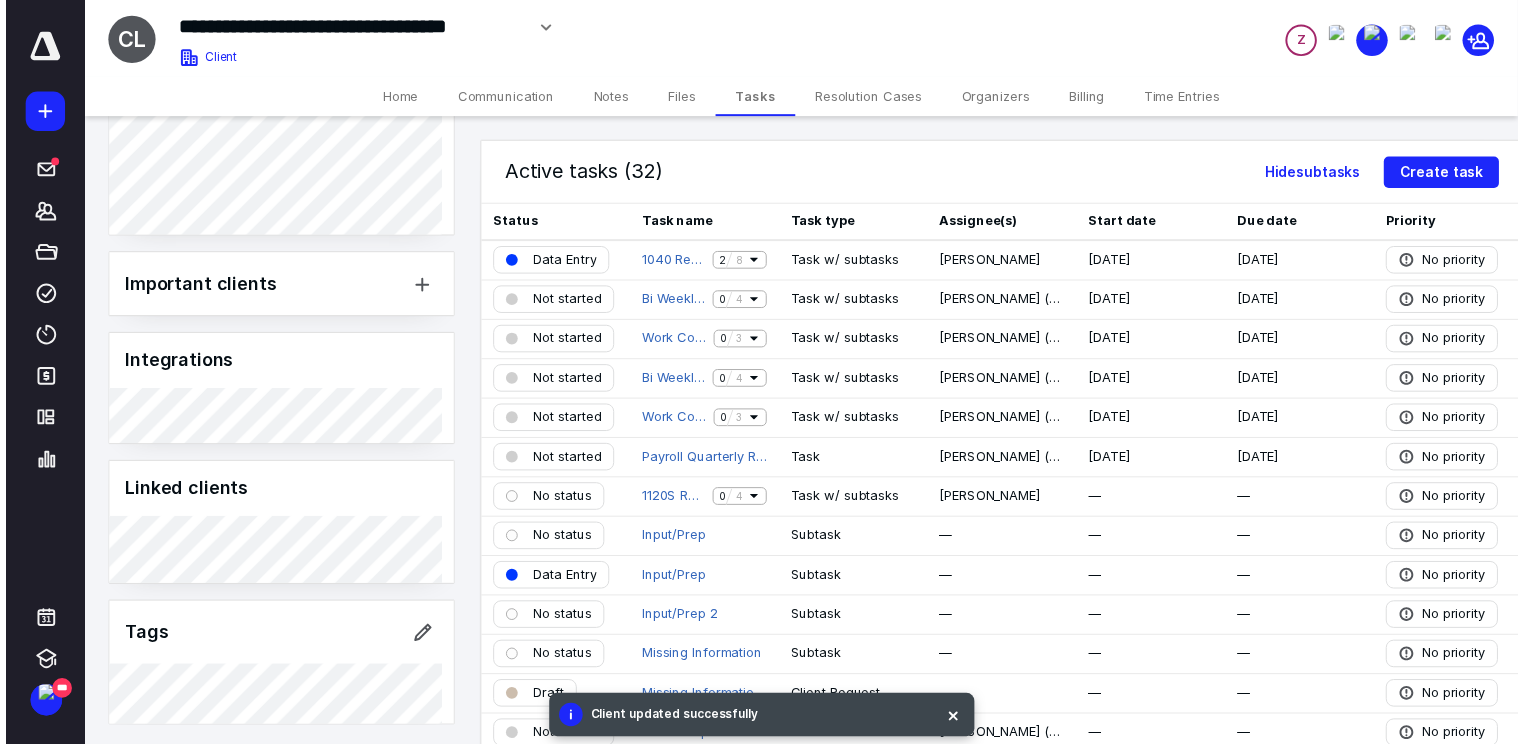 scroll, scrollTop: 1486, scrollLeft: 0, axis: vertical 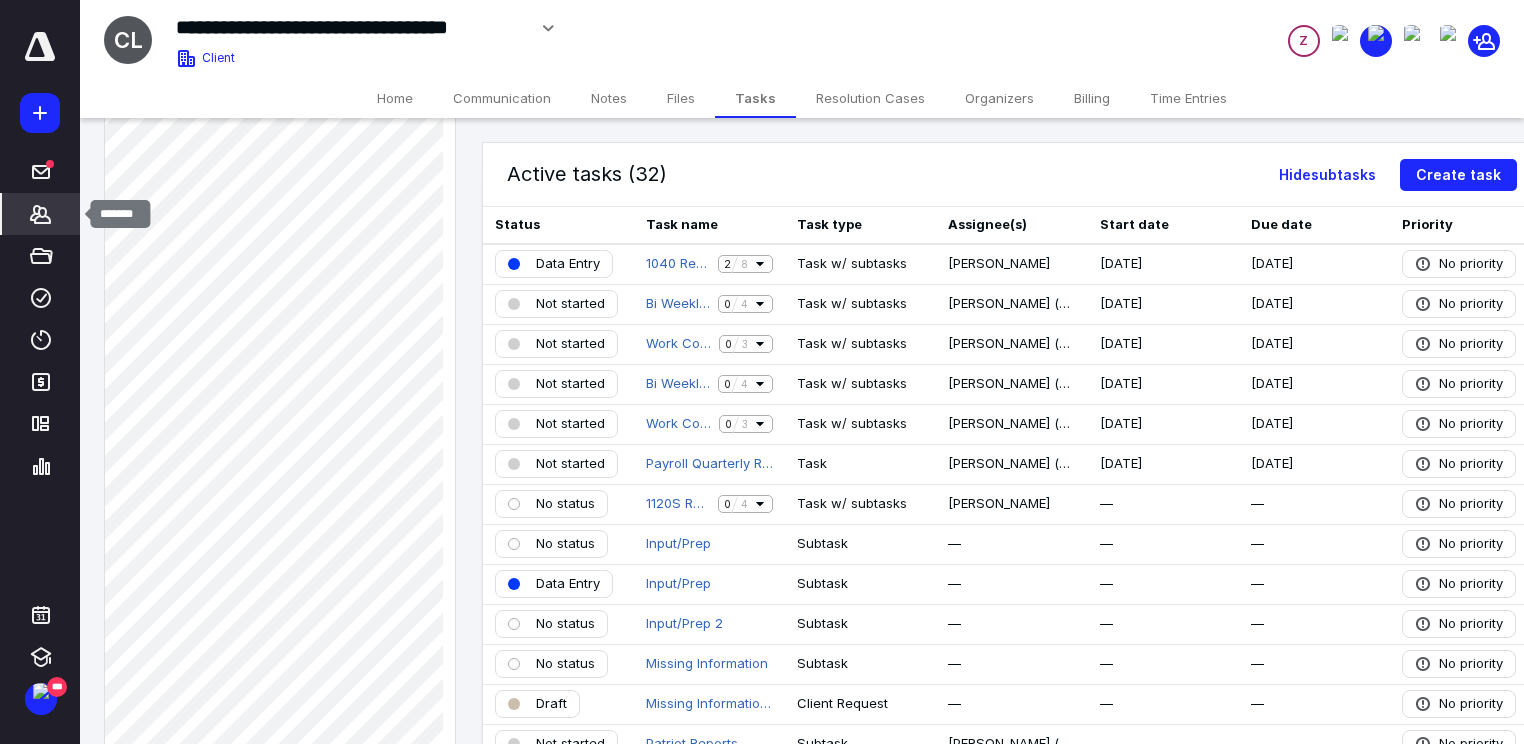 click 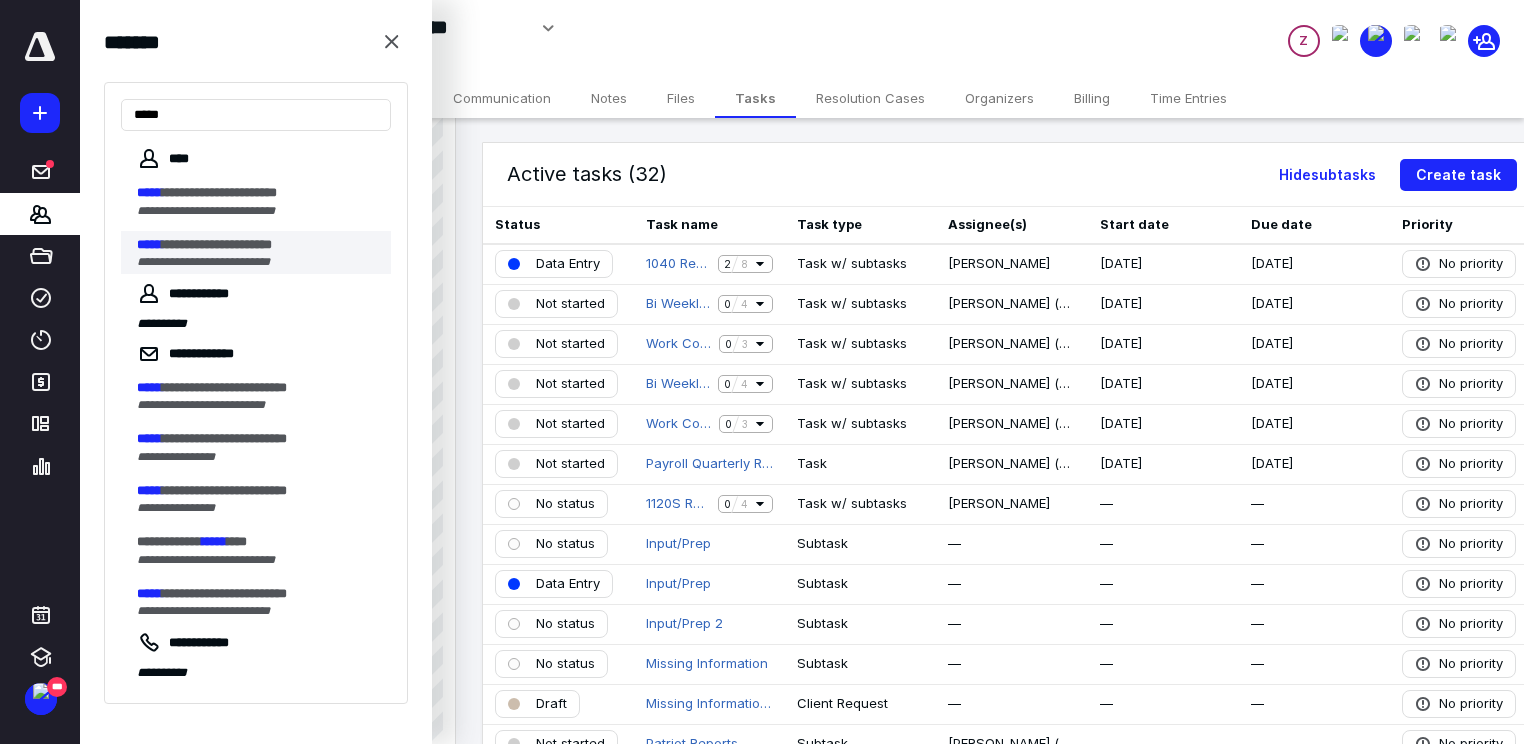 type on "*****" 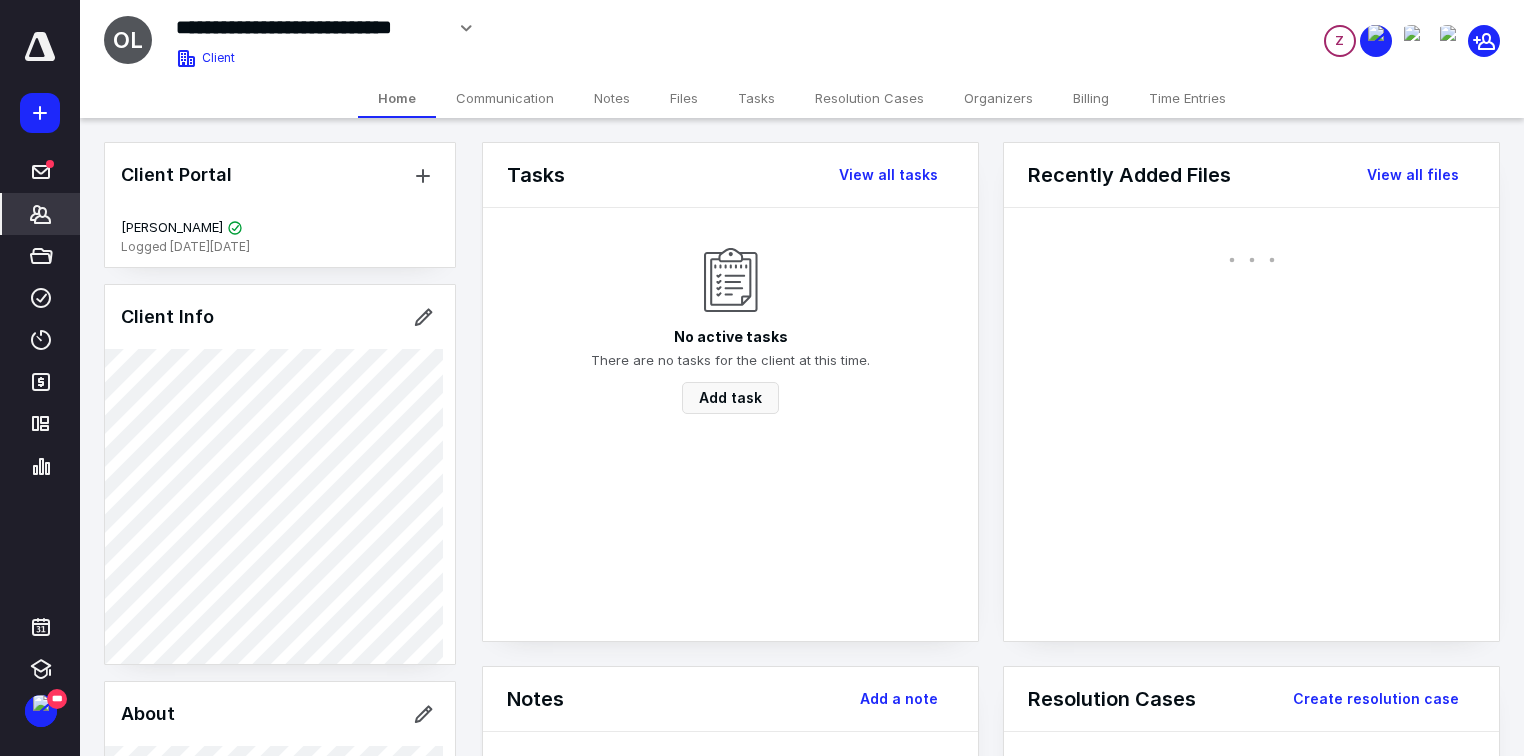 click on "Files" at bounding box center [684, 98] 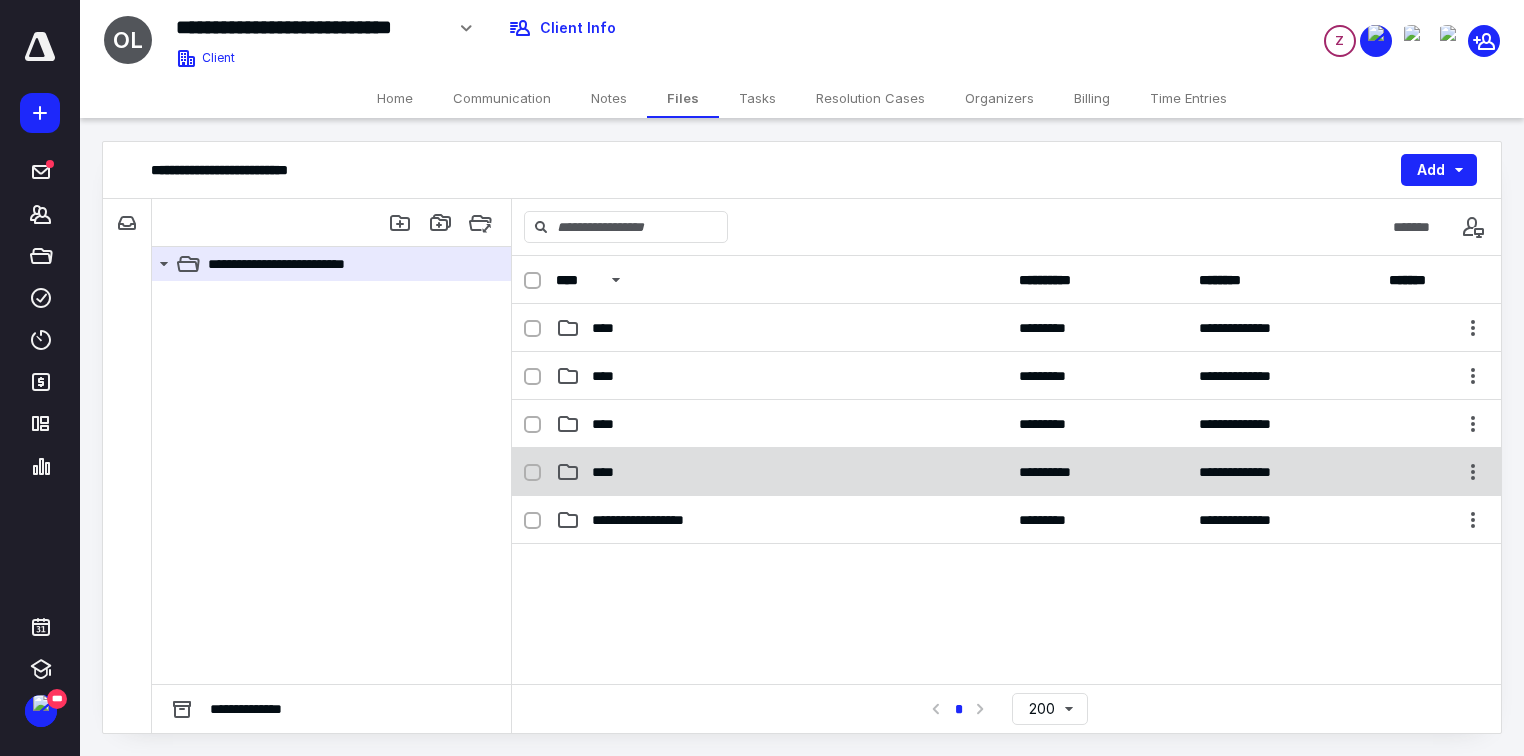 click on "****" at bounding box center [781, 472] 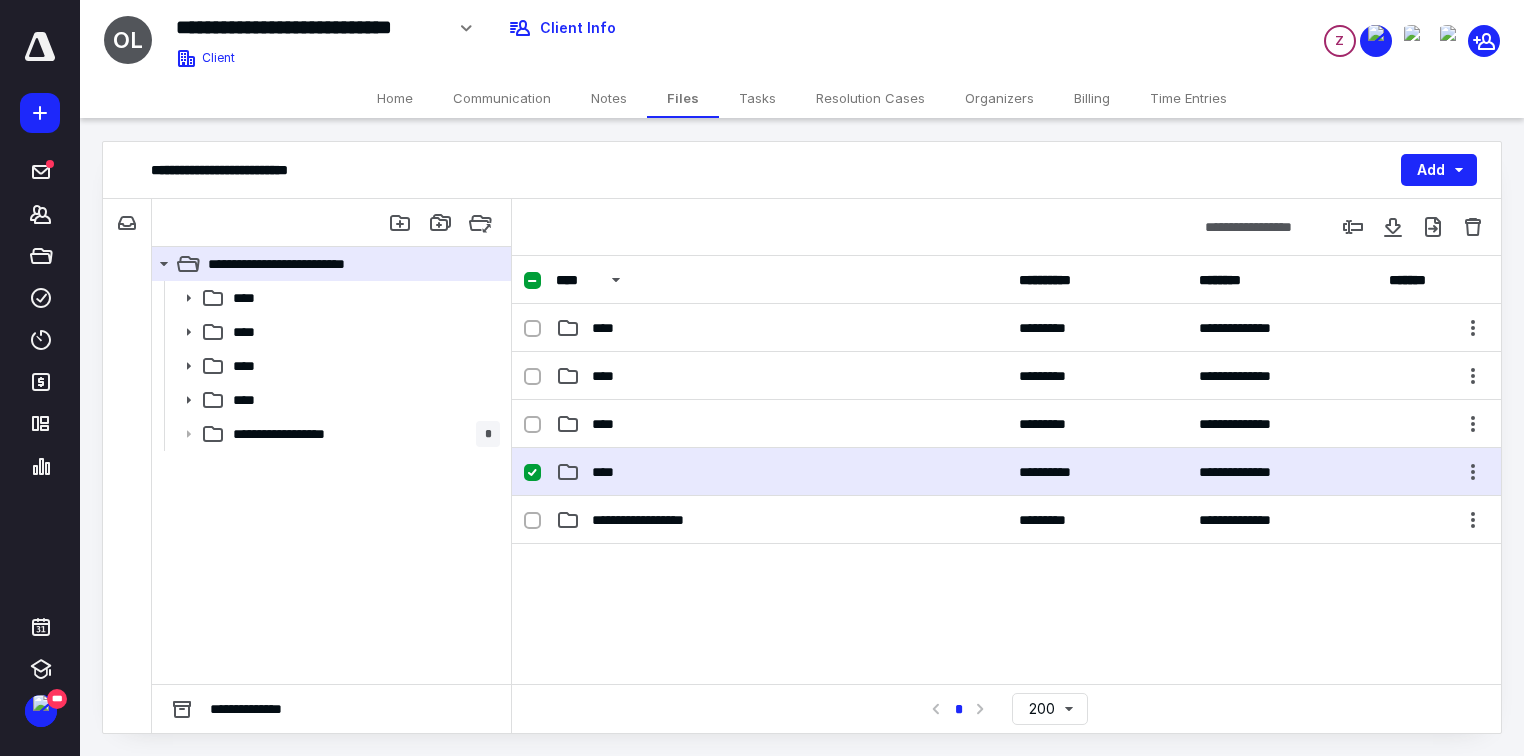 click on "****" at bounding box center (781, 472) 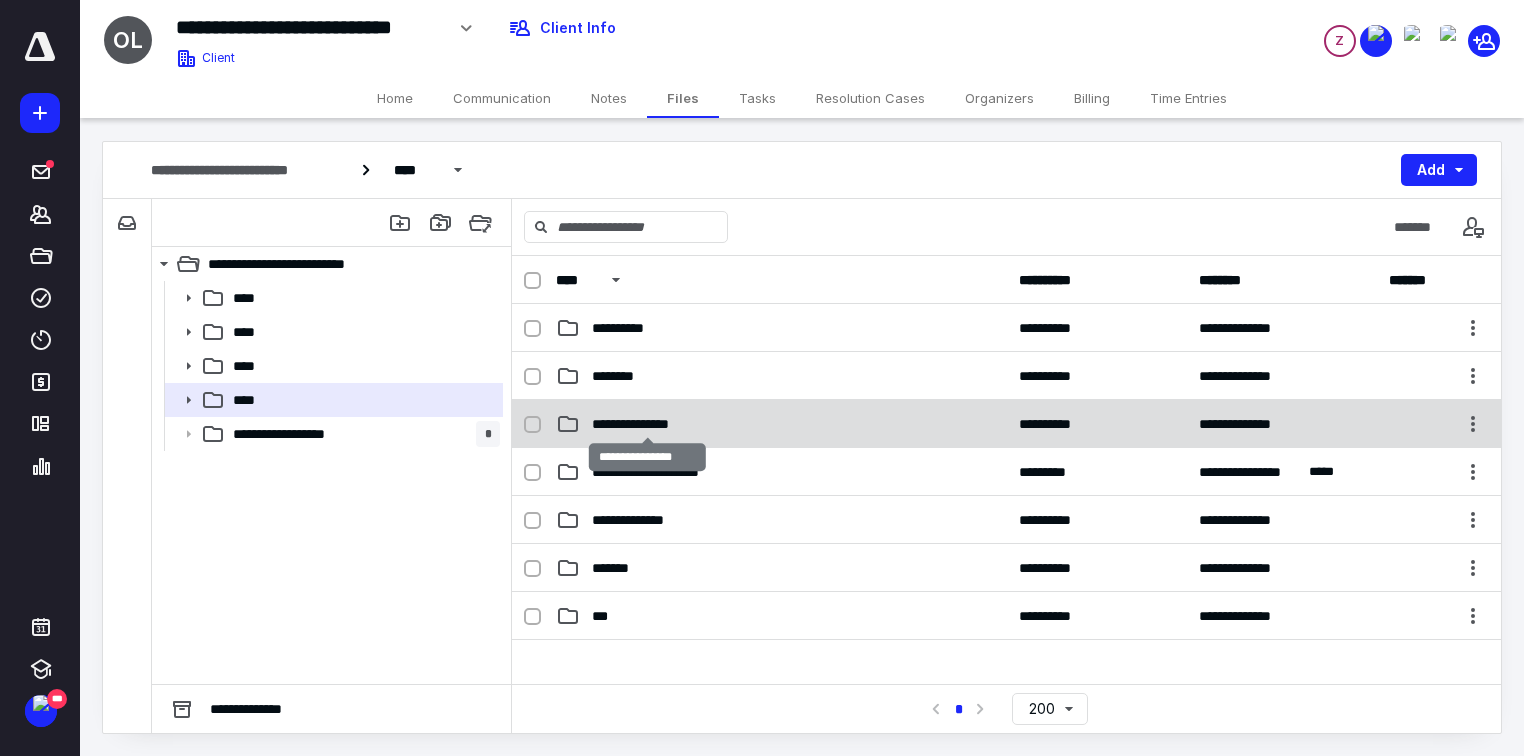 click on "**********" at bounding box center [648, 424] 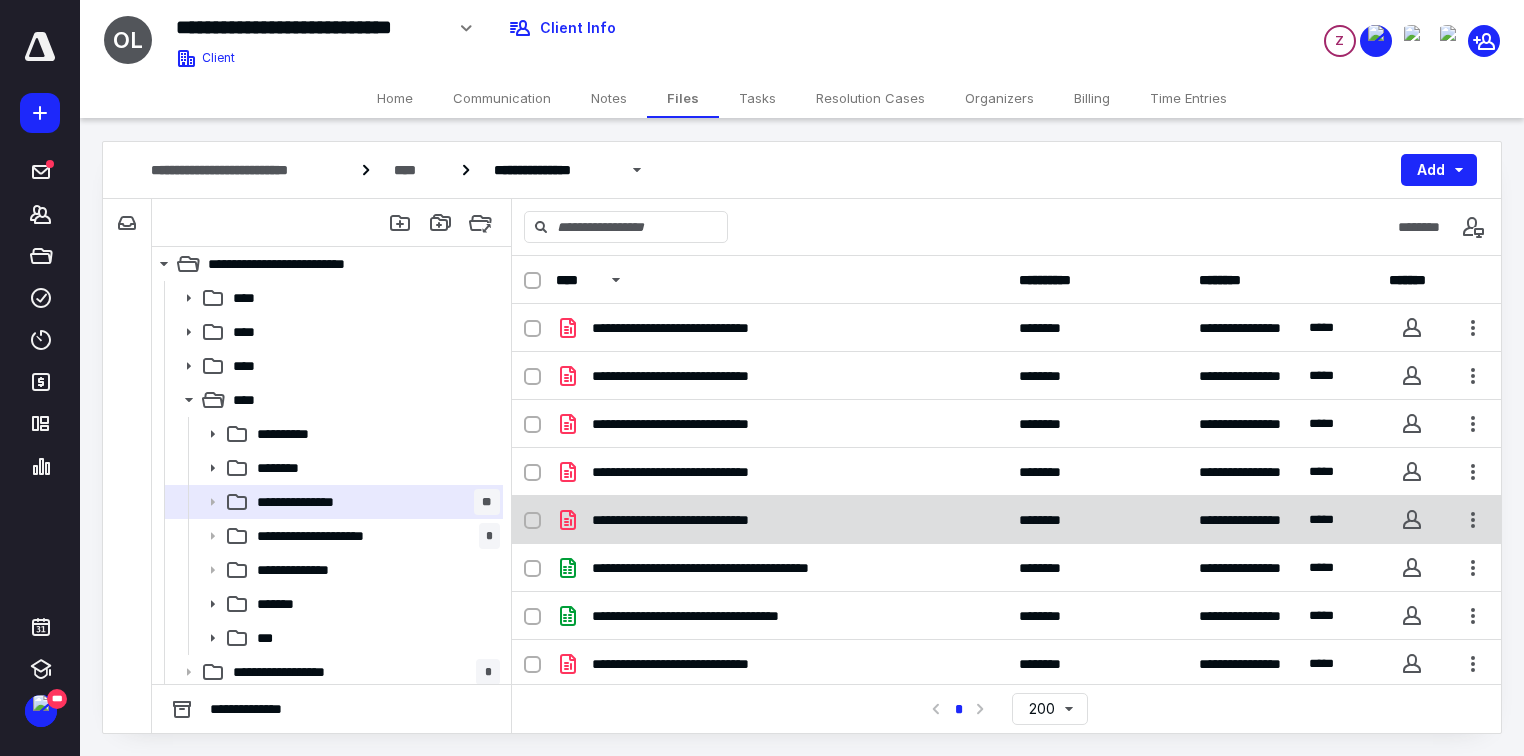scroll, scrollTop: 144, scrollLeft: 0, axis: vertical 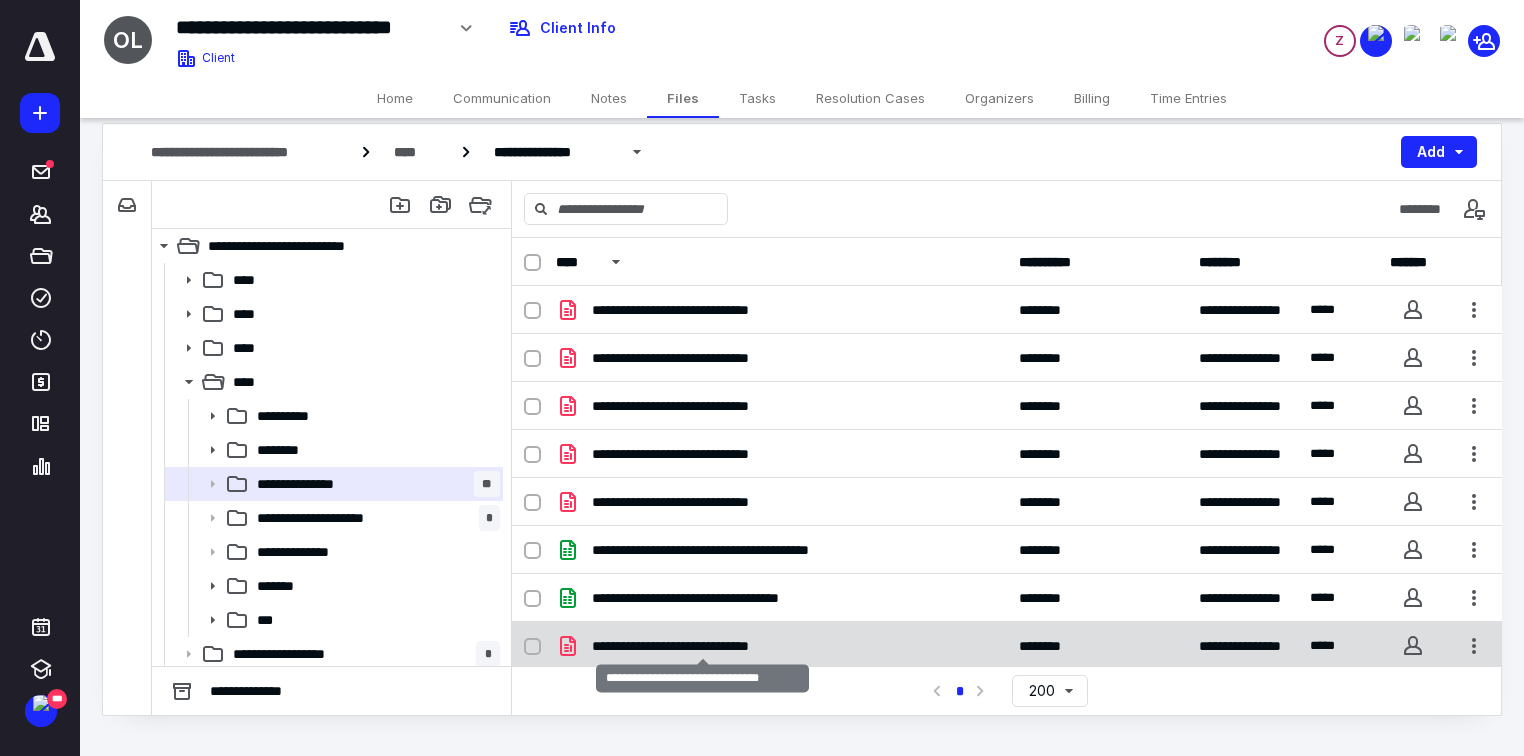 click on "**********" at bounding box center (703, 646) 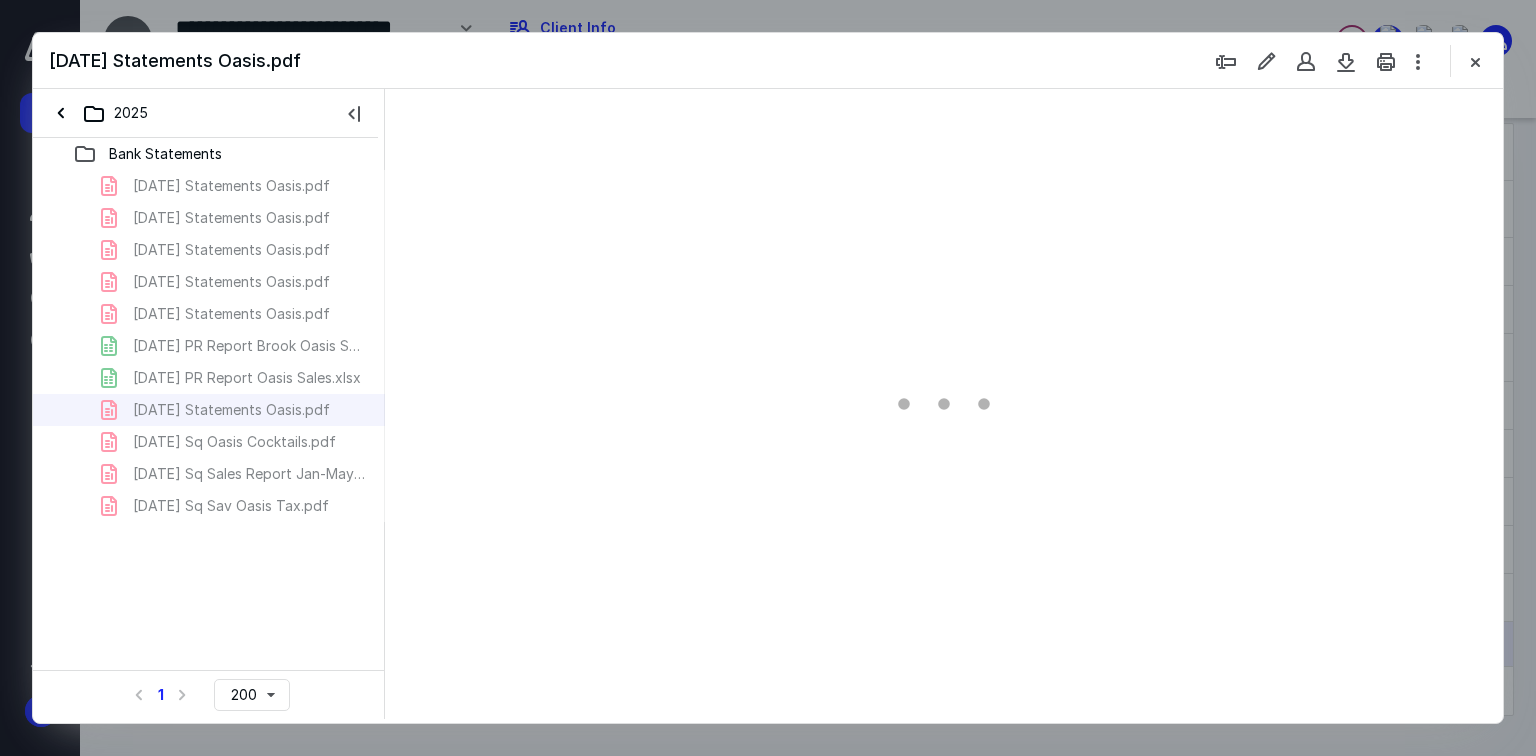 scroll, scrollTop: 0, scrollLeft: 0, axis: both 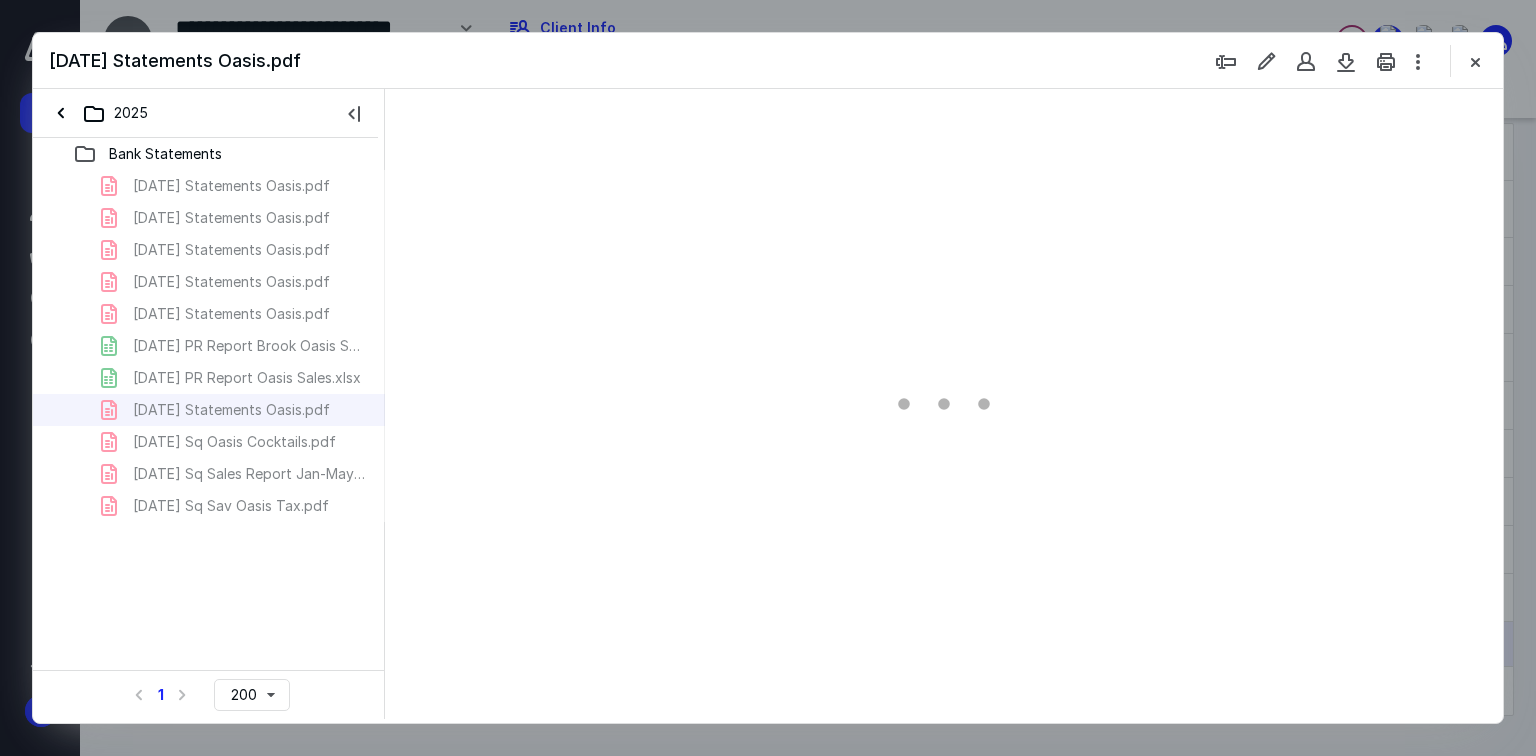 type on "179" 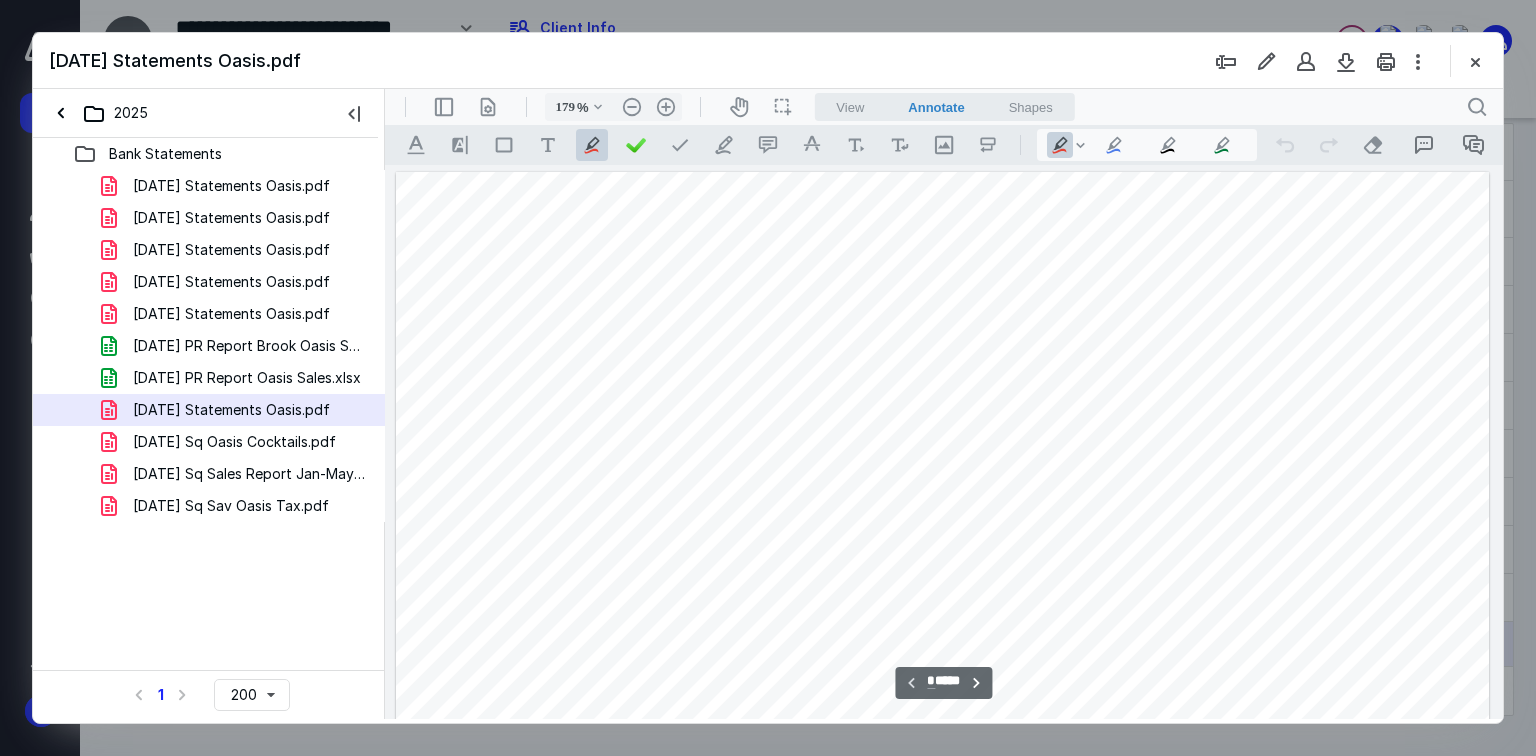 scroll, scrollTop: 83, scrollLeft: 0, axis: vertical 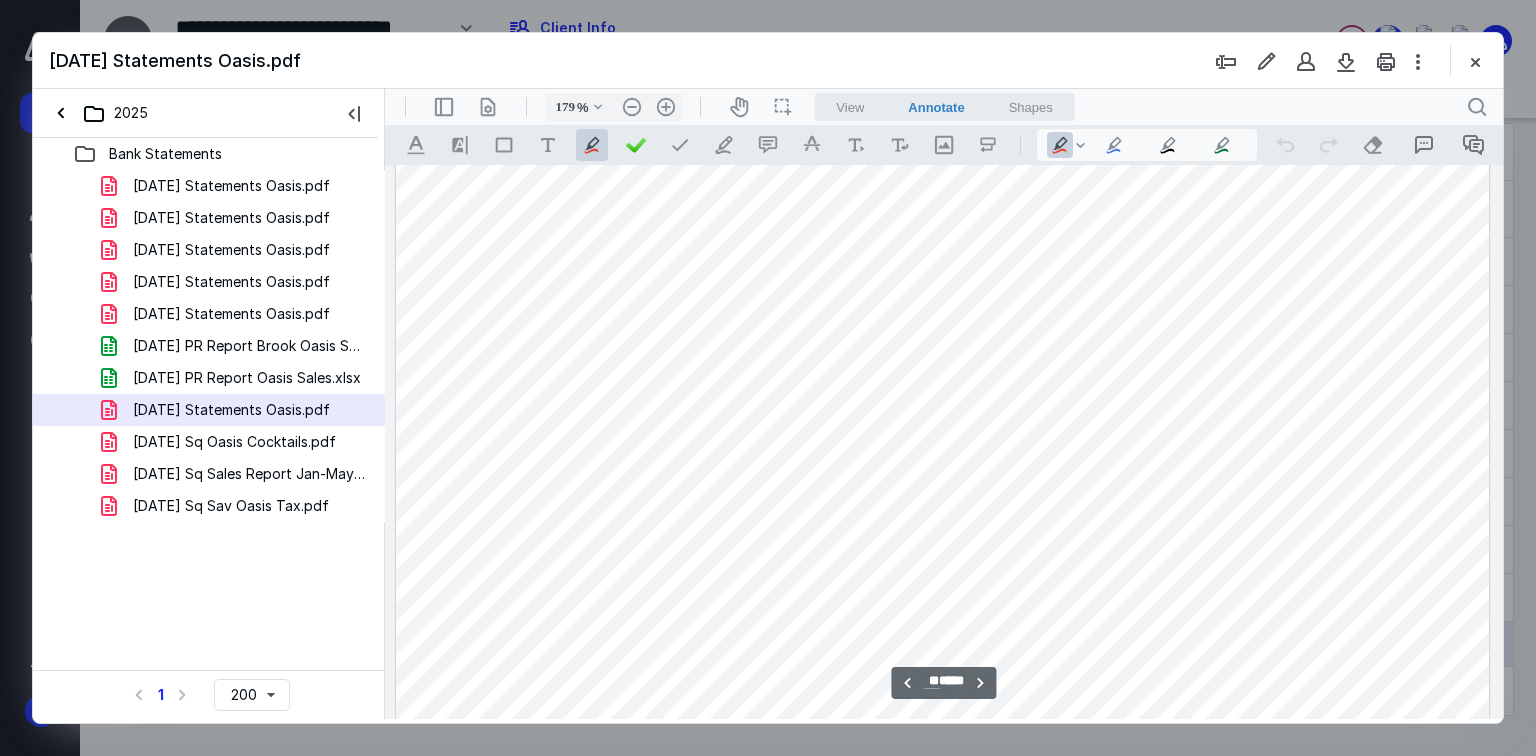 type on "**" 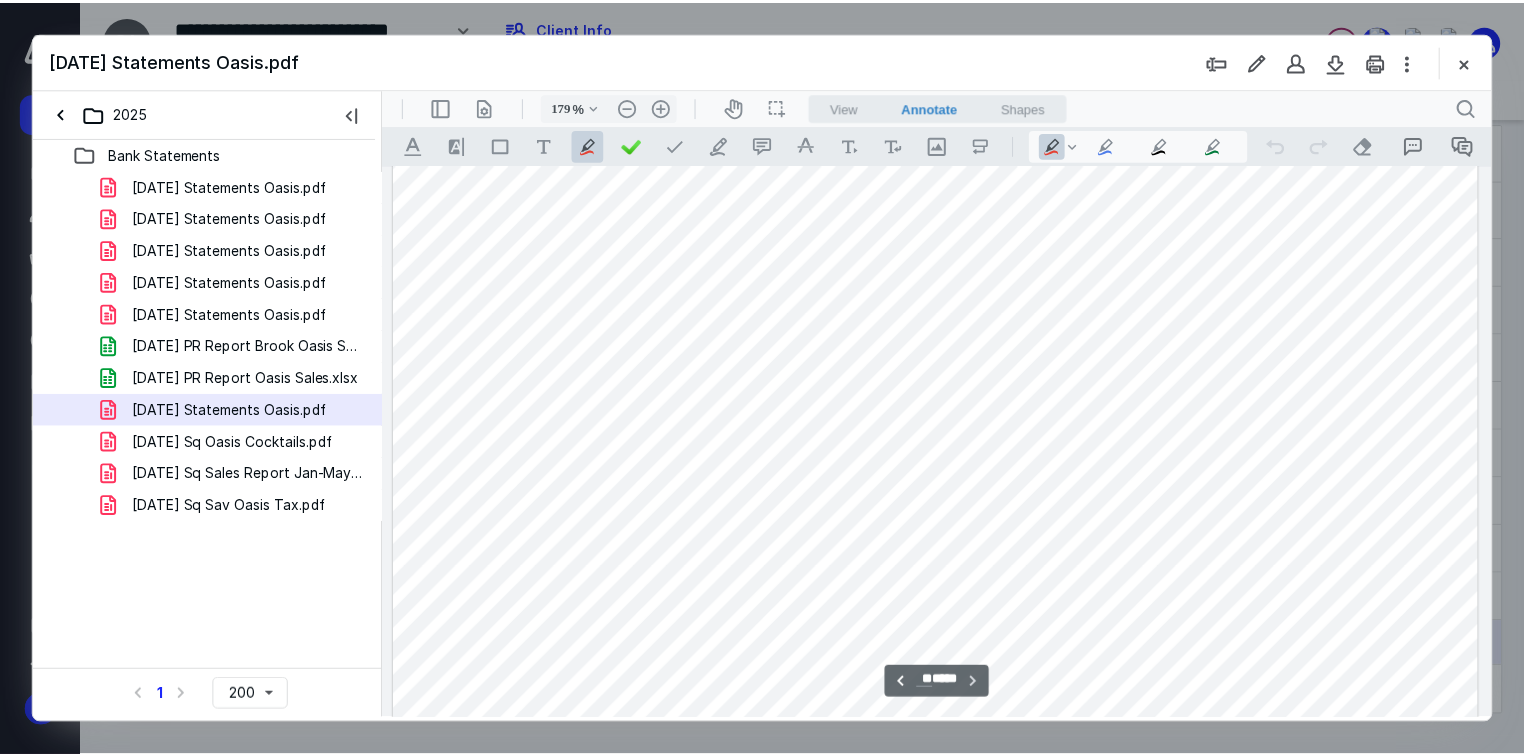 scroll, scrollTop: 38749, scrollLeft: 0, axis: vertical 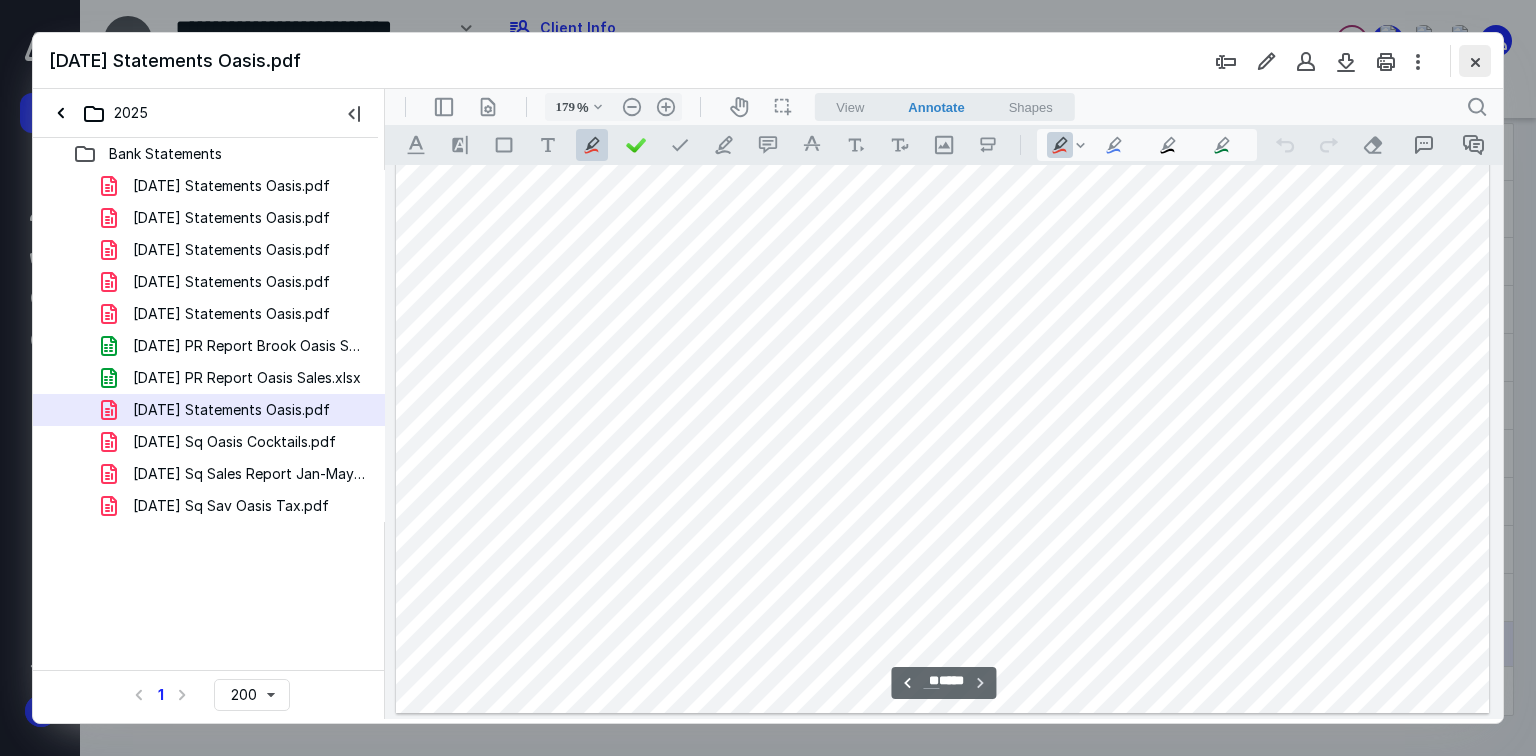 click at bounding box center [1475, 61] 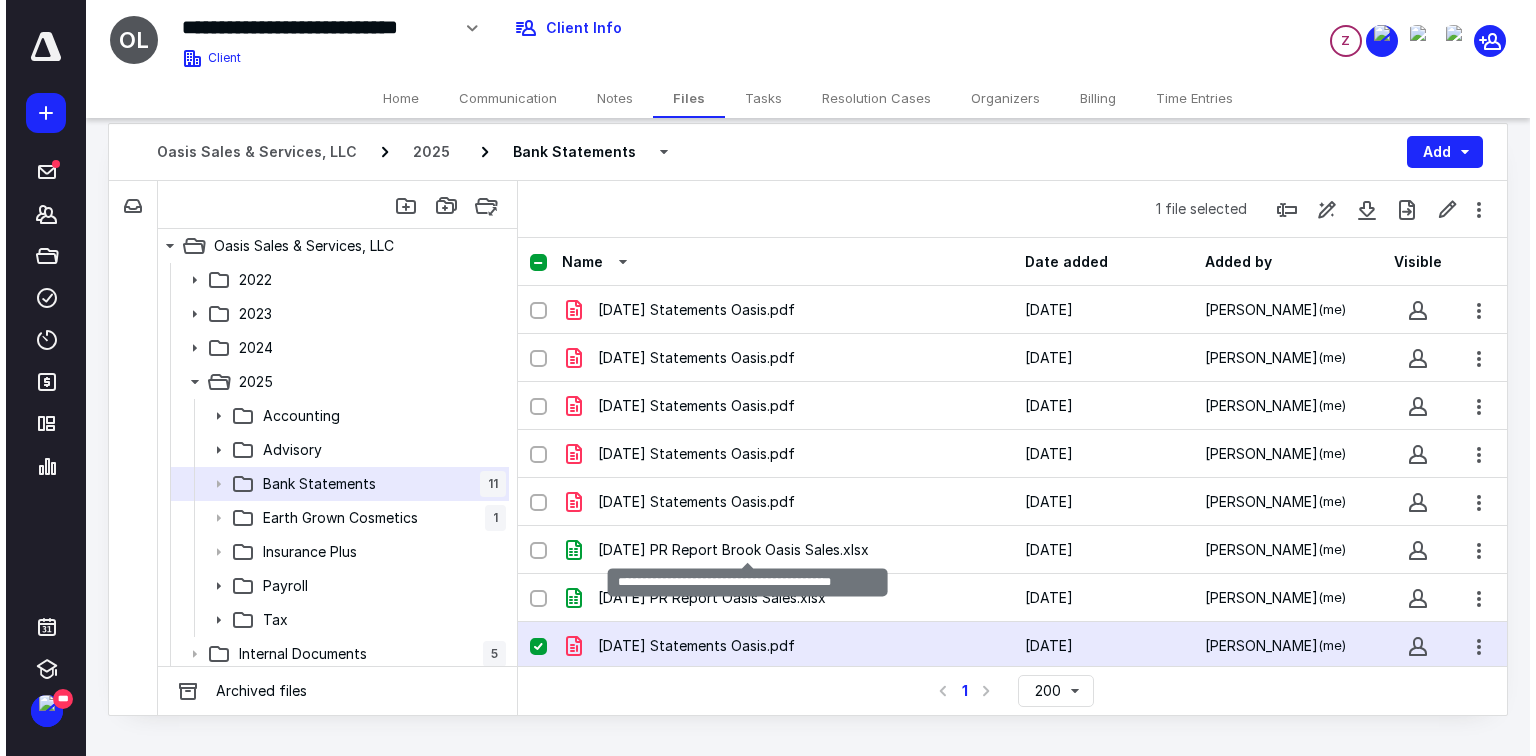 scroll, scrollTop: 144, scrollLeft: 0, axis: vertical 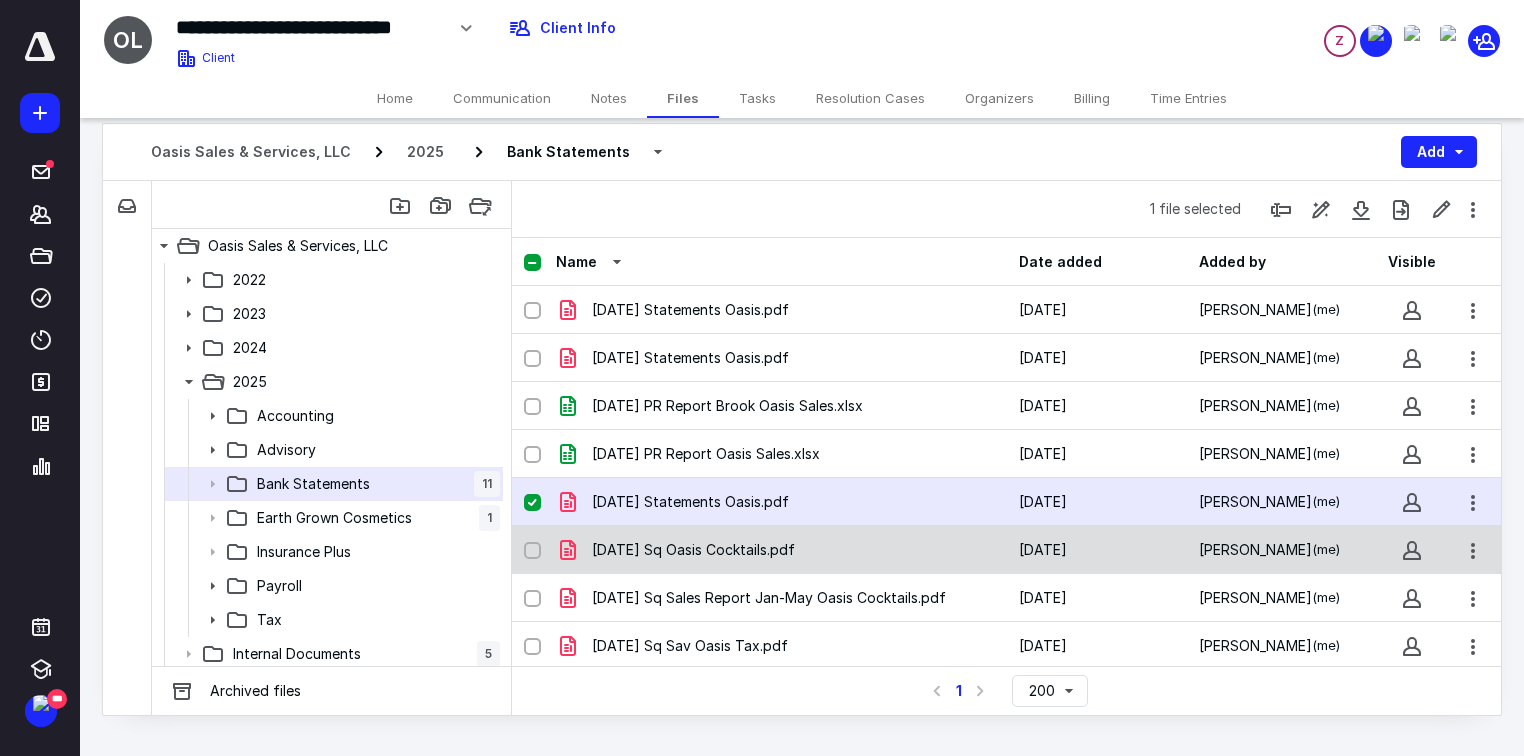 checkbox on "false" 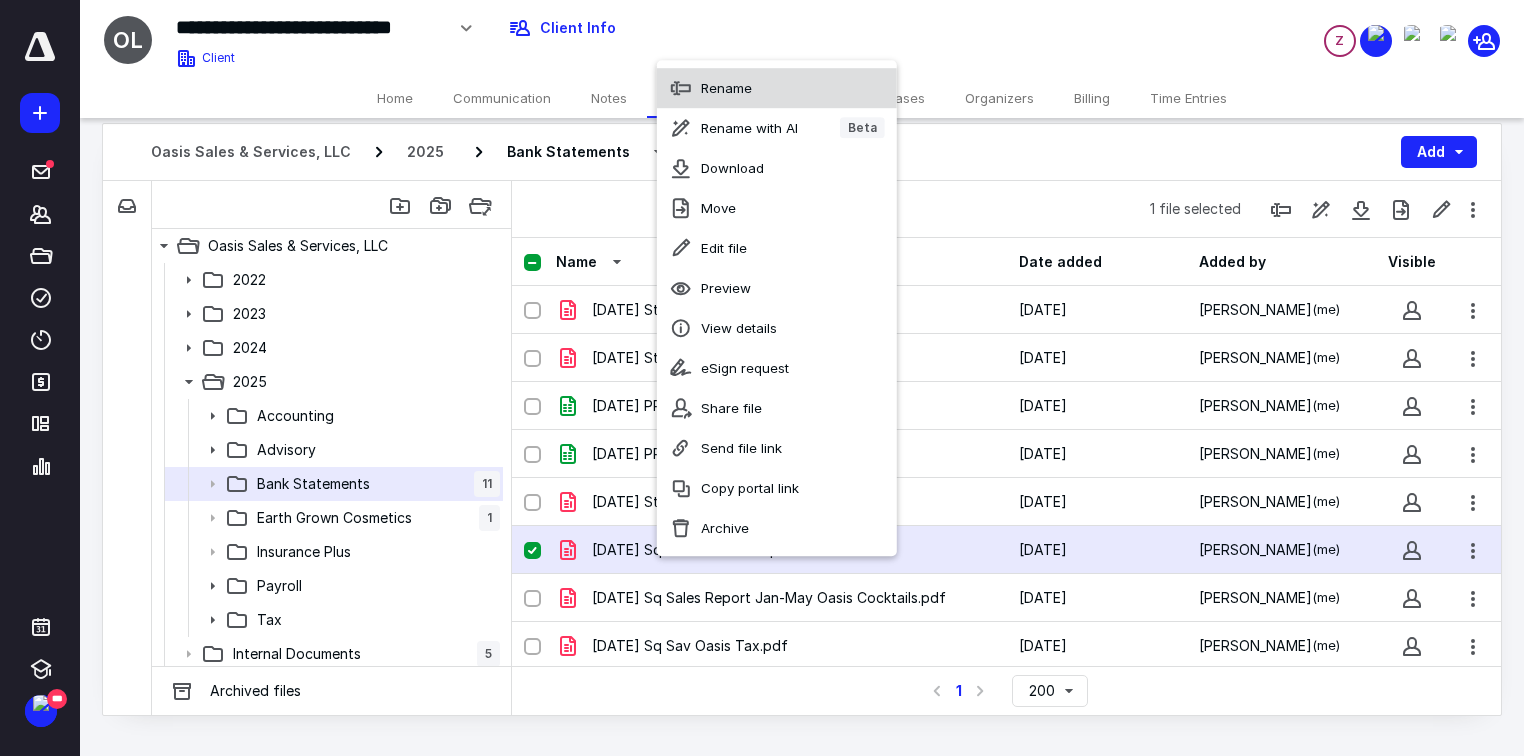 click on "Rename" at bounding box center (726, 88) 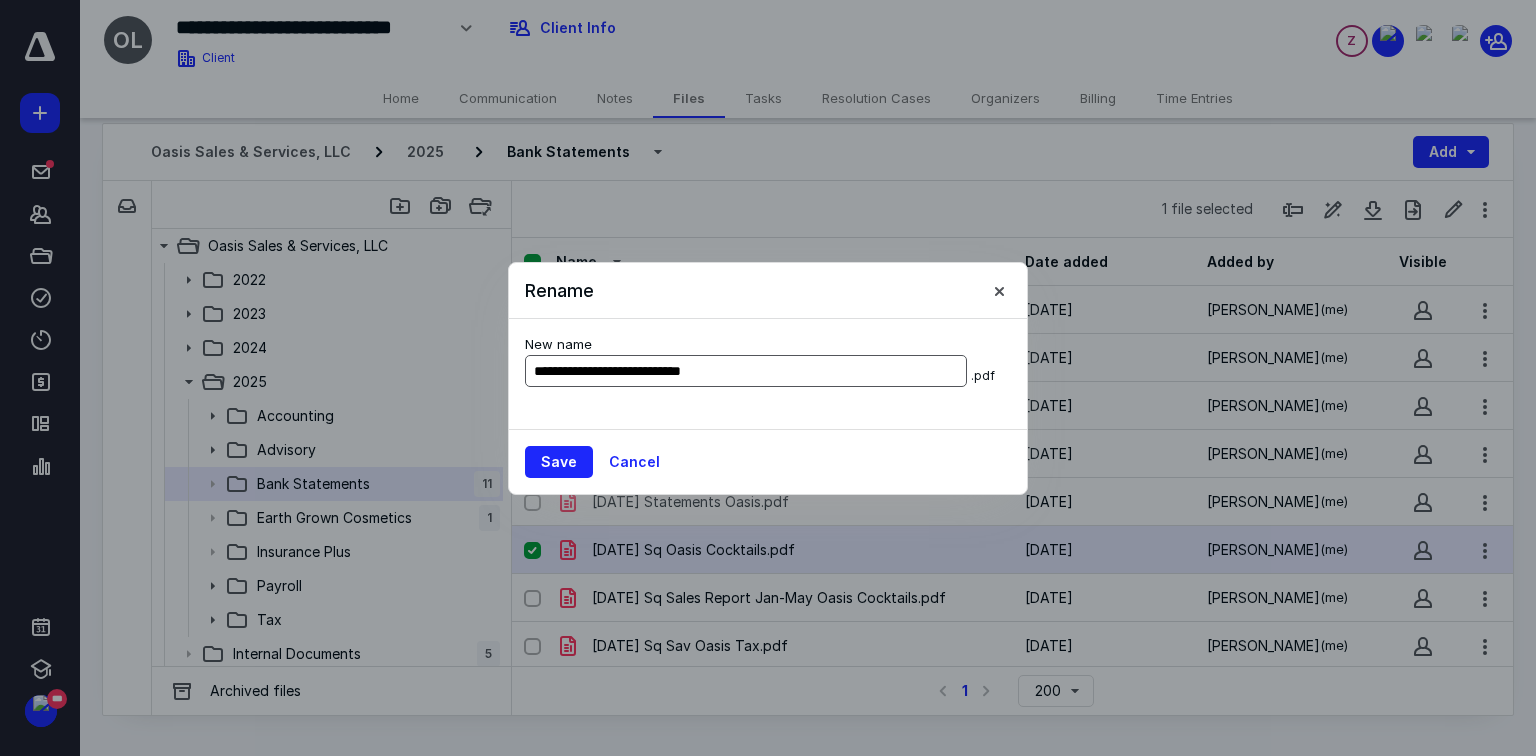 click on "**********" at bounding box center [746, 371] 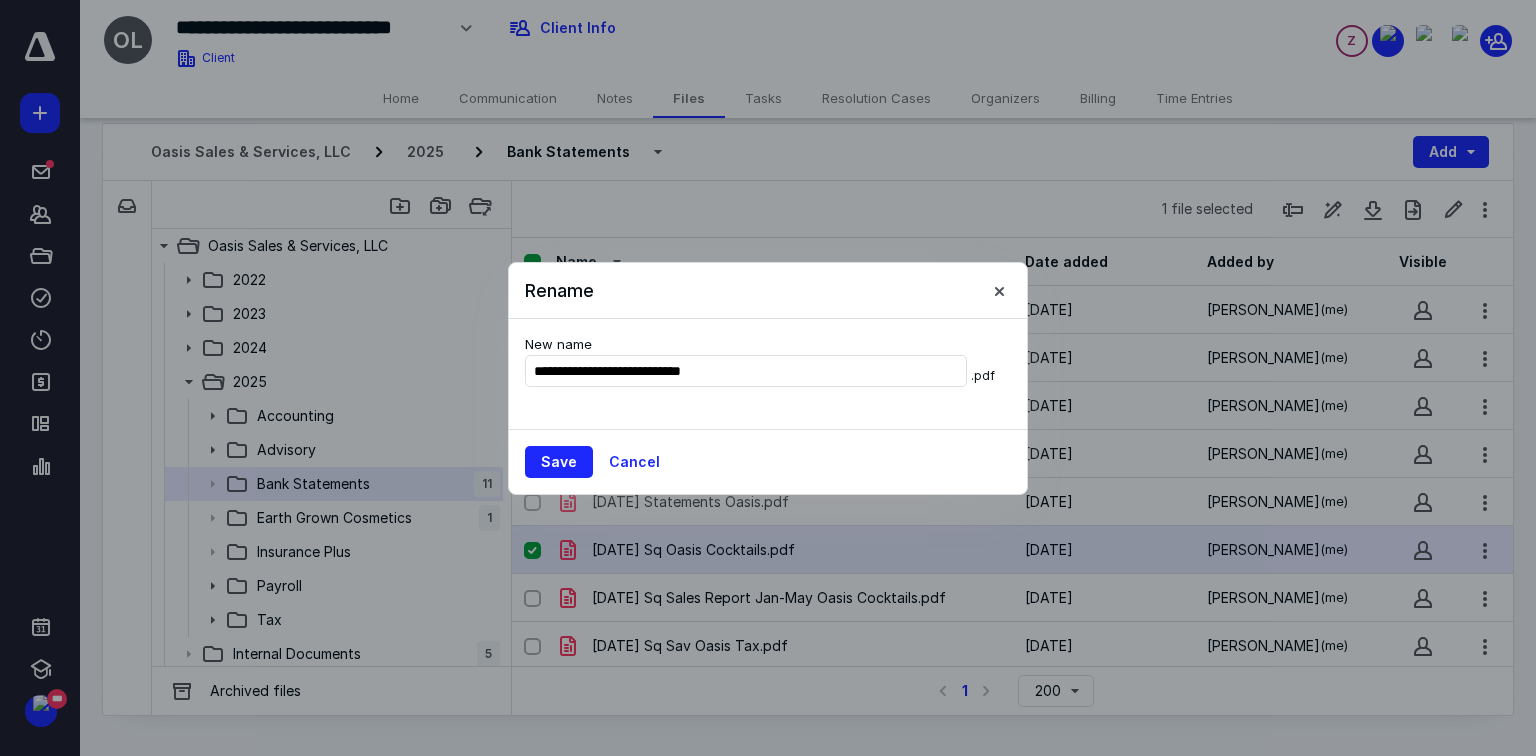 type on "**********" 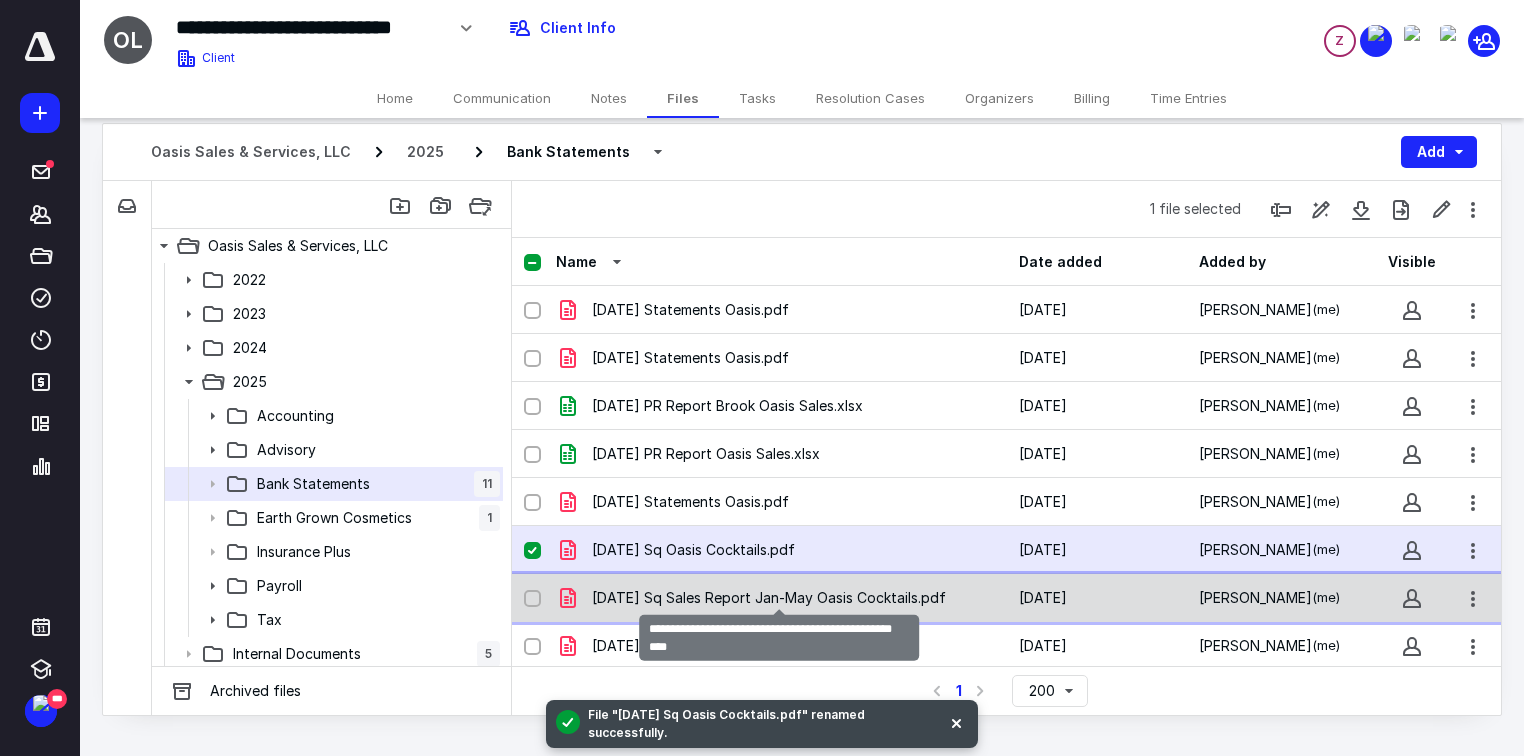 checkbox on "false" 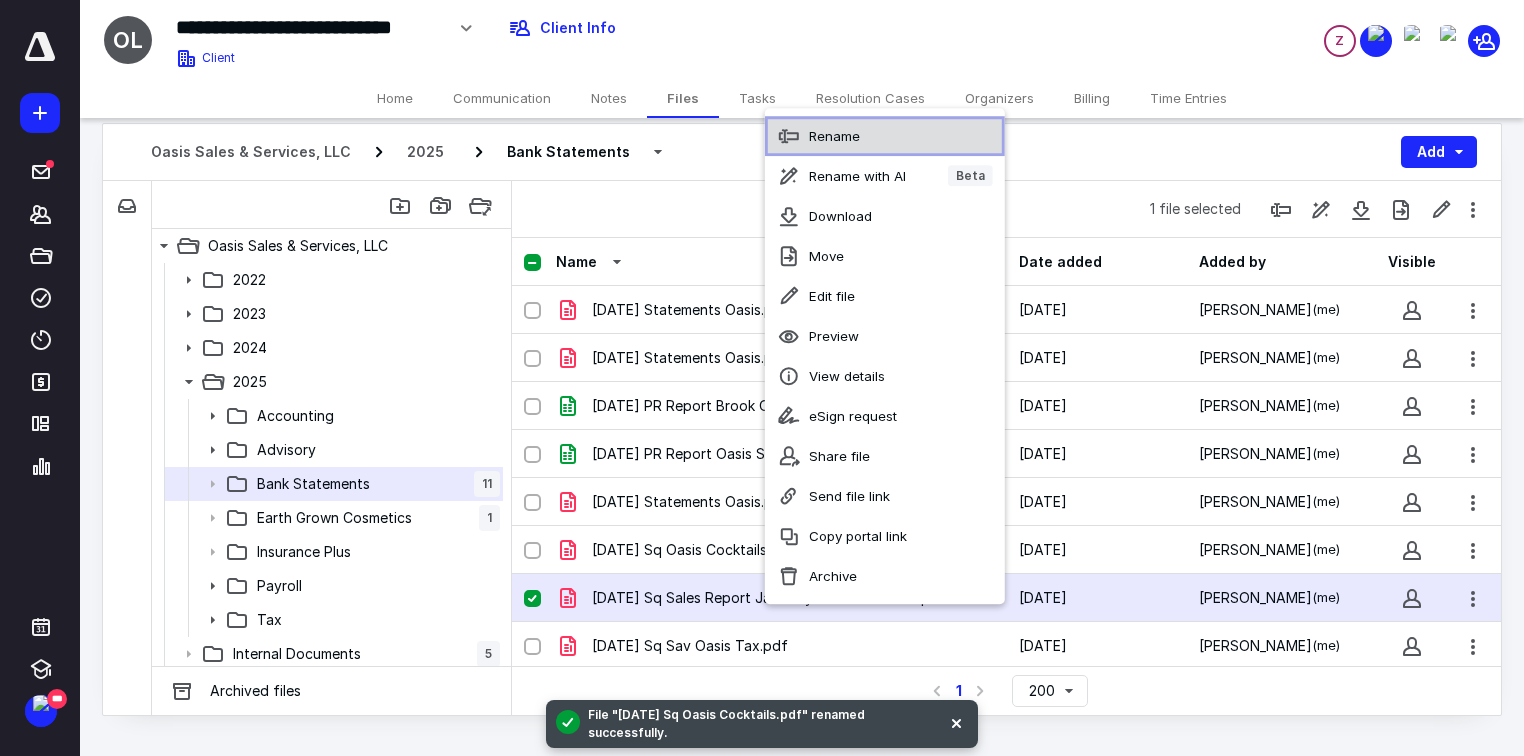 click on "Rename" at bounding box center (834, 136) 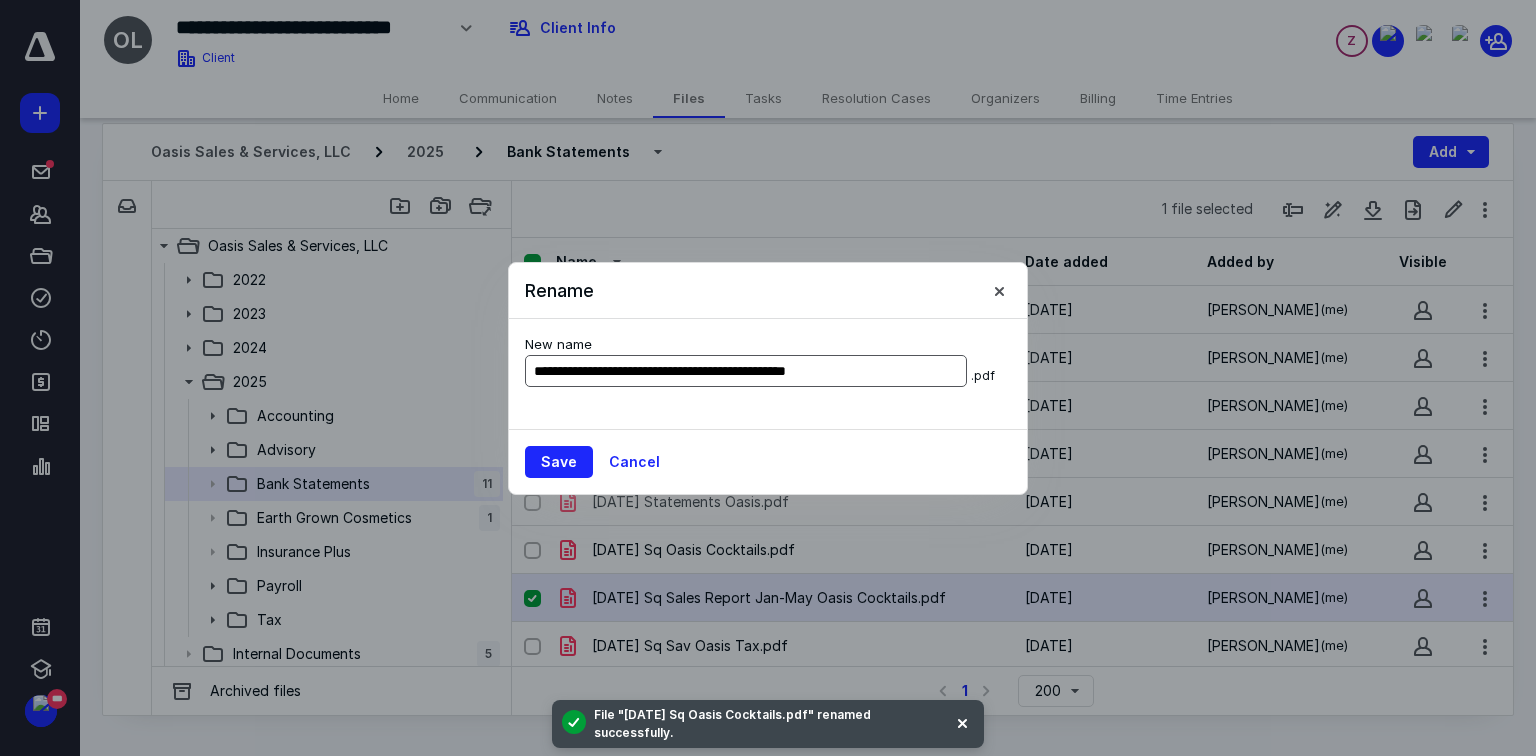 click on "**********" at bounding box center (746, 371) 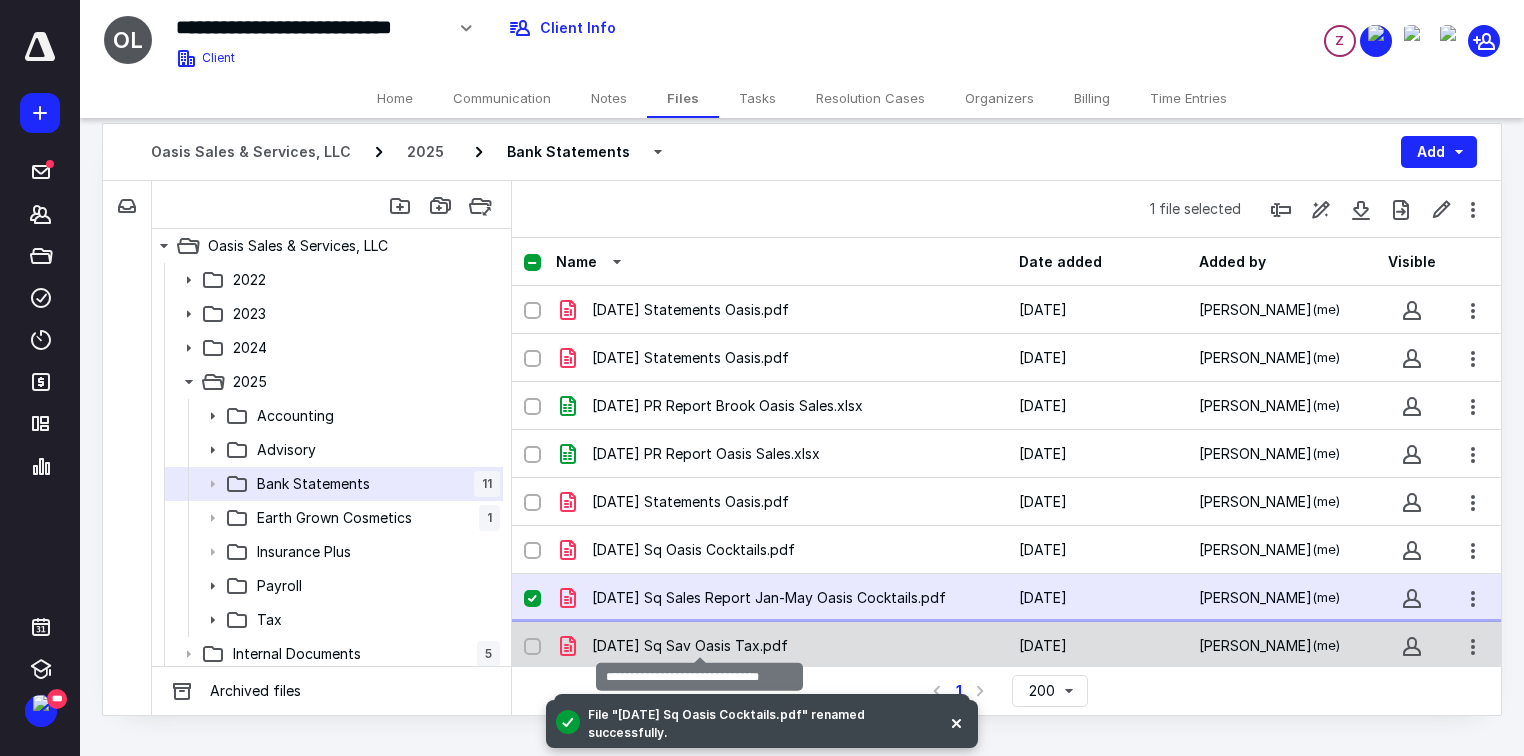 checkbox on "false" 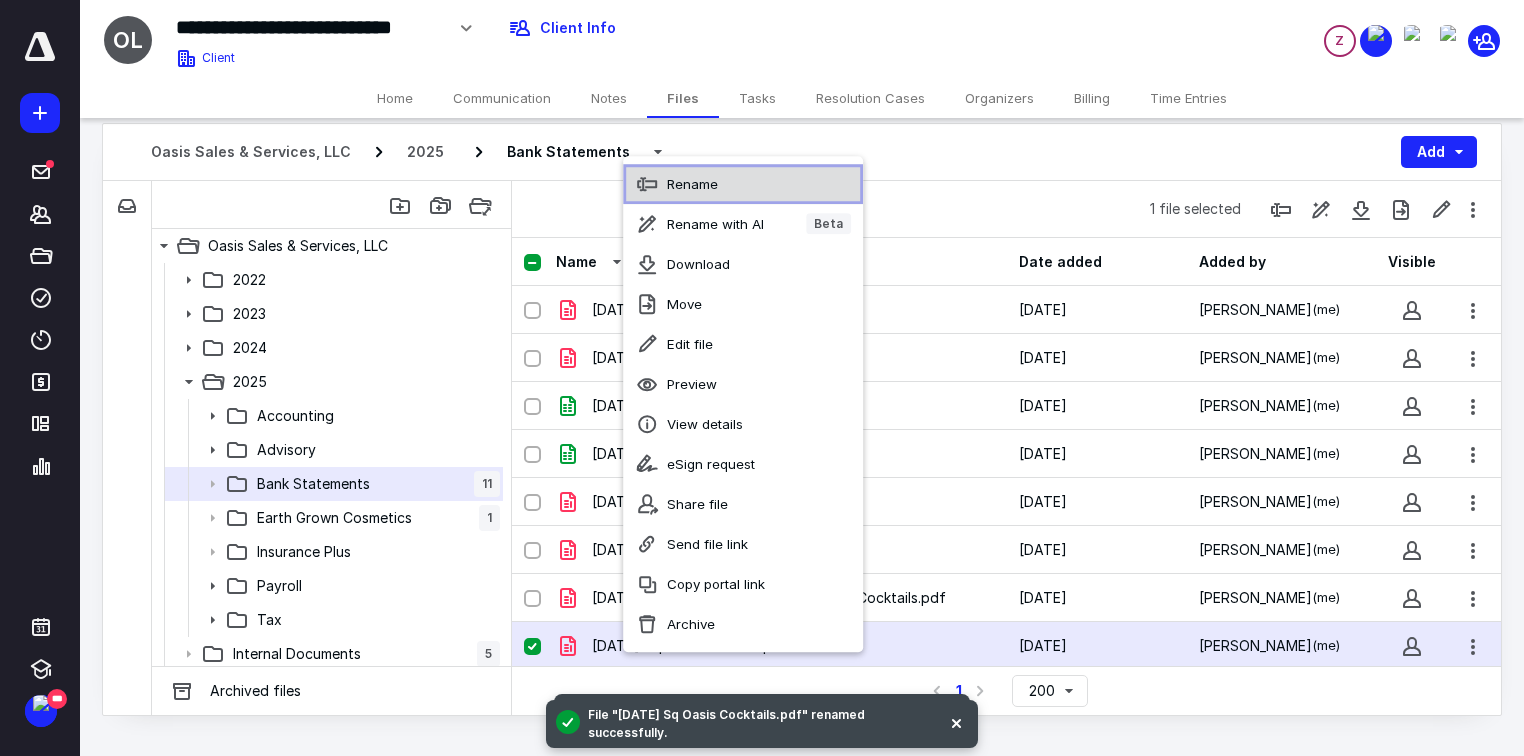 click on "Rename" at bounding box center [692, 184] 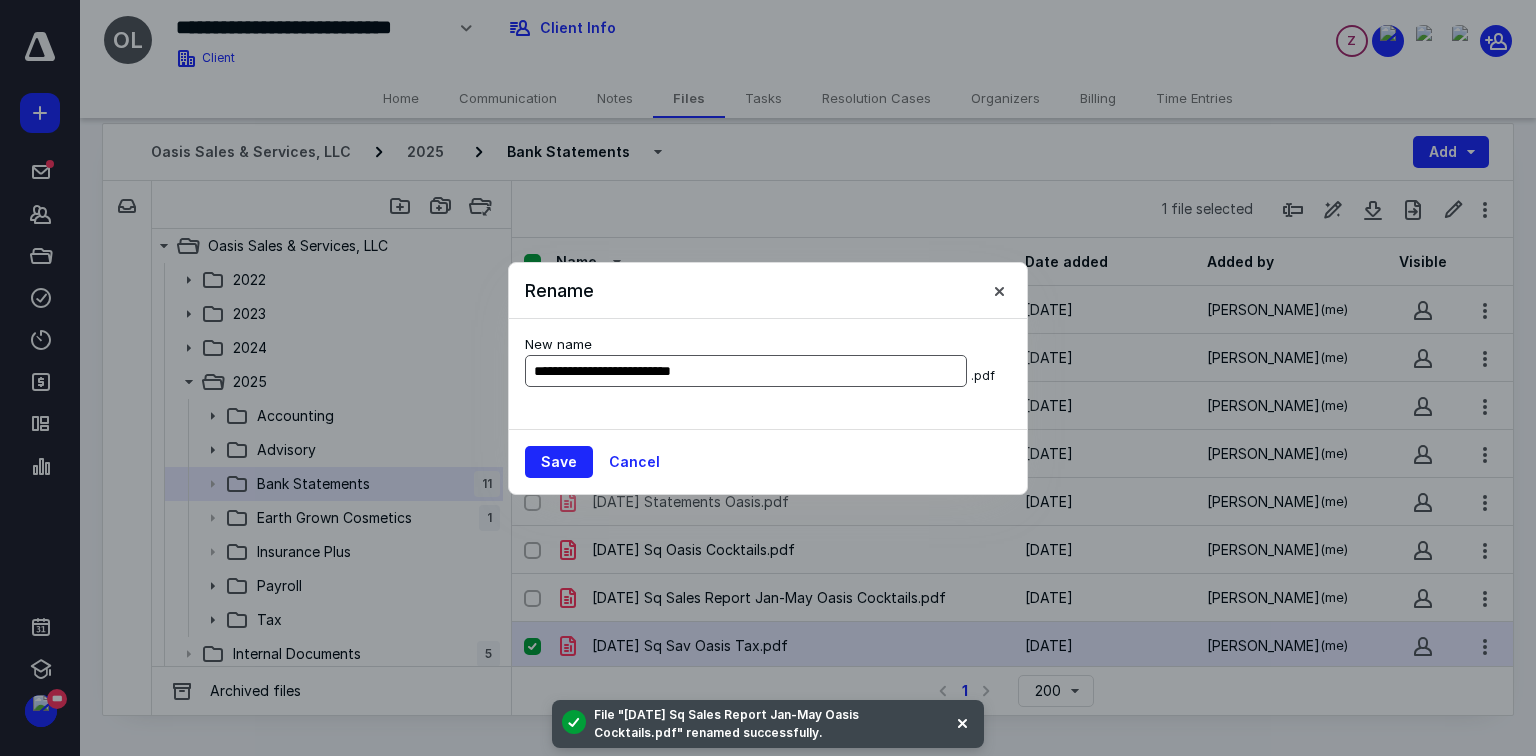 click on "**********" at bounding box center (746, 371) 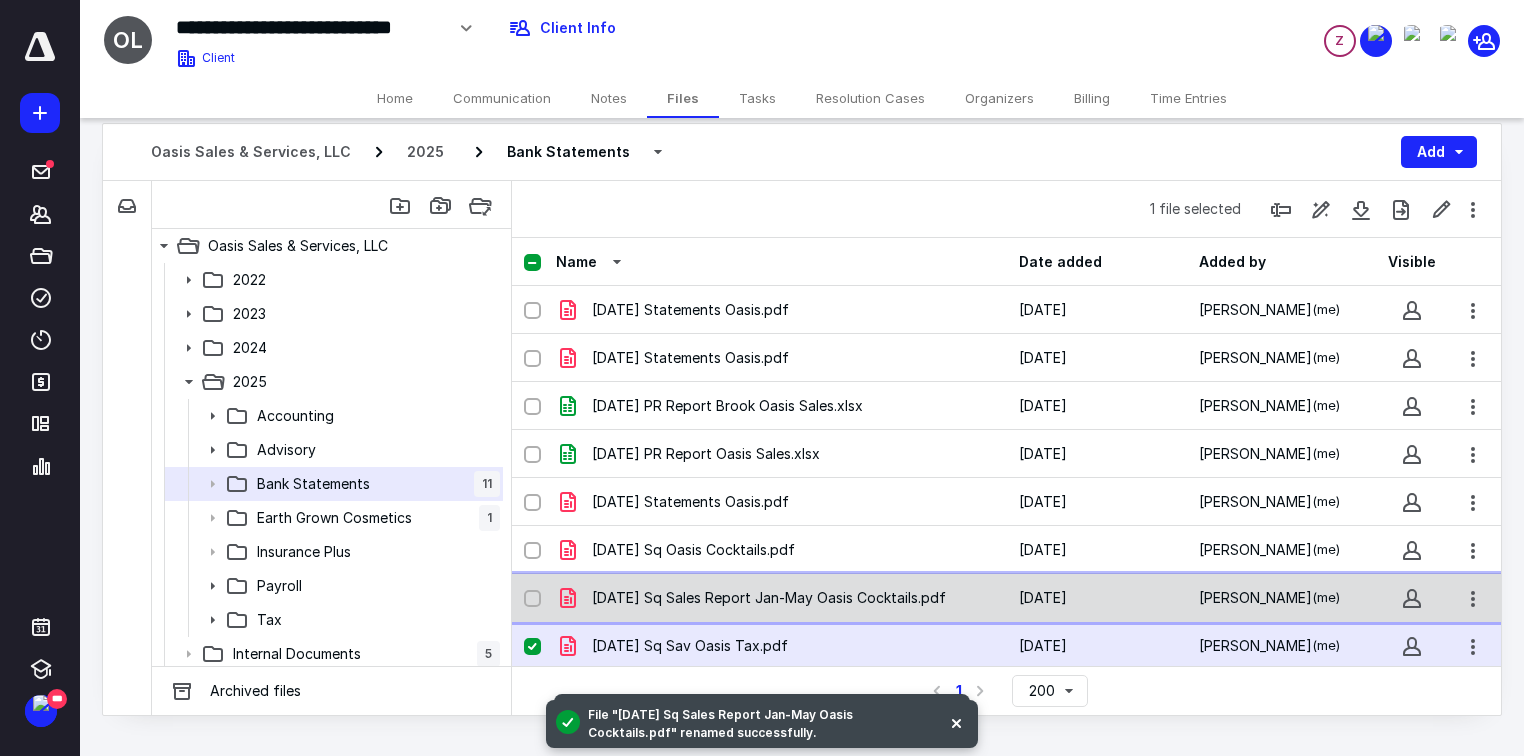 click on "[DATE] Sq Sales Report Jan-May Oasis Cocktails.pdf" at bounding box center (781, 598) 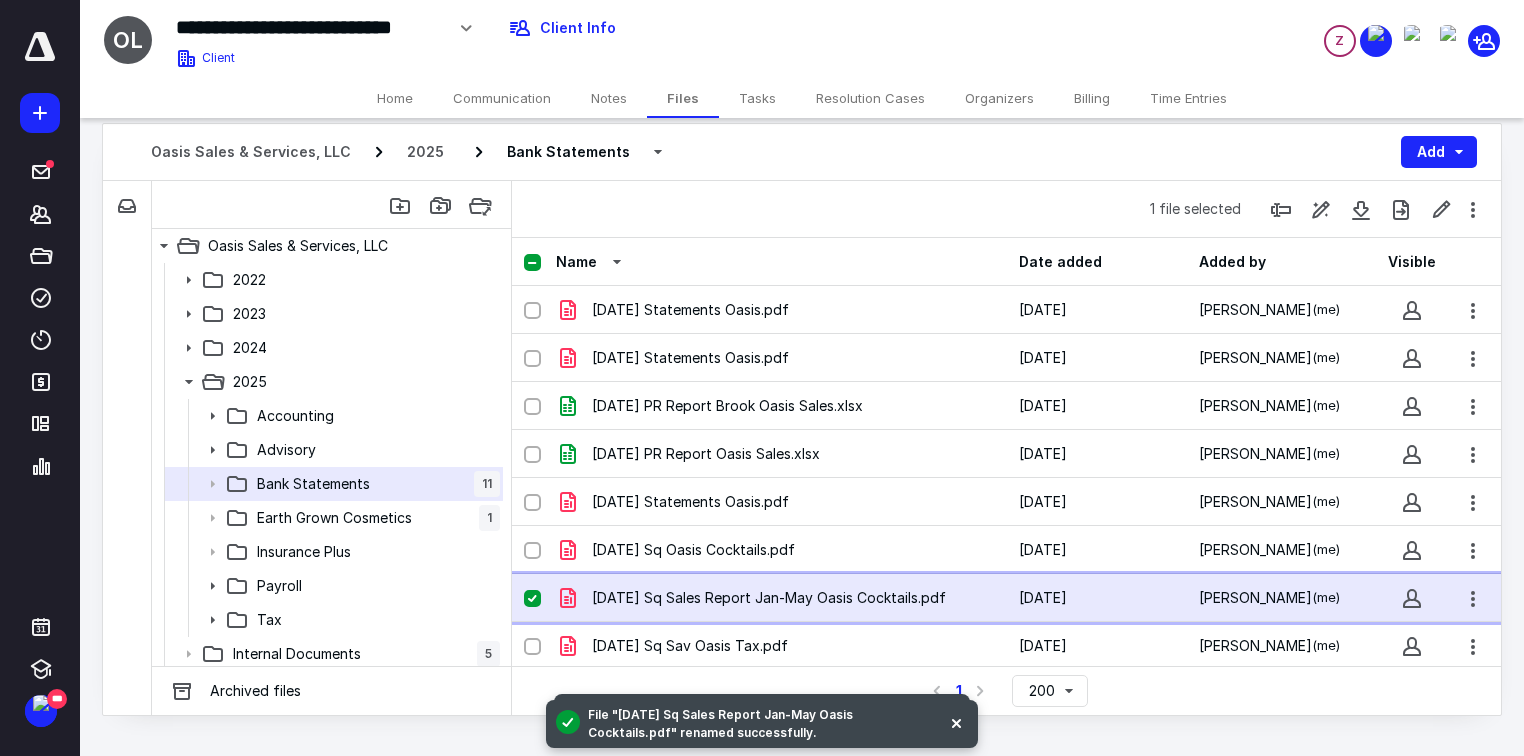 checkbox on "true" 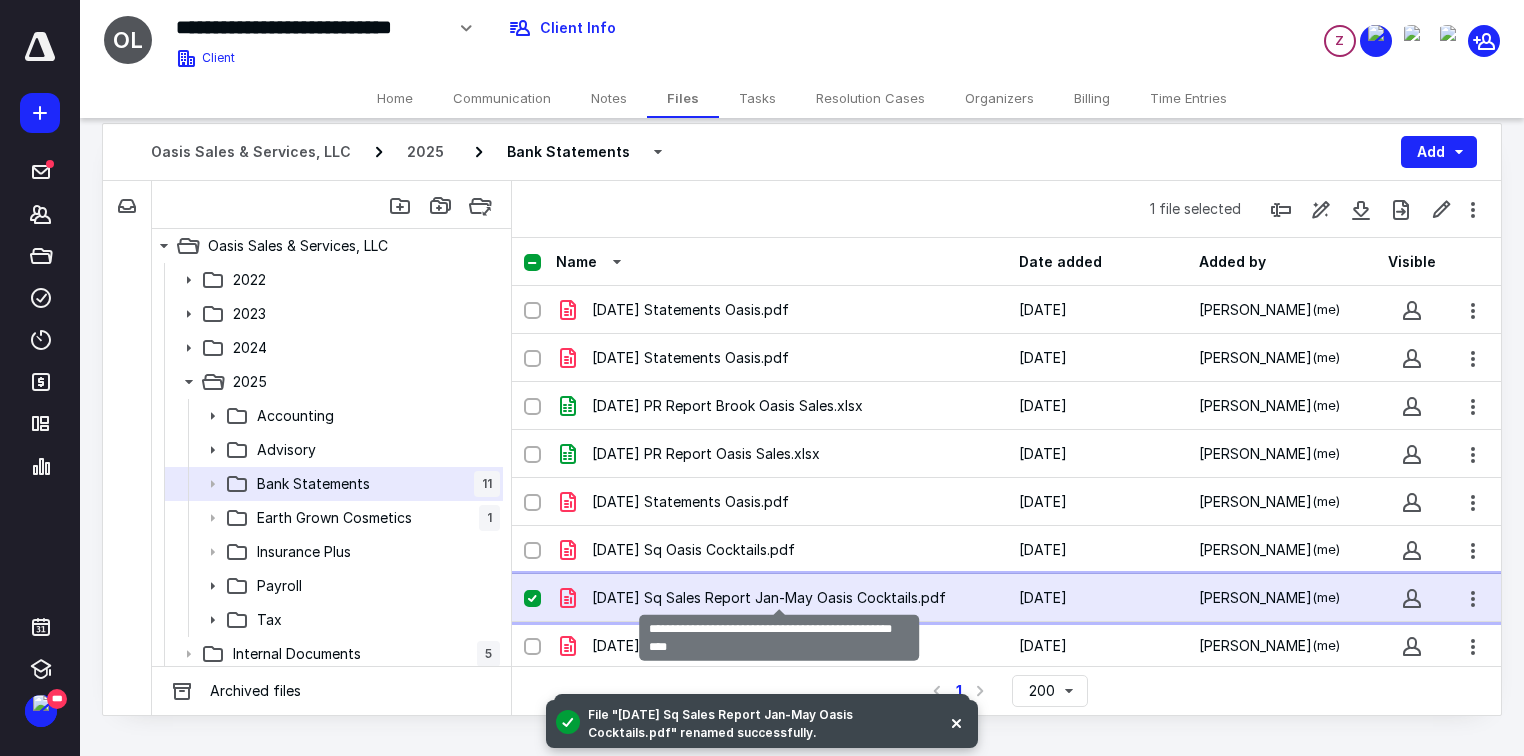 click on "[DATE] Sq Sales Report Jan-May Oasis Cocktails.pdf" at bounding box center (769, 598) 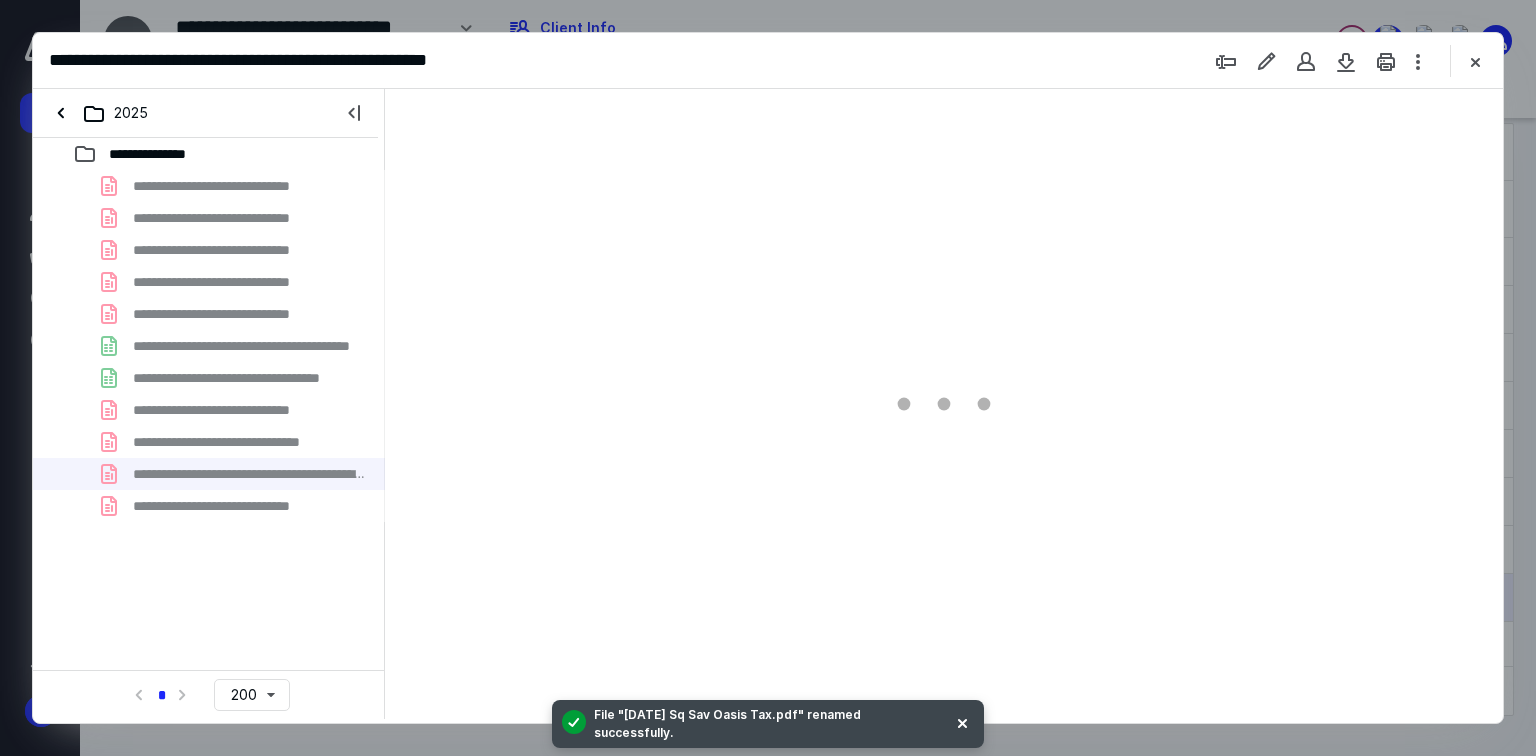 scroll, scrollTop: 0, scrollLeft: 0, axis: both 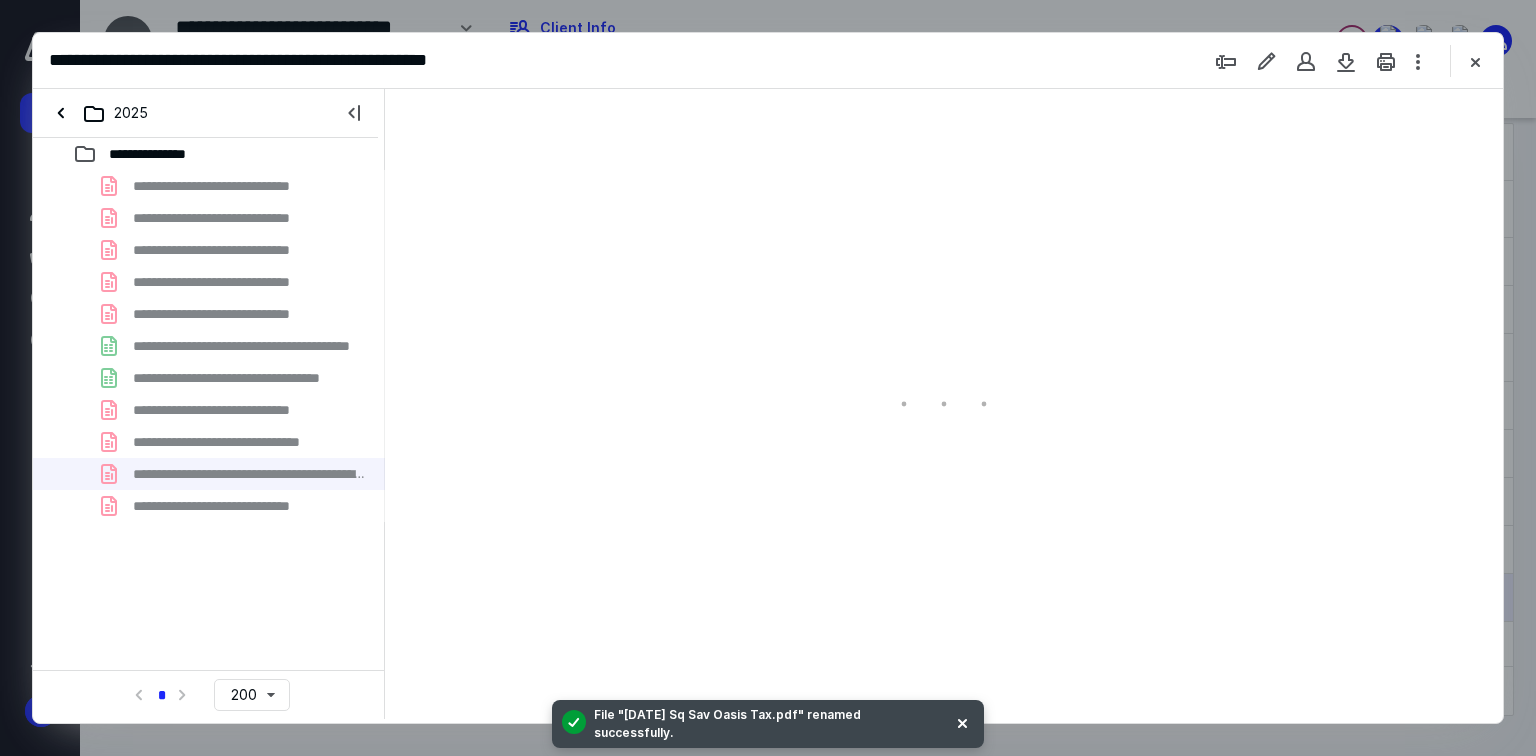 type on "179" 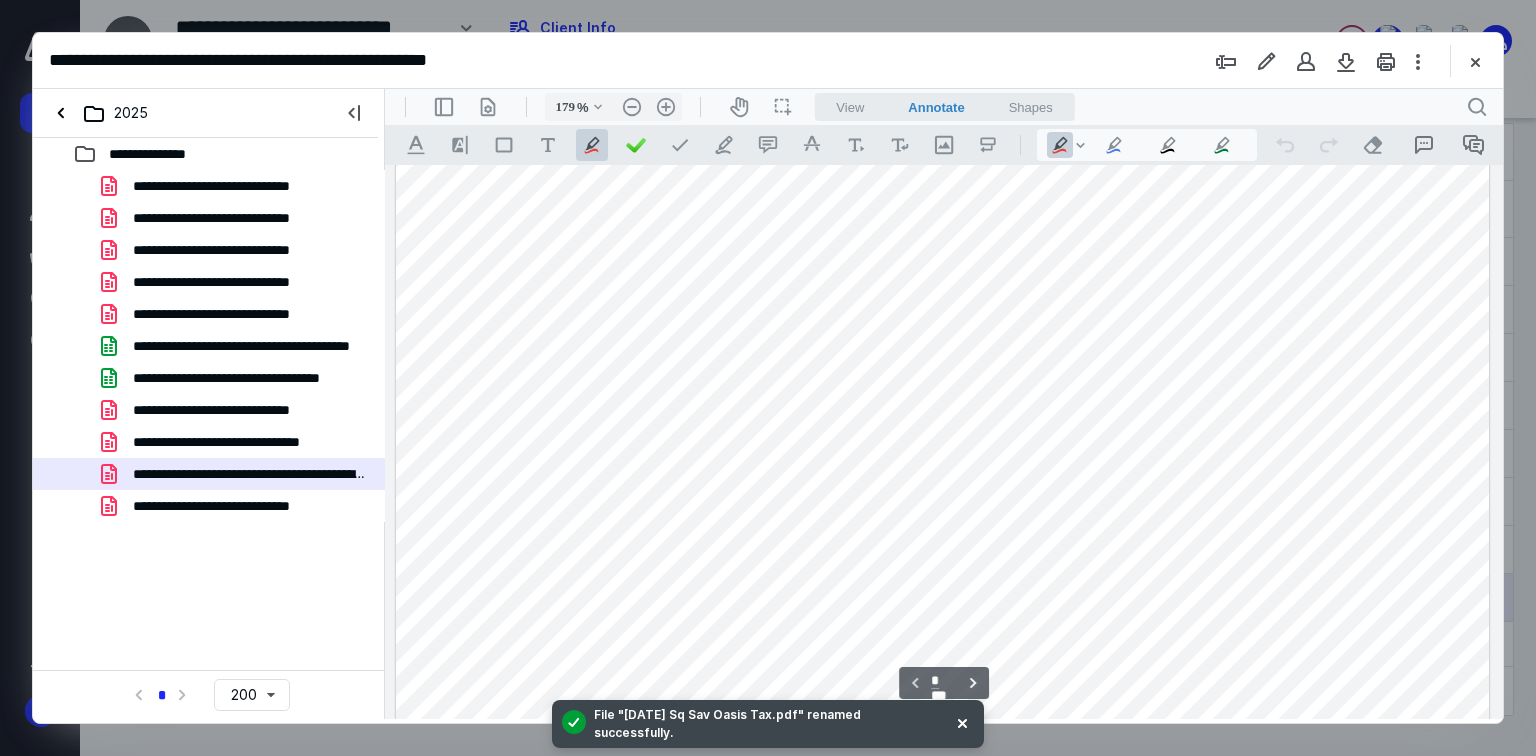 scroll, scrollTop: 0, scrollLeft: 0, axis: both 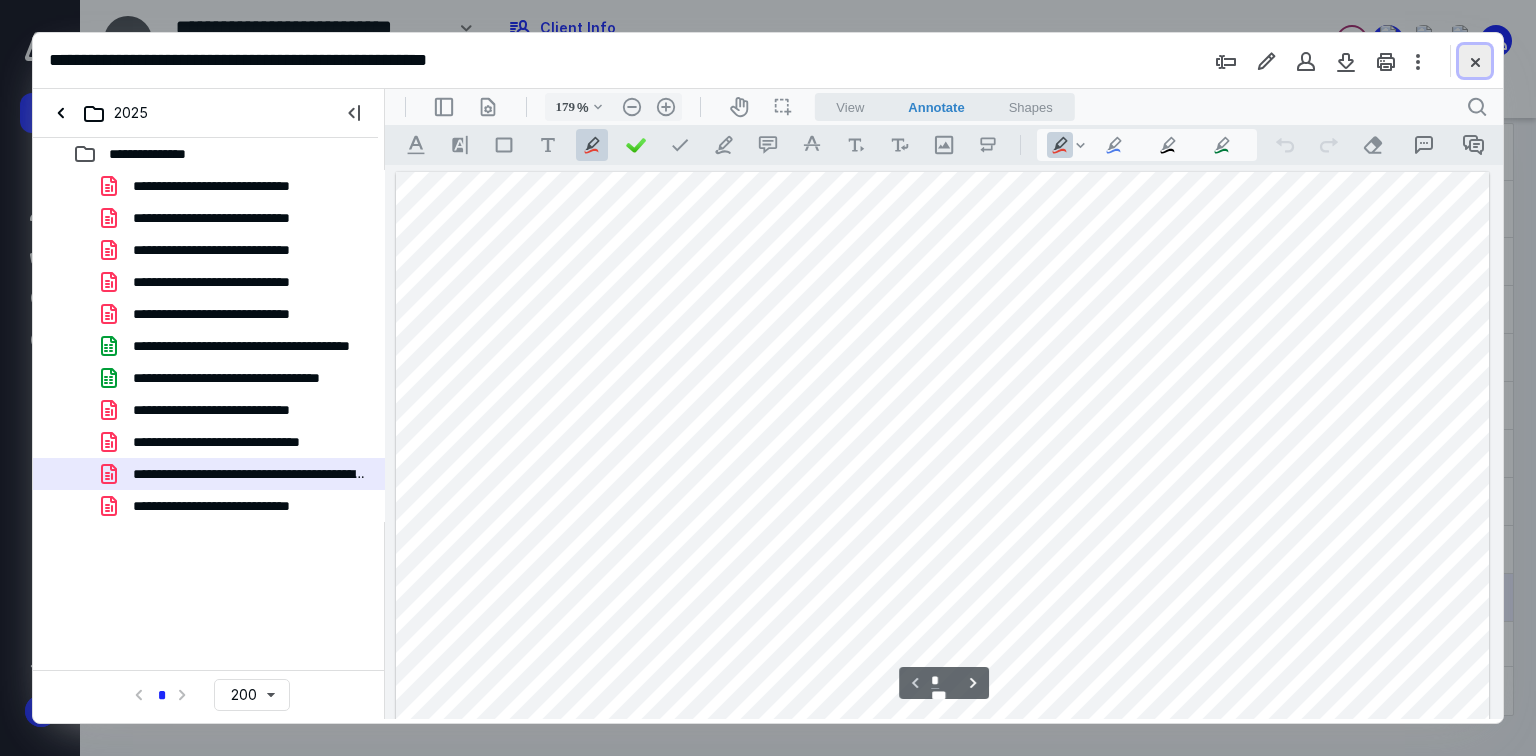click at bounding box center (1475, 61) 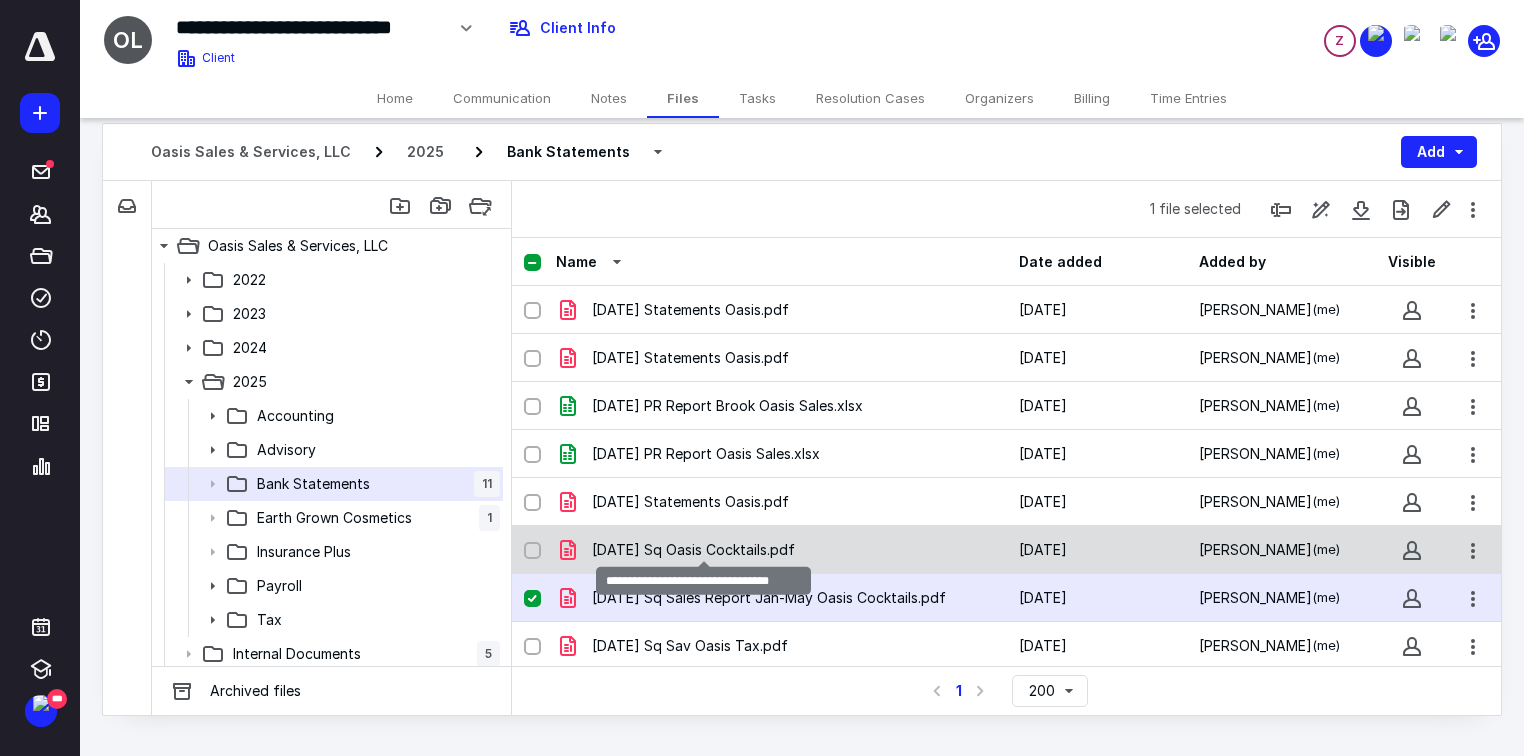 click on "[DATE] Sq Oasis Cocktails.pdf" at bounding box center [693, 550] 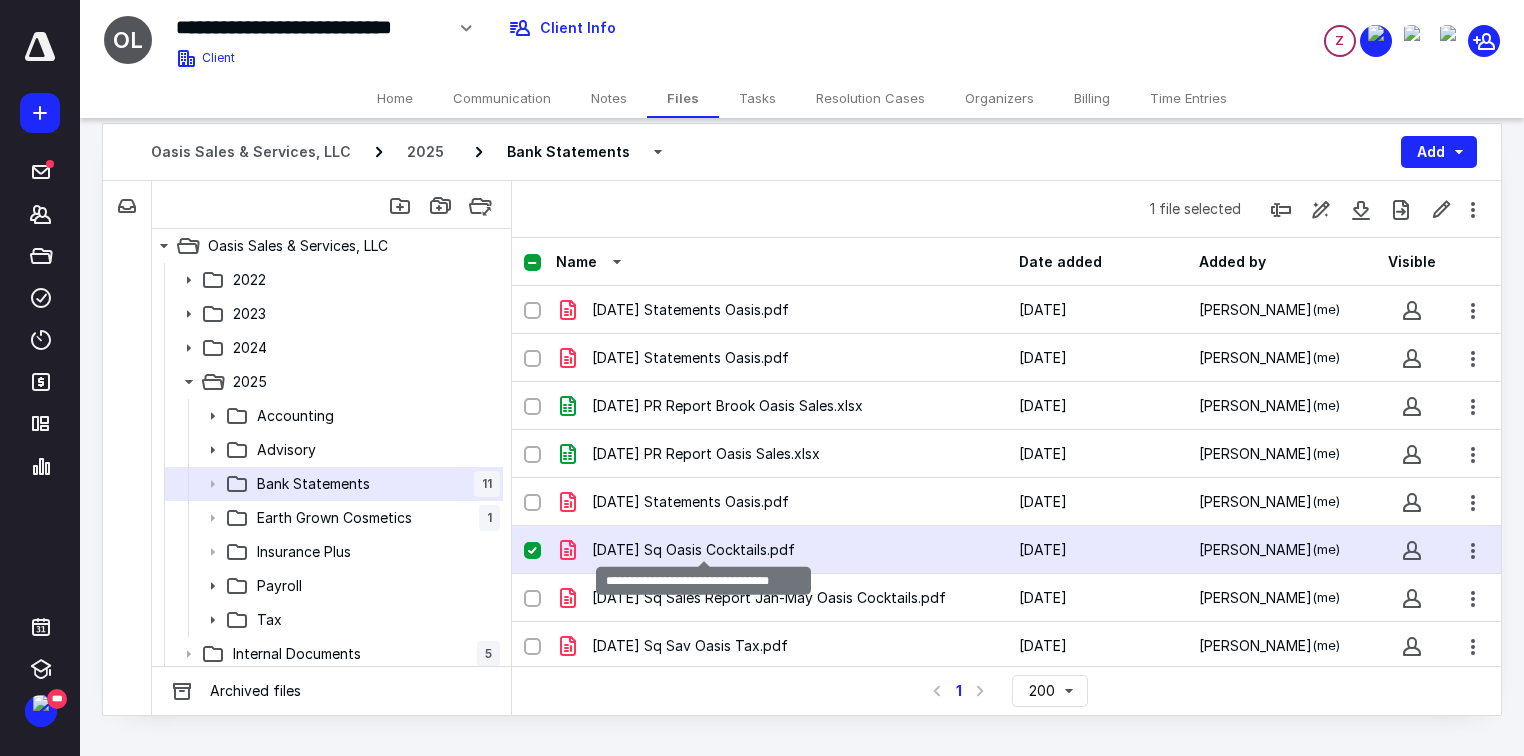 click on "[DATE] Sq Oasis Cocktails.pdf" at bounding box center (693, 550) 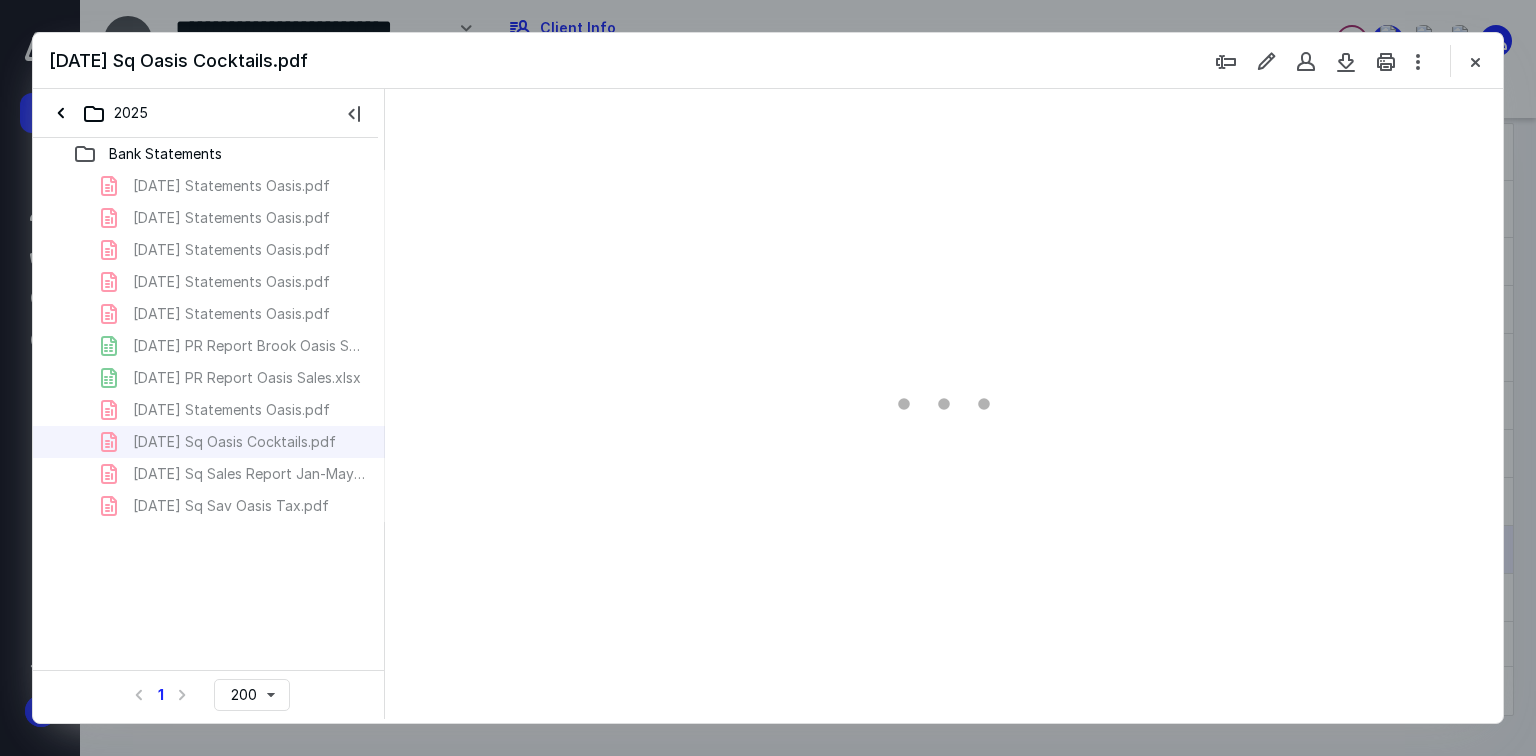 scroll, scrollTop: 0, scrollLeft: 0, axis: both 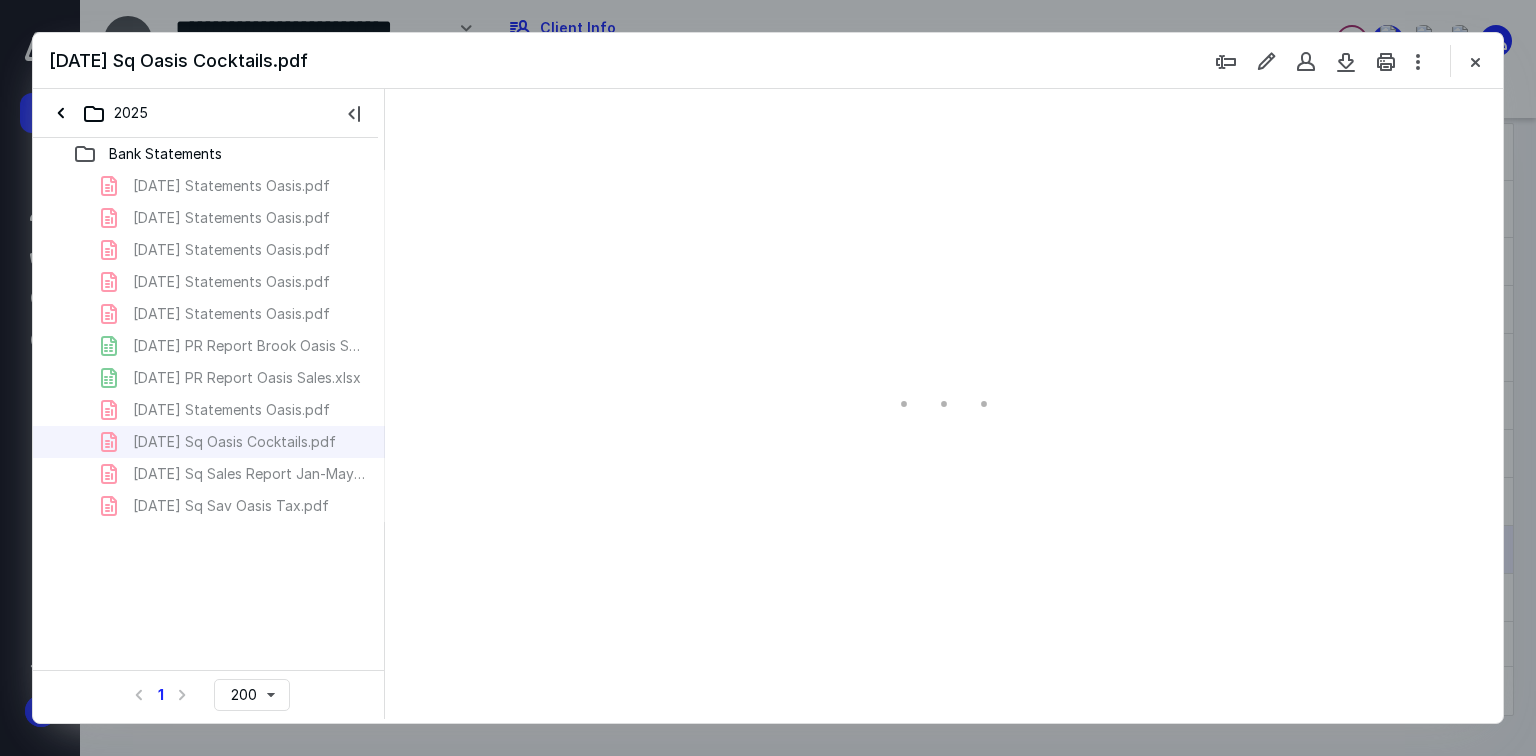 type on "179" 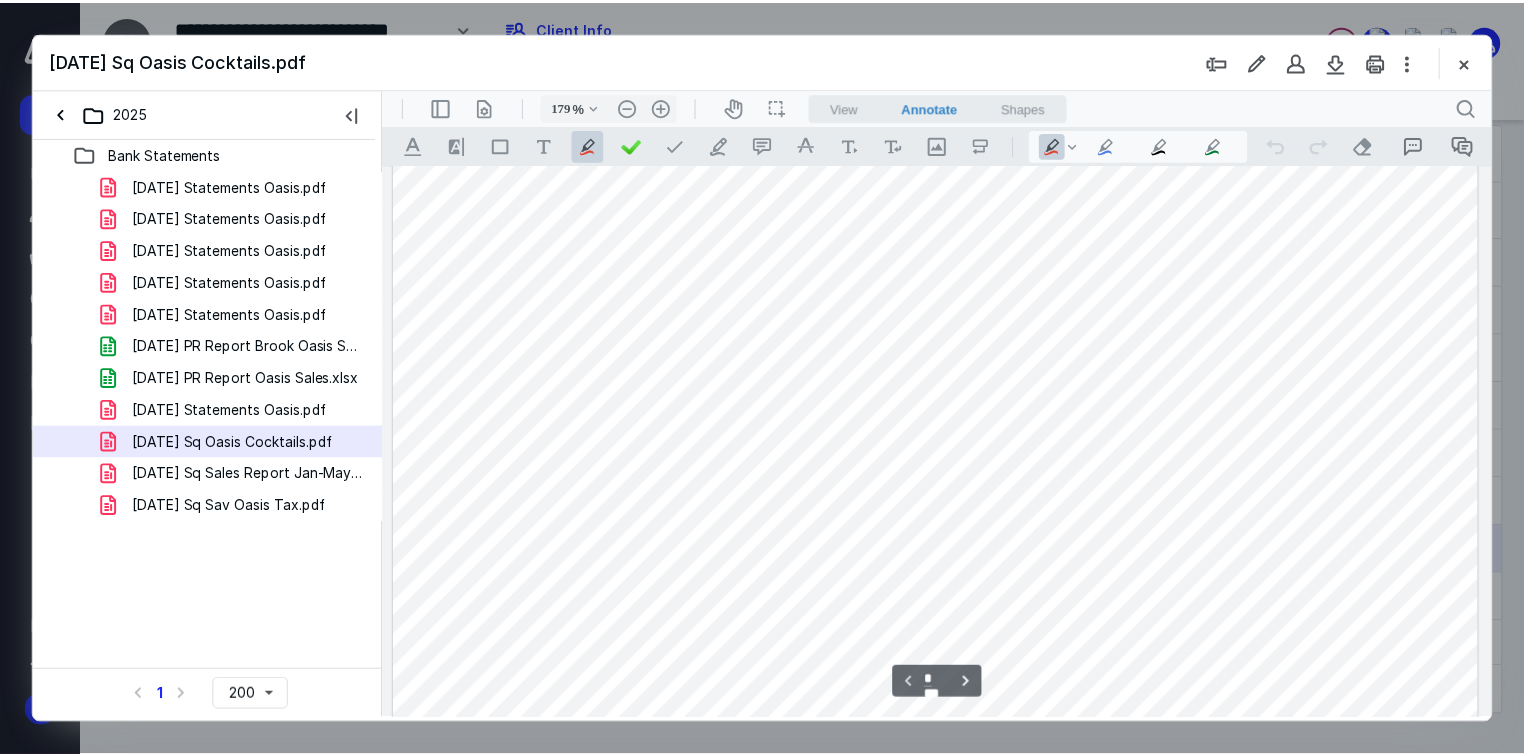 scroll, scrollTop: 0, scrollLeft: 0, axis: both 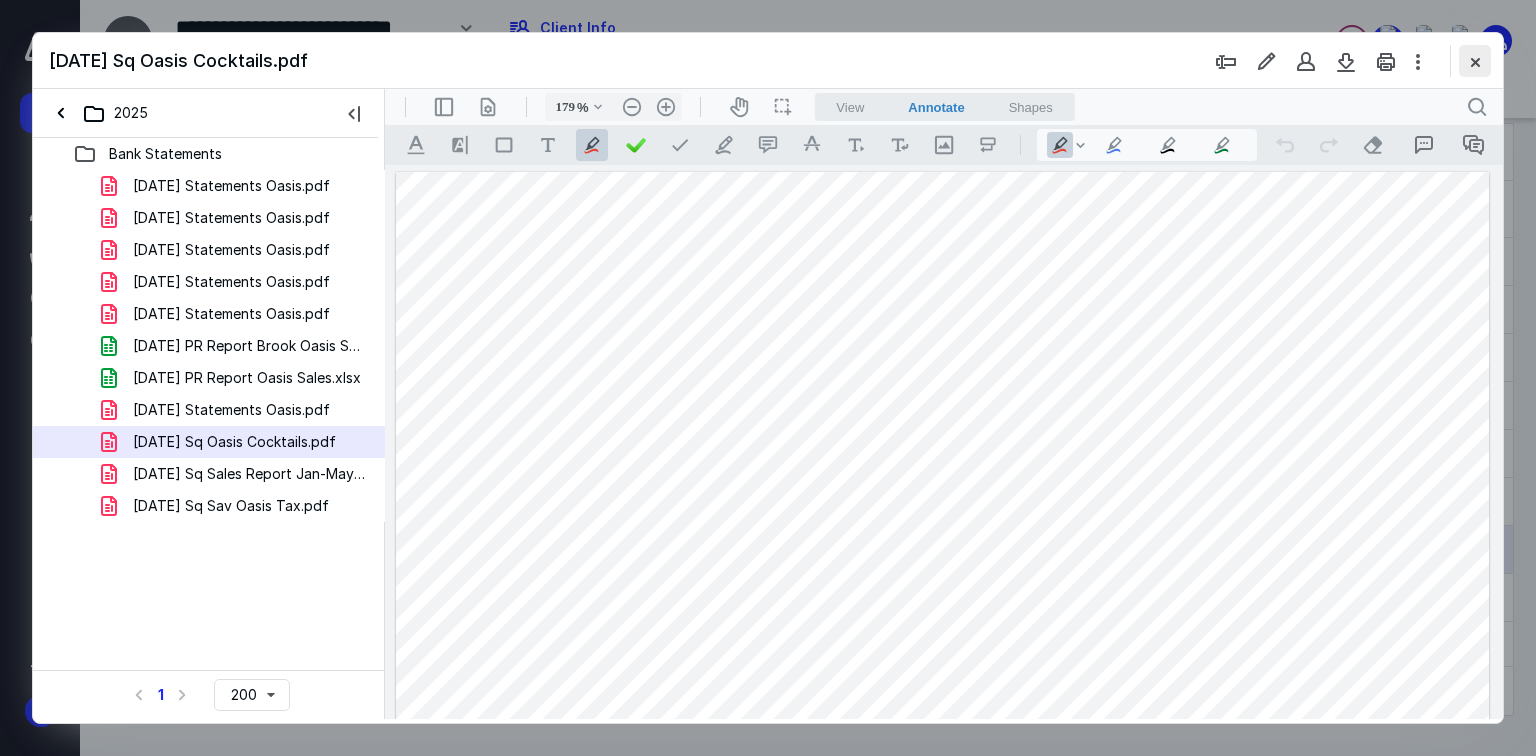 click at bounding box center (1475, 61) 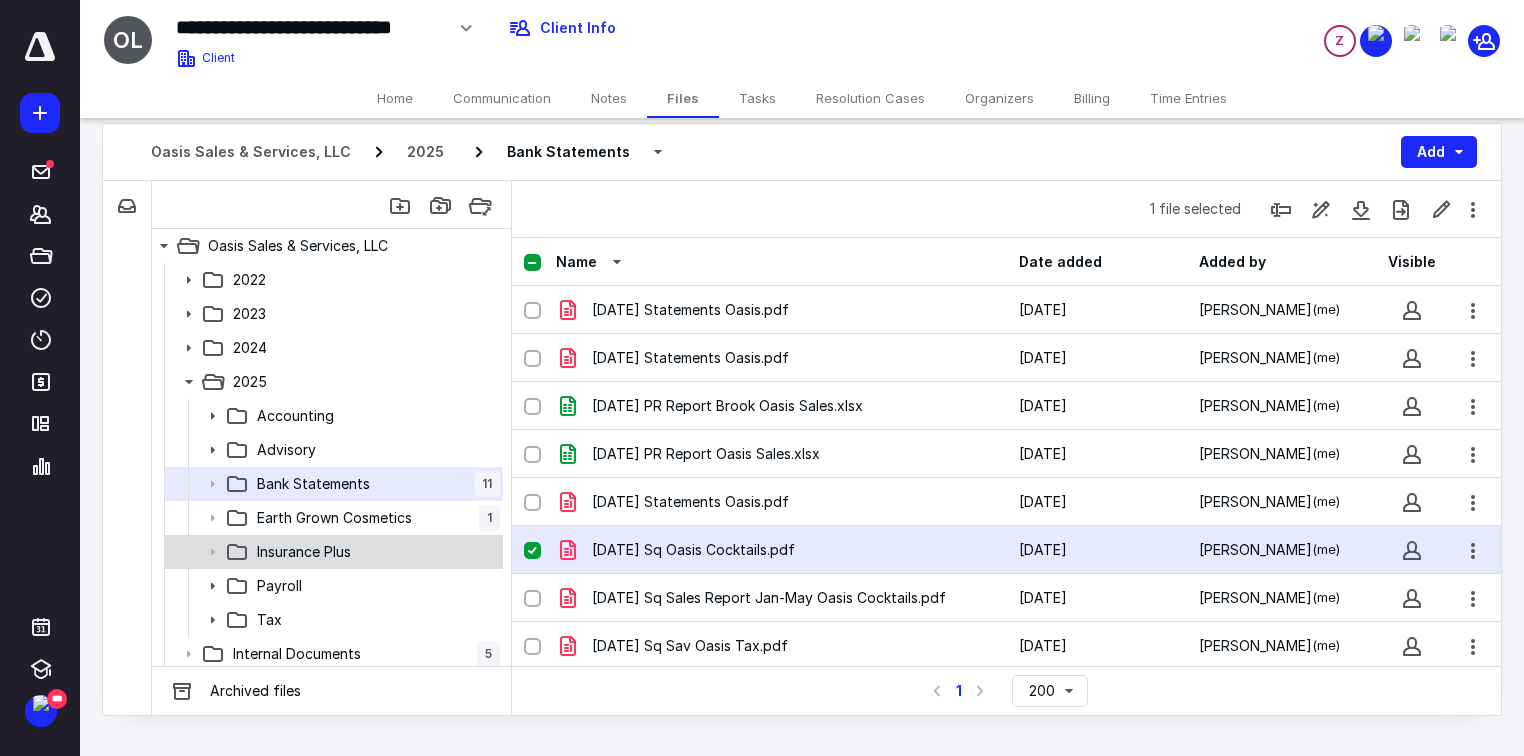 scroll, scrollTop: 4, scrollLeft: 0, axis: vertical 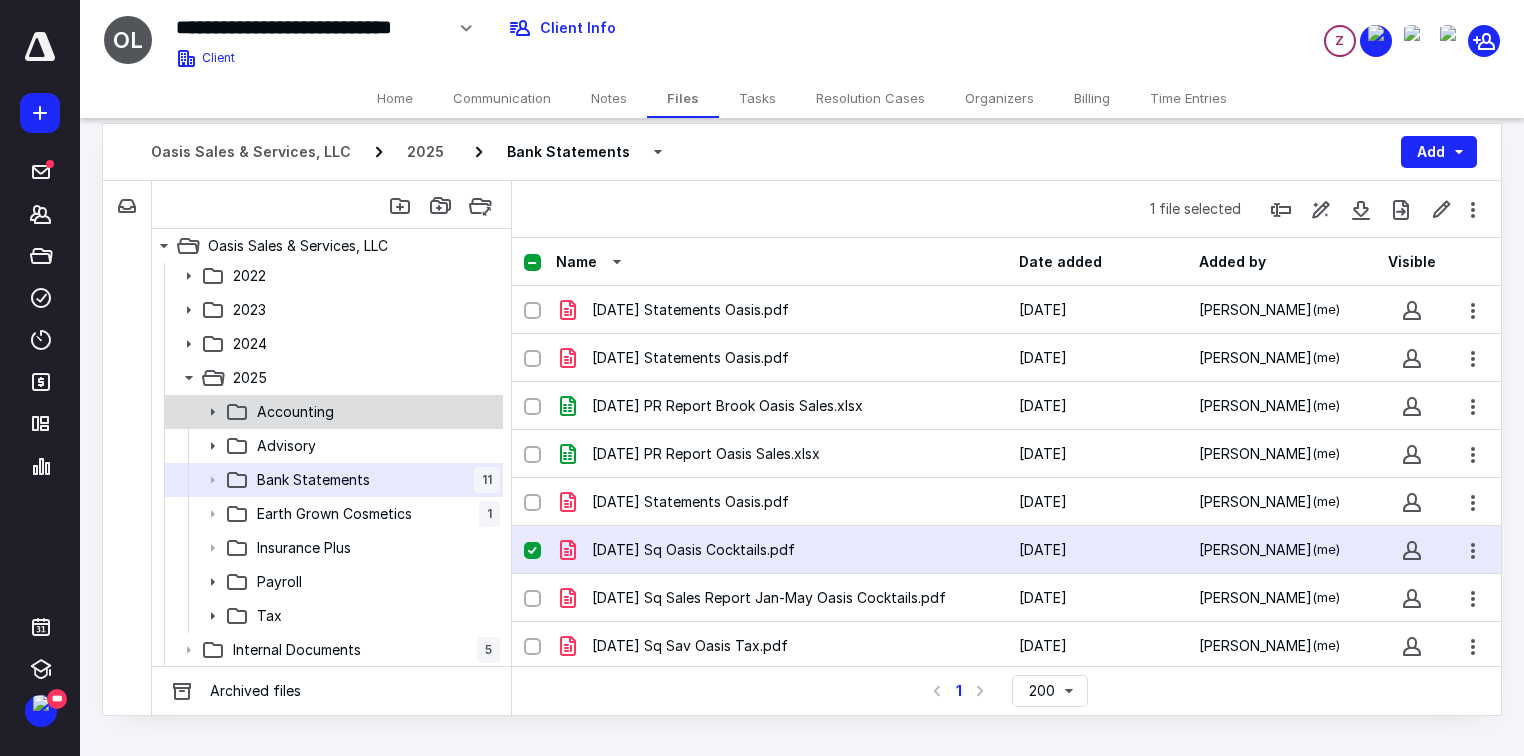click on "Accounting" at bounding box center (295, 412) 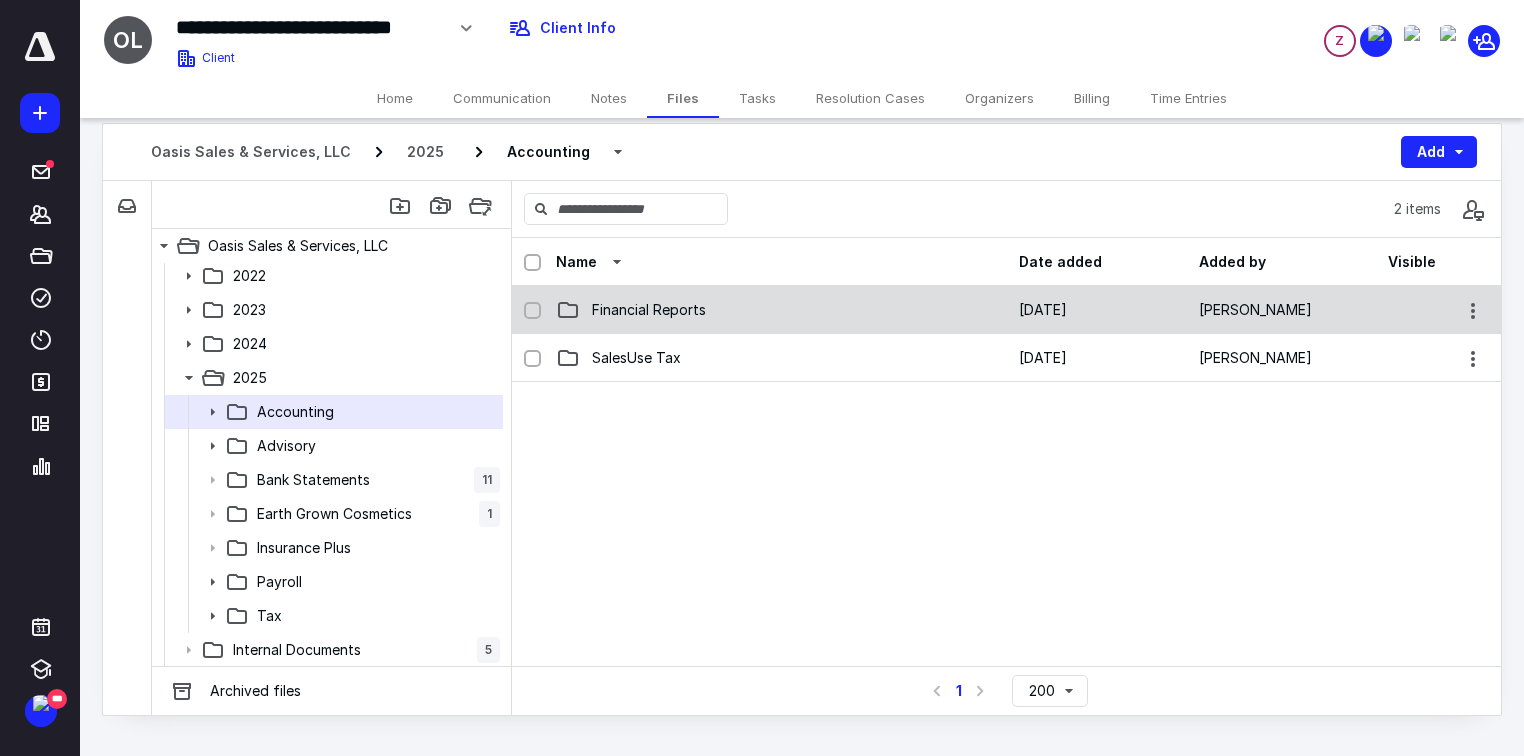 click on "Financial Reports" at bounding box center [649, 310] 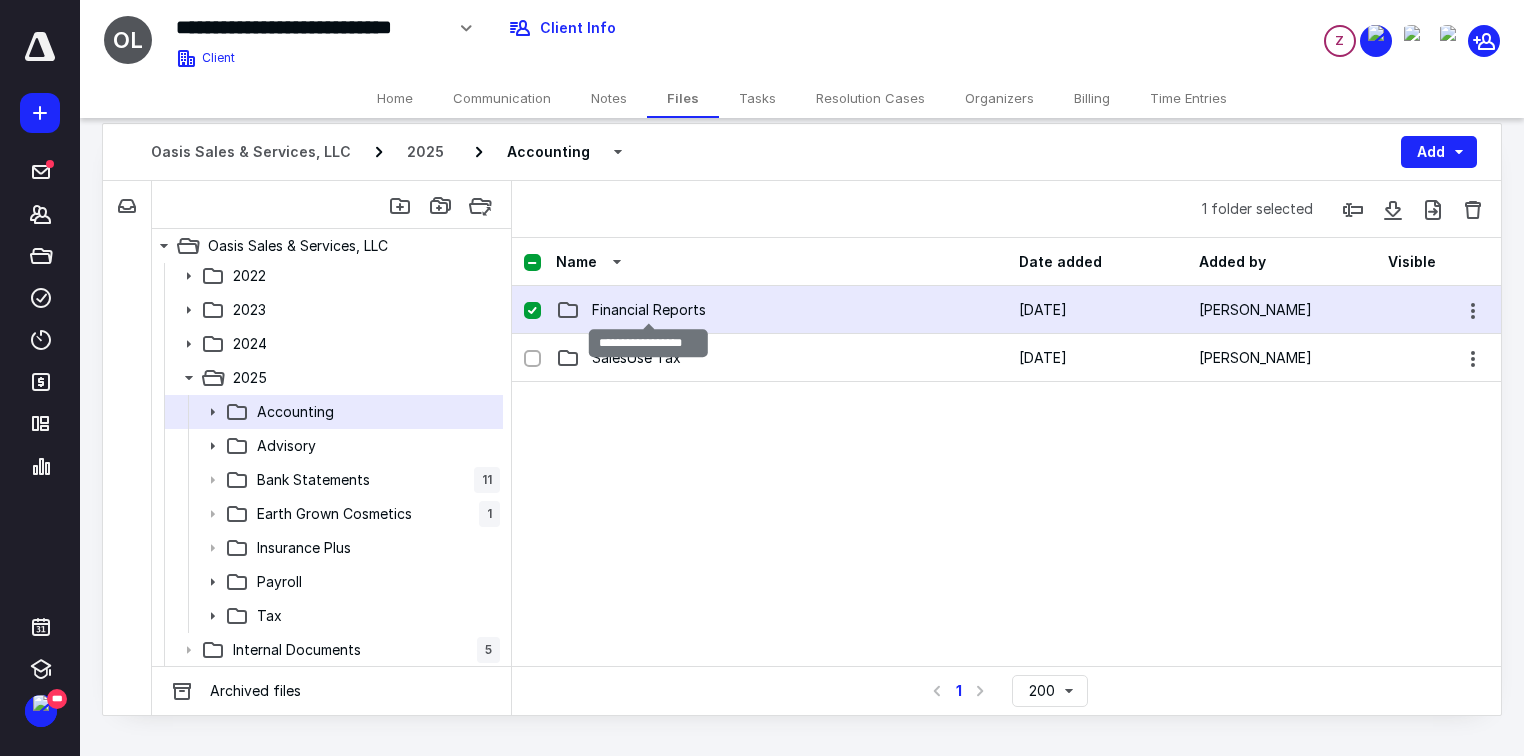 click on "Financial Reports" at bounding box center [649, 310] 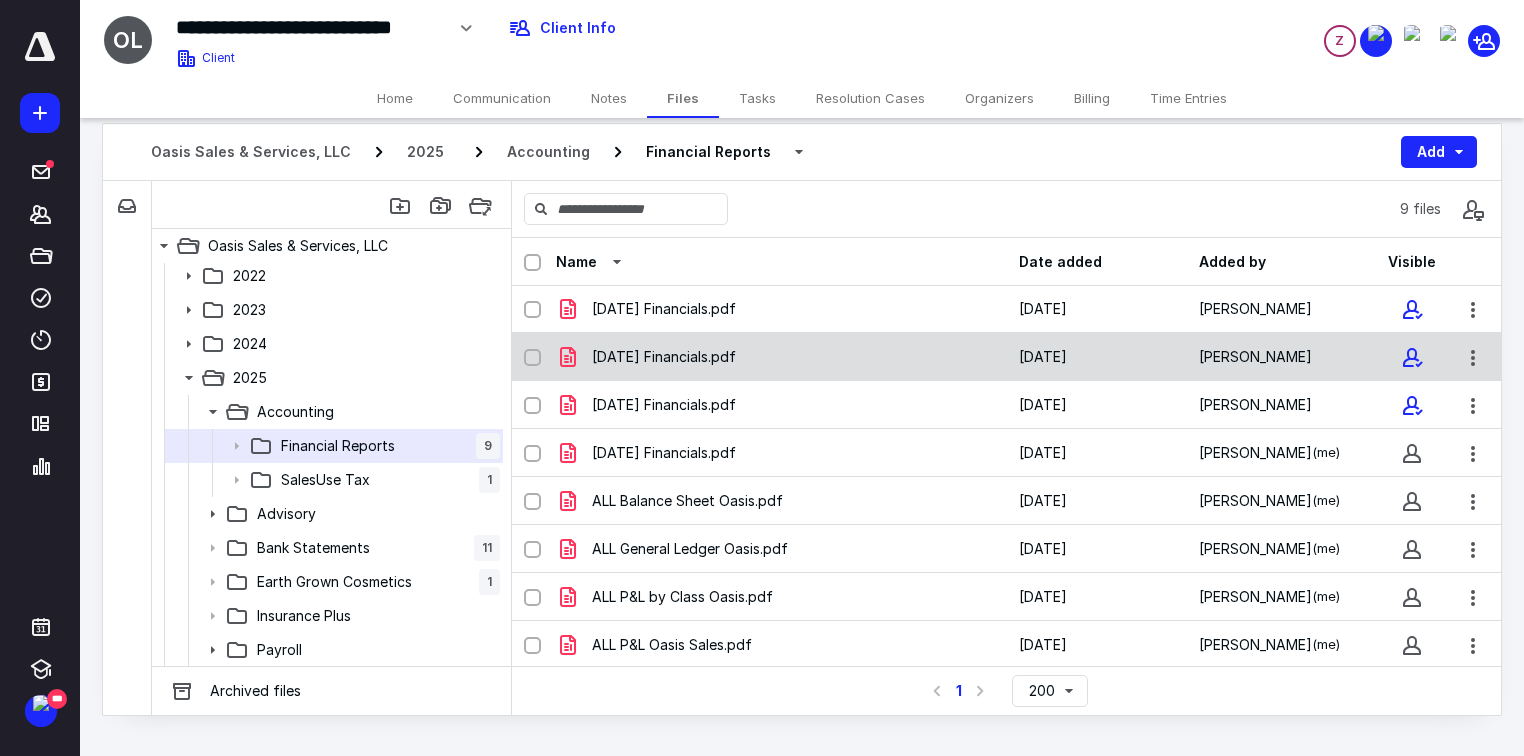 scroll, scrollTop: 0, scrollLeft: 0, axis: both 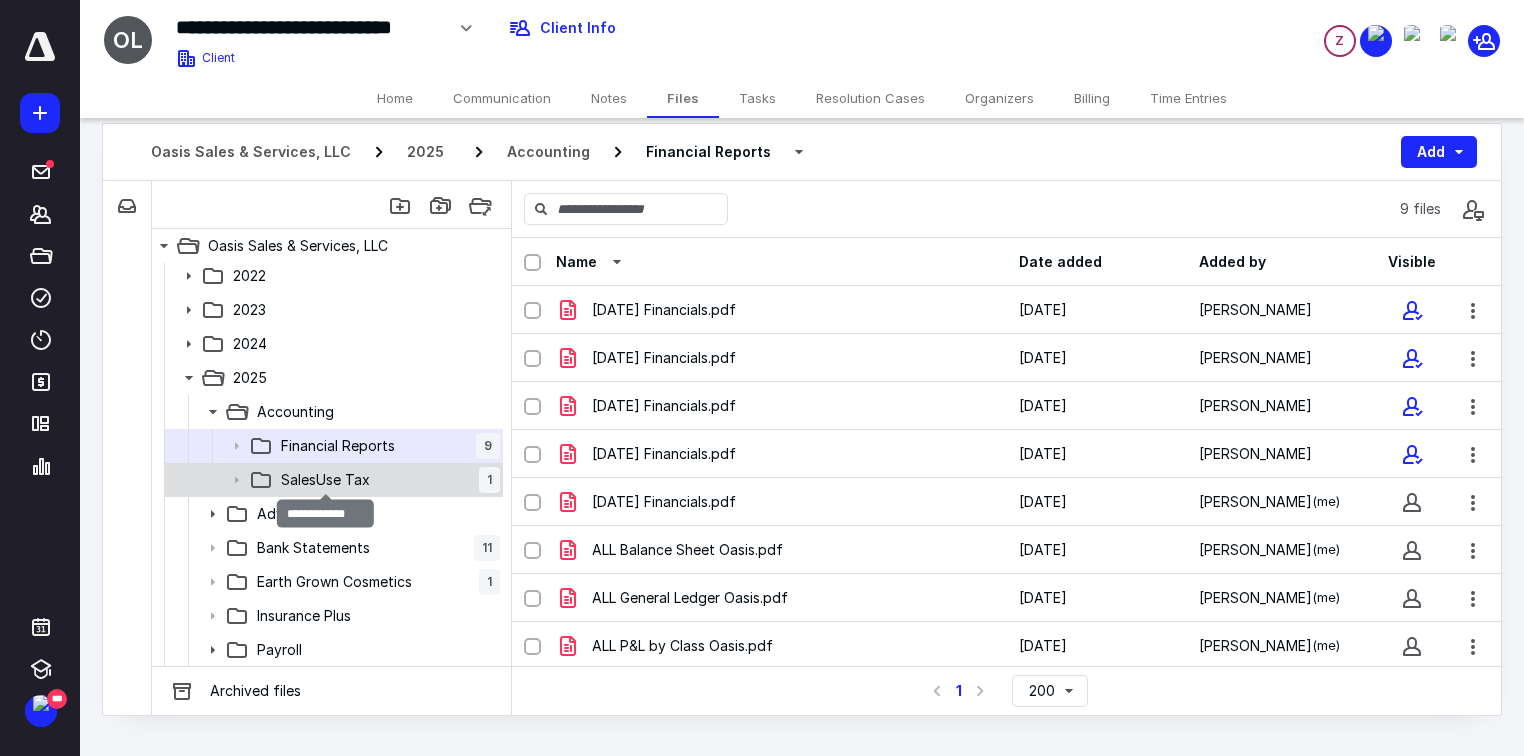 click on "SalesUse Tax" at bounding box center [325, 480] 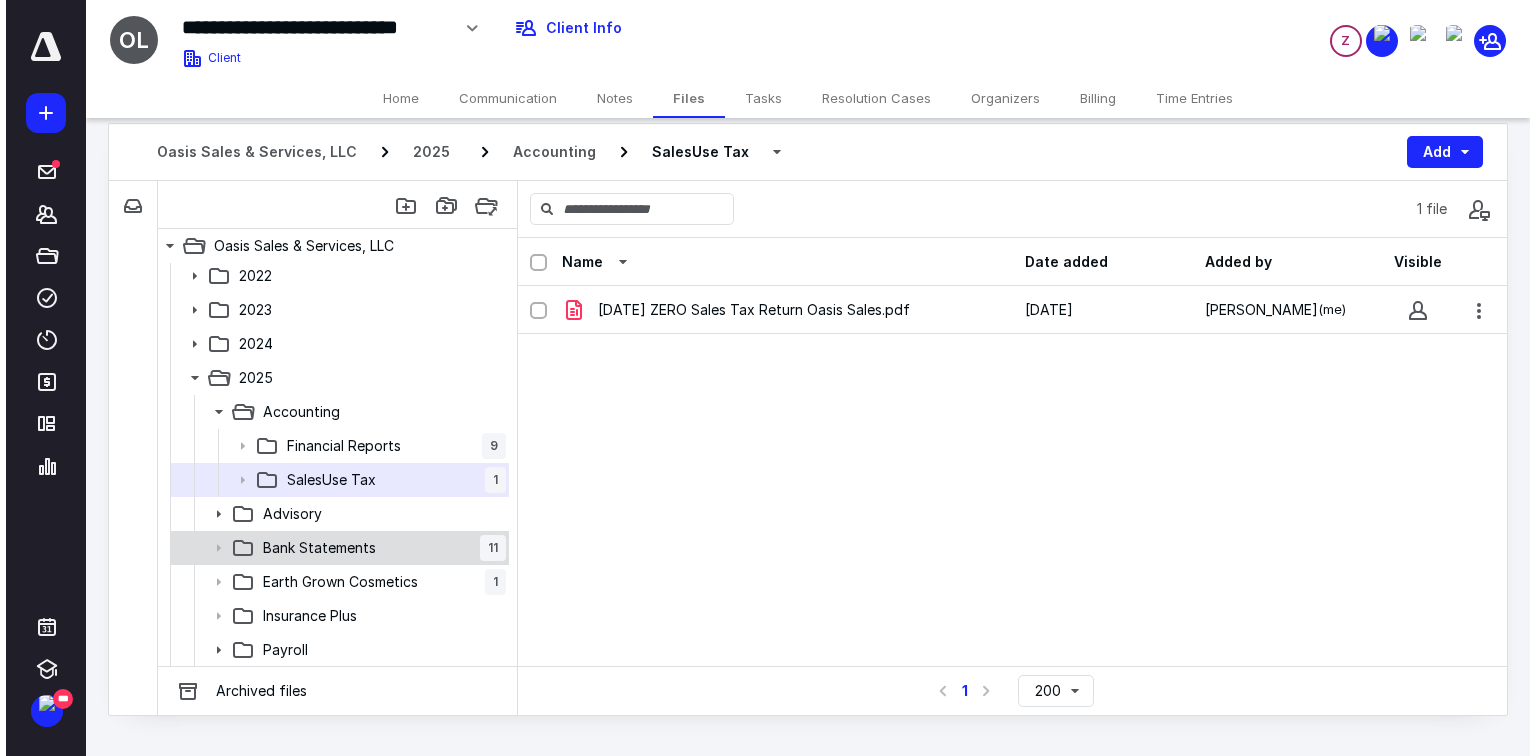 scroll, scrollTop: 72, scrollLeft: 0, axis: vertical 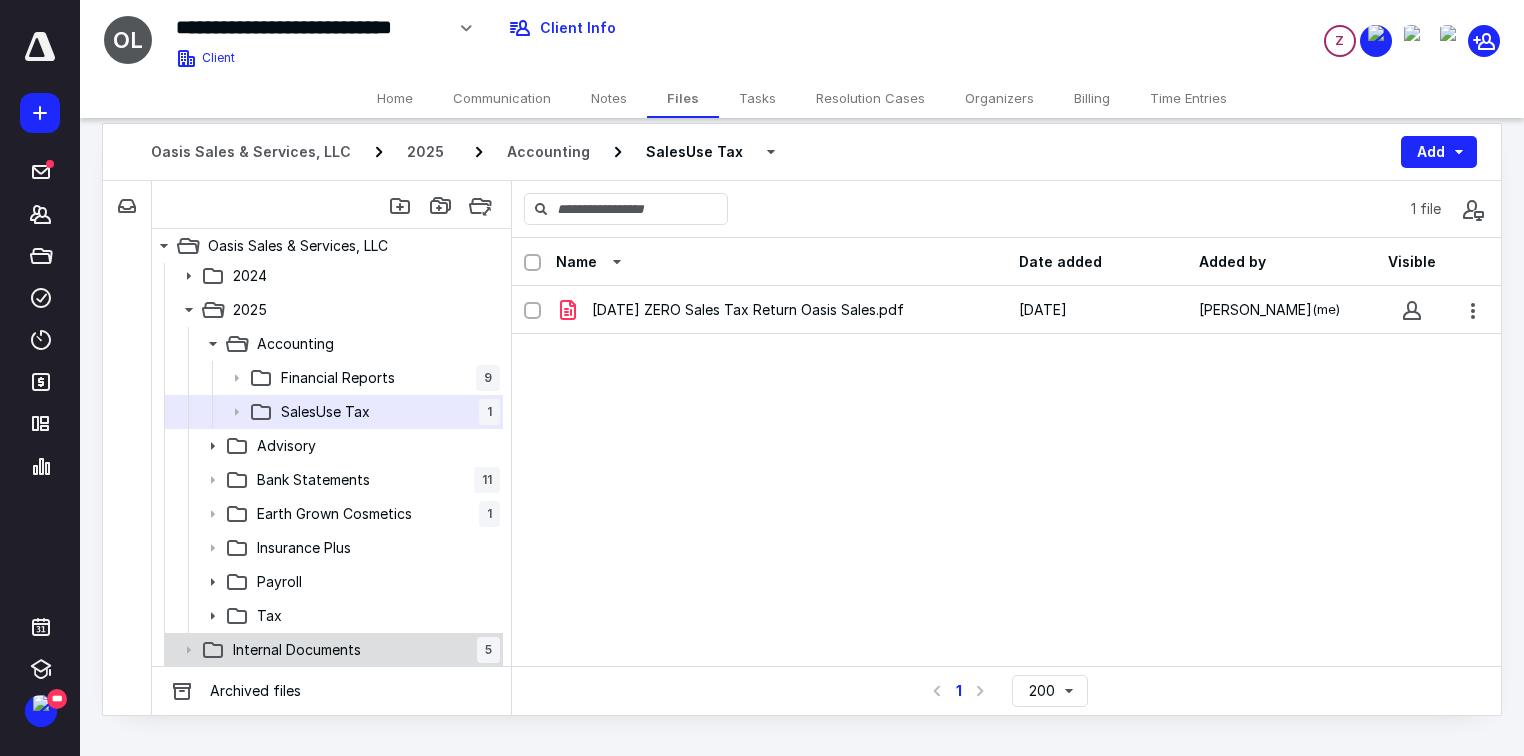 click on "Internal Documents" at bounding box center (297, 650) 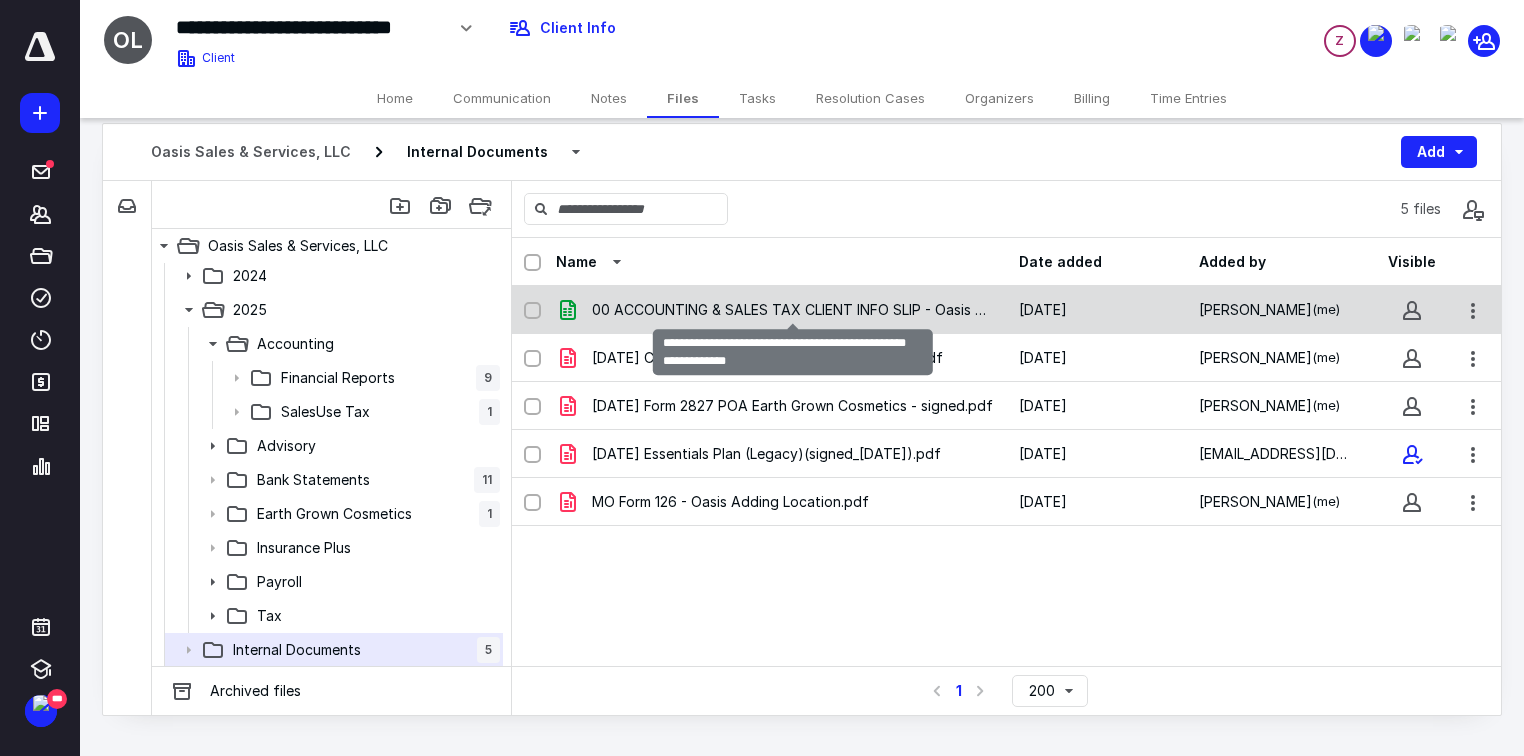 click on "00 ACCOUNTING & SALES TAX CLIENT INFO SLIP - Oasis Drinks .xlsx" at bounding box center (793, 310) 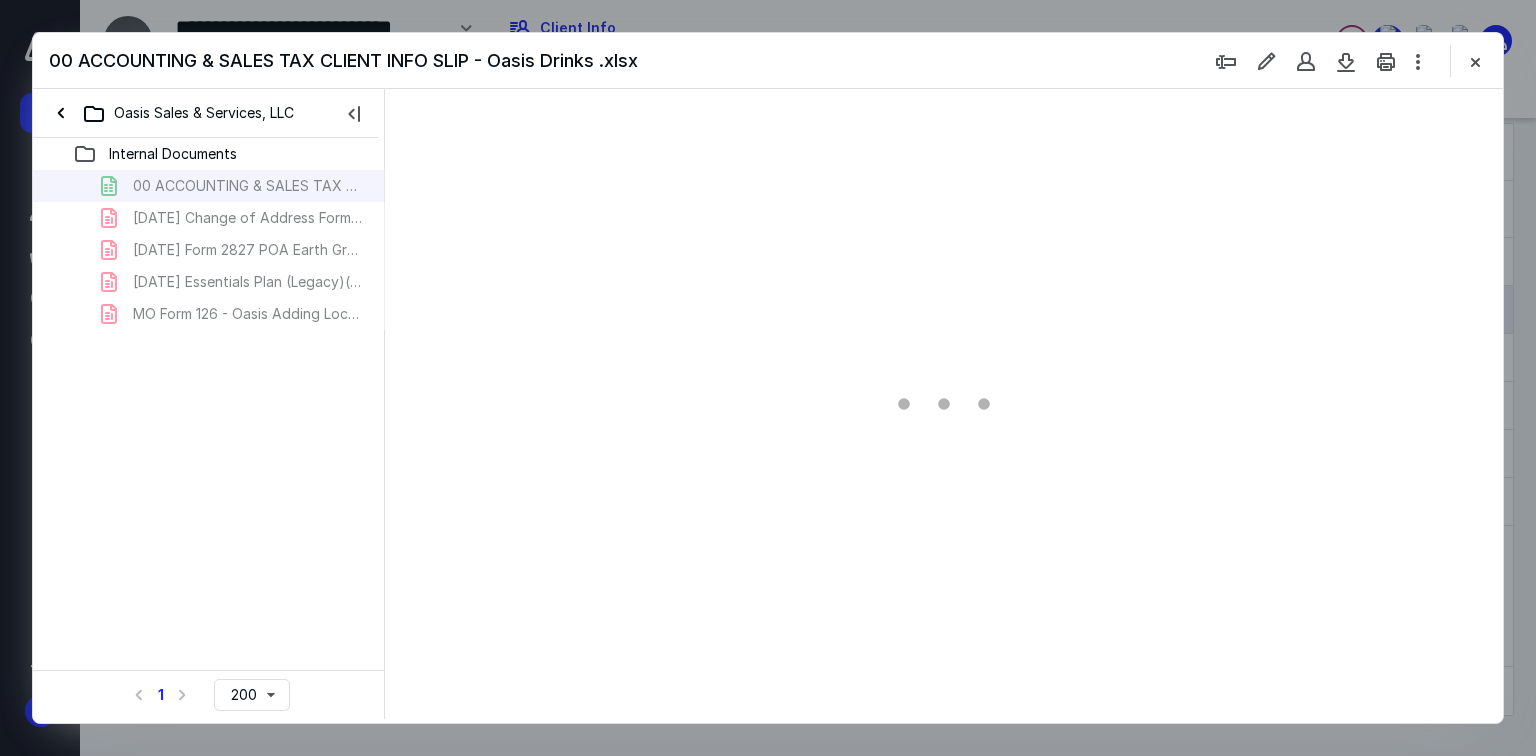 scroll, scrollTop: 0, scrollLeft: 0, axis: both 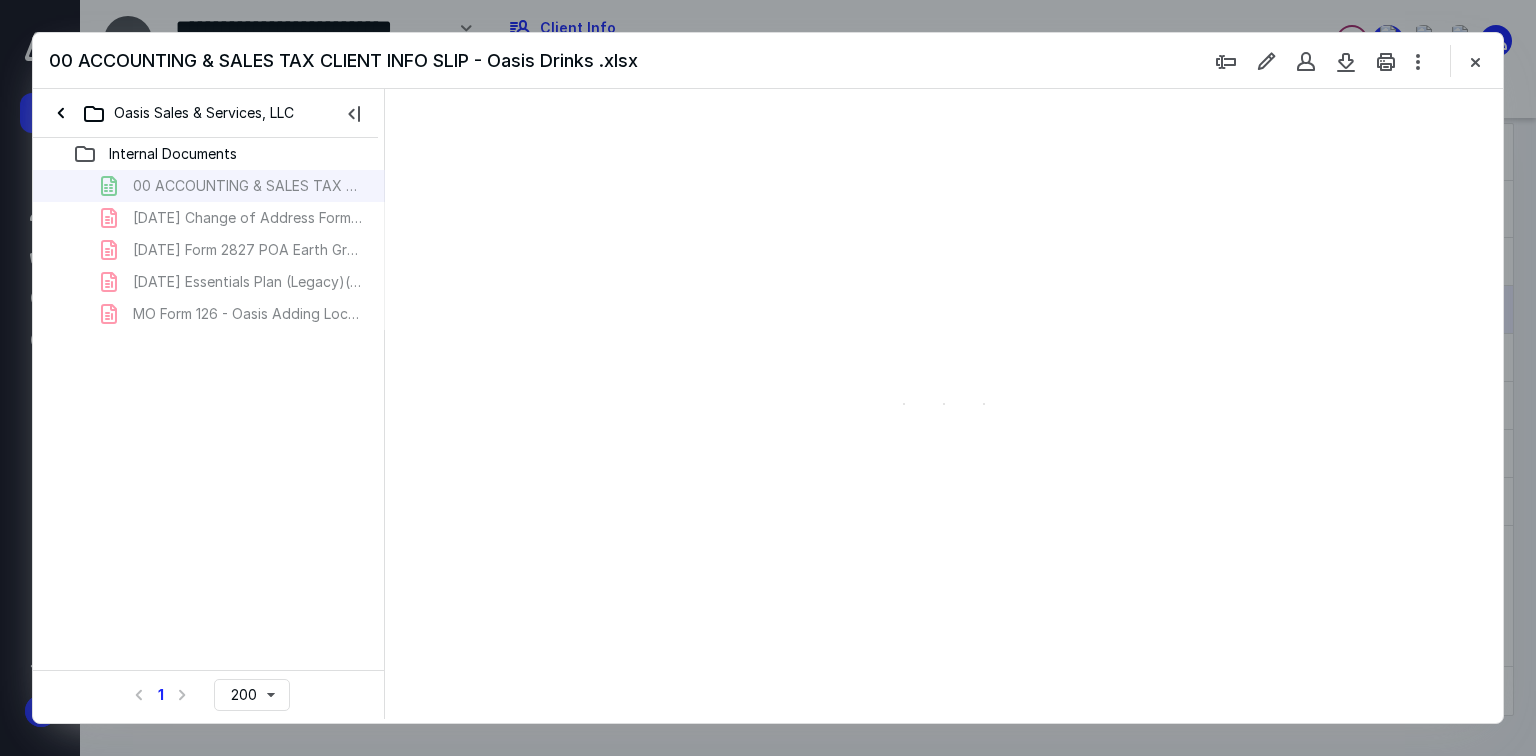 type on "145" 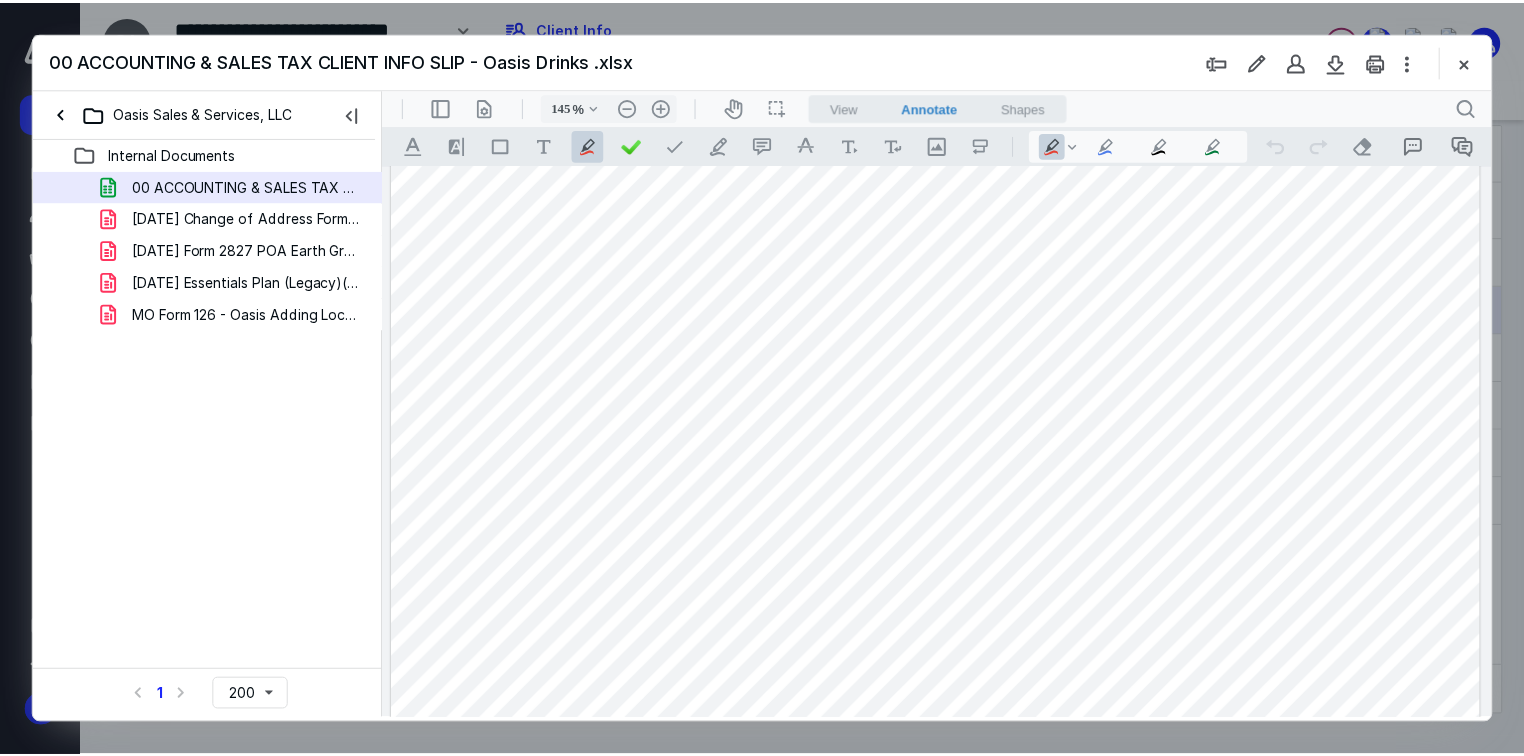 scroll, scrollTop: 320, scrollLeft: 0, axis: vertical 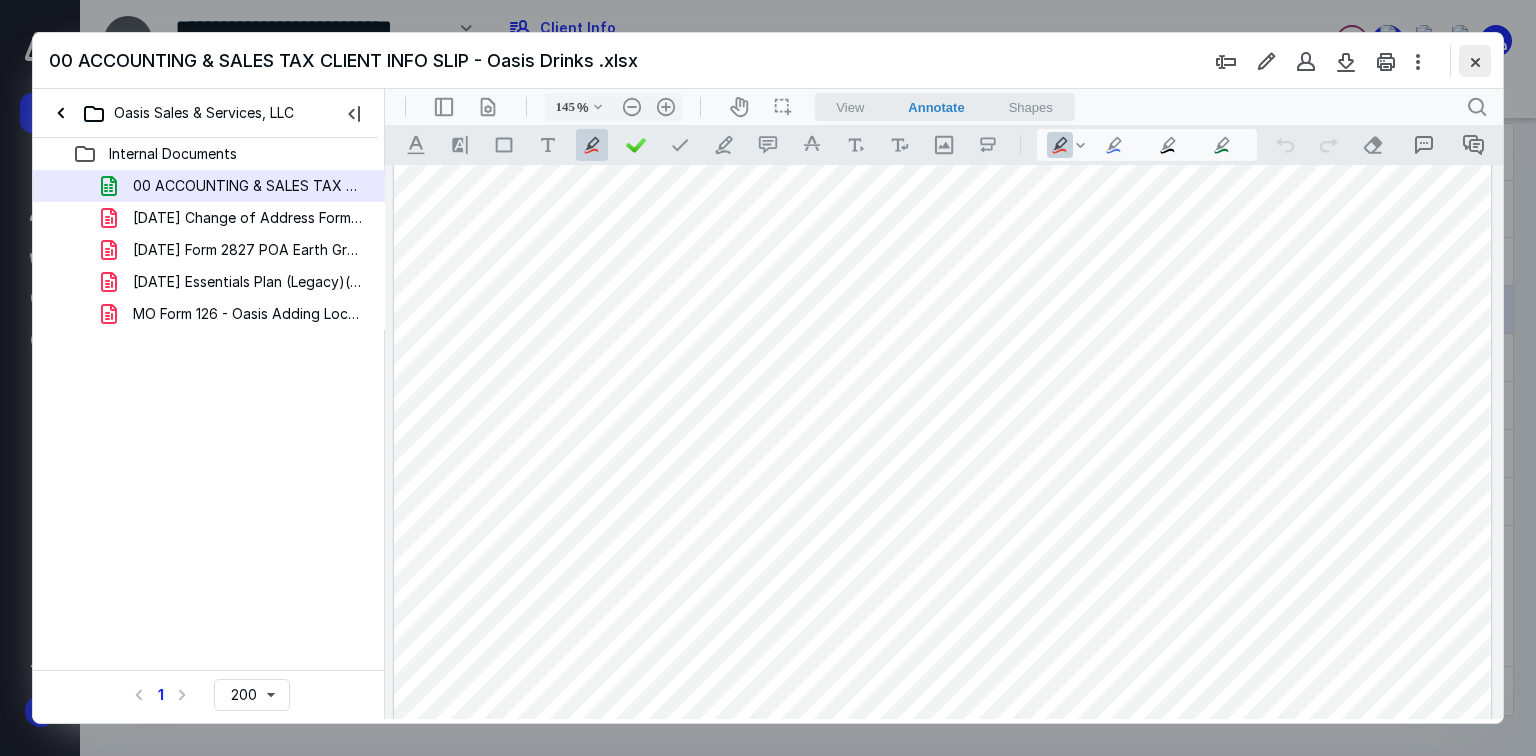 click at bounding box center [1475, 61] 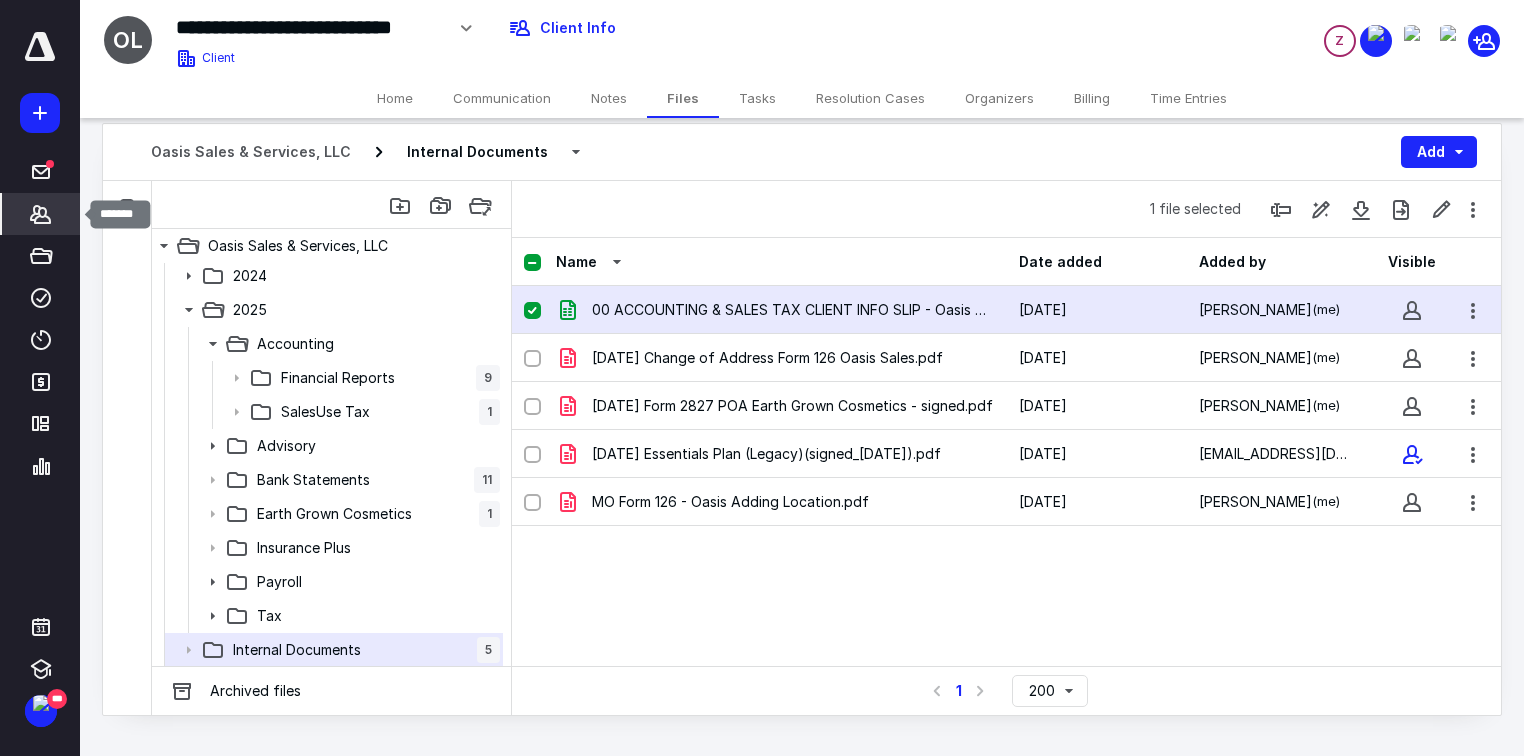 click 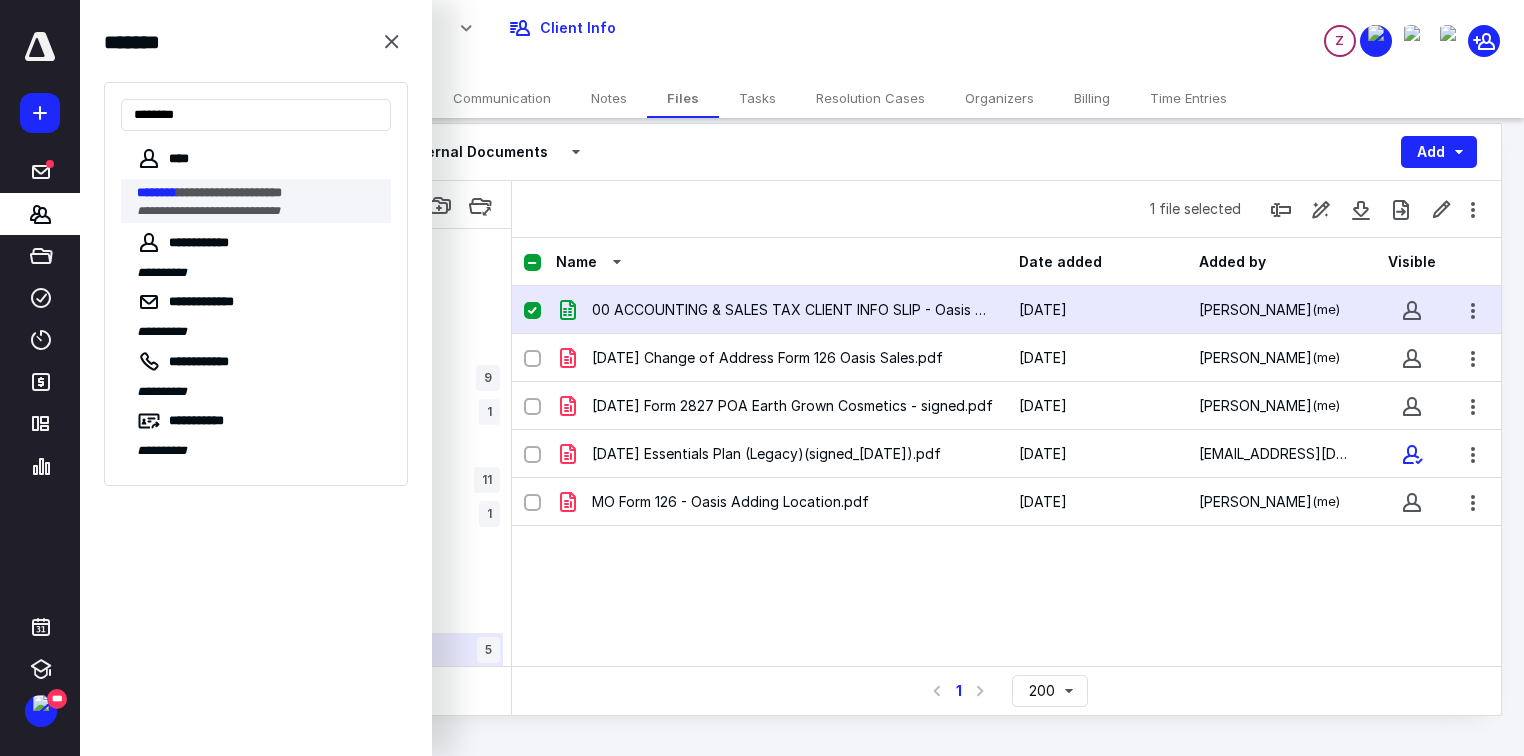 type on "********" 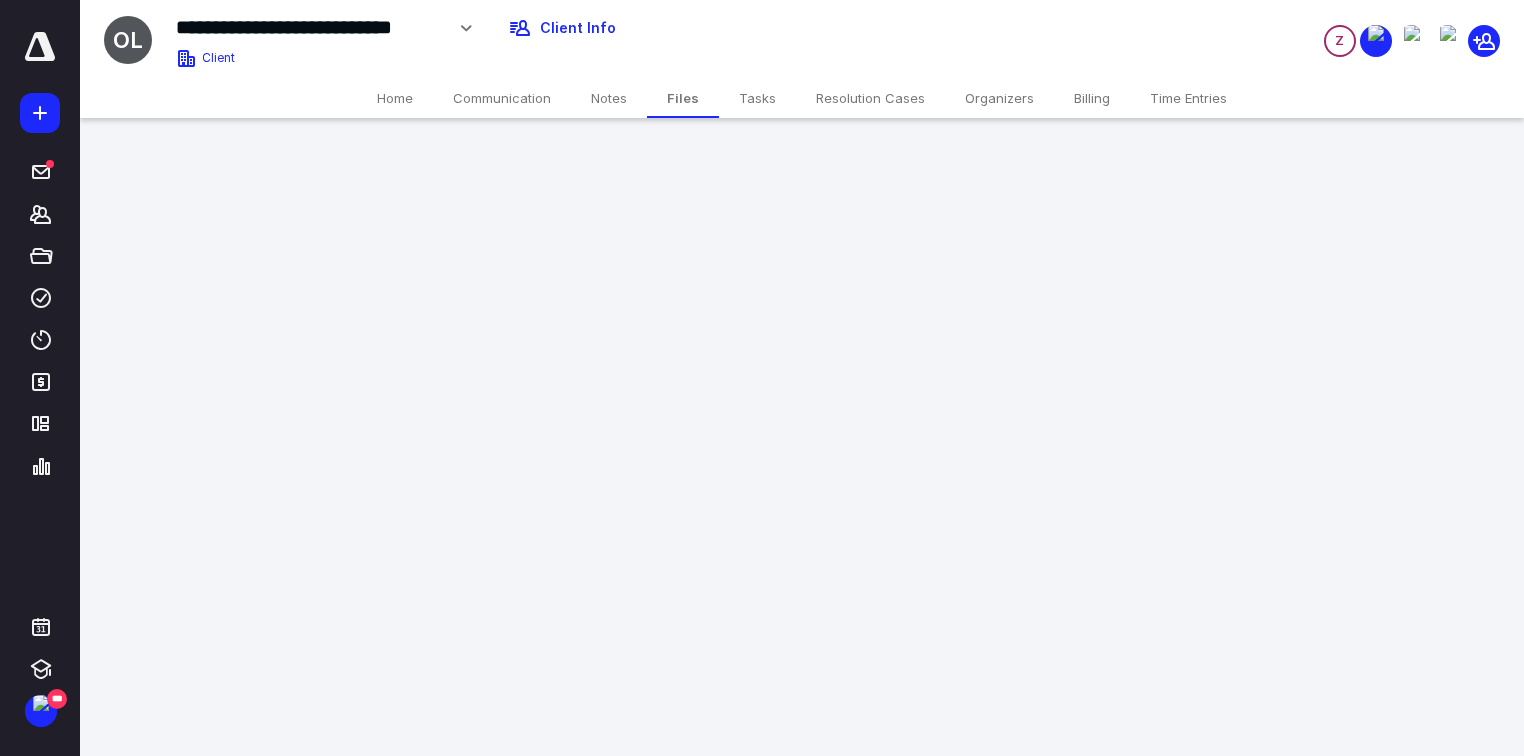 scroll, scrollTop: 0, scrollLeft: 0, axis: both 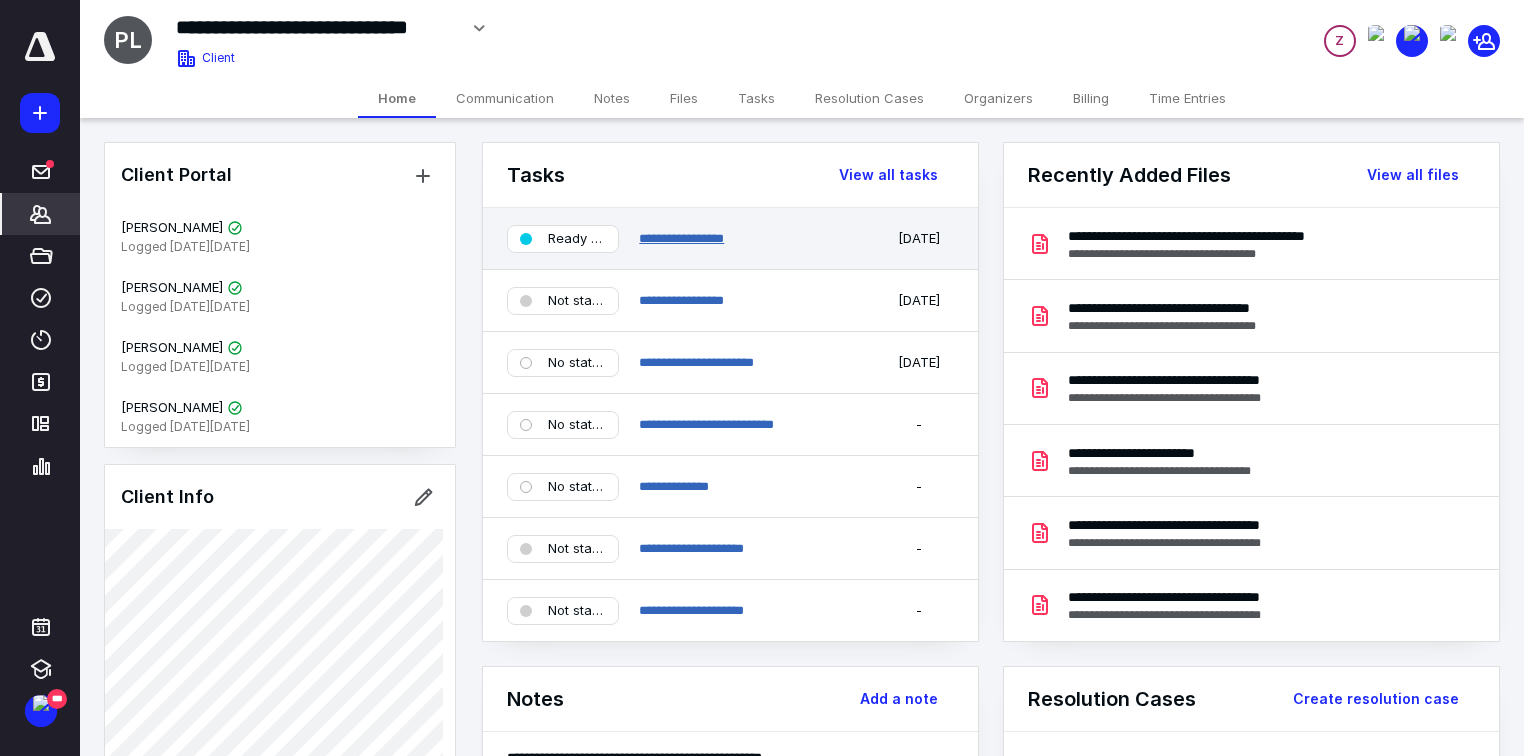 click on "**********" at bounding box center [681, 238] 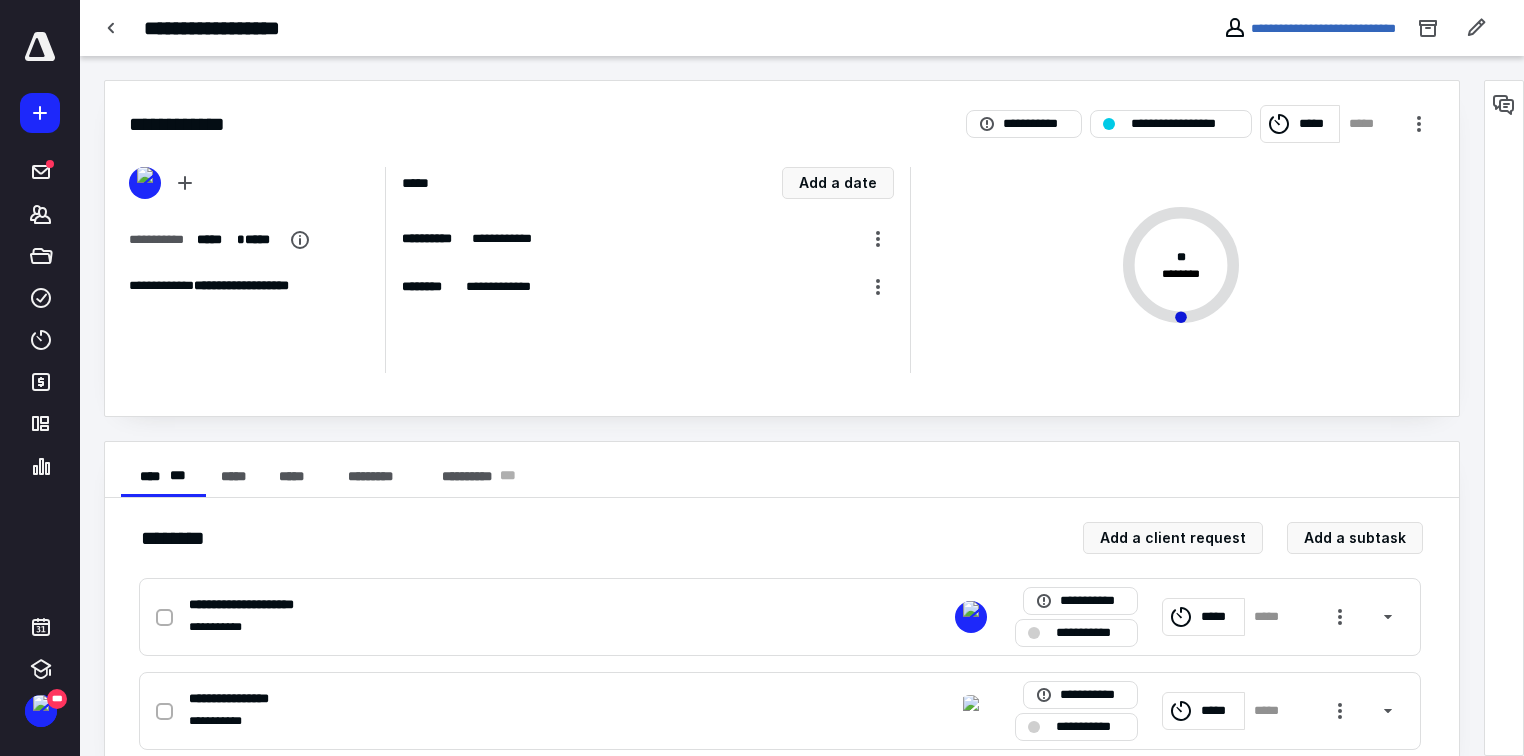 click on "*****" at bounding box center [1315, 124] 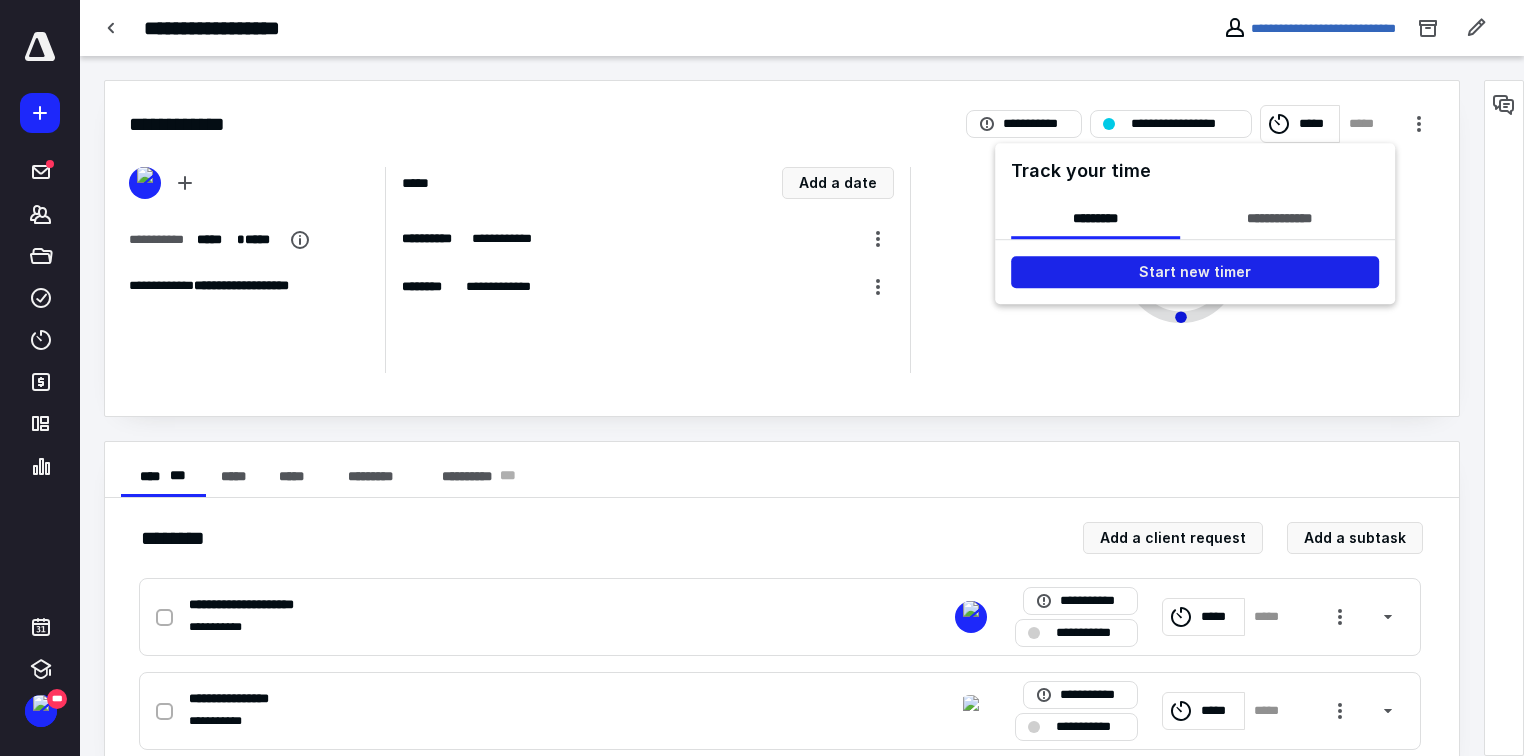 click on "Start new timer" at bounding box center (1195, 272) 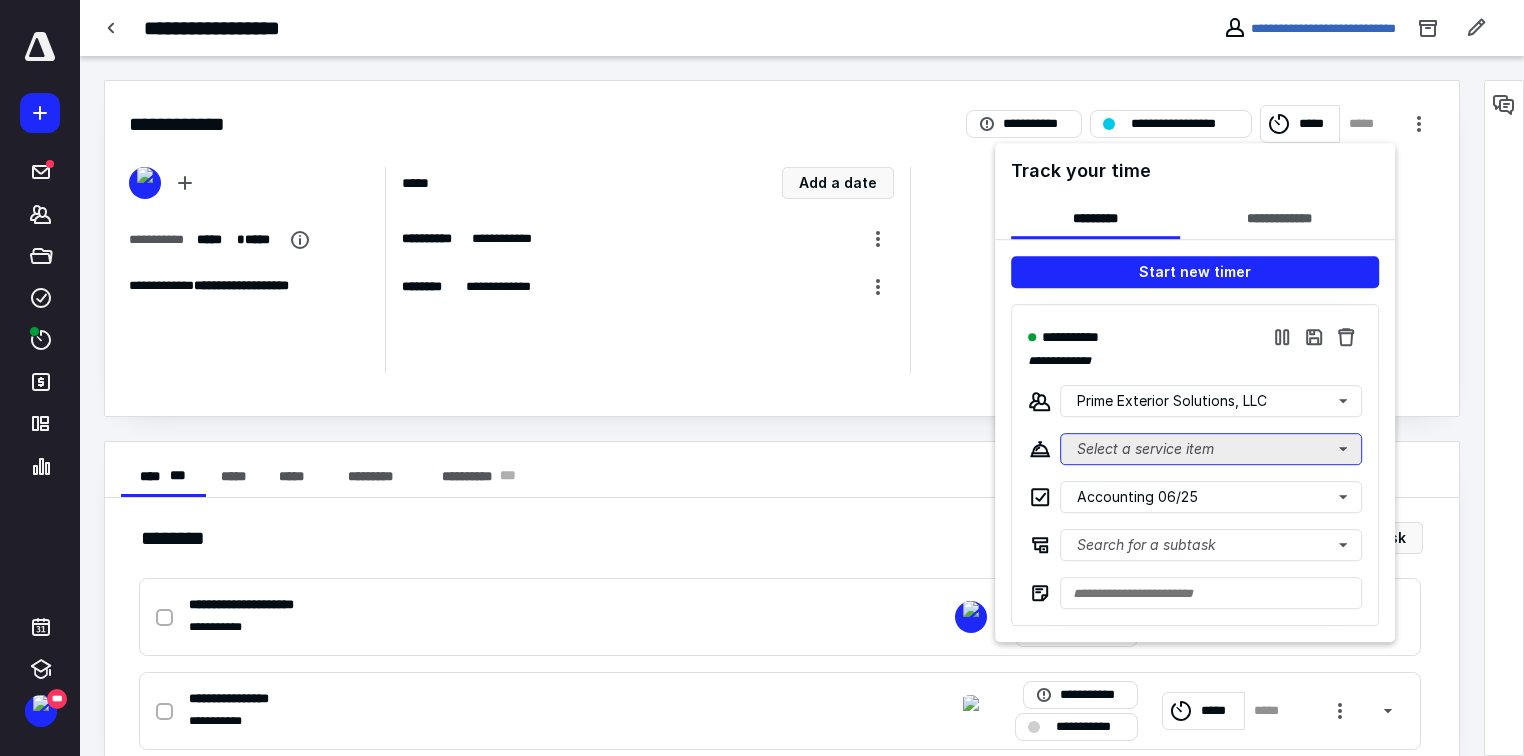 click on "Select a service item" at bounding box center [1211, 449] 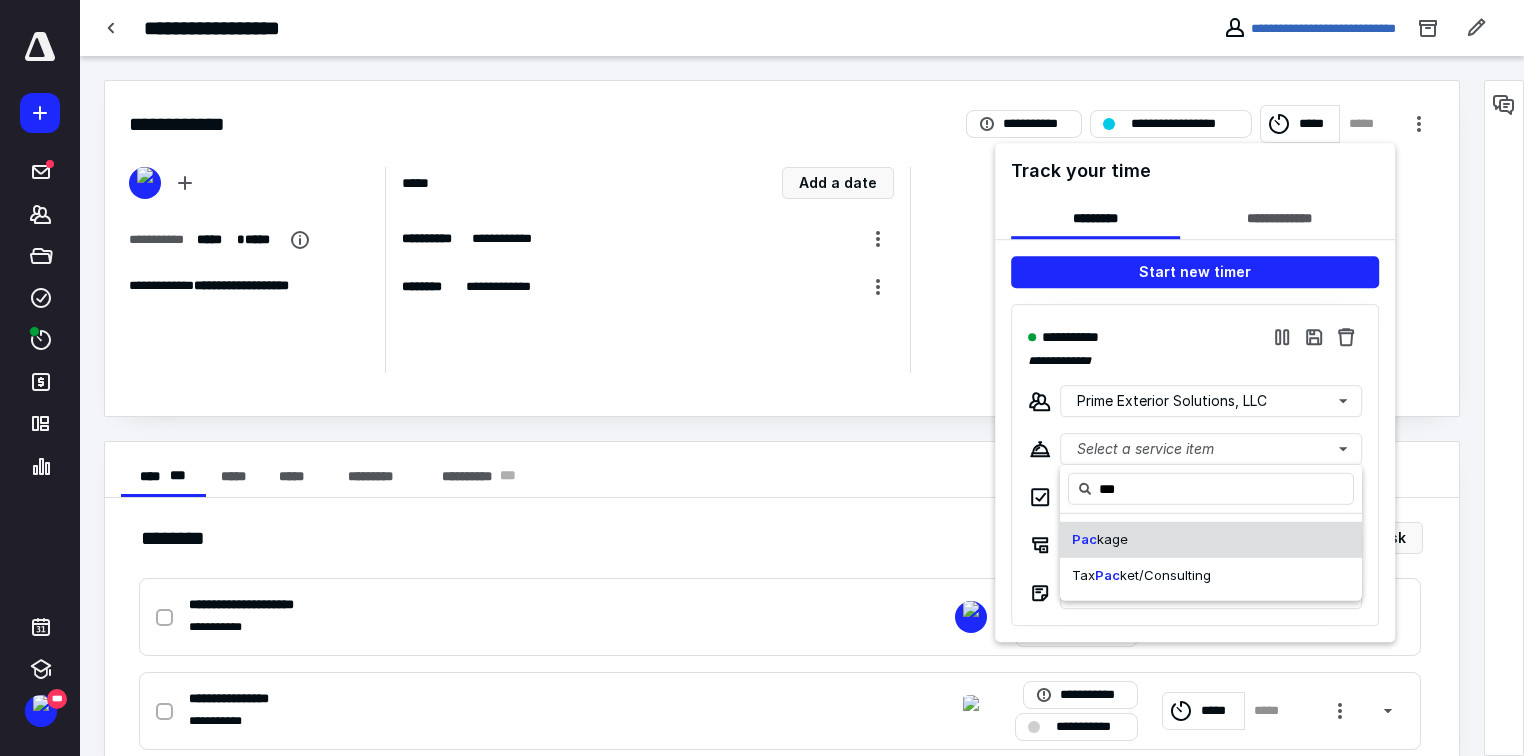 click on "Pac kage" at bounding box center (1211, 540) 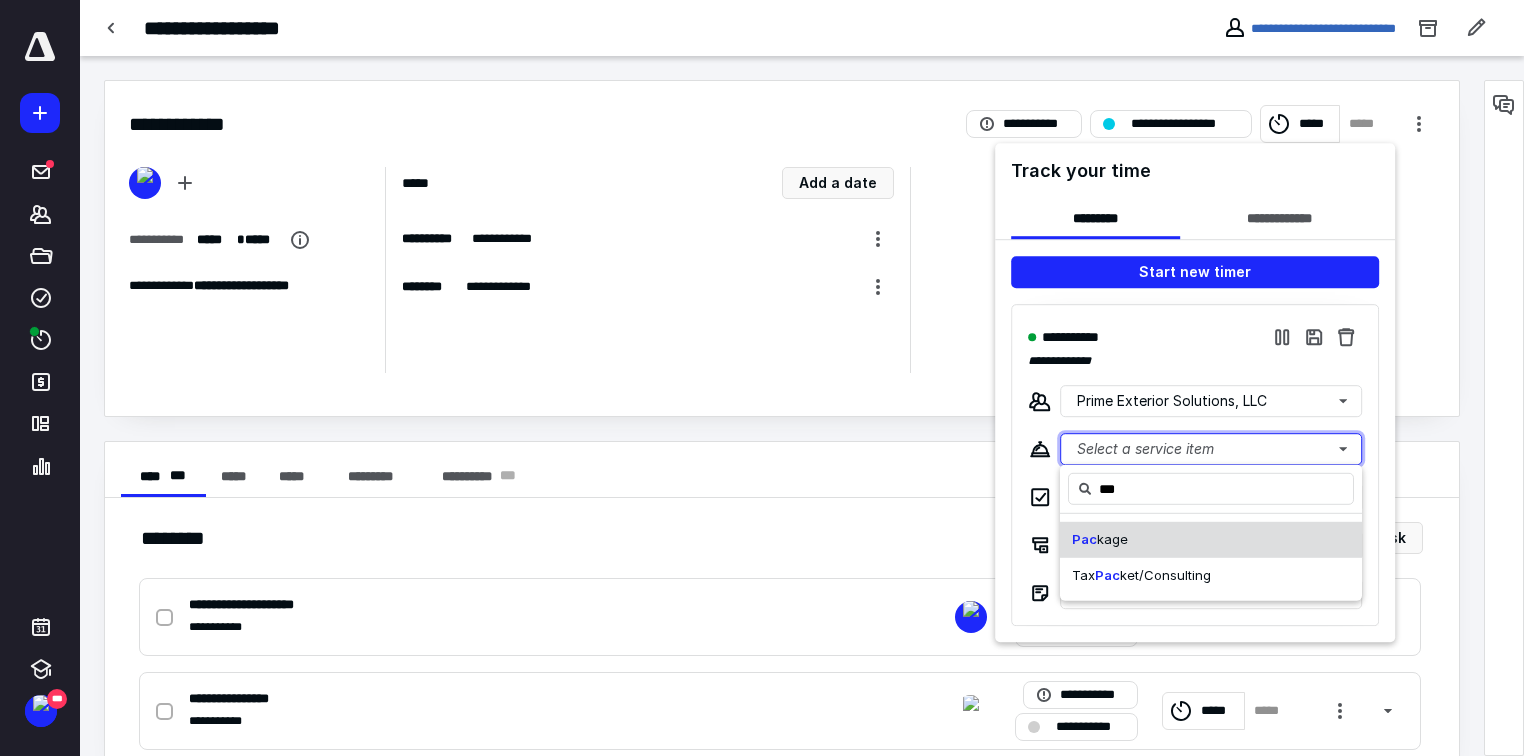 type 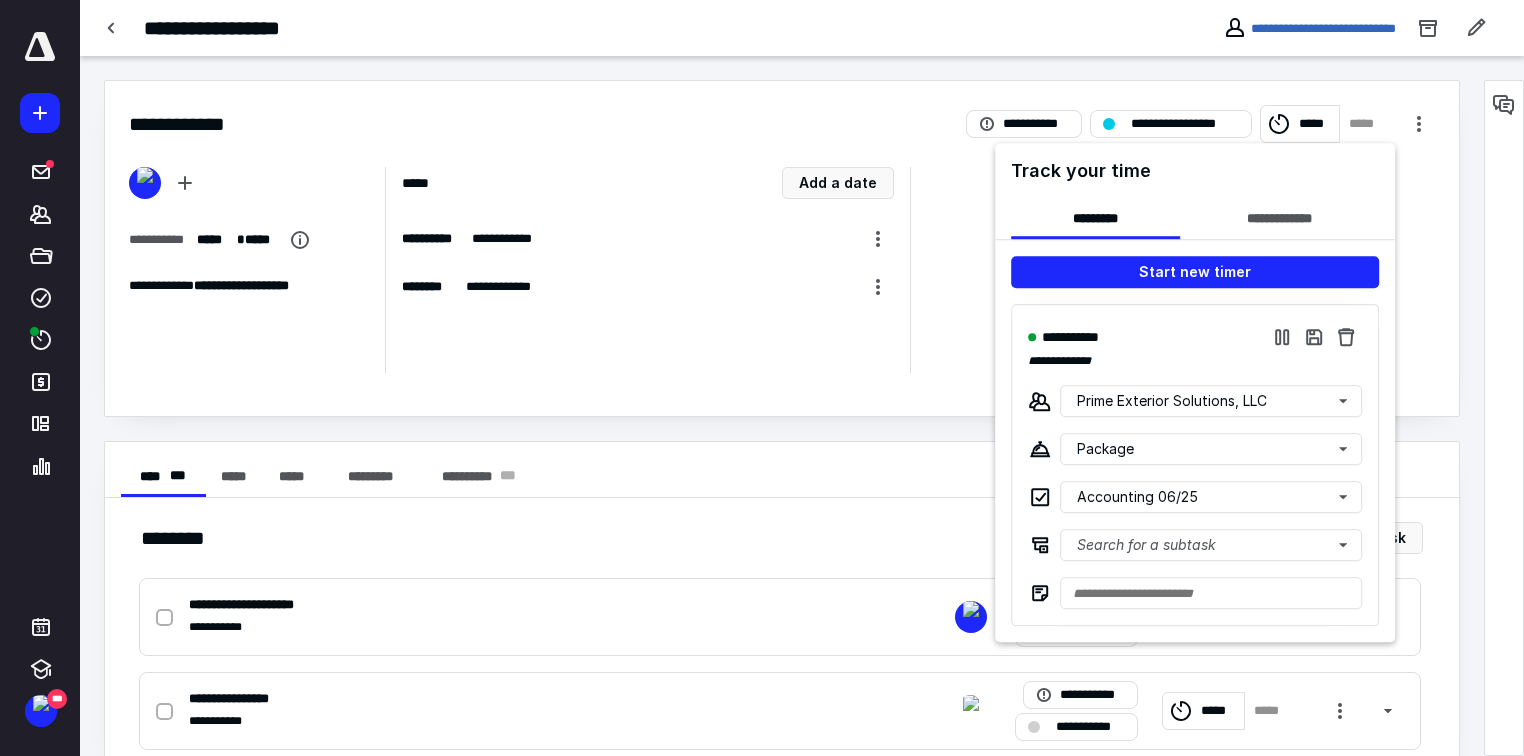 click at bounding box center [762, 378] 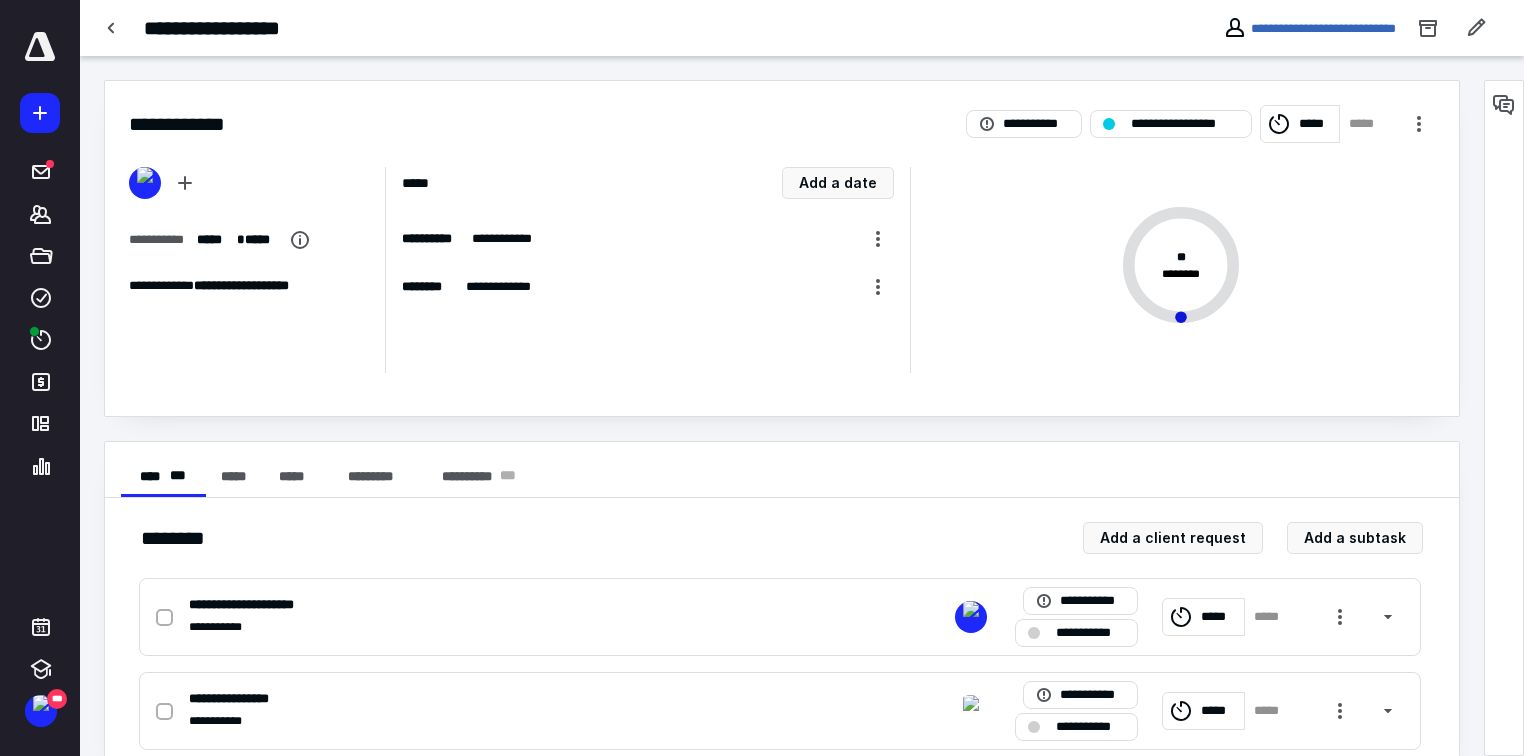 click at bounding box center (112, 28) 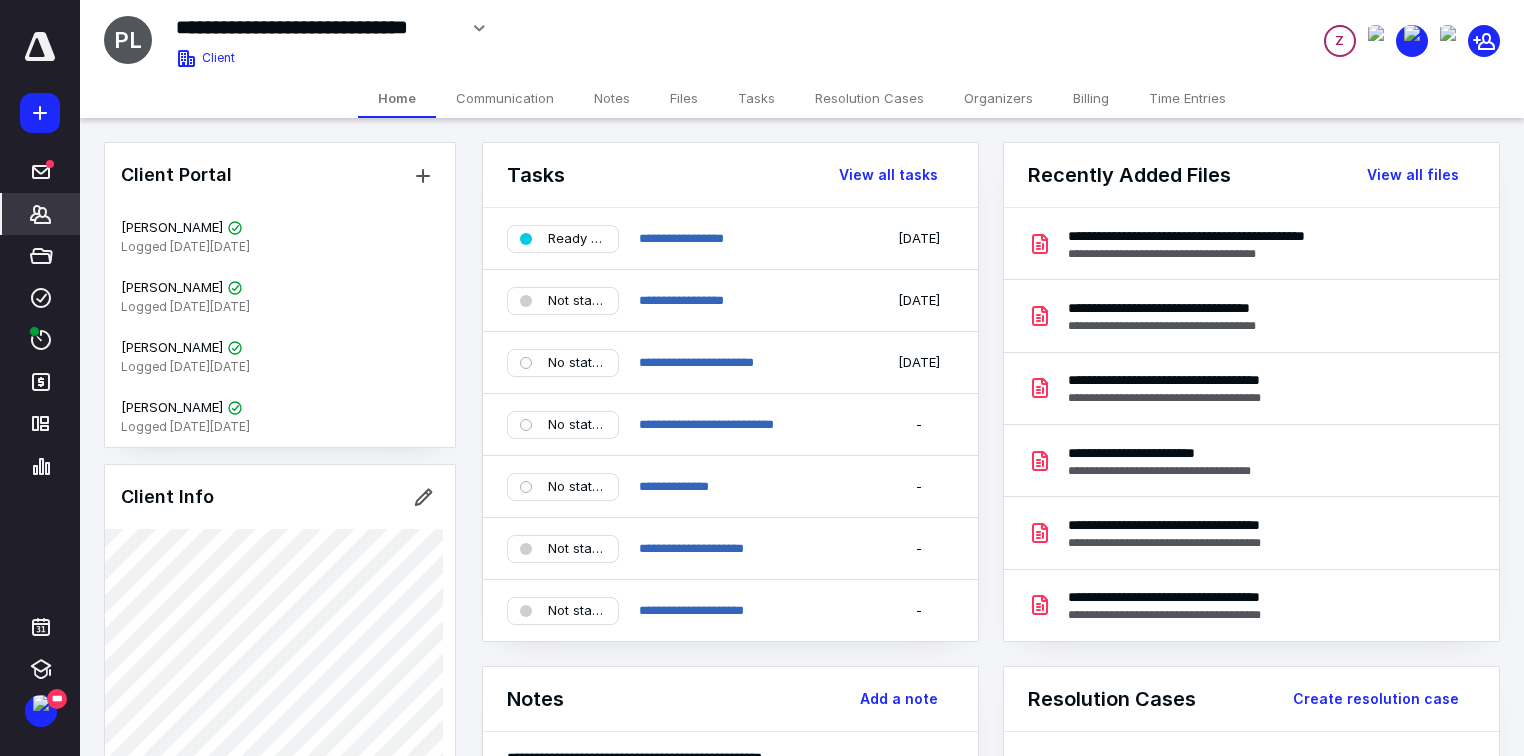 click on "Files" at bounding box center (684, 98) 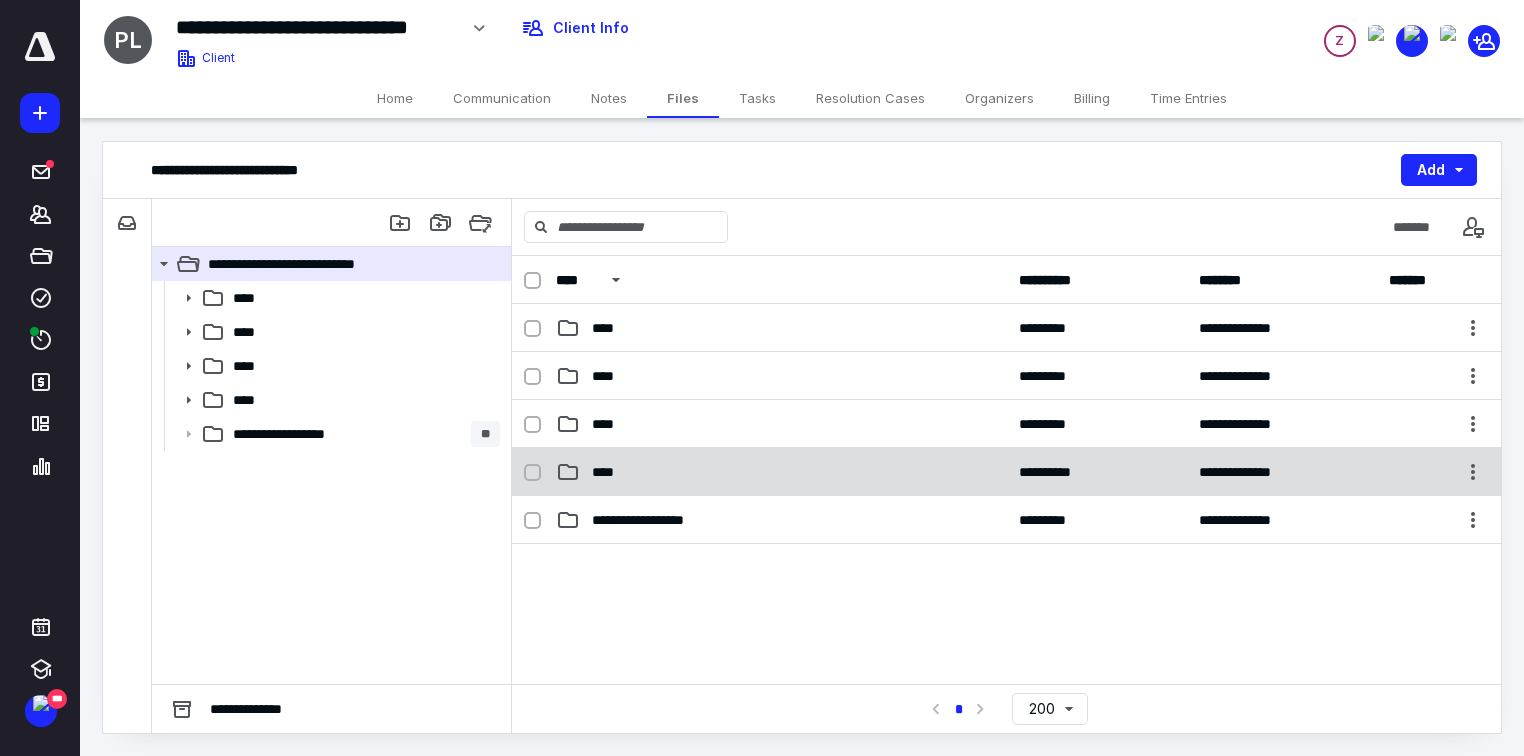 click on "****" at bounding box center [781, 472] 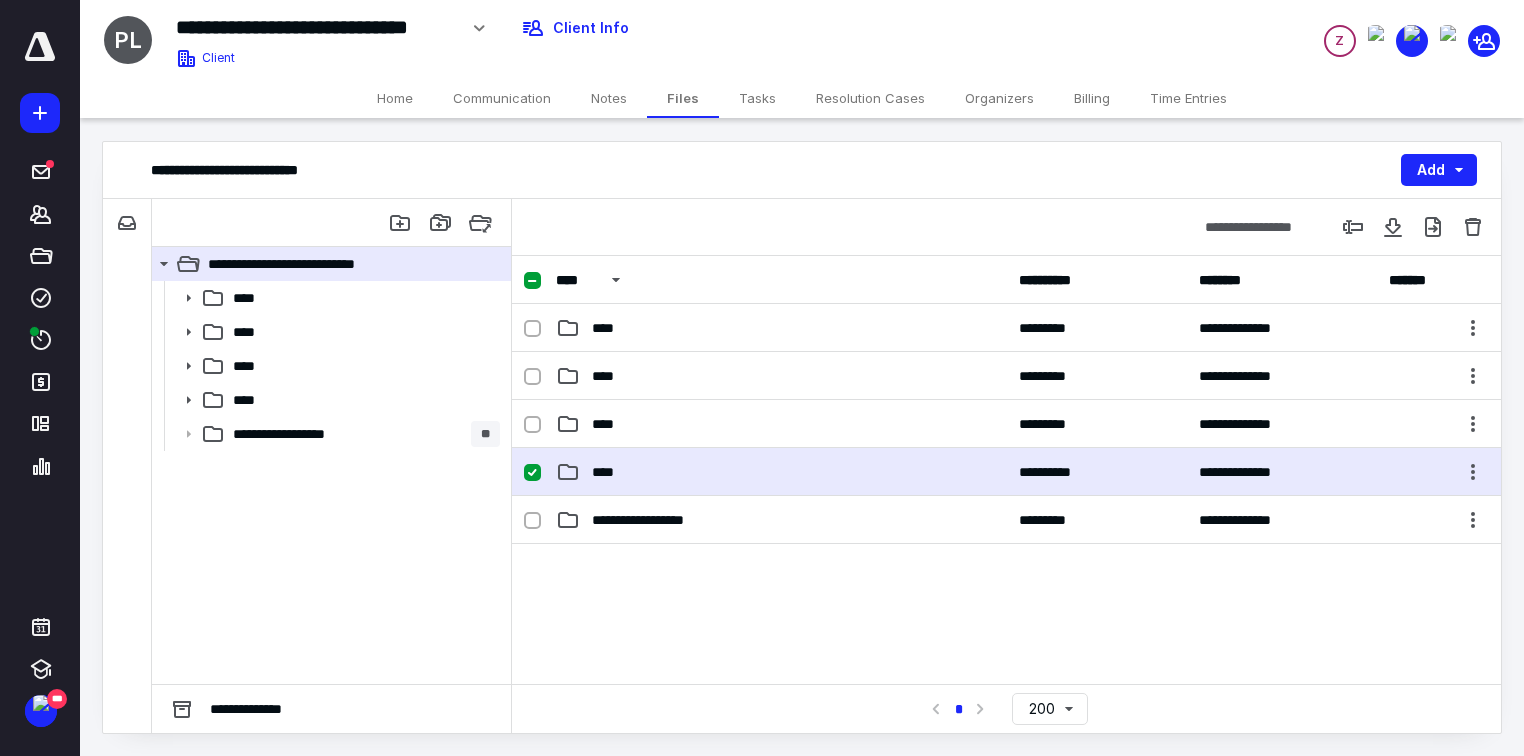 click on "****" at bounding box center (781, 472) 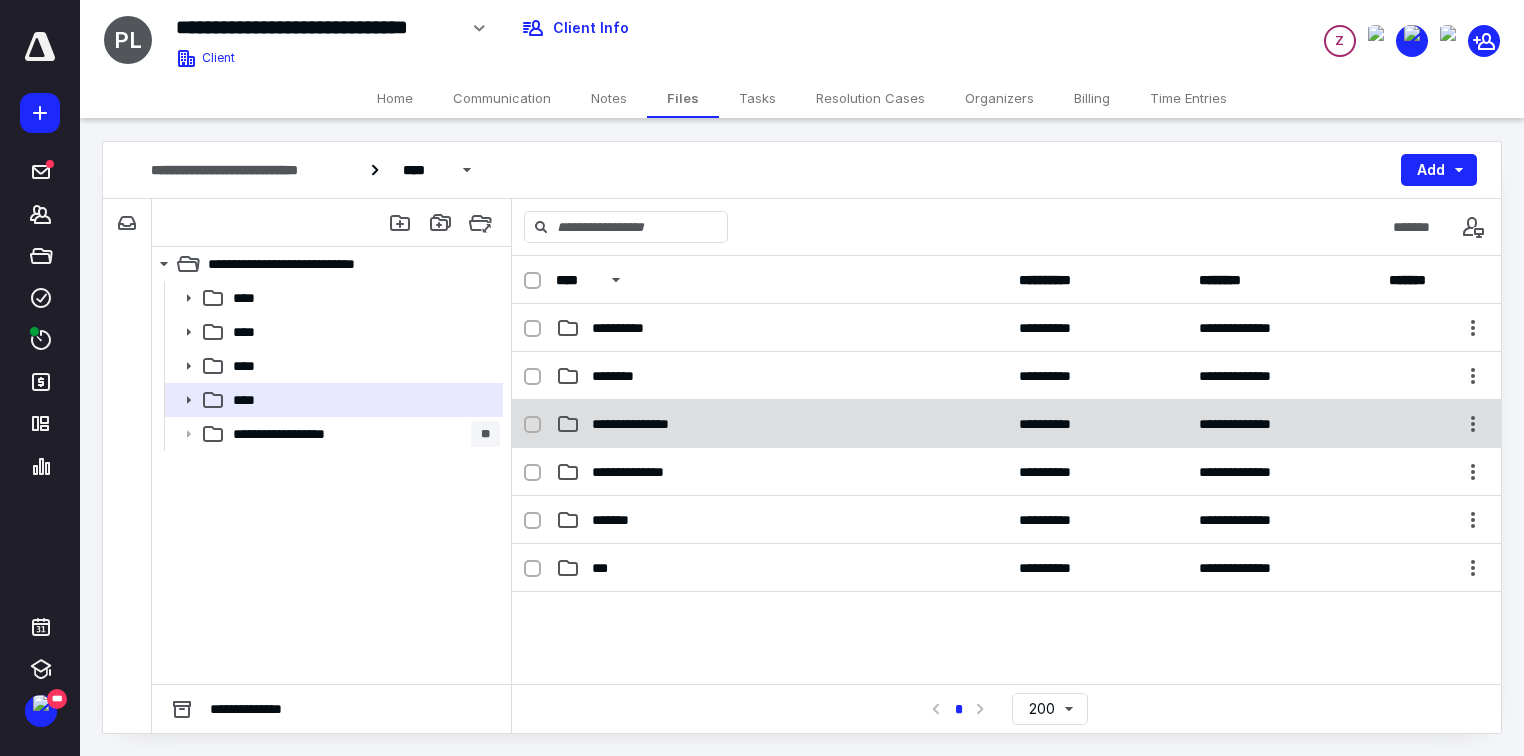 click on "**********" at bounding box center [781, 424] 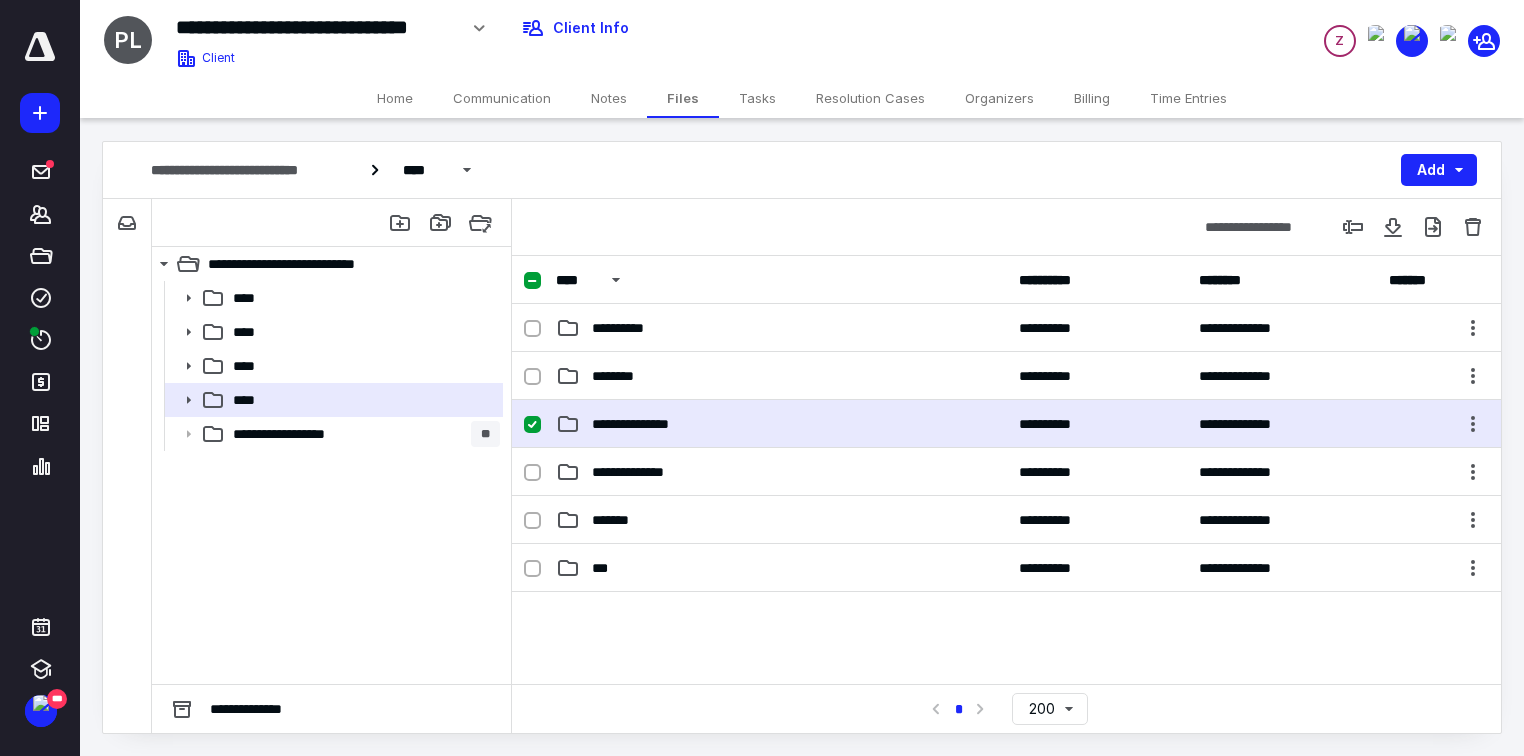 click on "**********" at bounding box center (781, 424) 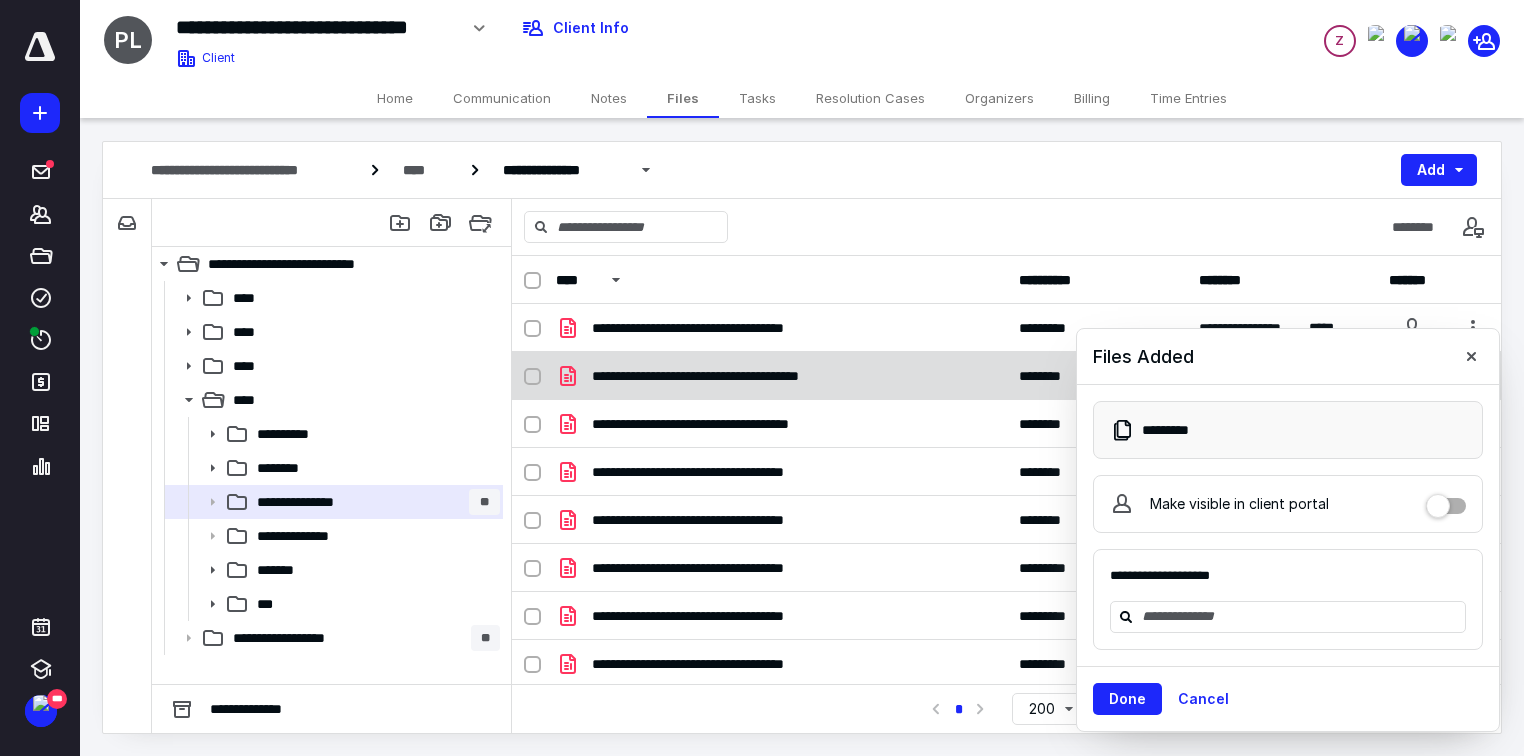 drag, startPoint x: 1472, startPoint y: 362, endPoint x: 1455, endPoint y: 369, distance: 18.384777 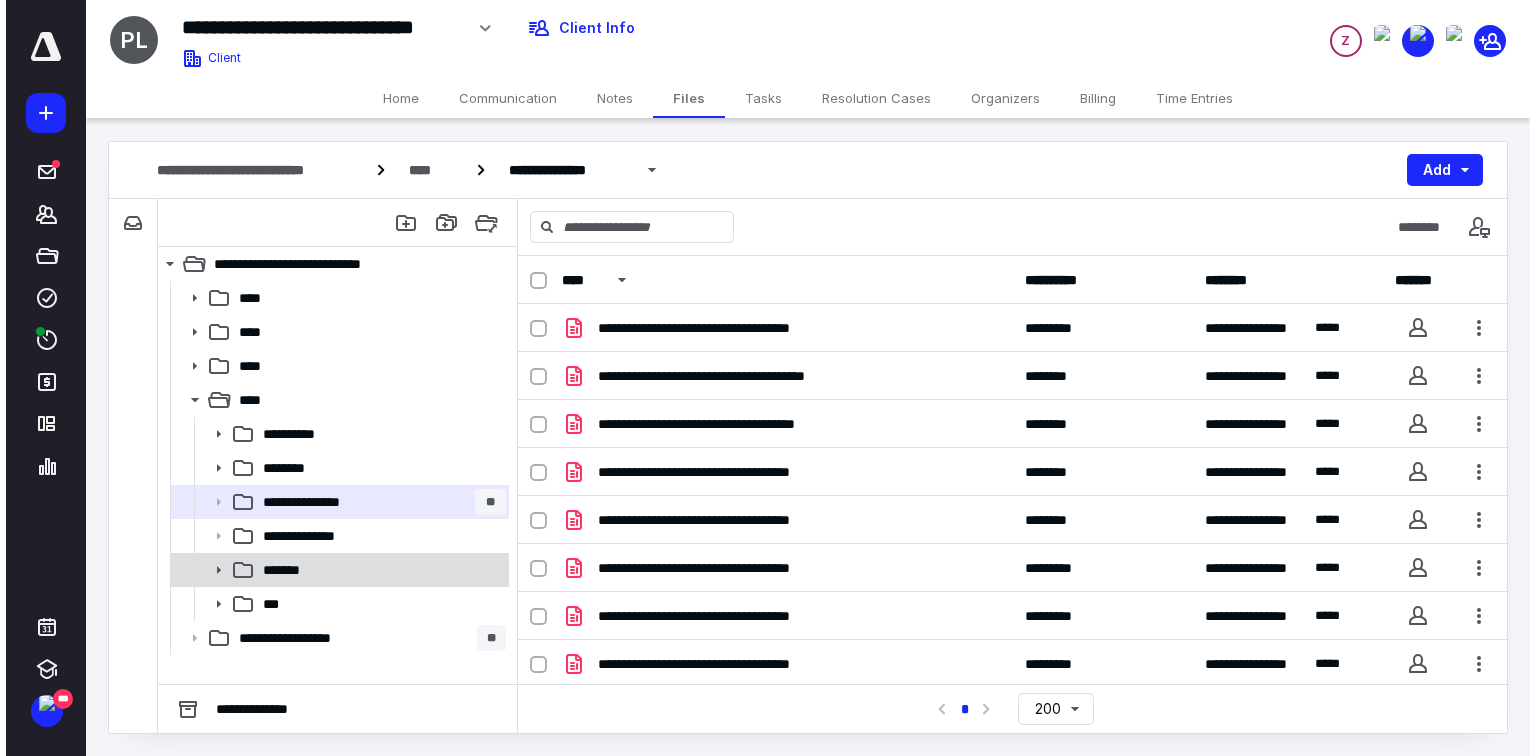 scroll, scrollTop: 18, scrollLeft: 0, axis: vertical 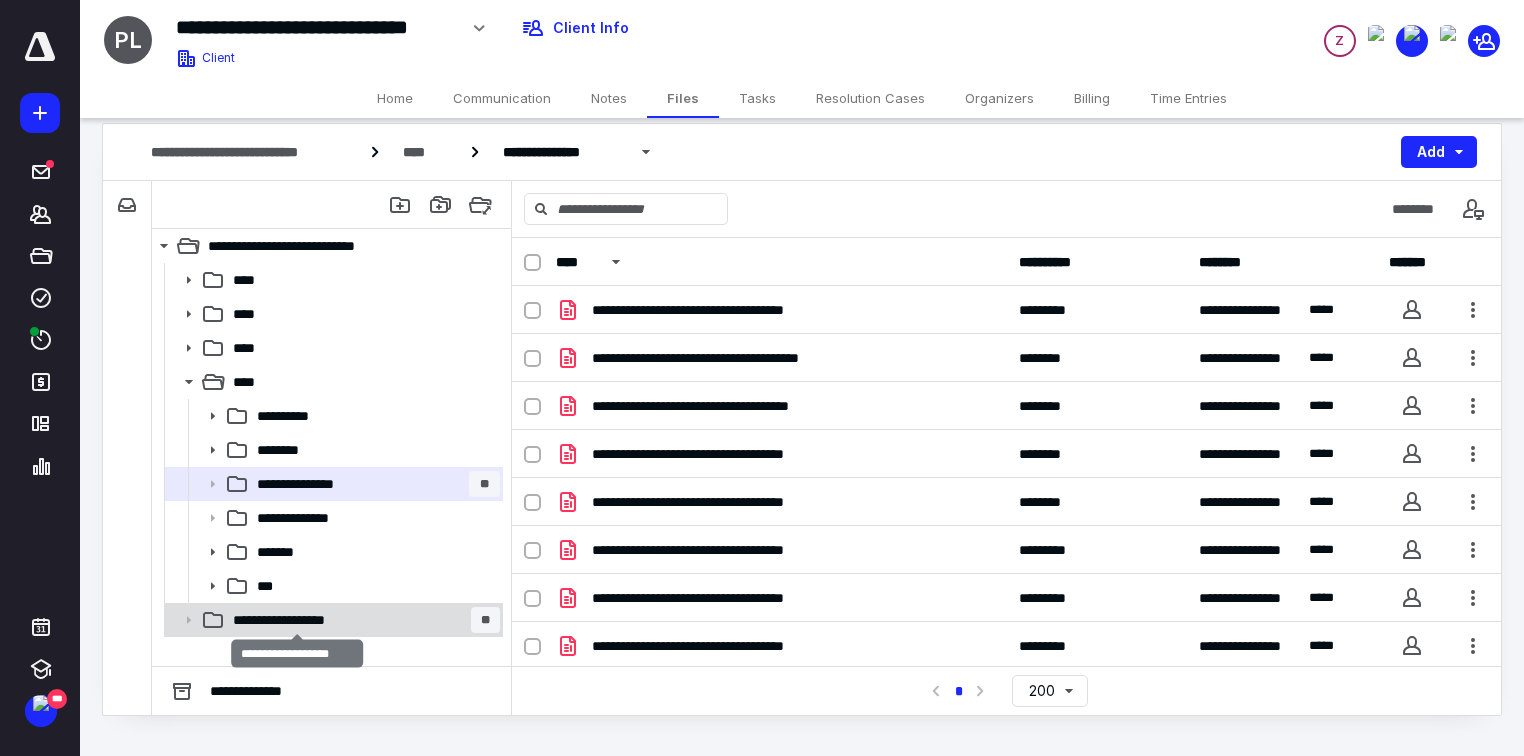 click on "**********" at bounding box center [297, 620] 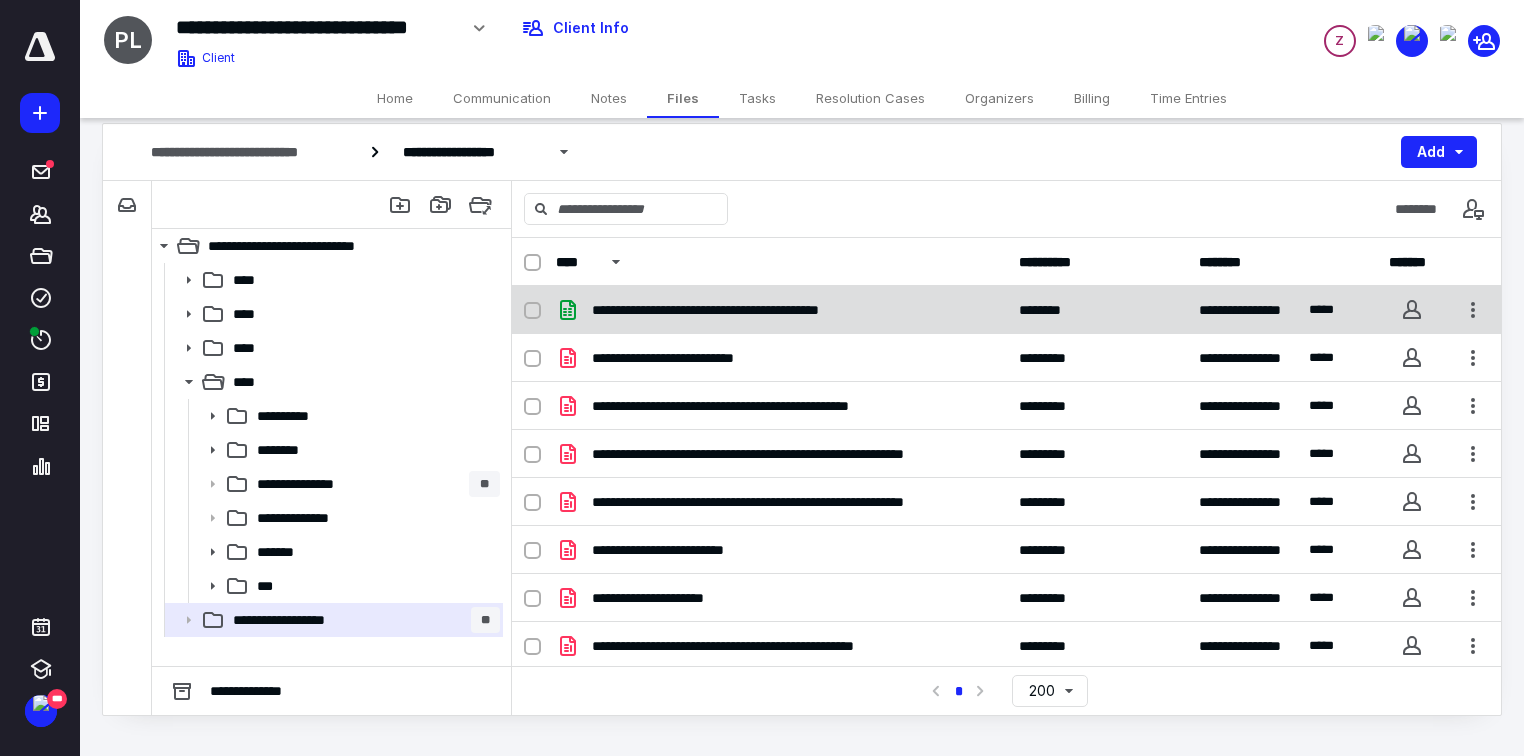 click on "**********" at bounding box center [781, 310] 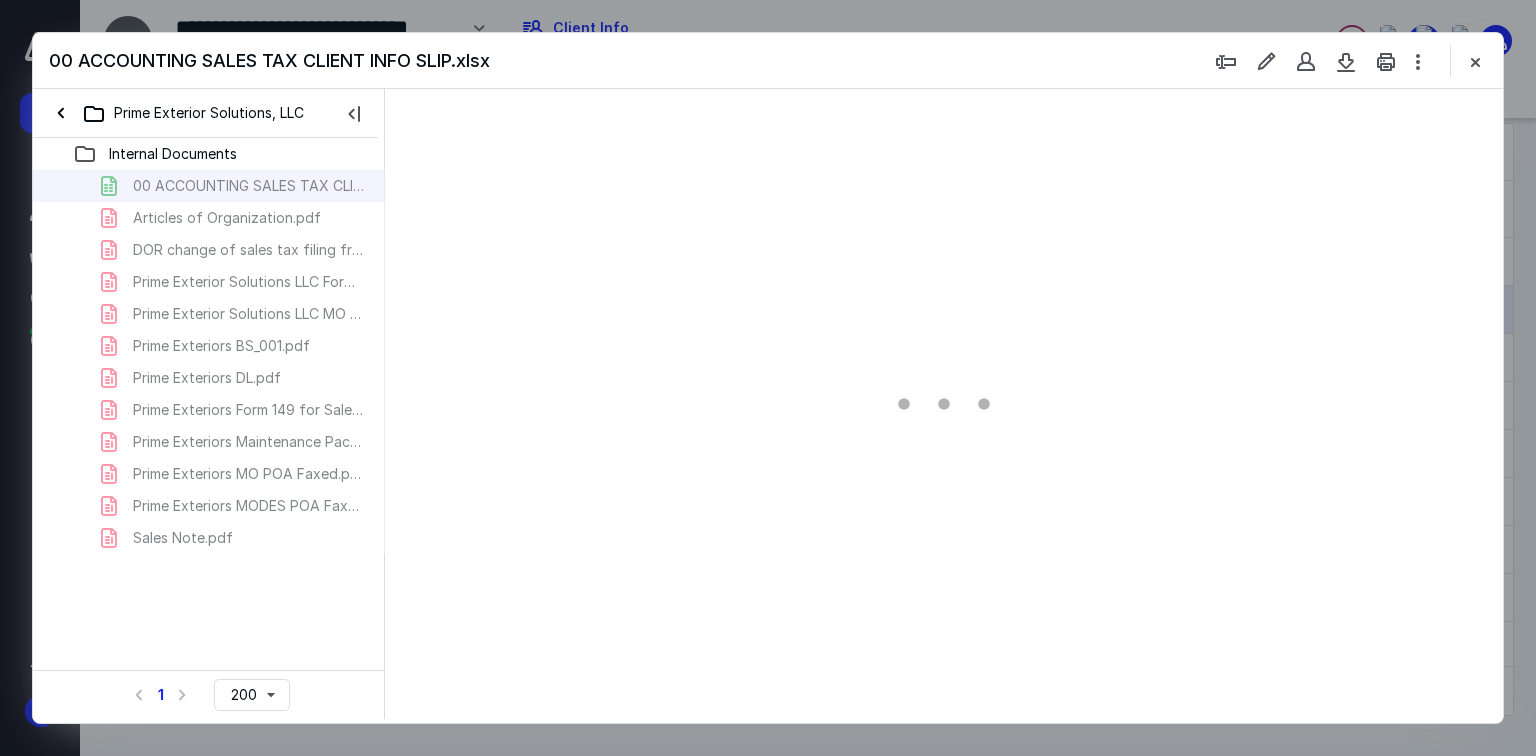 scroll, scrollTop: 0, scrollLeft: 0, axis: both 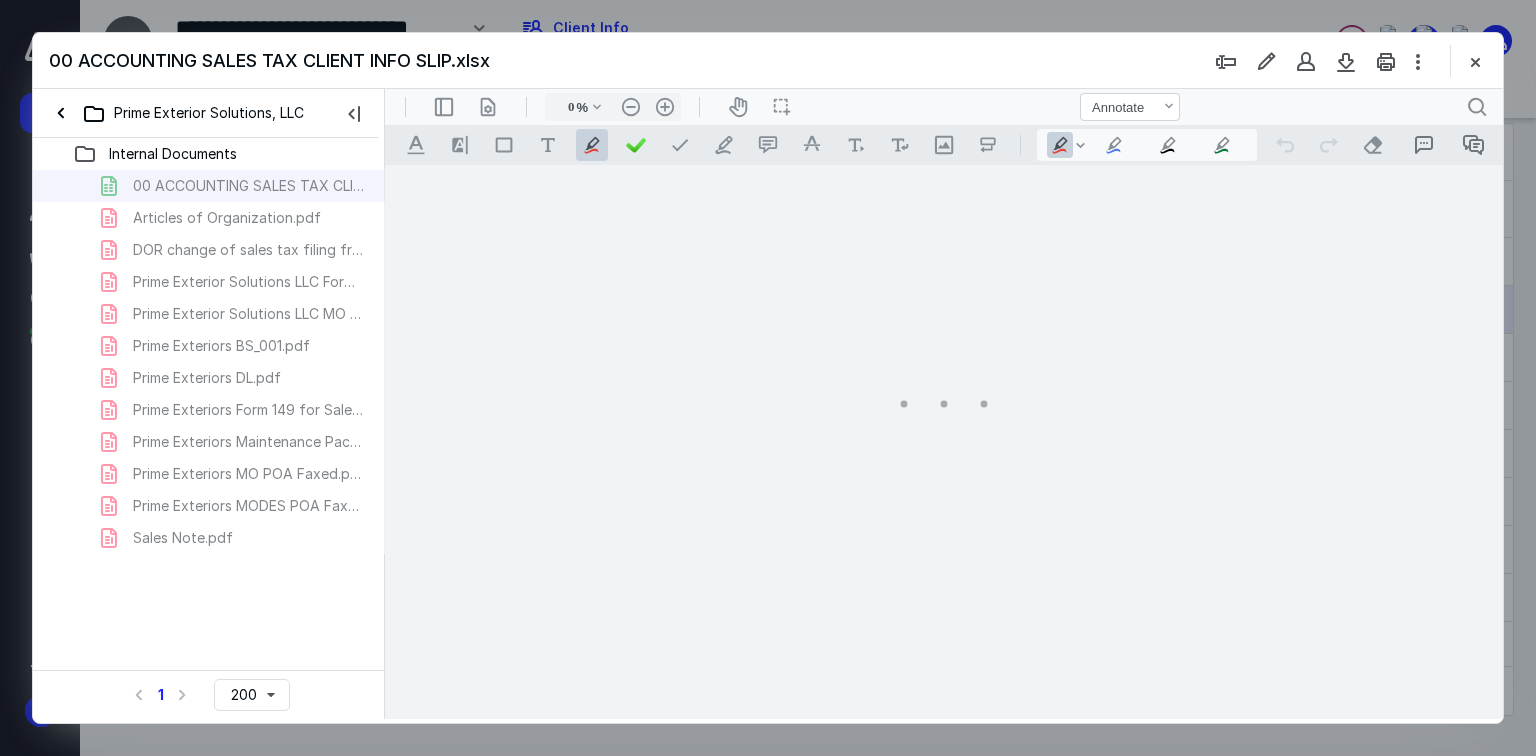 type on "154" 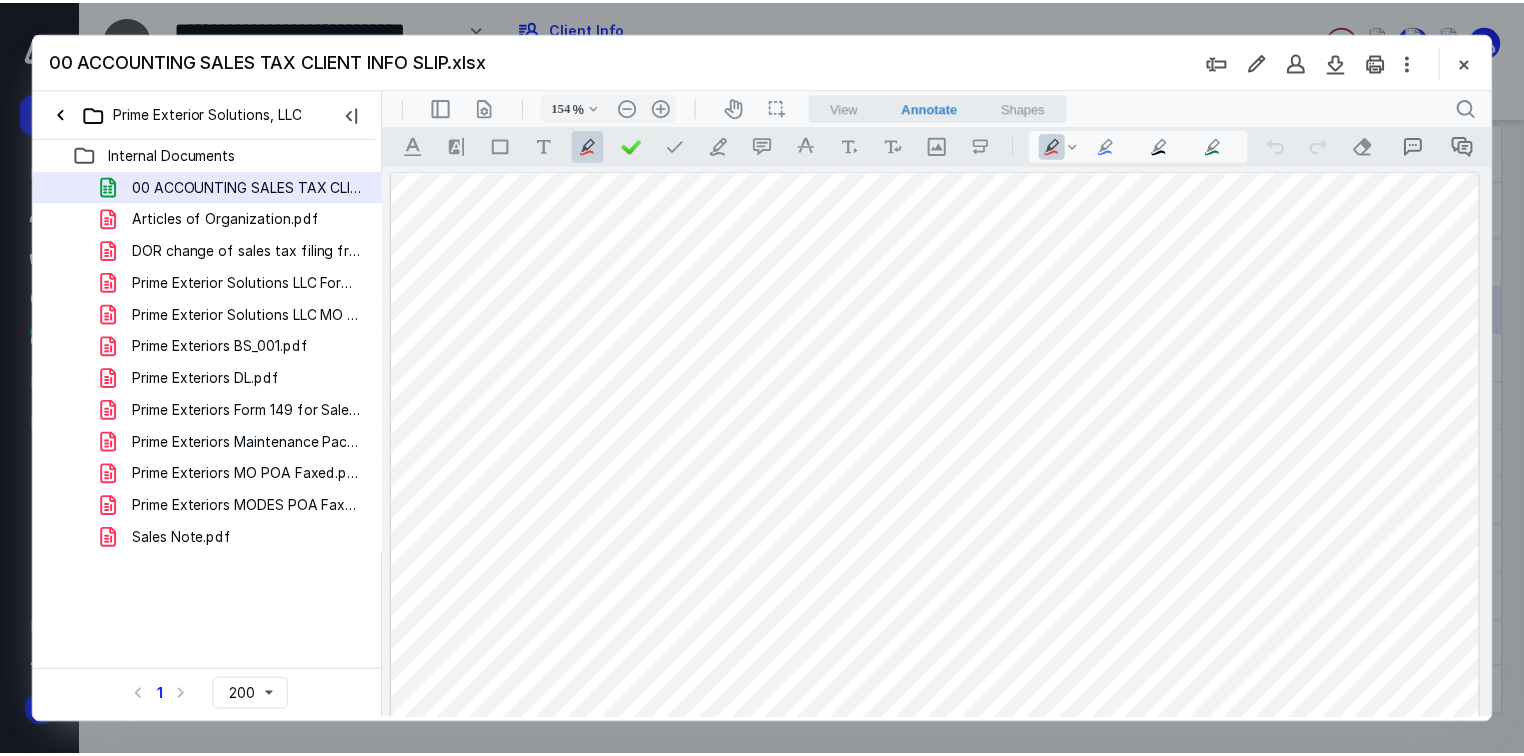 scroll, scrollTop: 320, scrollLeft: 0, axis: vertical 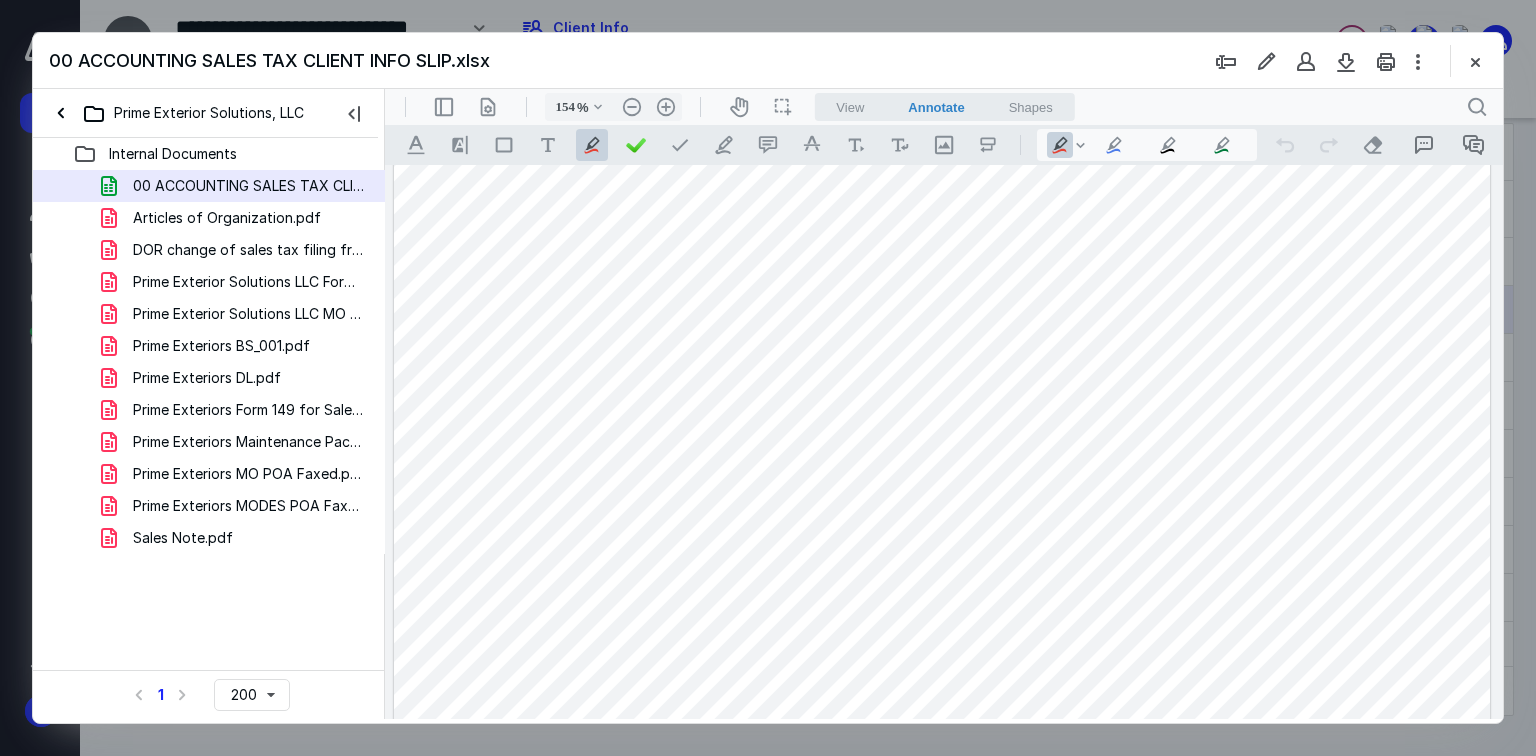 drag, startPoint x: 1476, startPoint y: 60, endPoint x: 1527, endPoint y: 139, distance: 94.031906 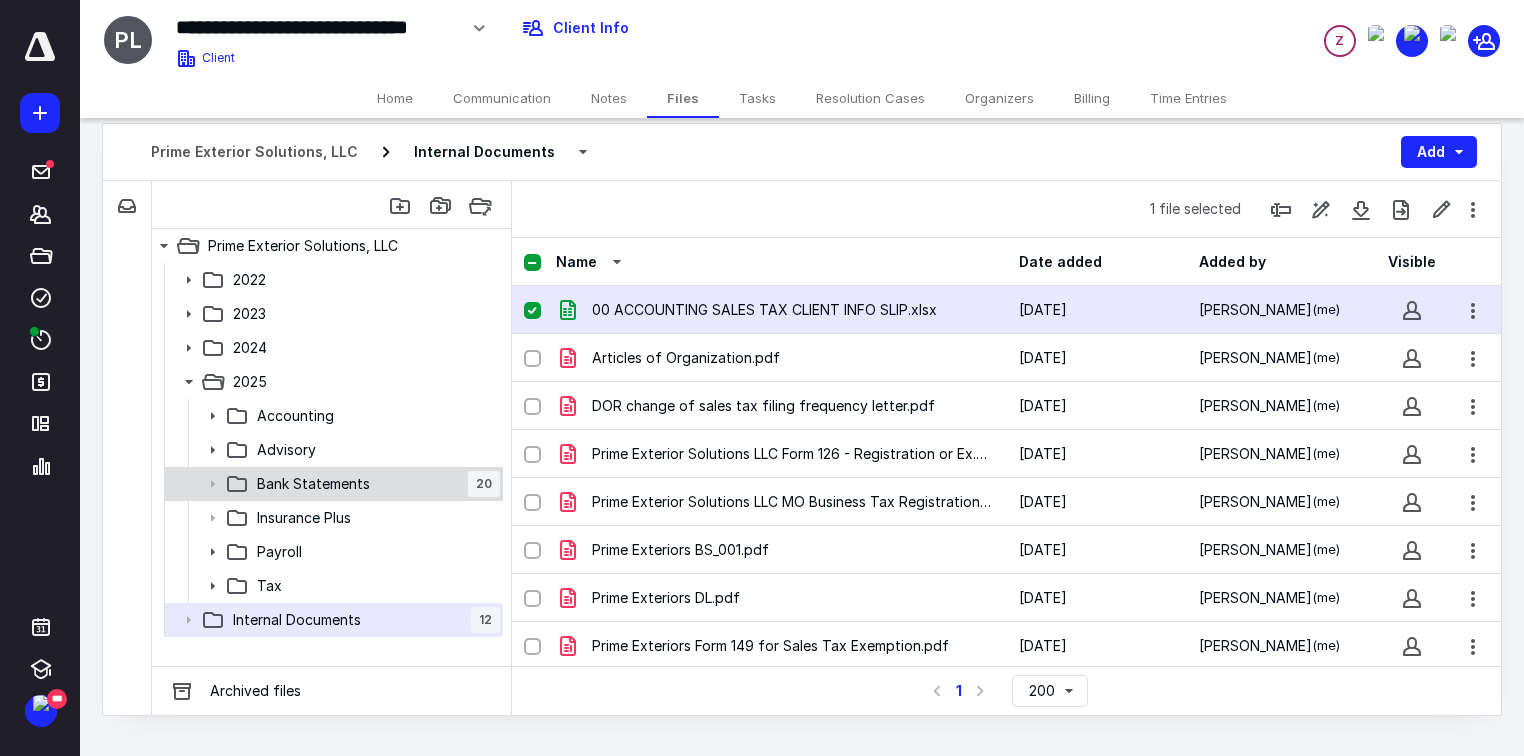 click on "Bank Statements" at bounding box center [313, 484] 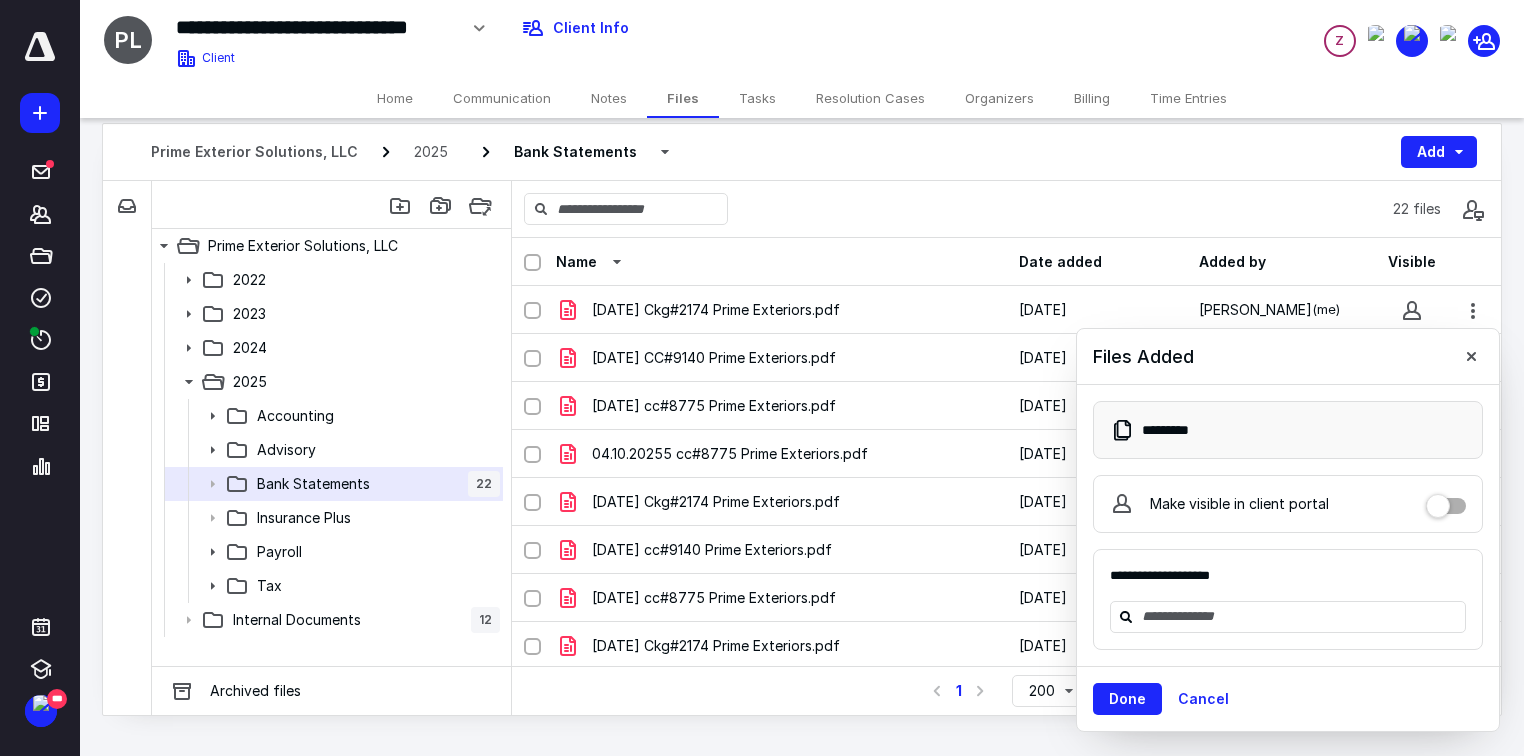 scroll, scrollTop: 671, scrollLeft: 0, axis: vertical 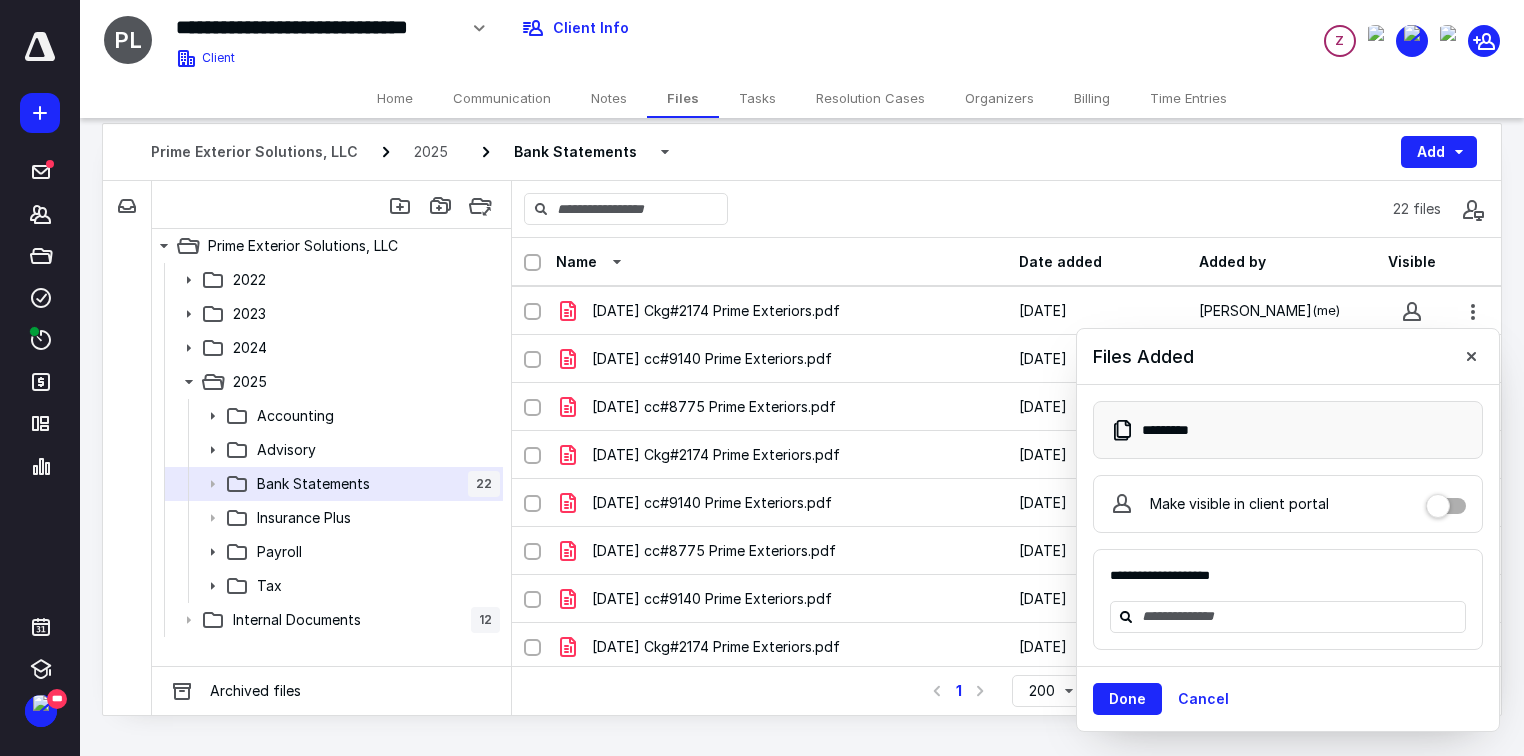 click on "**********" at bounding box center [602, 28] 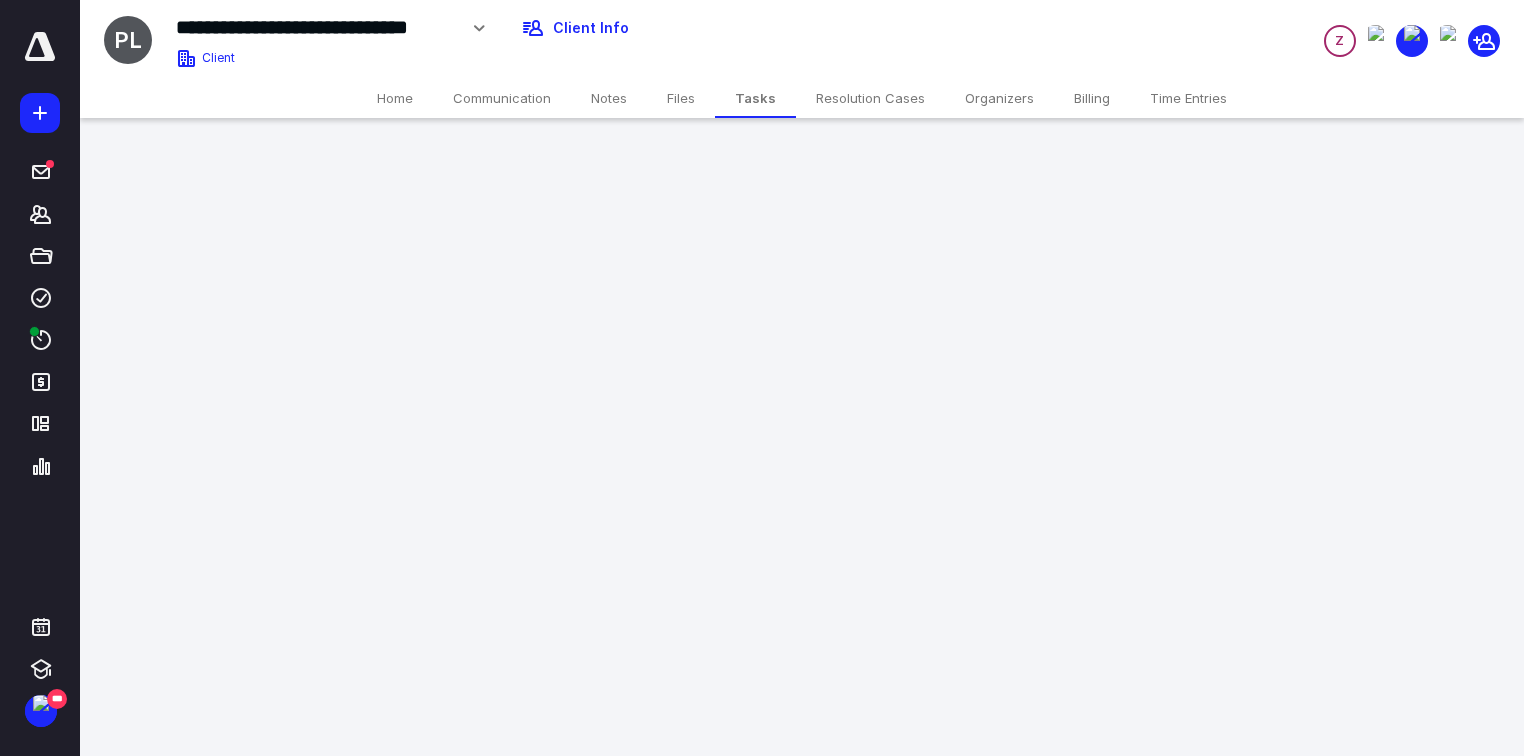 scroll, scrollTop: 0, scrollLeft: 0, axis: both 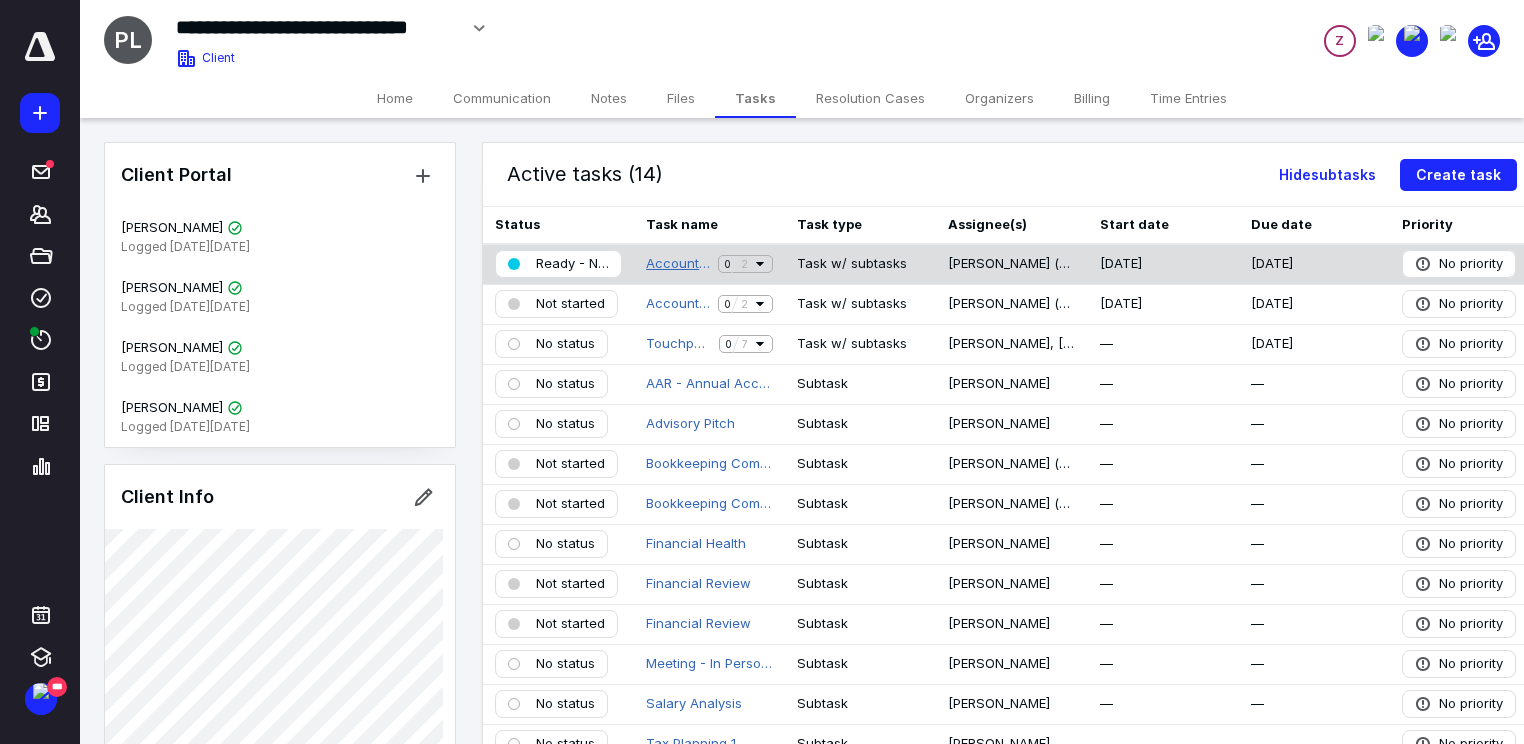 click on "Accounting  06/25" at bounding box center [678, 264] 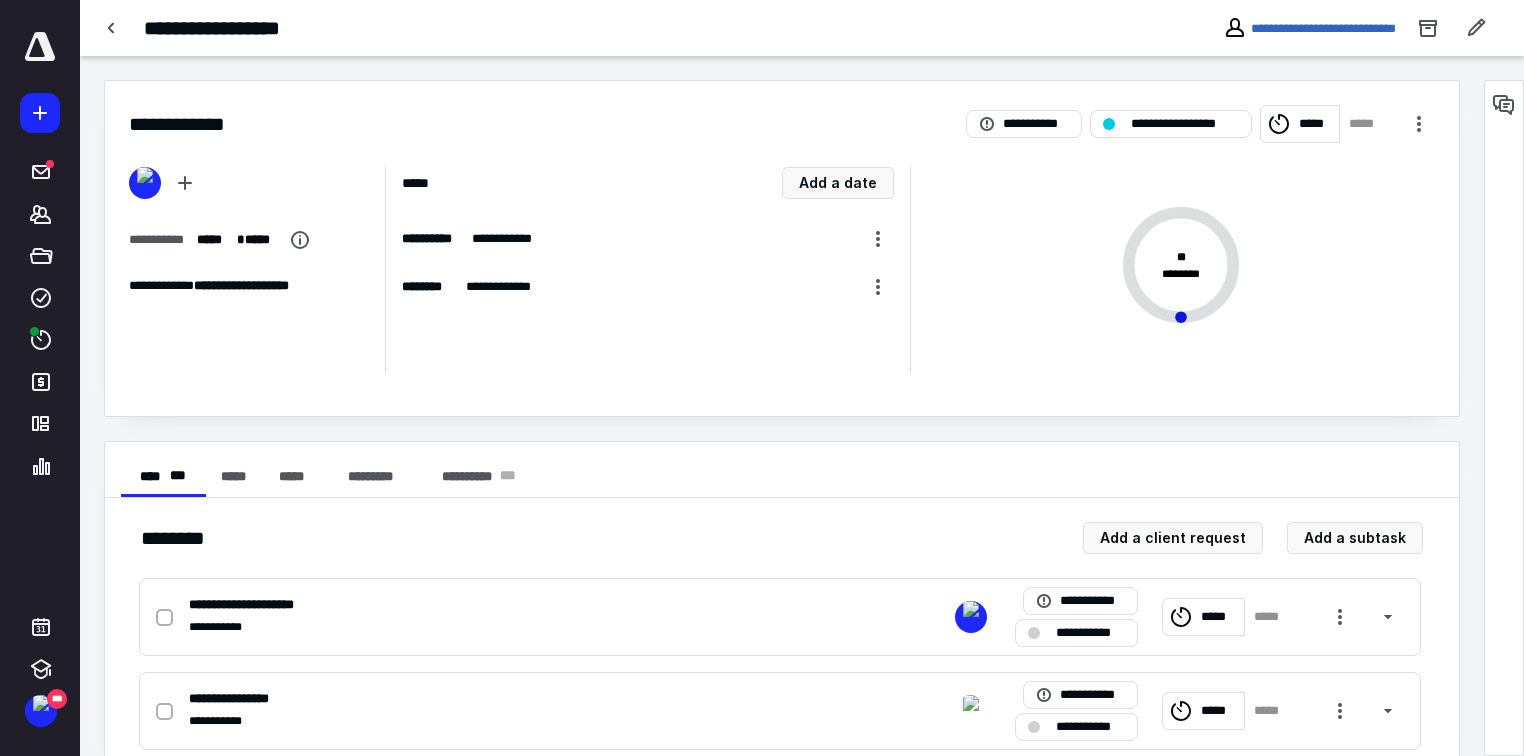 click on "*****" at bounding box center [1315, 124] 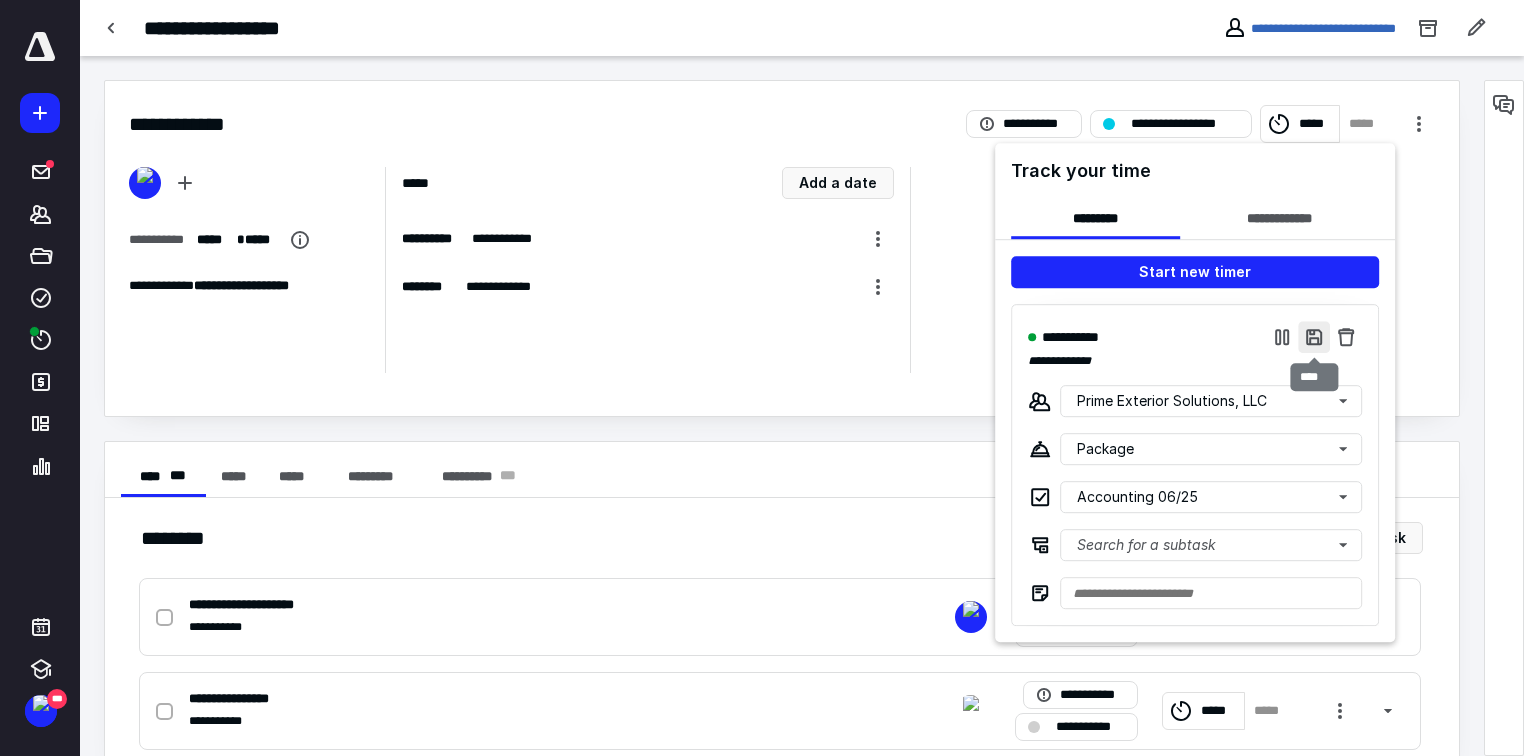 click at bounding box center [1314, 337] 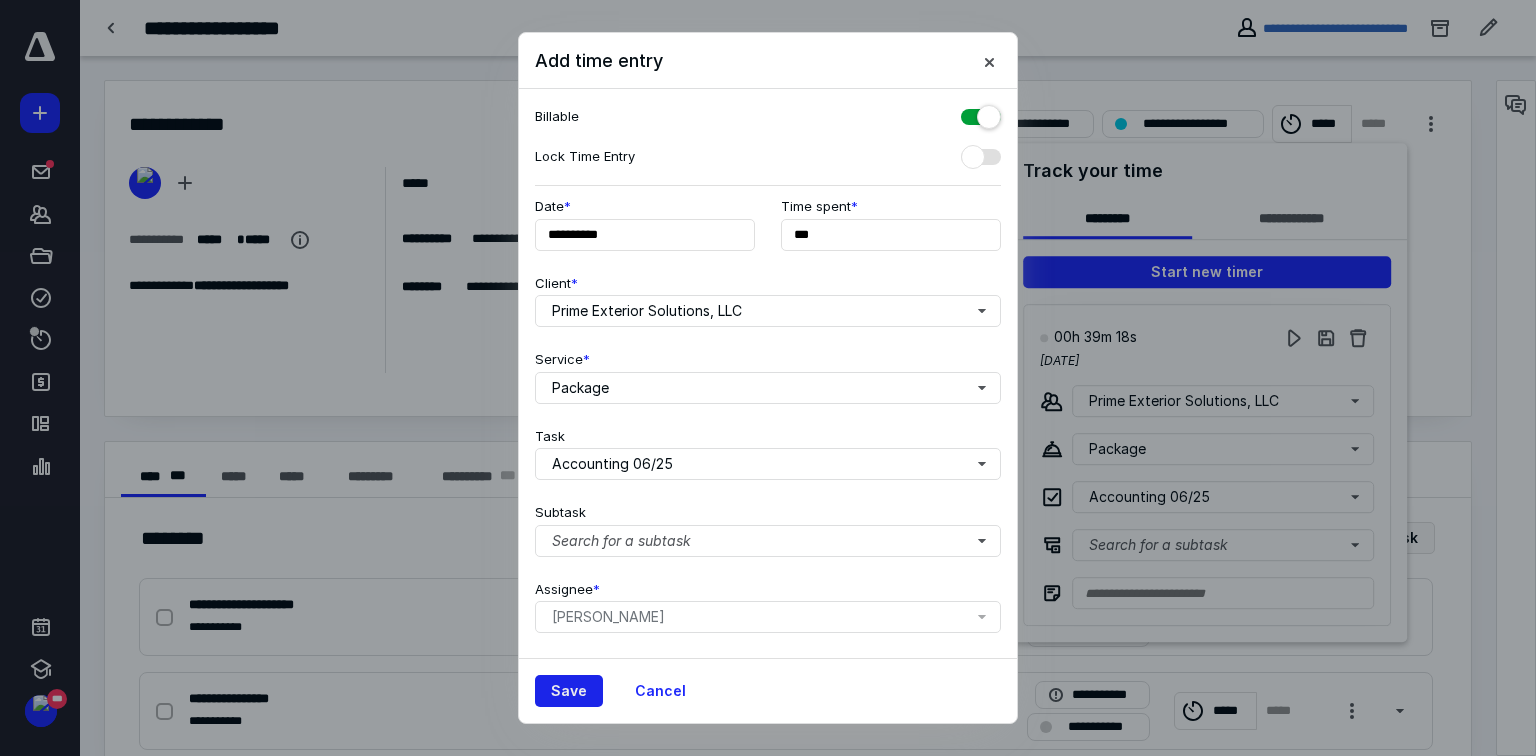 click on "Save" at bounding box center [569, 691] 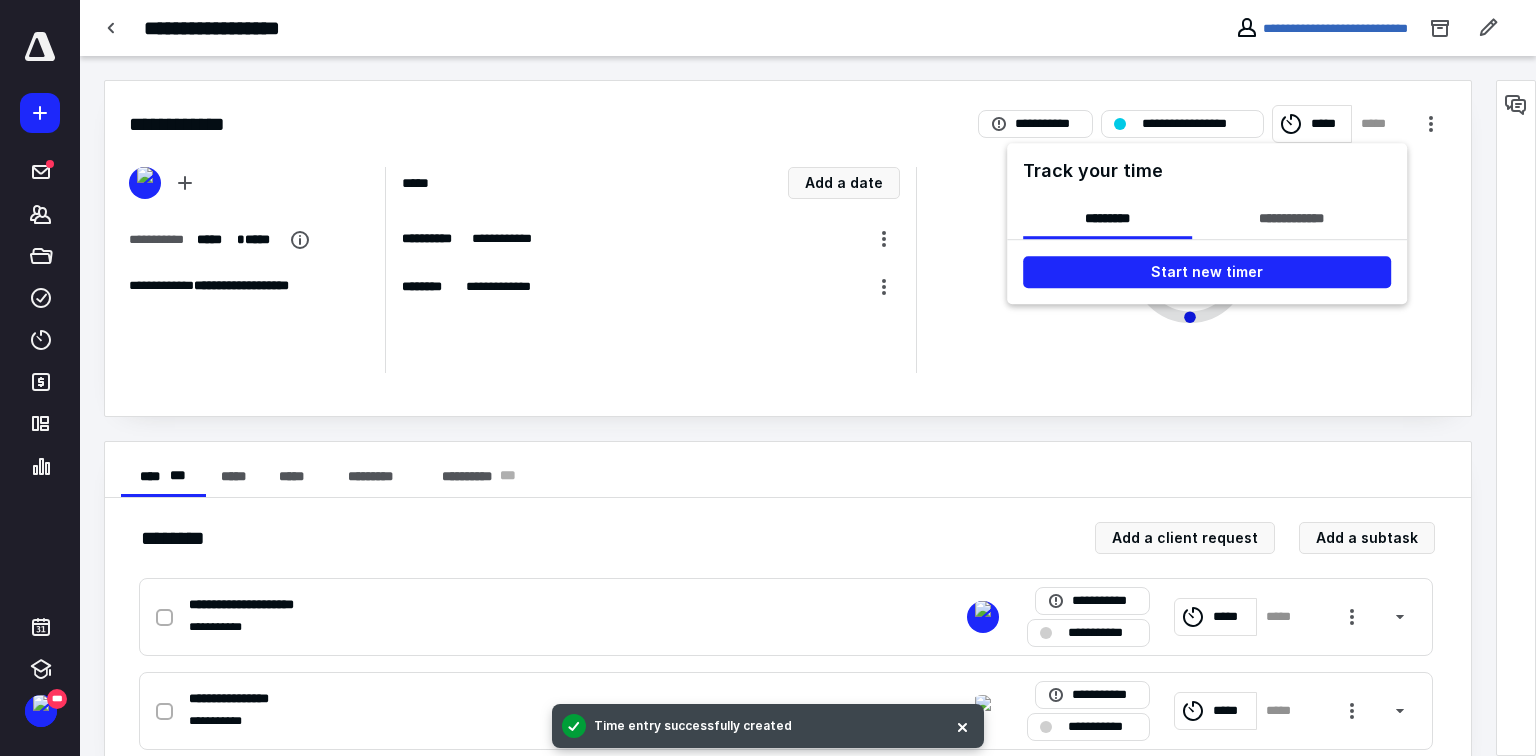 click at bounding box center [768, 378] 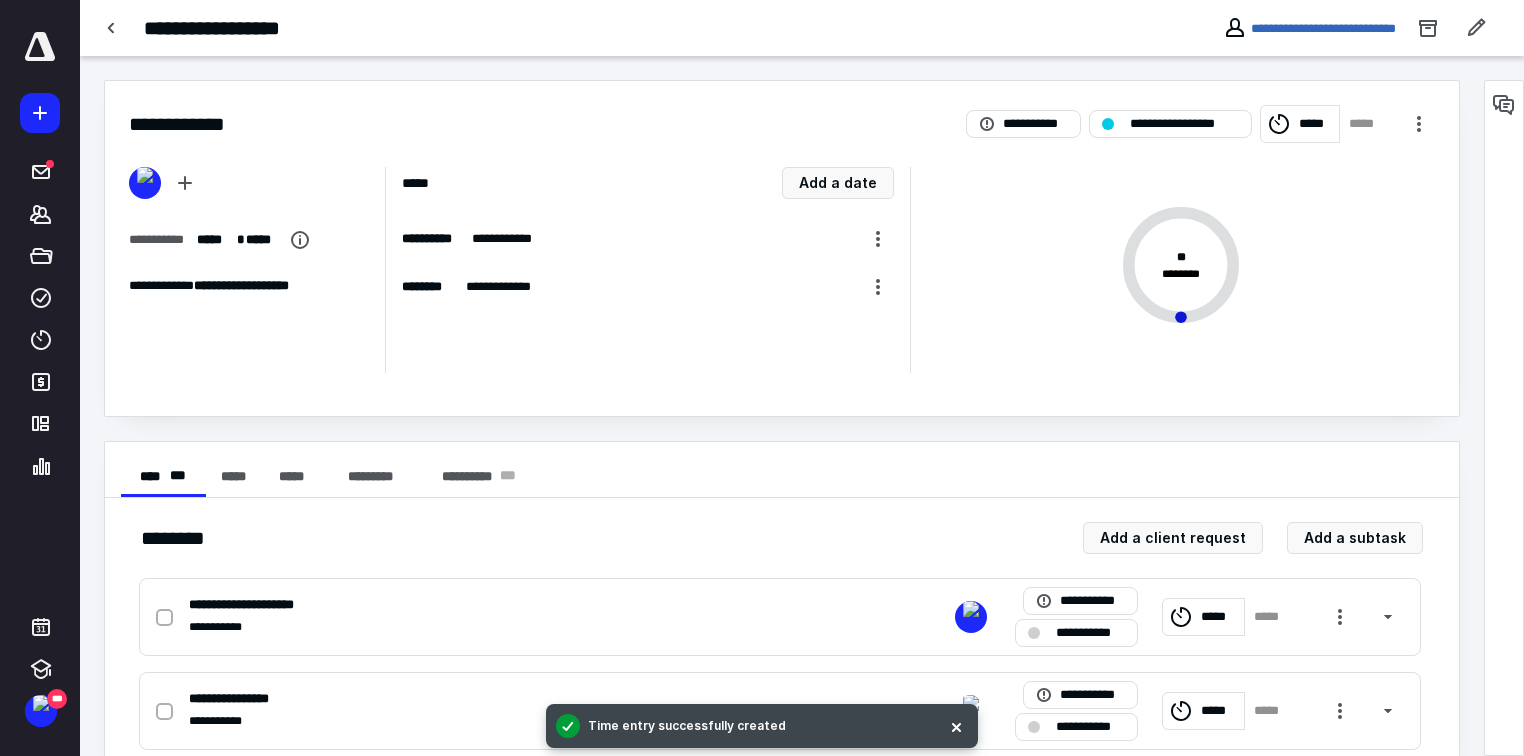 click 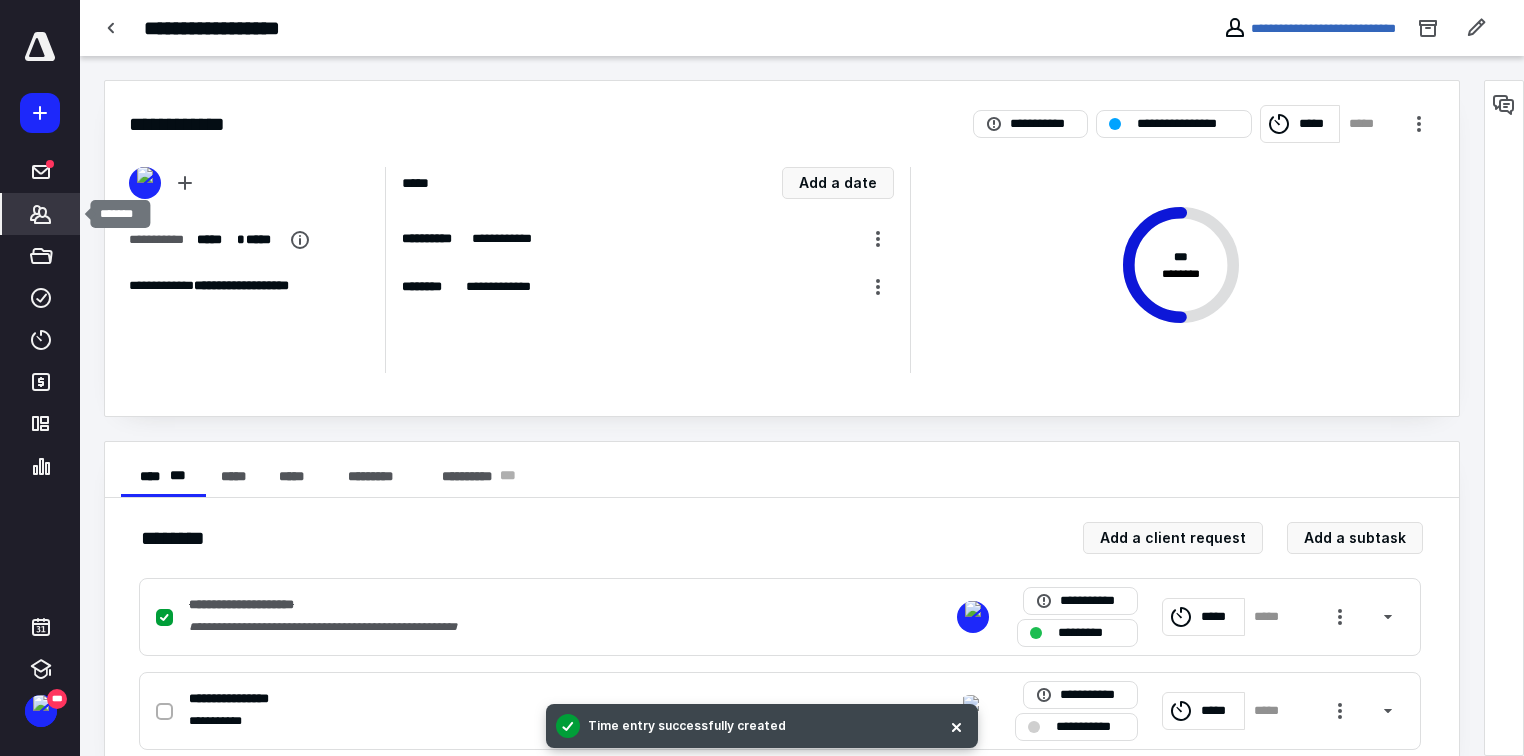click 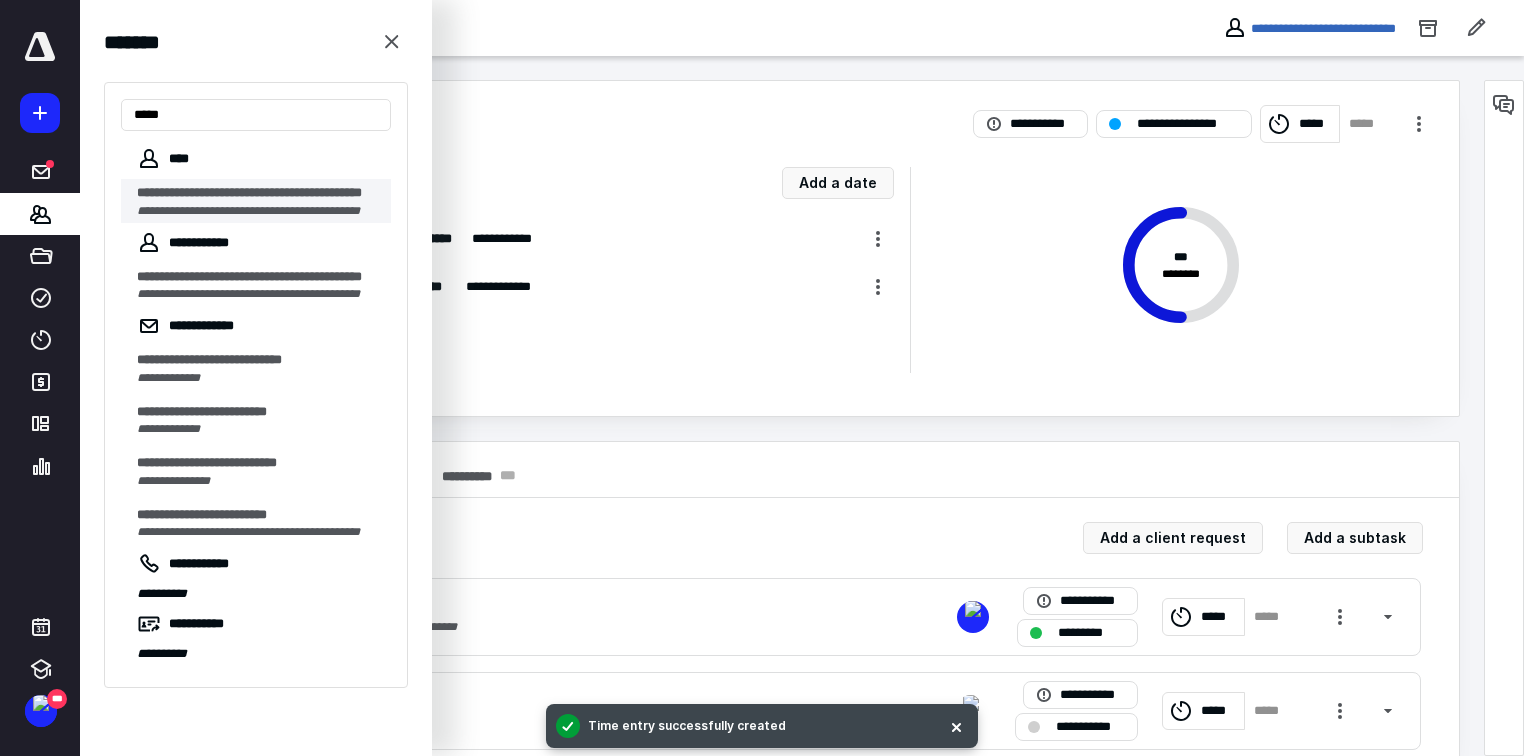 type on "****" 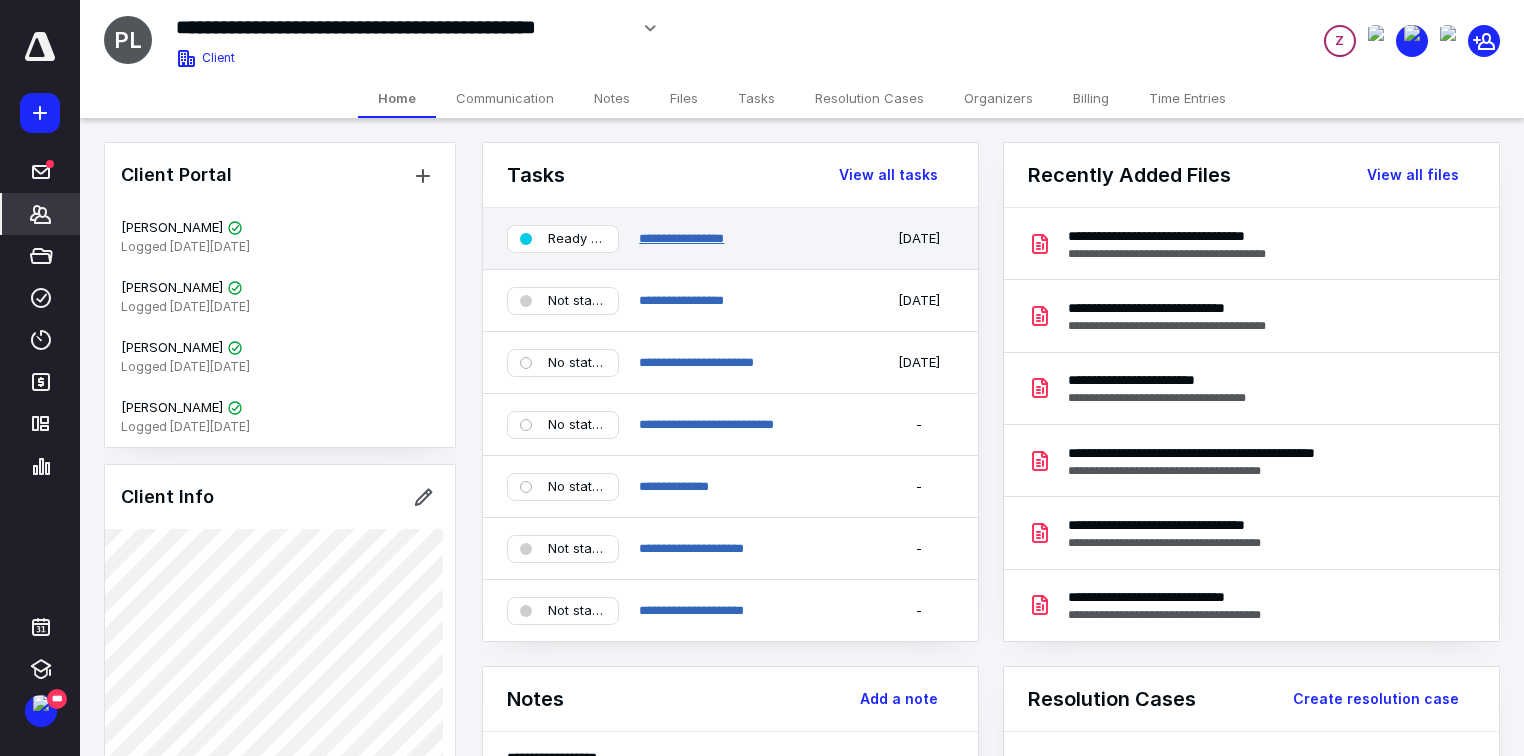 click on "**********" at bounding box center (681, 238) 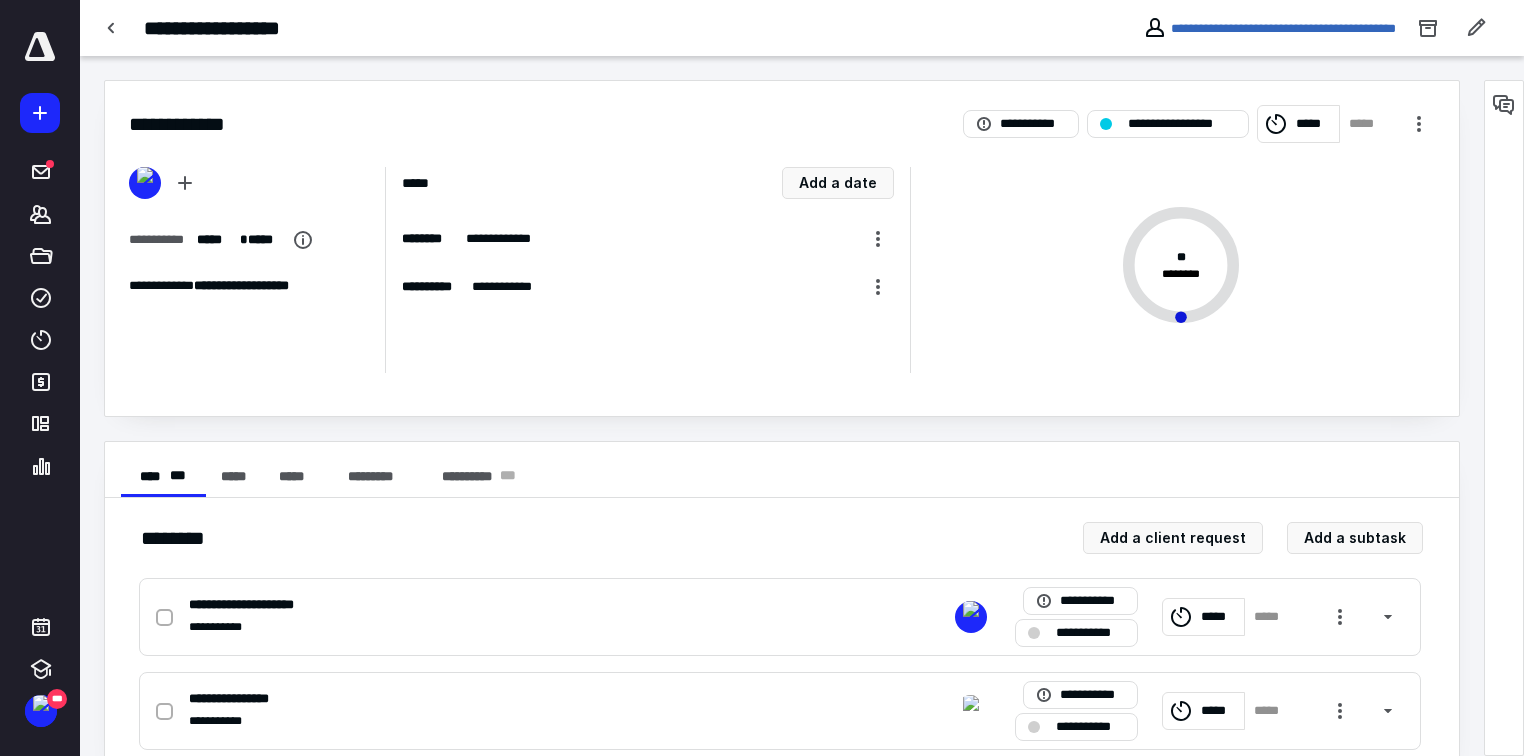 click on "*****" at bounding box center [1298, 124] 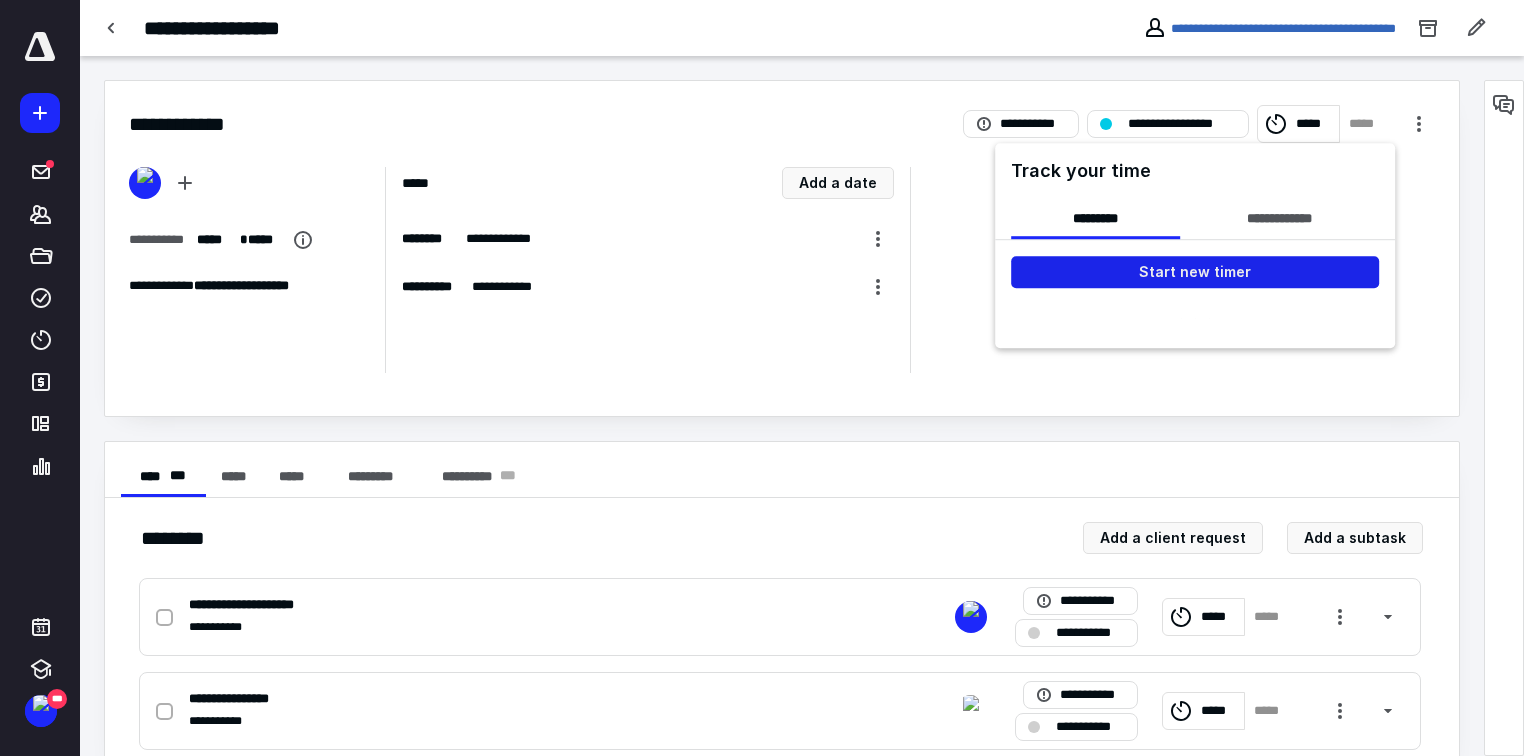 click on "Start new timer" at bounding box center [1195, 272] 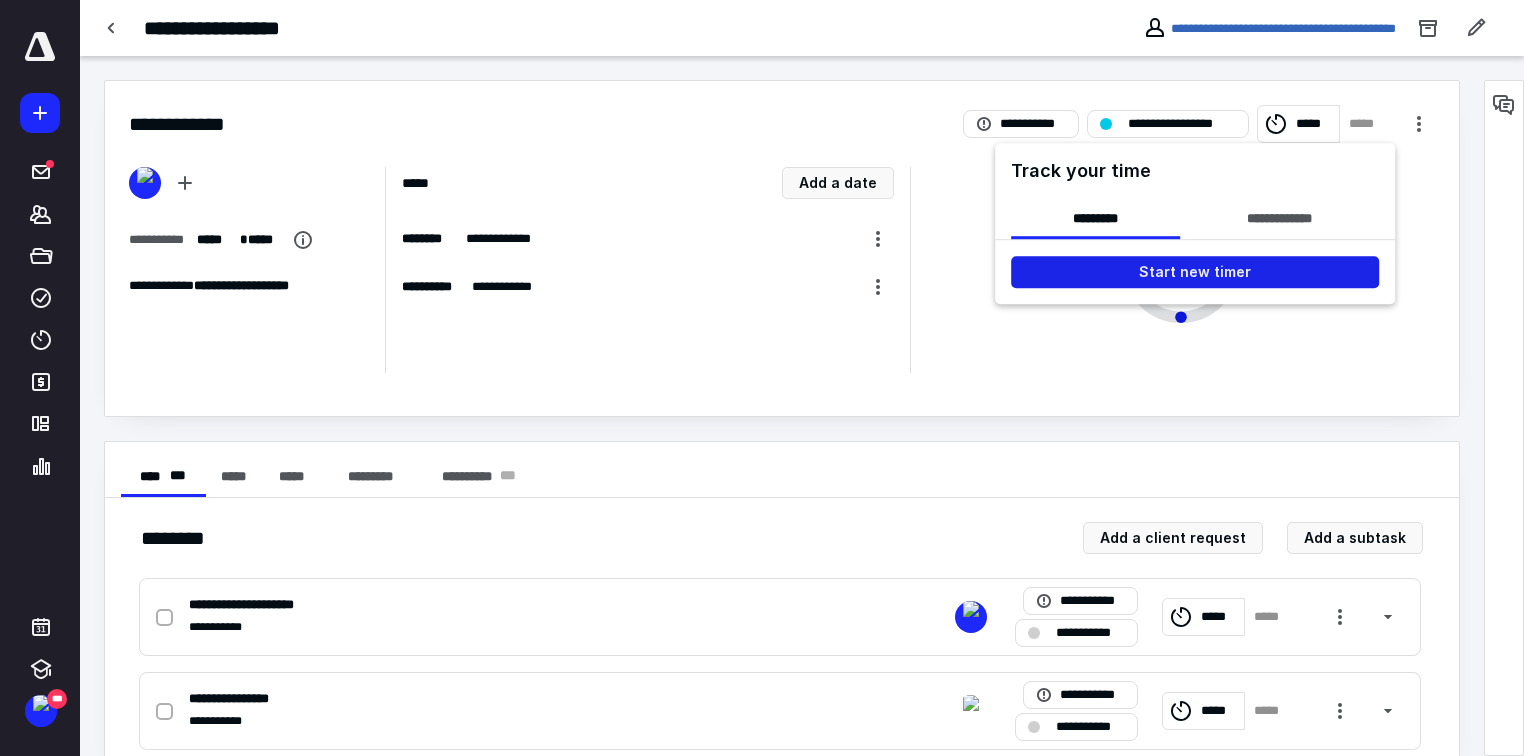 click on "Start new timer" at bounding box center [1195, 272] 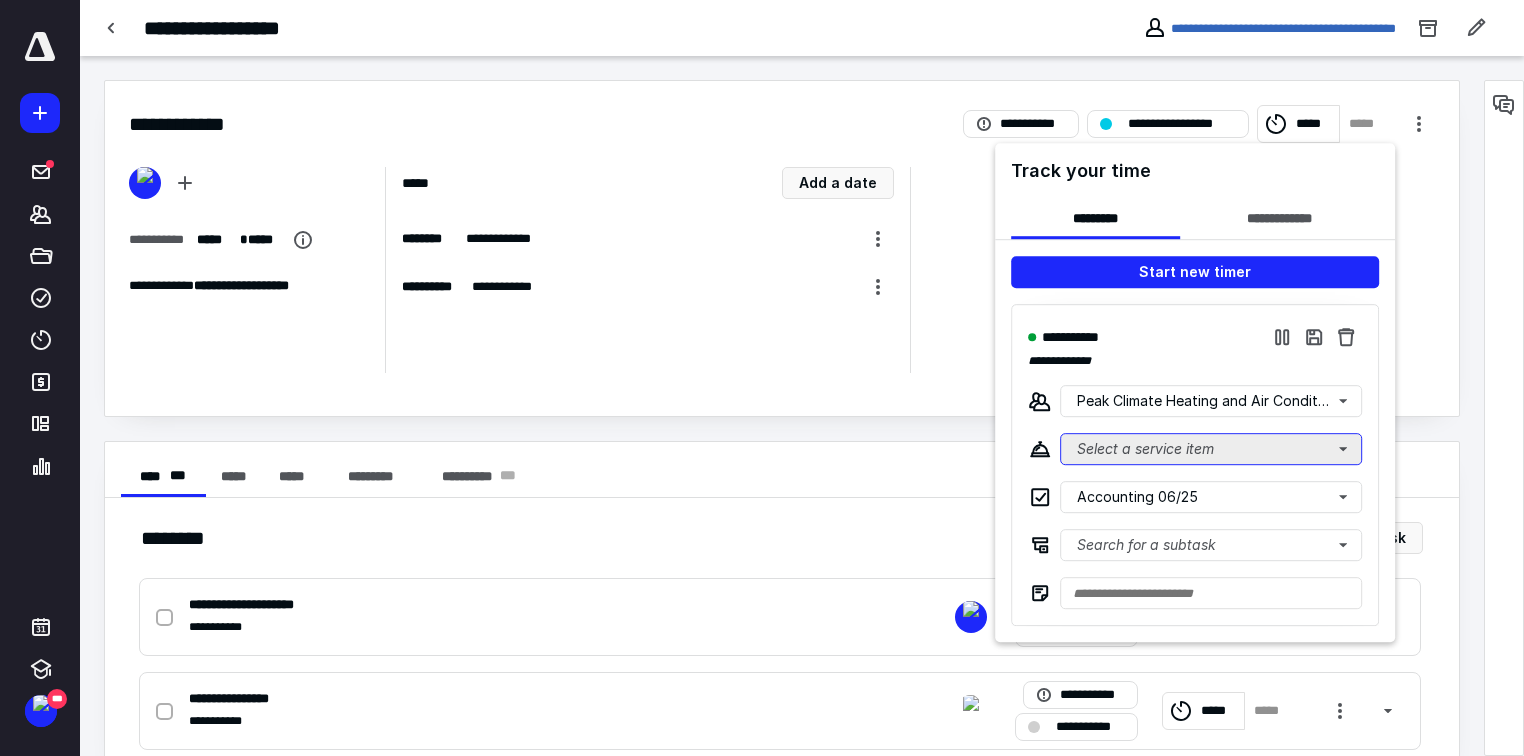 click on "Select a service item" at bounding box center [1211, 449] 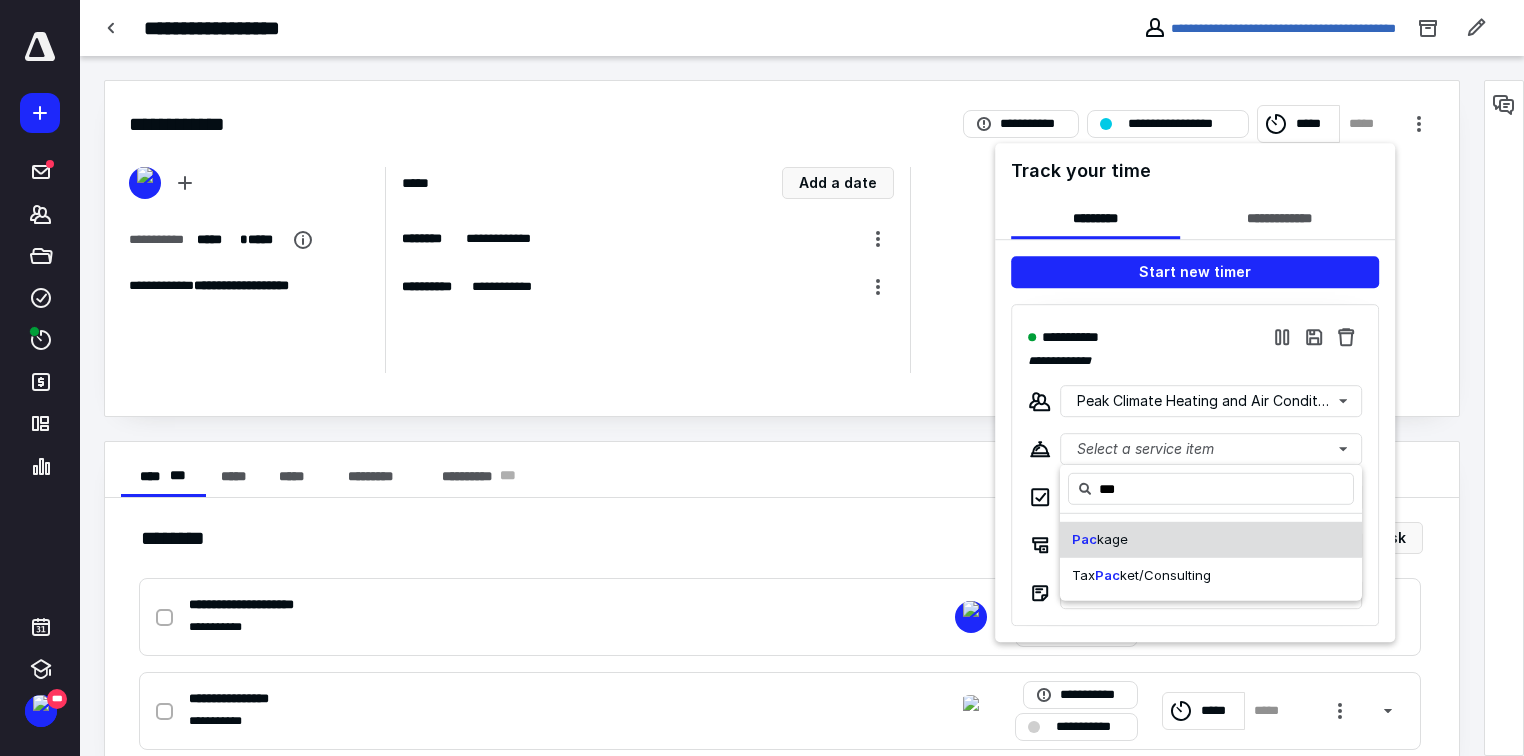 click on "Pac kage" at bounding box center (1211, 540) 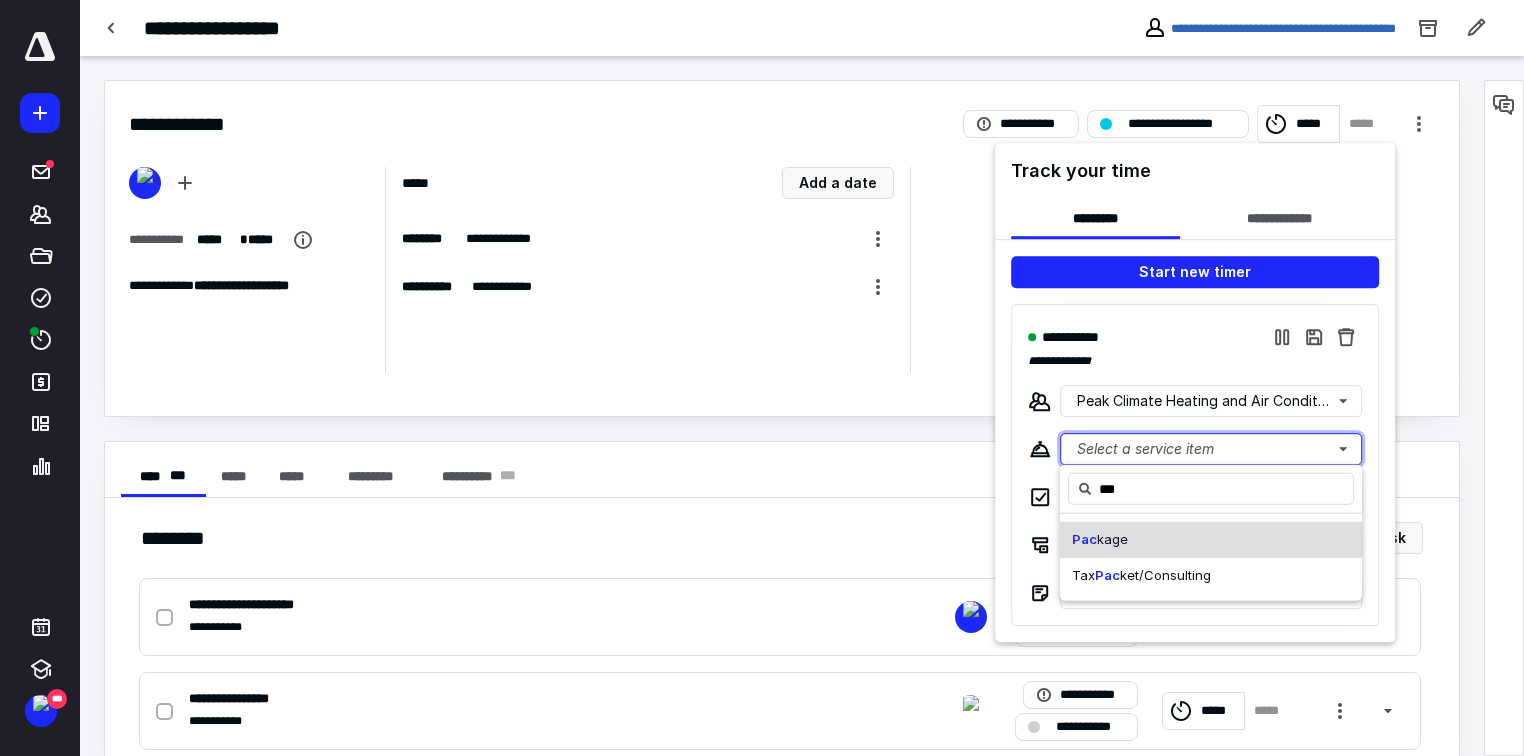 type 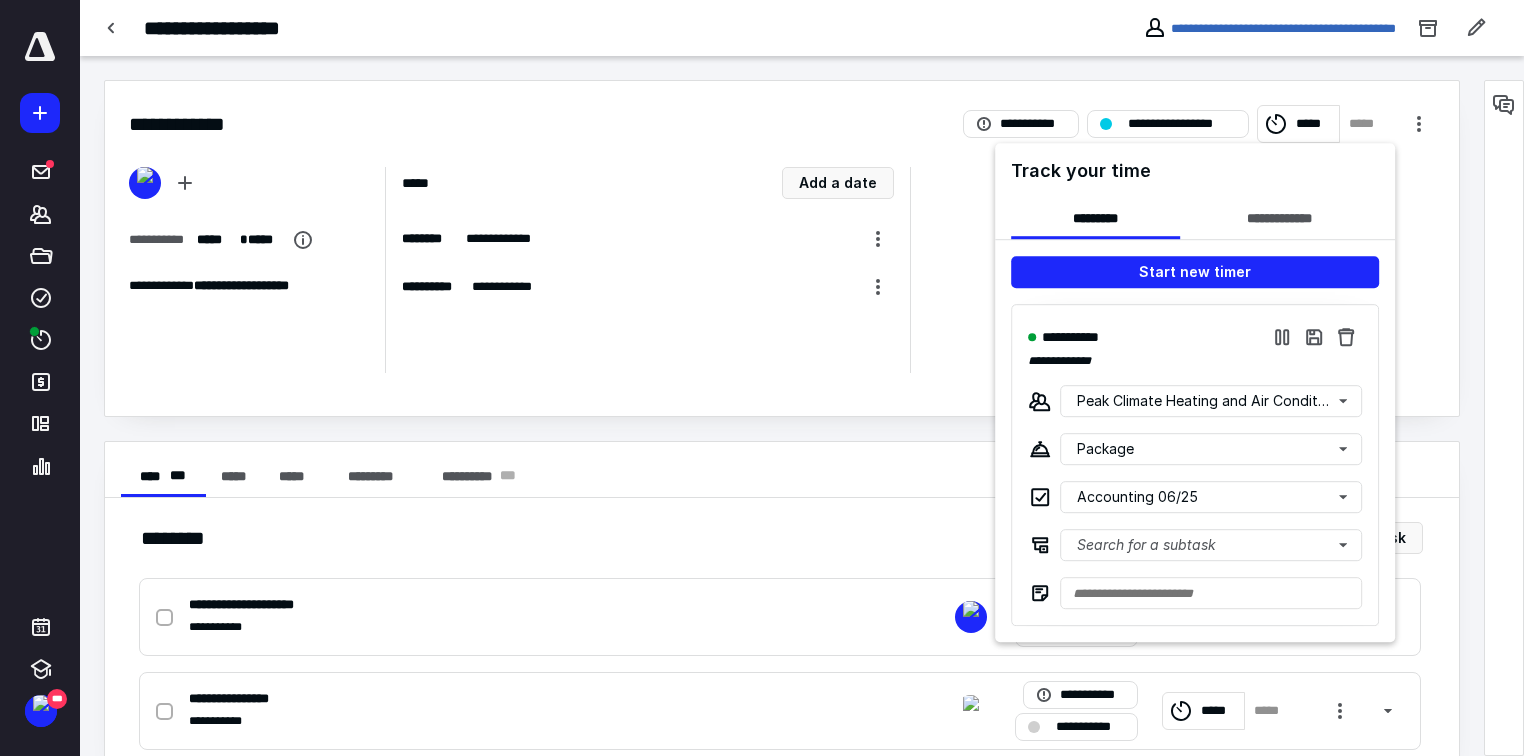 click at bounding box center [762, 378] 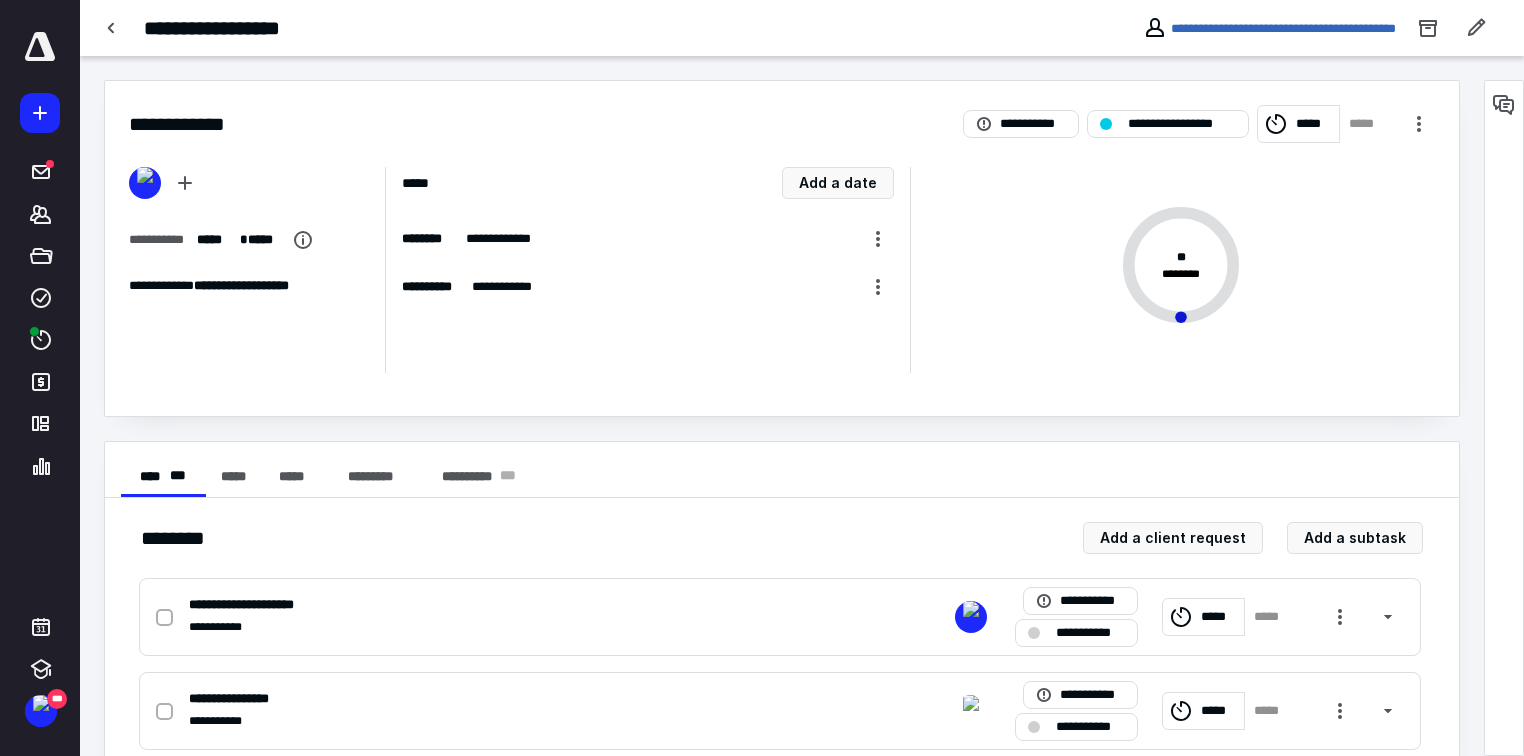 click at bounding box center (112, 28) 